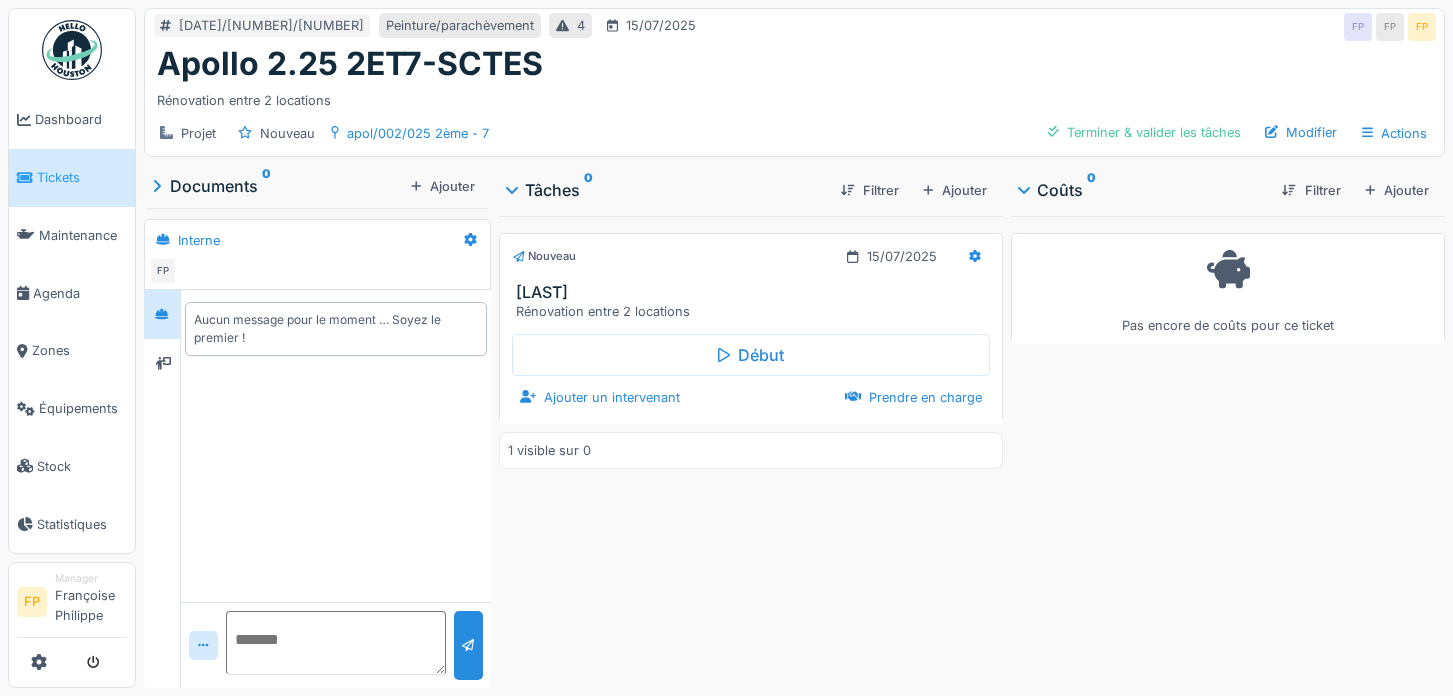 scroll, scrollTop: 0, scrollLeft: 0, axis: both 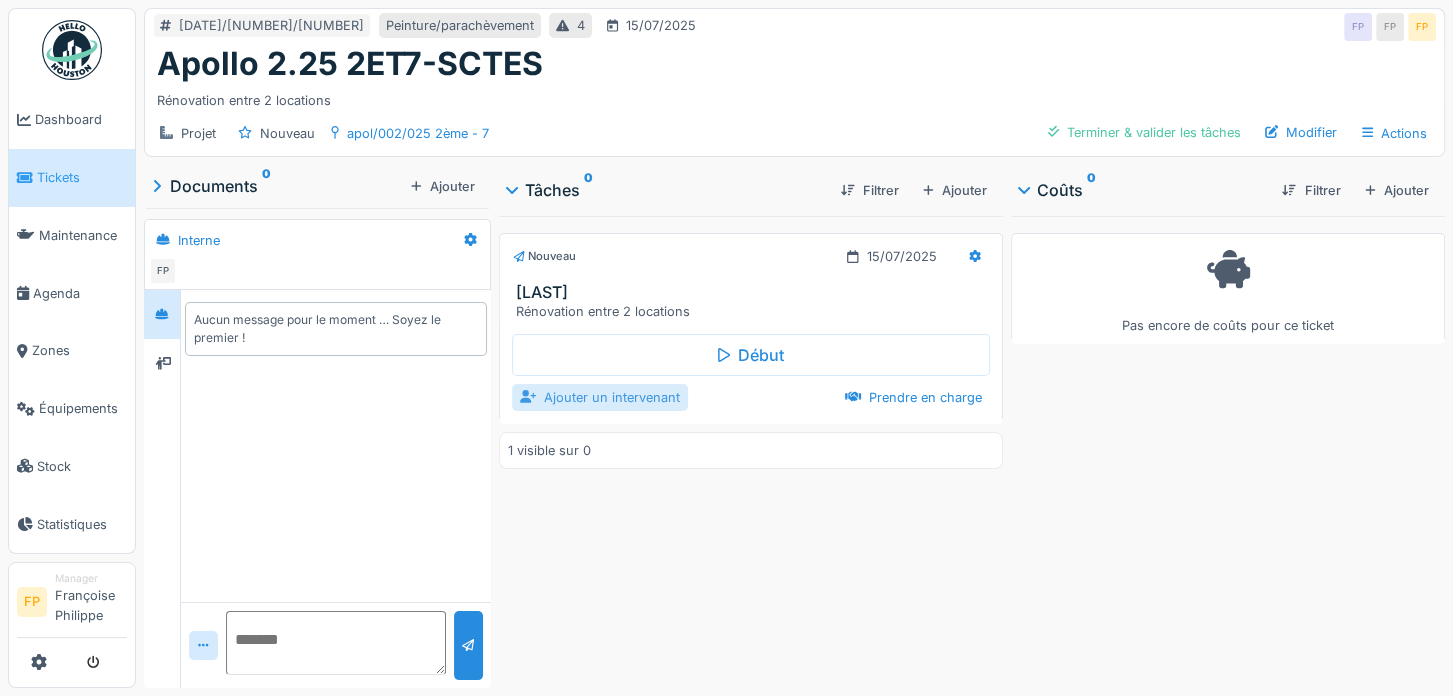 click on "Ajouter un intervenant" at bounding box center (600, 397) 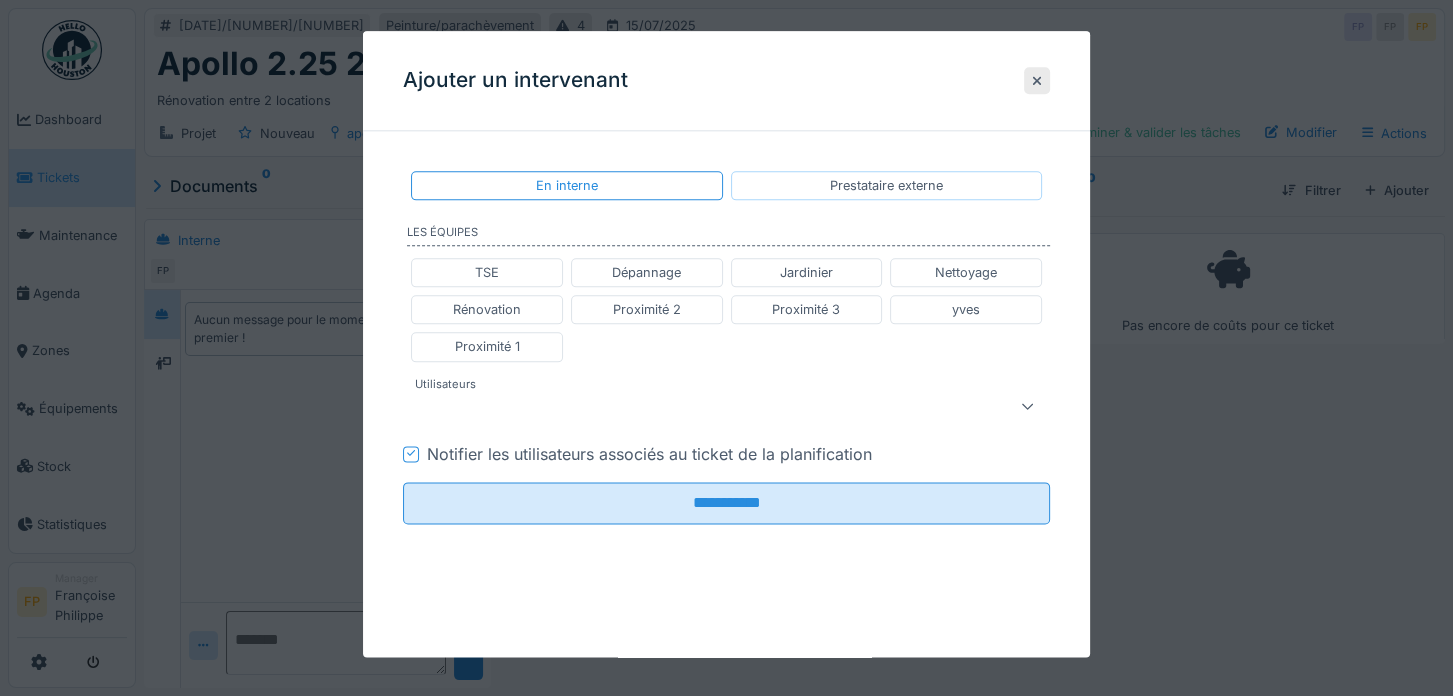 click on "Prestataire externe" at bounding box center (886, 185) 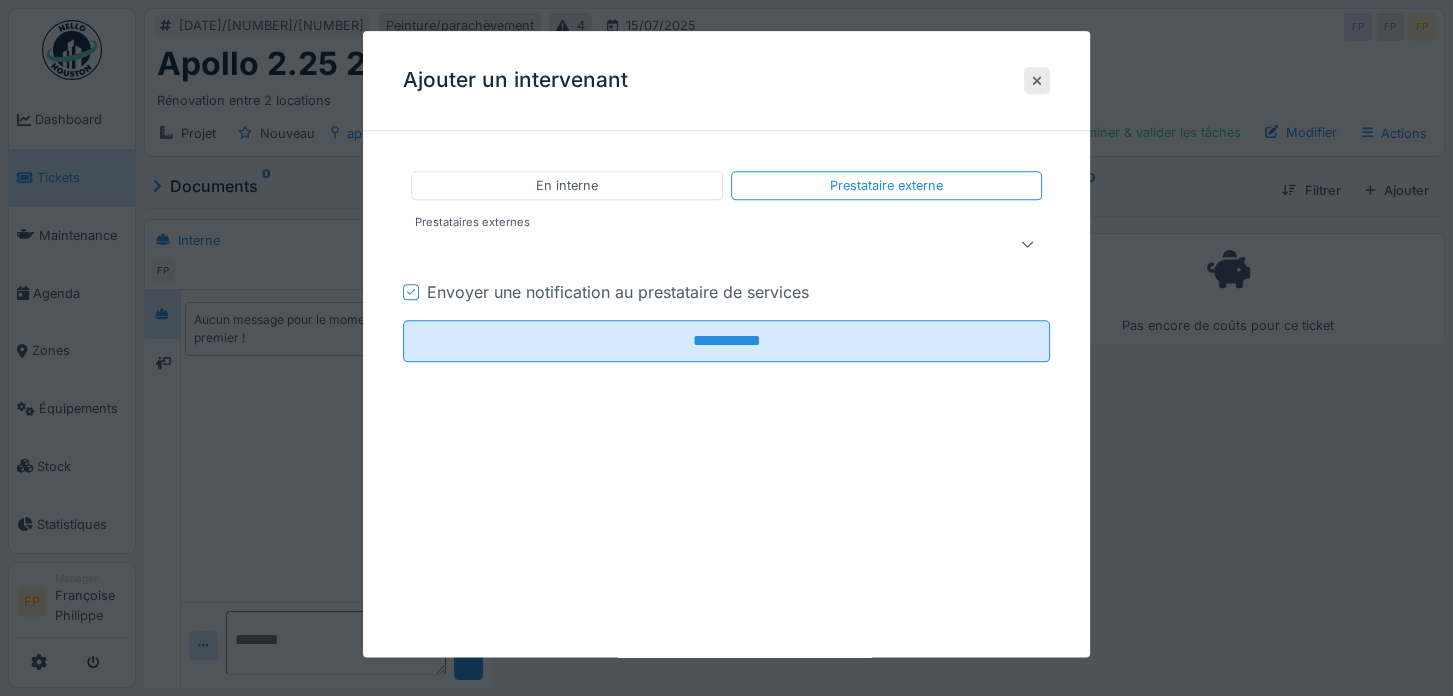 click 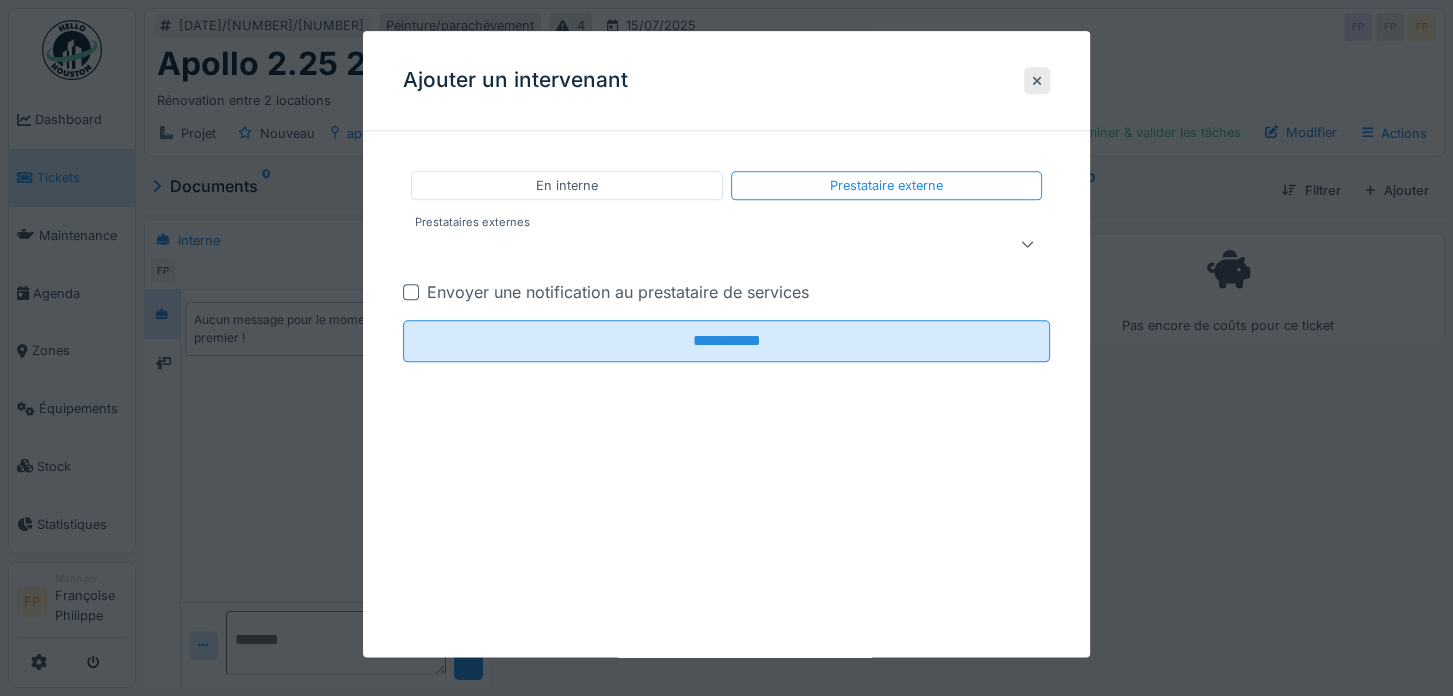 click at bounding box center [694, 245] 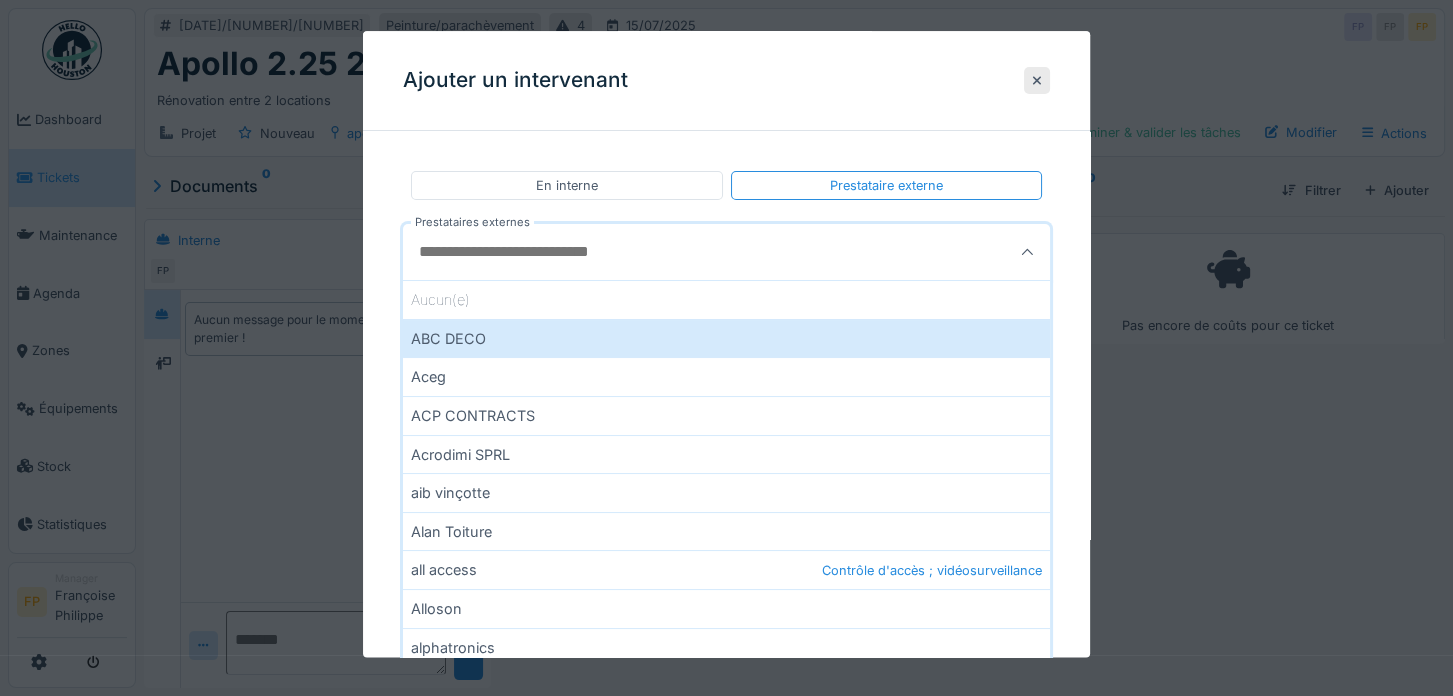 click on "Prestataires externes" at bounding box center (682, 253) 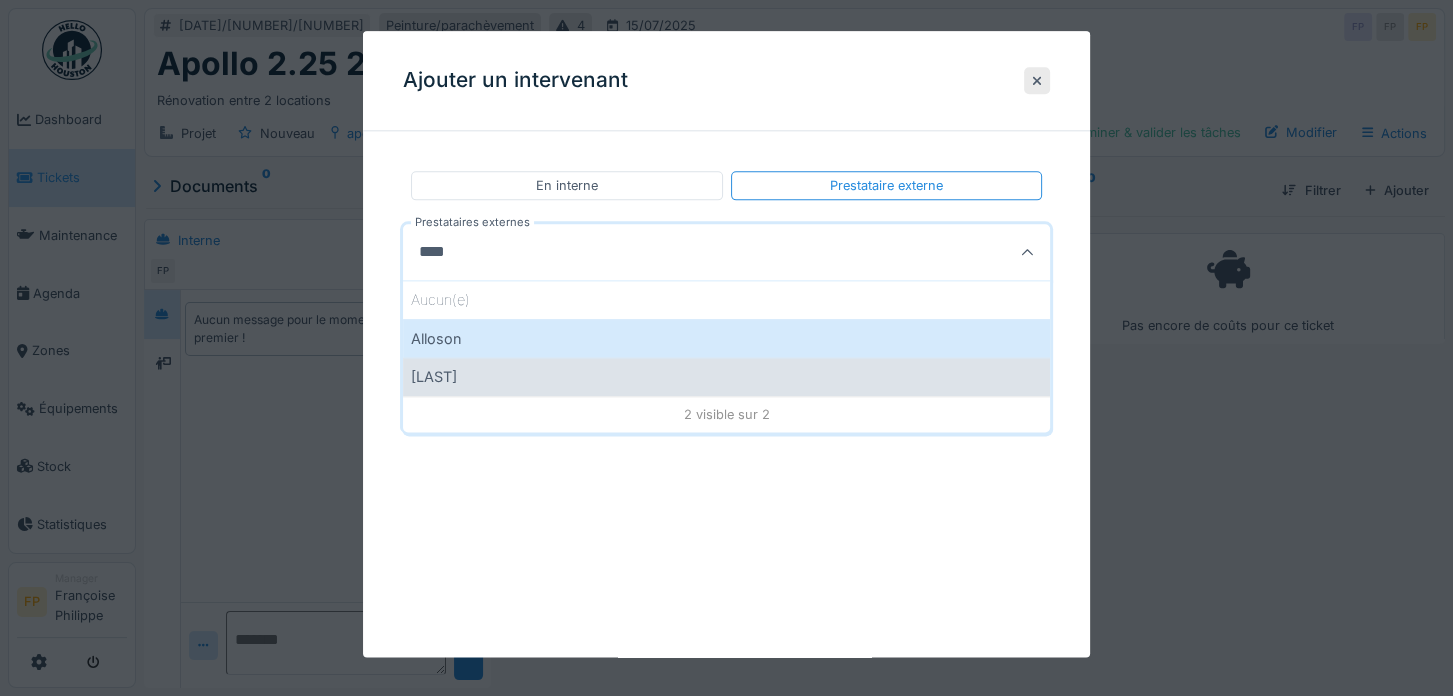 type on "****" 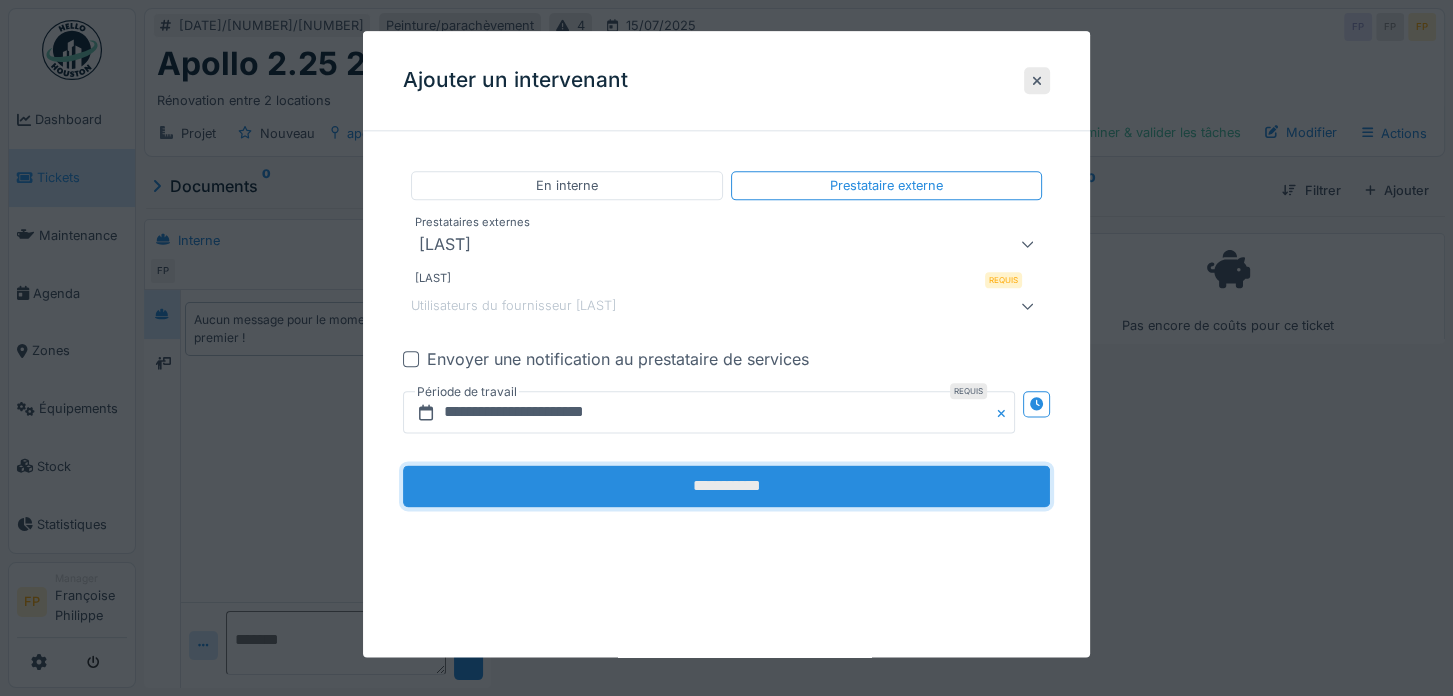 click on "**********" at bounding box center (726, 487) 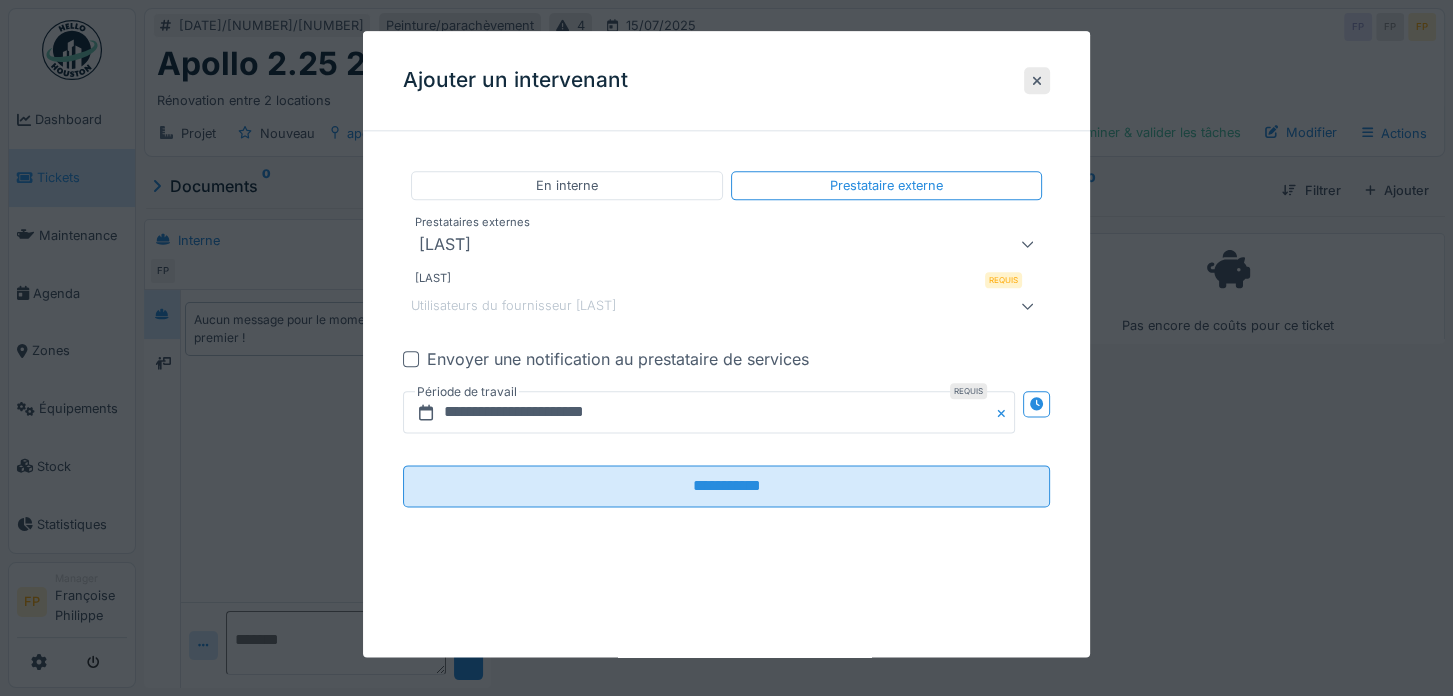 click on "Utilisateurs du fournisseur [LAST]" at bounding box center (513, 306) 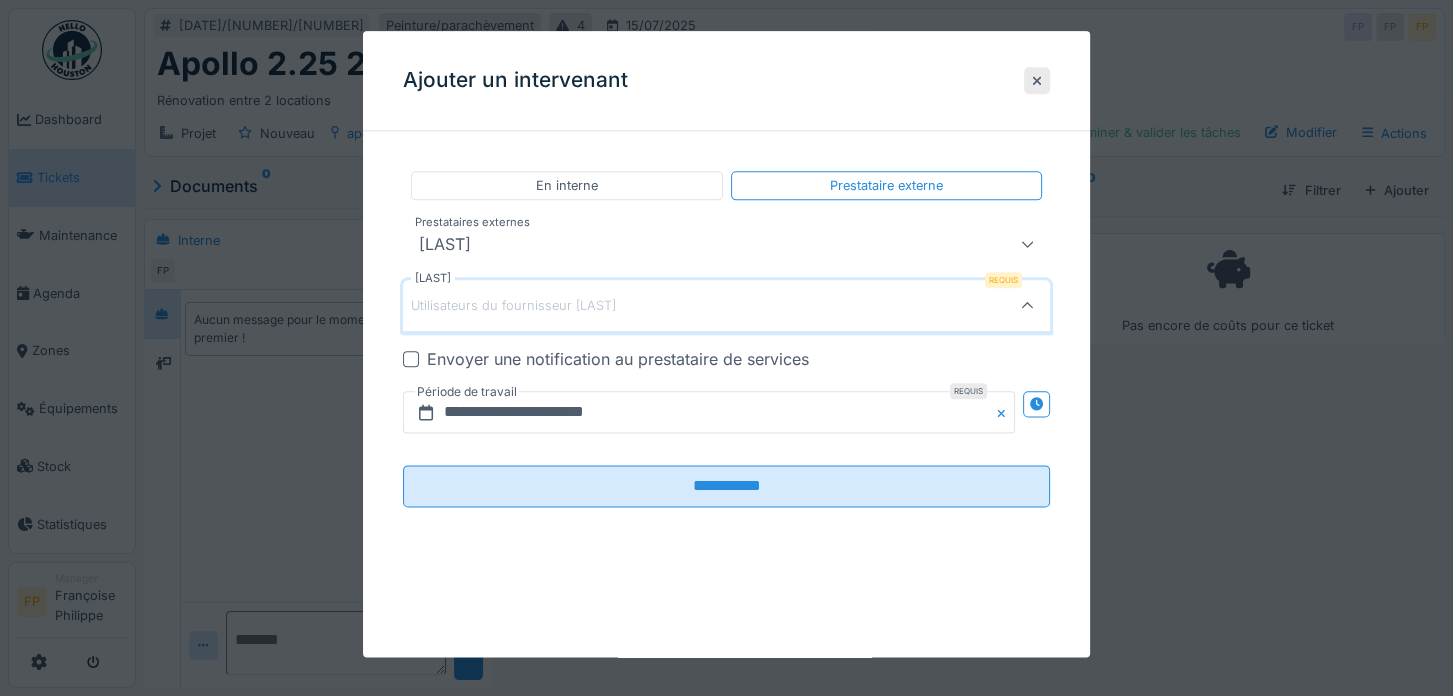click on "IVANOV" at bounding box center (433, 279) 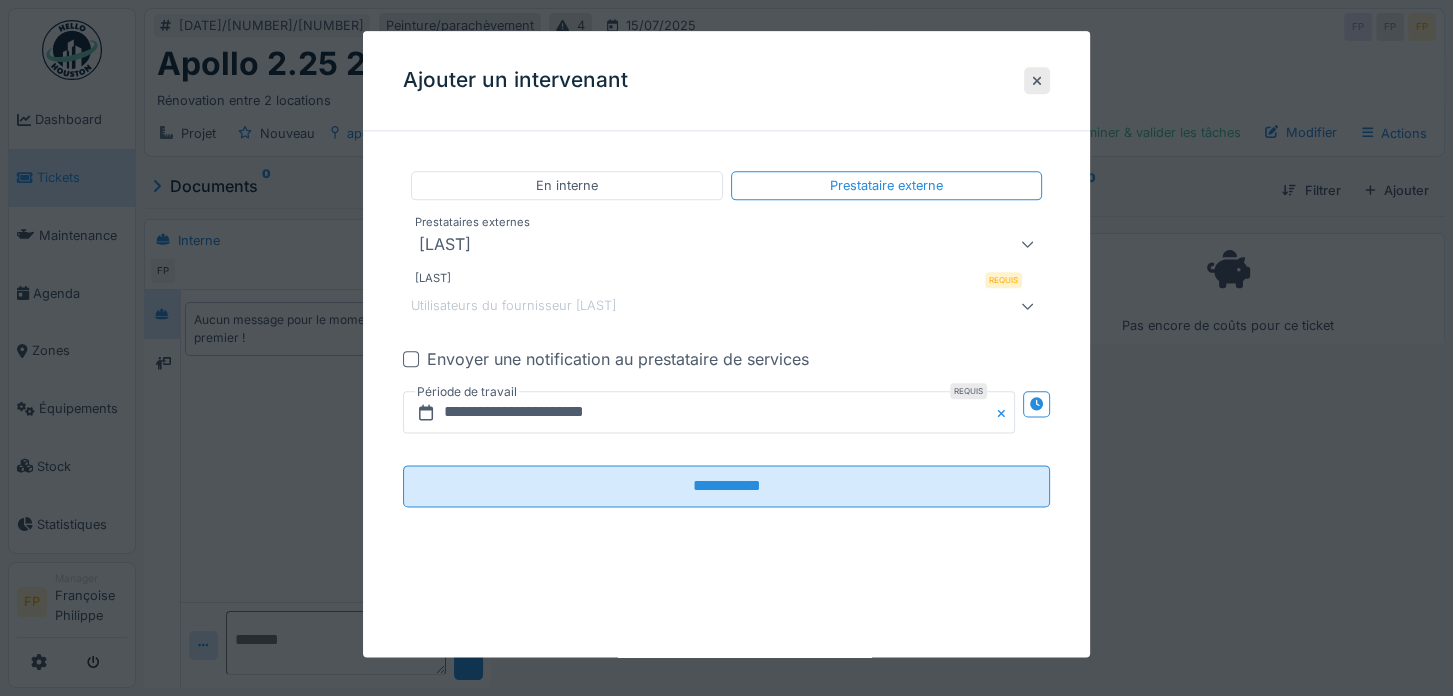 click on "Utilisateurs du fournisseur IVANOV" at bounding box center [513, 306] 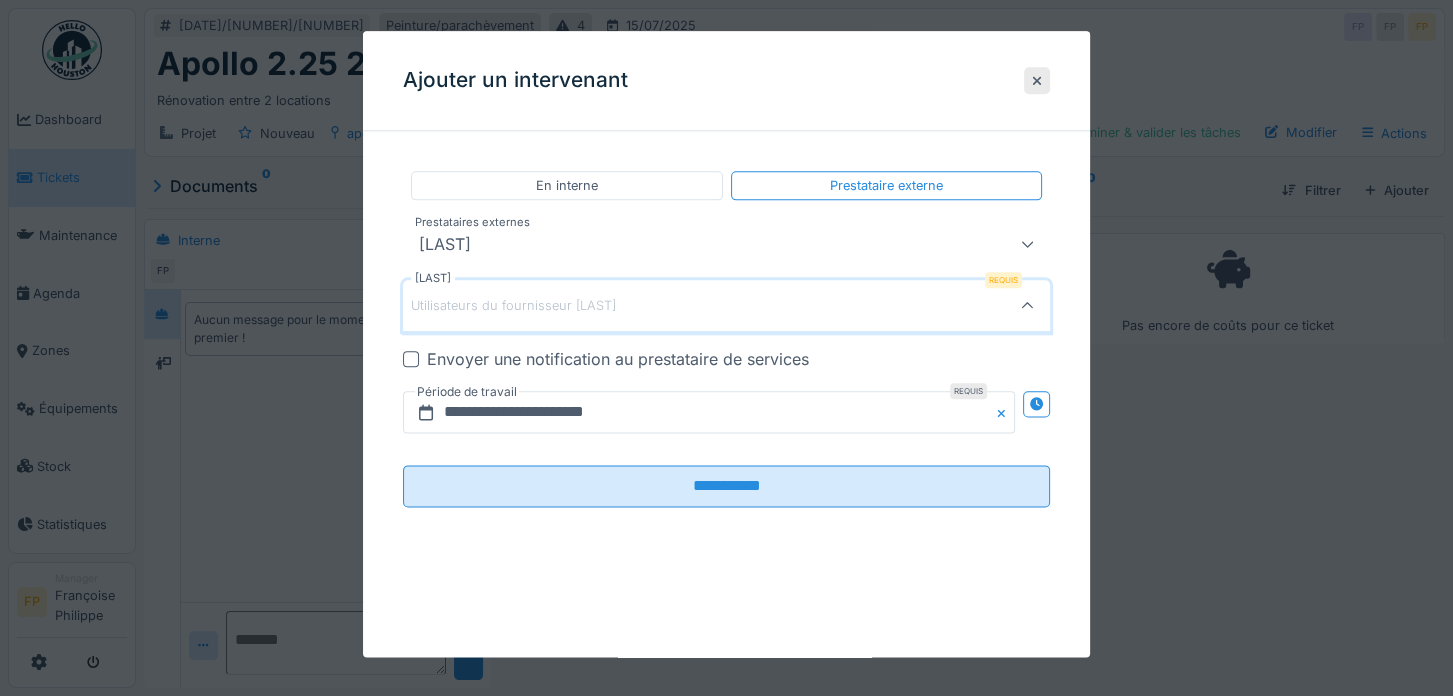 click on "IVANOV" at bounding box center [694, 245] 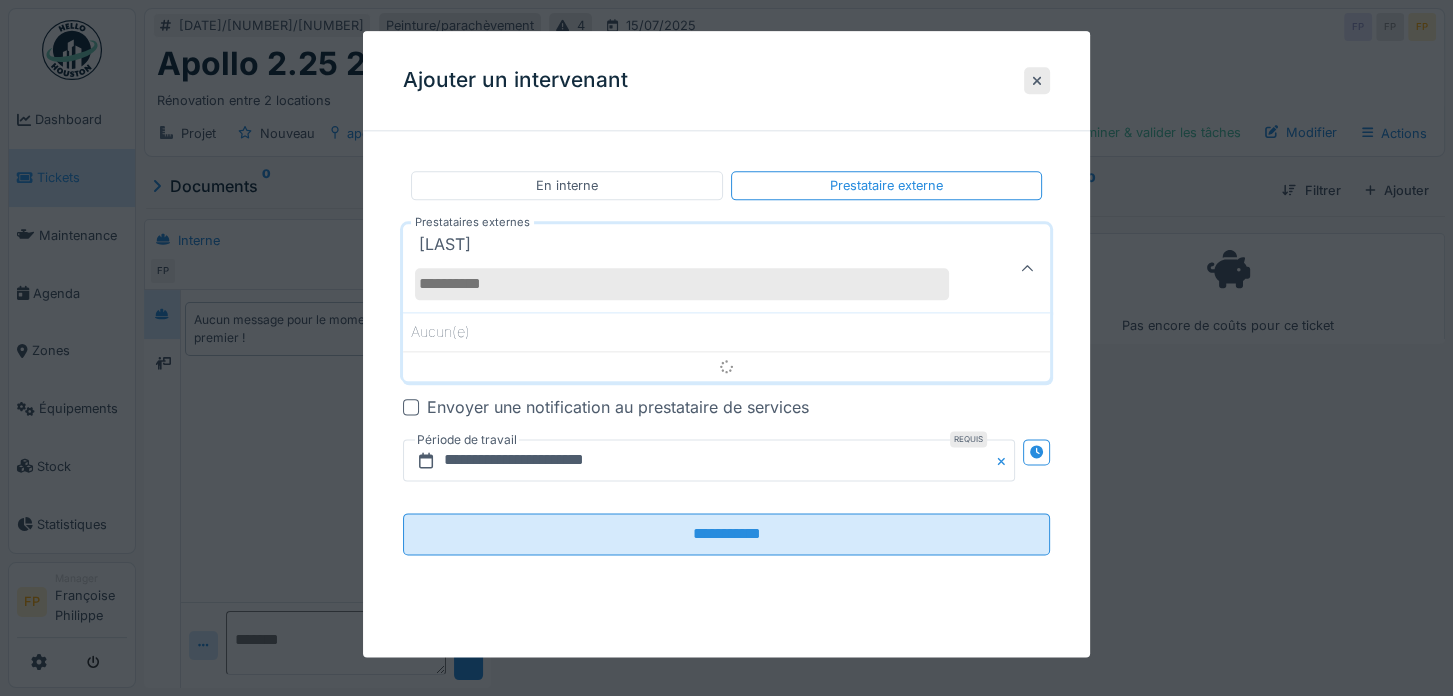 click on "Prestataires externes" at bounding box center [682, 285] 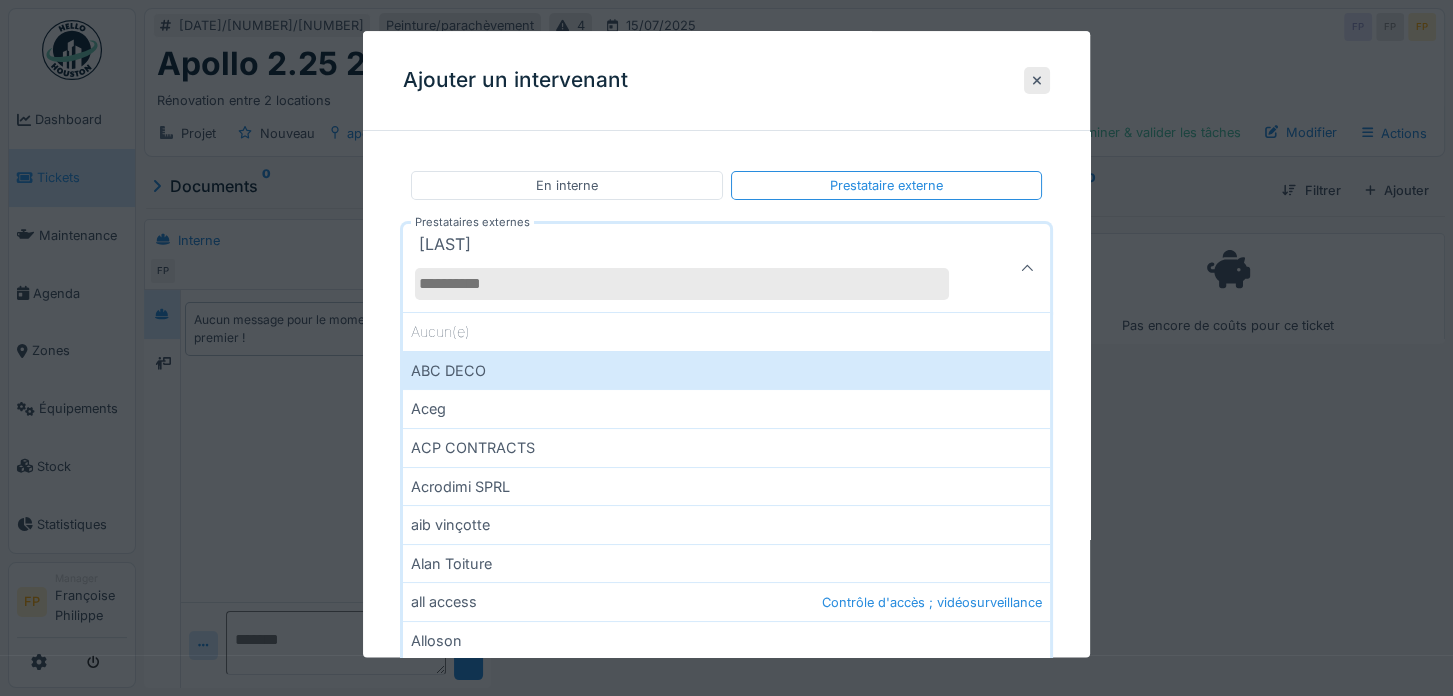 click on "IVANOV" at bounding box center (694, 269) 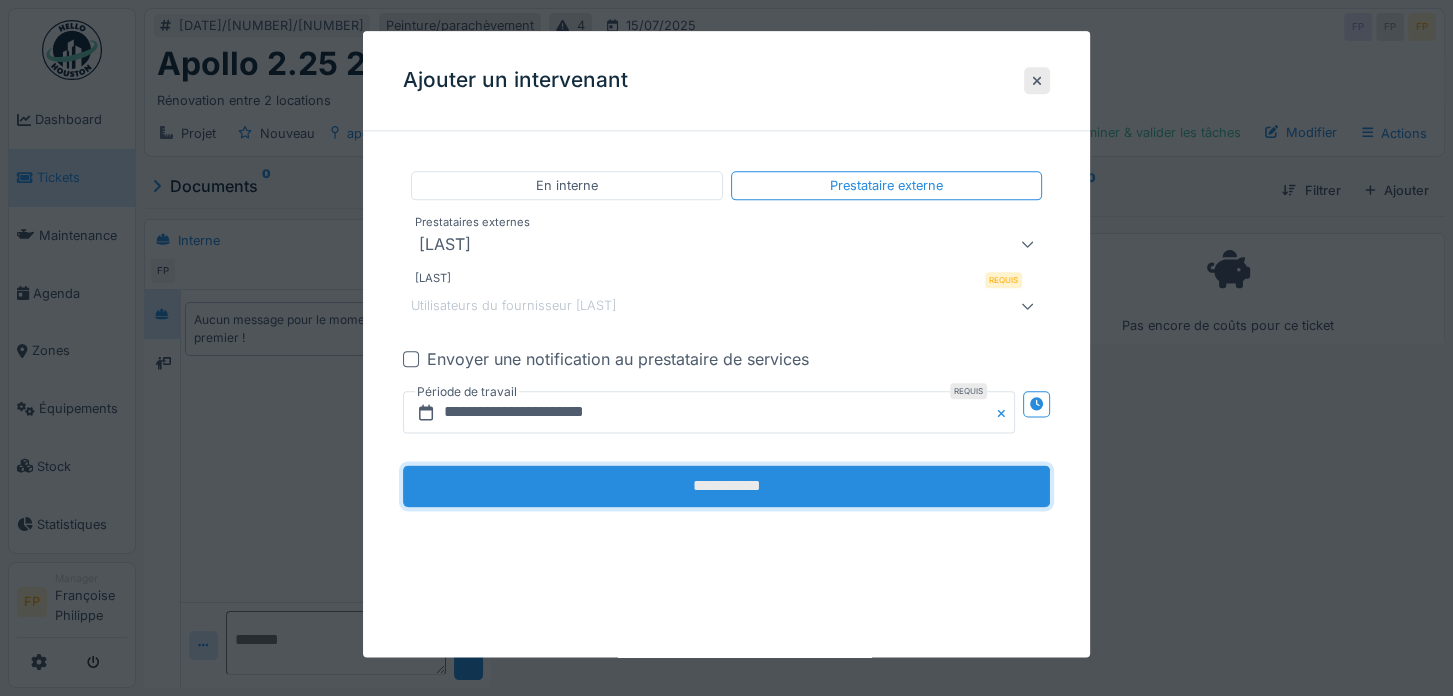click on "**********" at bounding box center [726, 487] 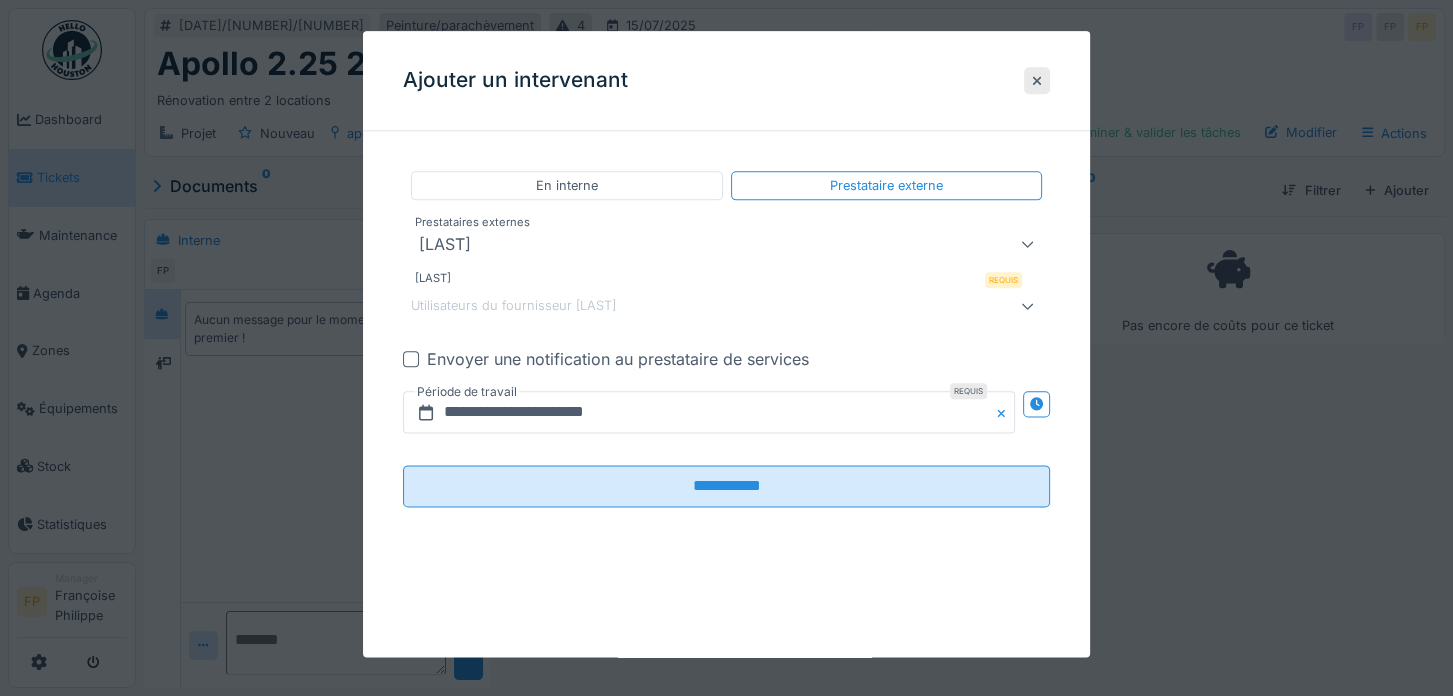 click on "**********" at bounding box center [726, 355] 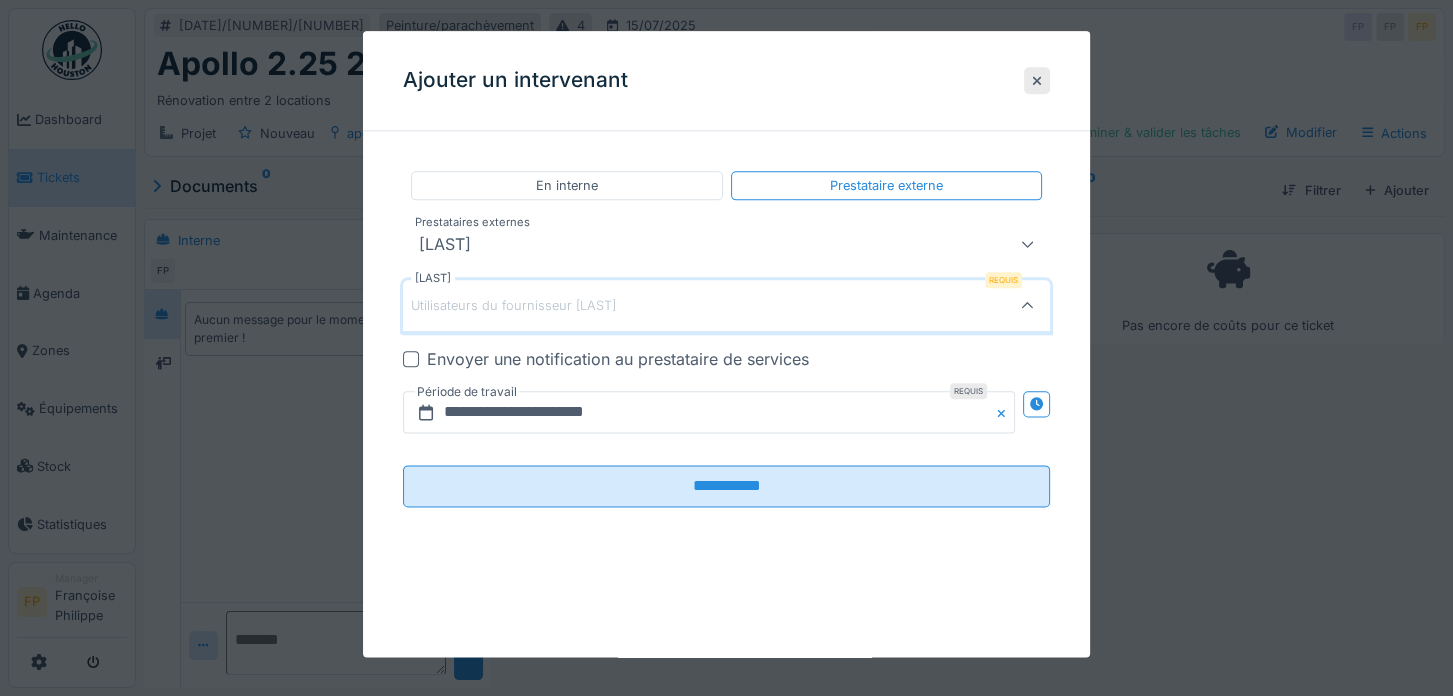click on "IVANOV" at bounding box center (433, 279) 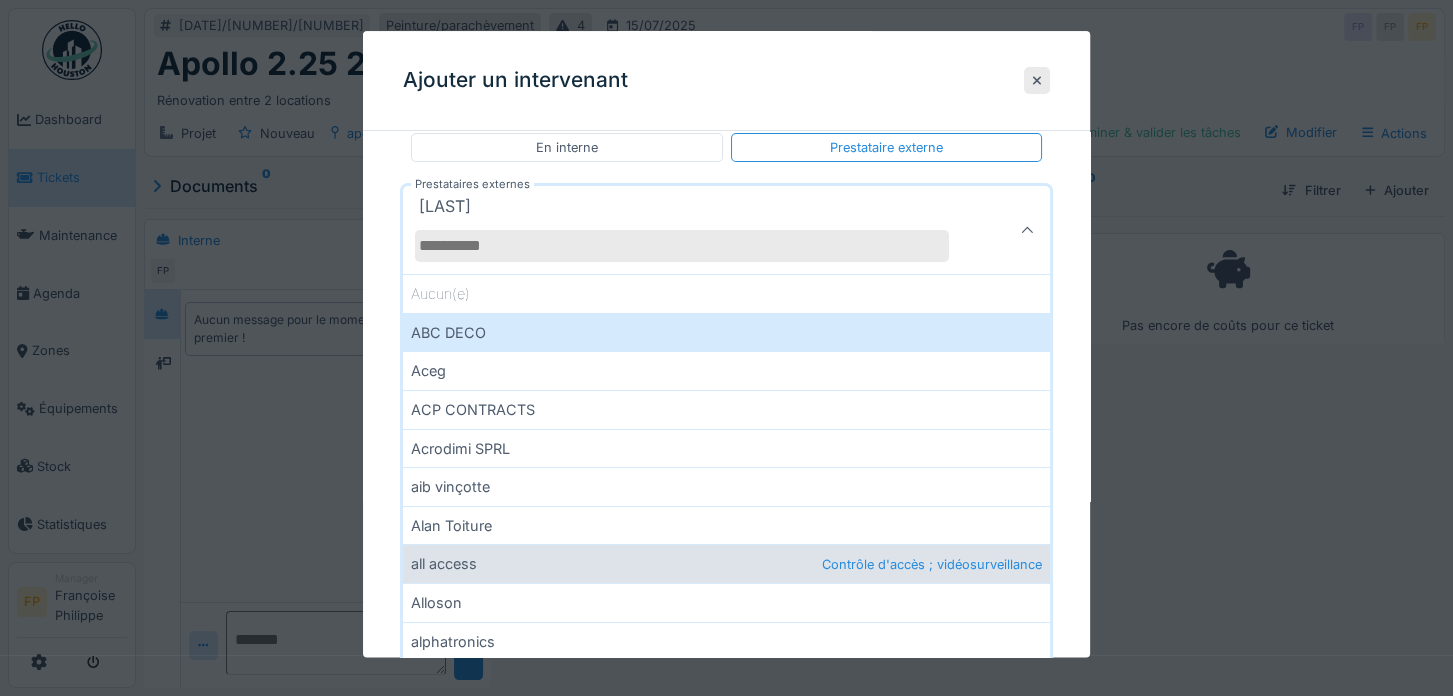 scroll, scrollTop: 0, scrollLeft: 0, axis: both 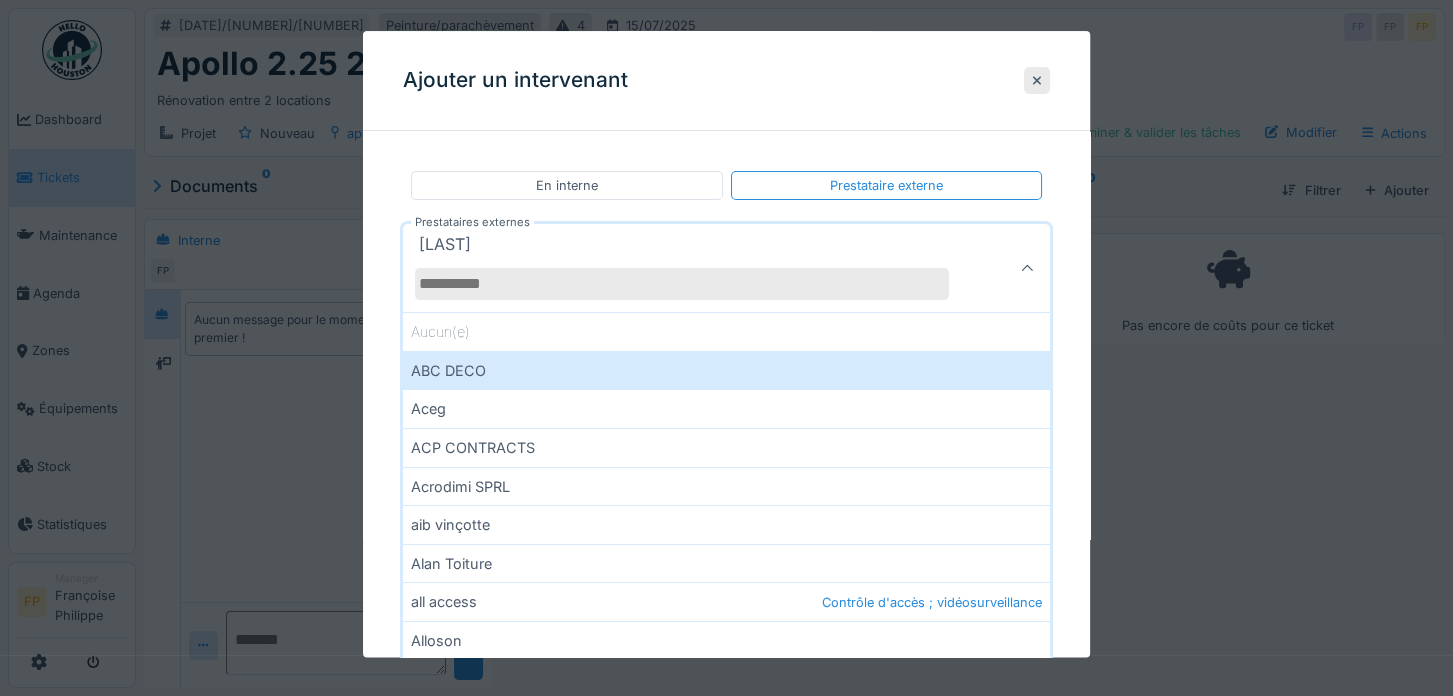 click on "**********" at bounding box center (726, 379) 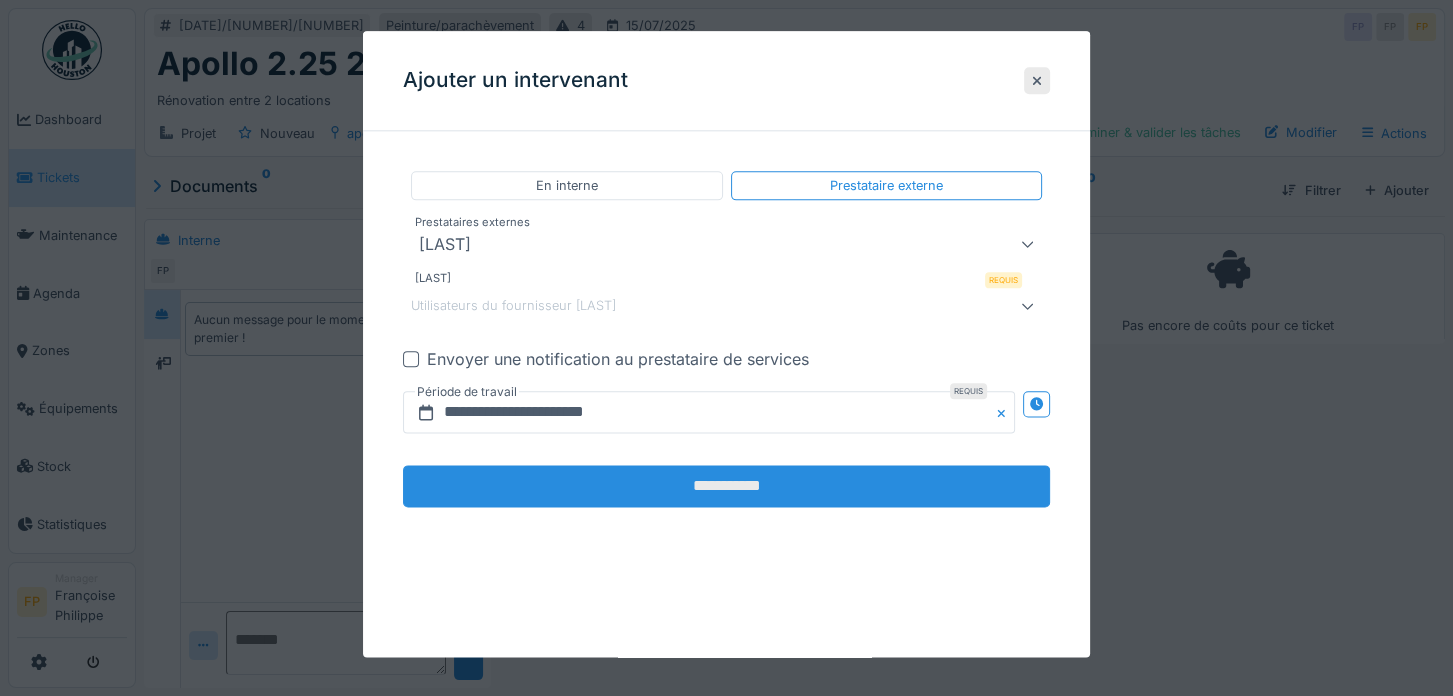 click on "**********" at bounding box center [726, 487] 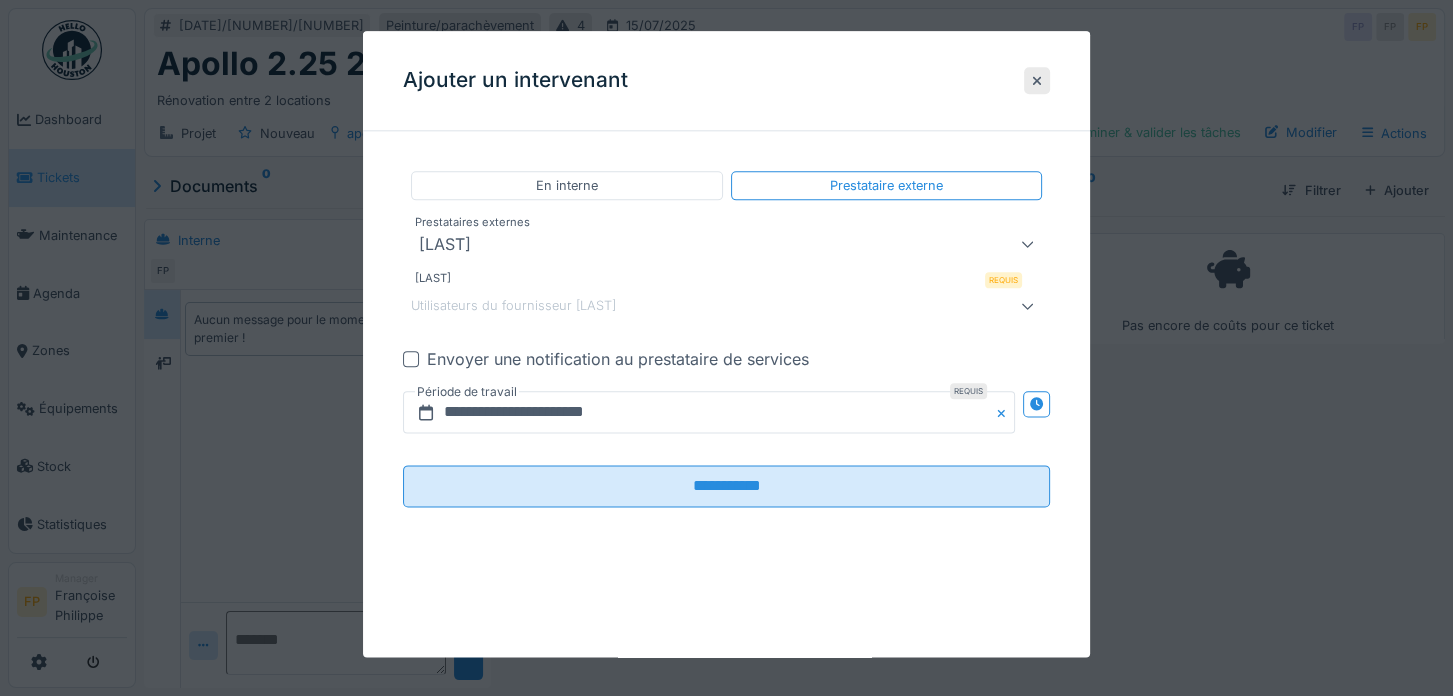 click on "Utilisateurs du fournisseur IVANOV" at bounding box center (513, 306) 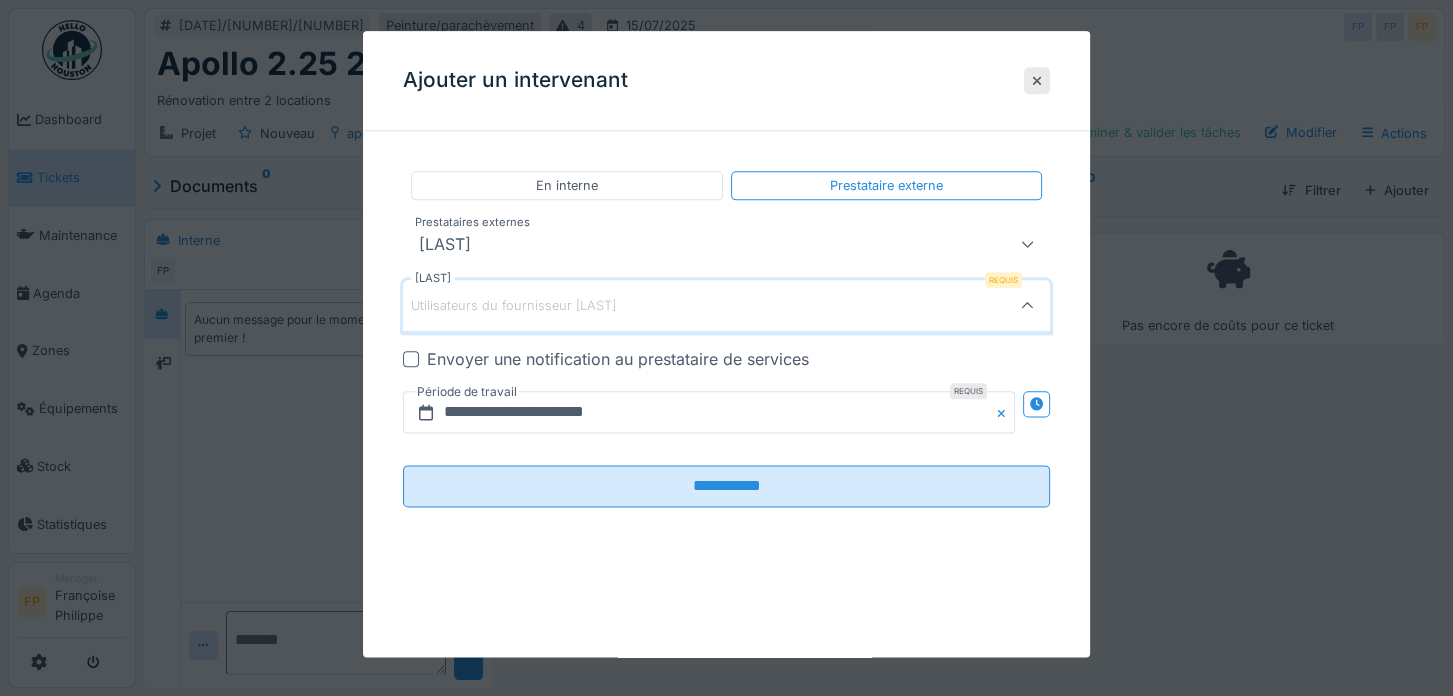 click on "Utilisateurs du fournisseur IVANOV" at bounding box center [513, 306] 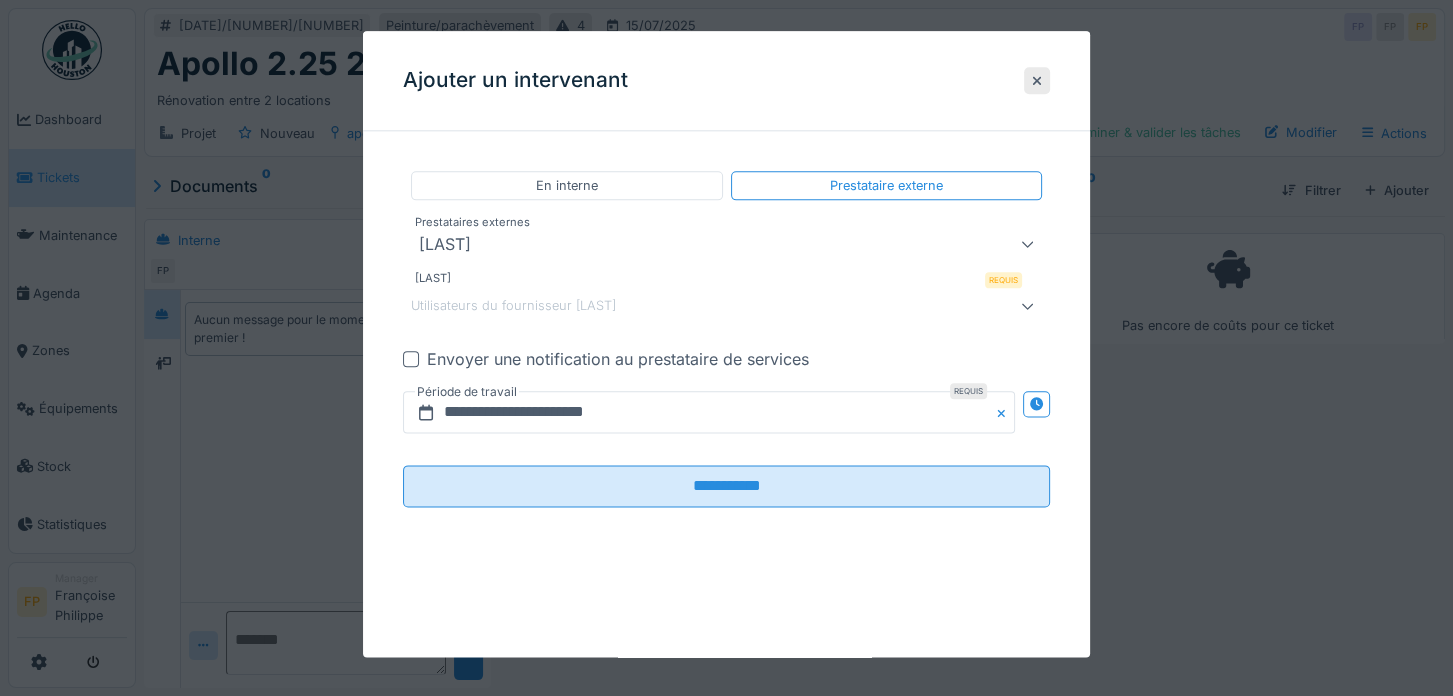 click on "Utilisateurs du fournisseur IVANOV" at bounding box center [513, 306] 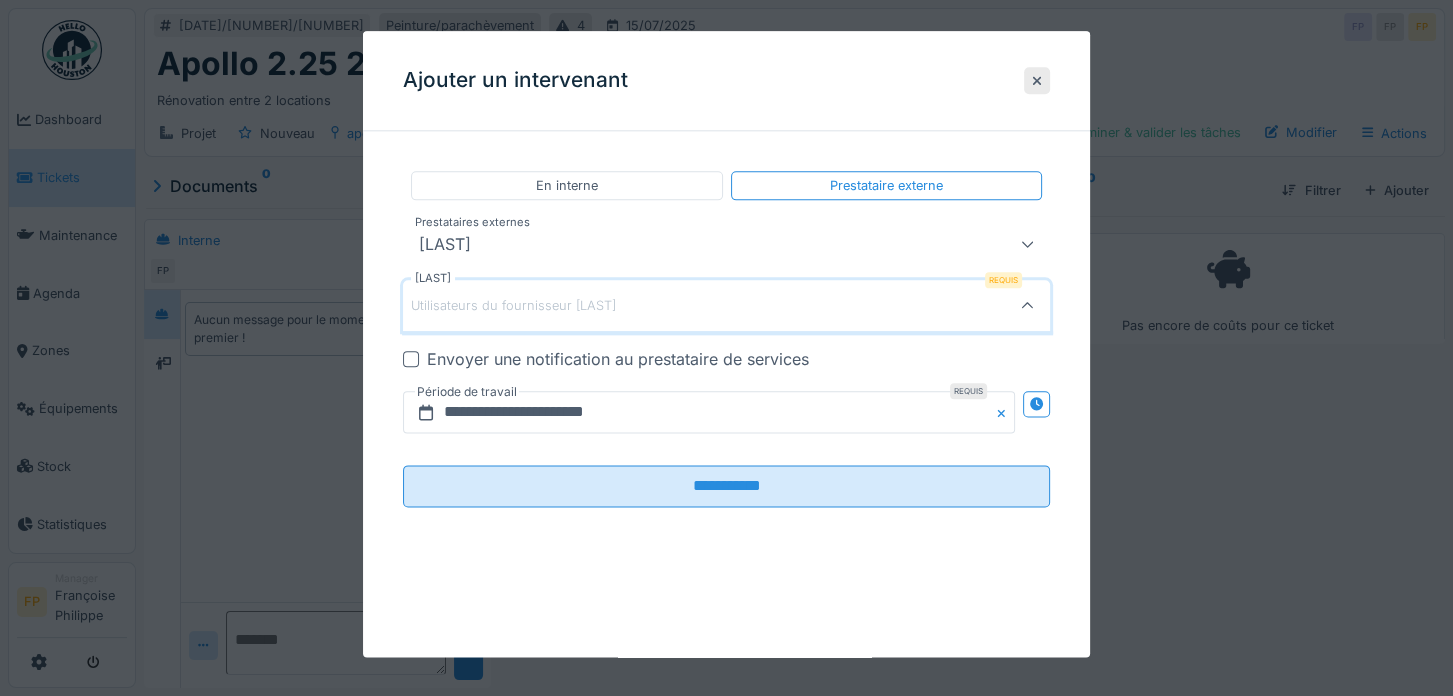 click at bounding box center (411, 360) 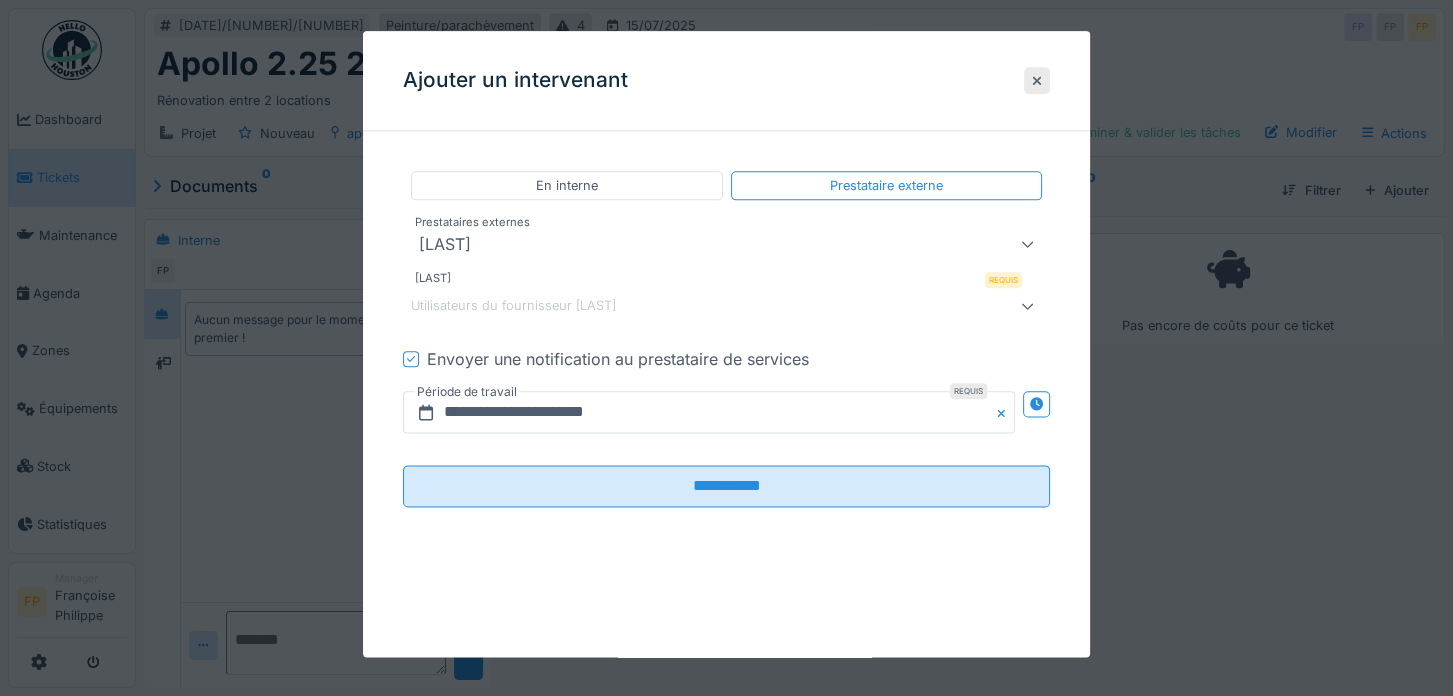 click on "Utilisateurs du fournisseur IVANOV" at bounding box center (513, 306) 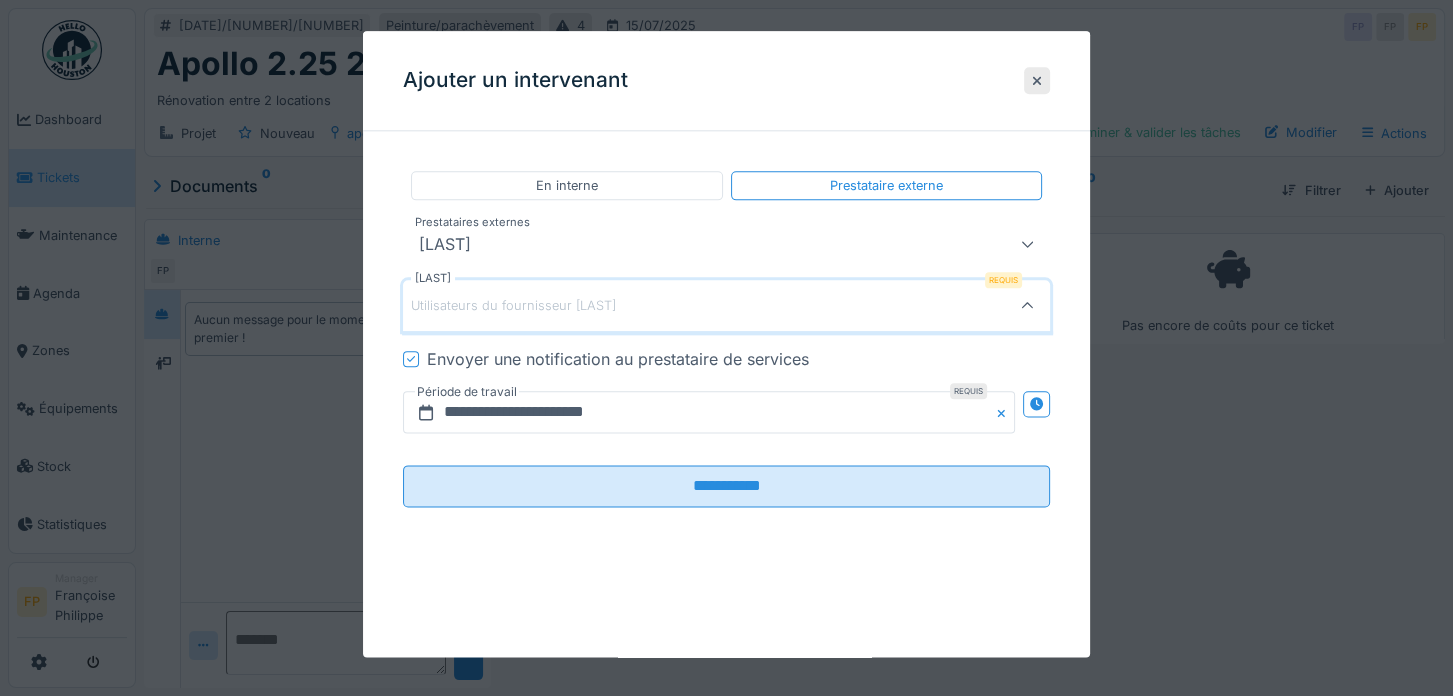click 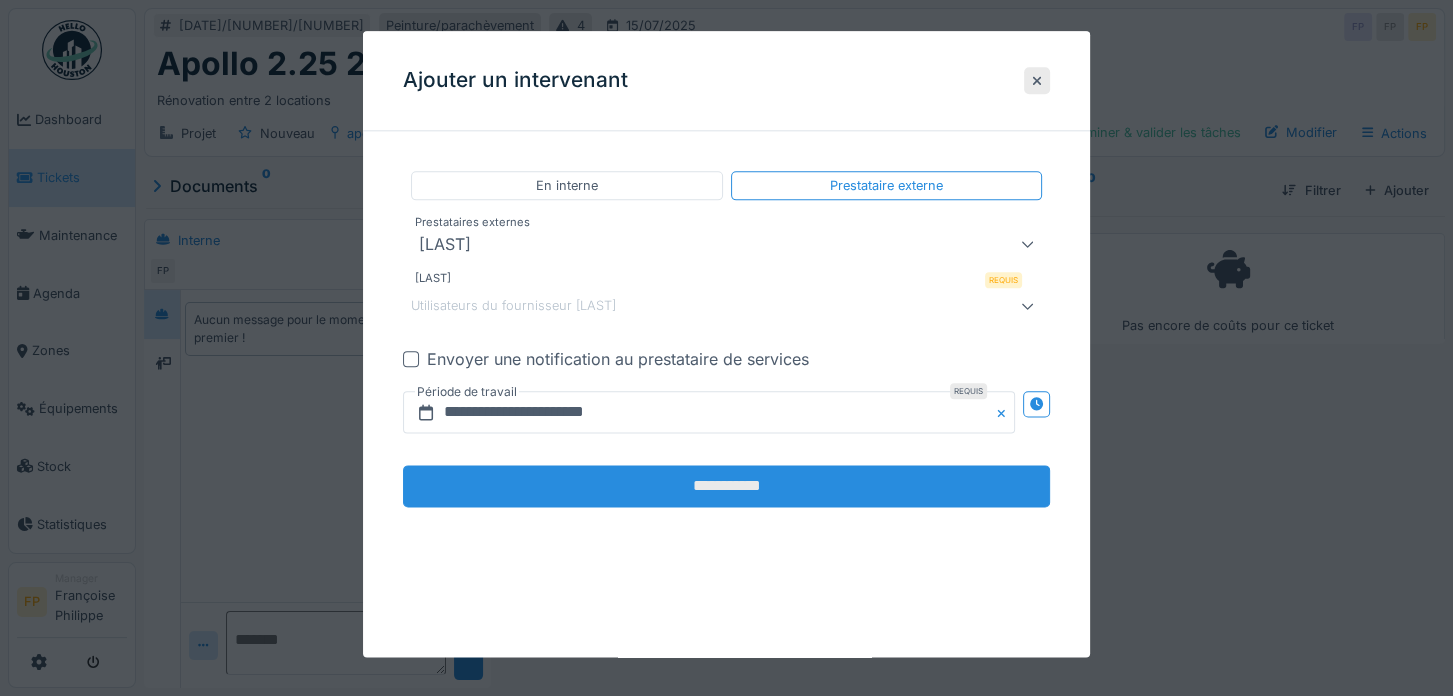 click on "**********" at bounding box center [726, 487] 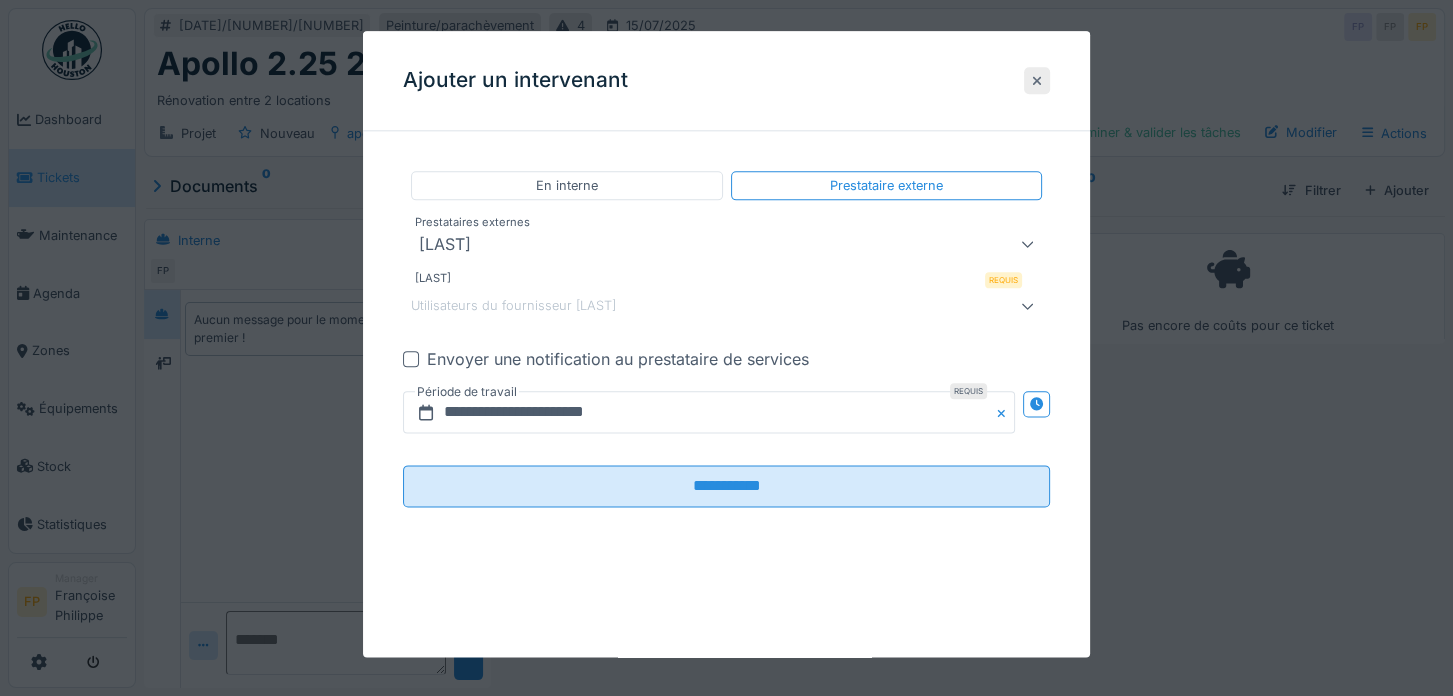 click at bounding box center (1037, 80) 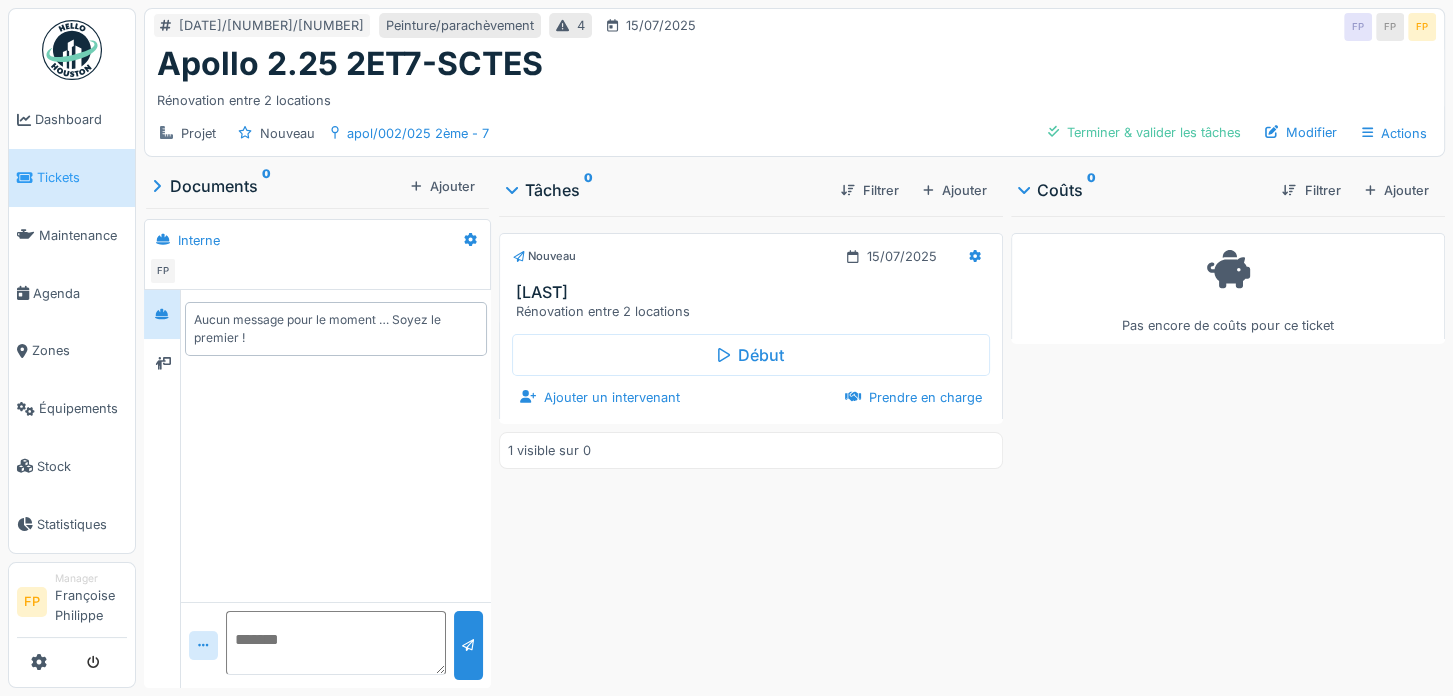 drag, startPoint x: 1252, startPoint y: 476, endPoint x: 1255, endPoint y: 444, distance: 32.140316 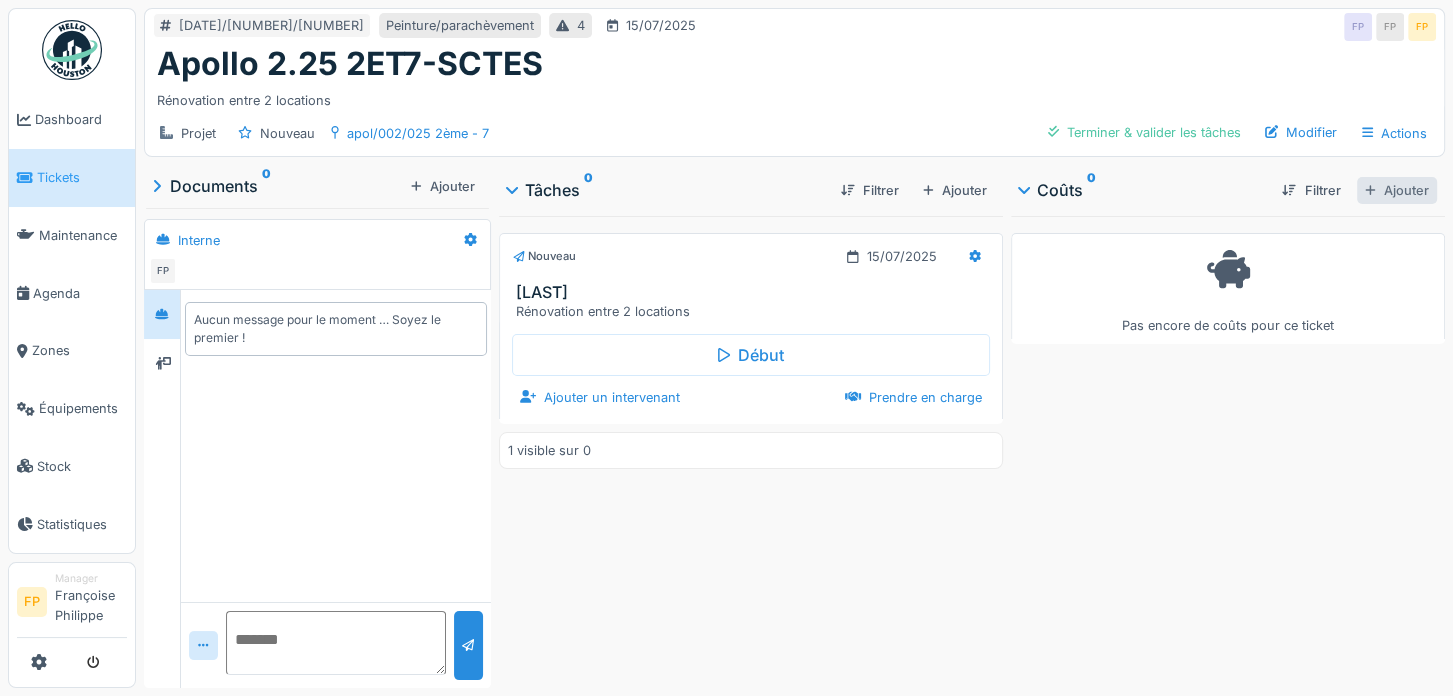 click on "Ajouter" at bounding box center (1397, 190) 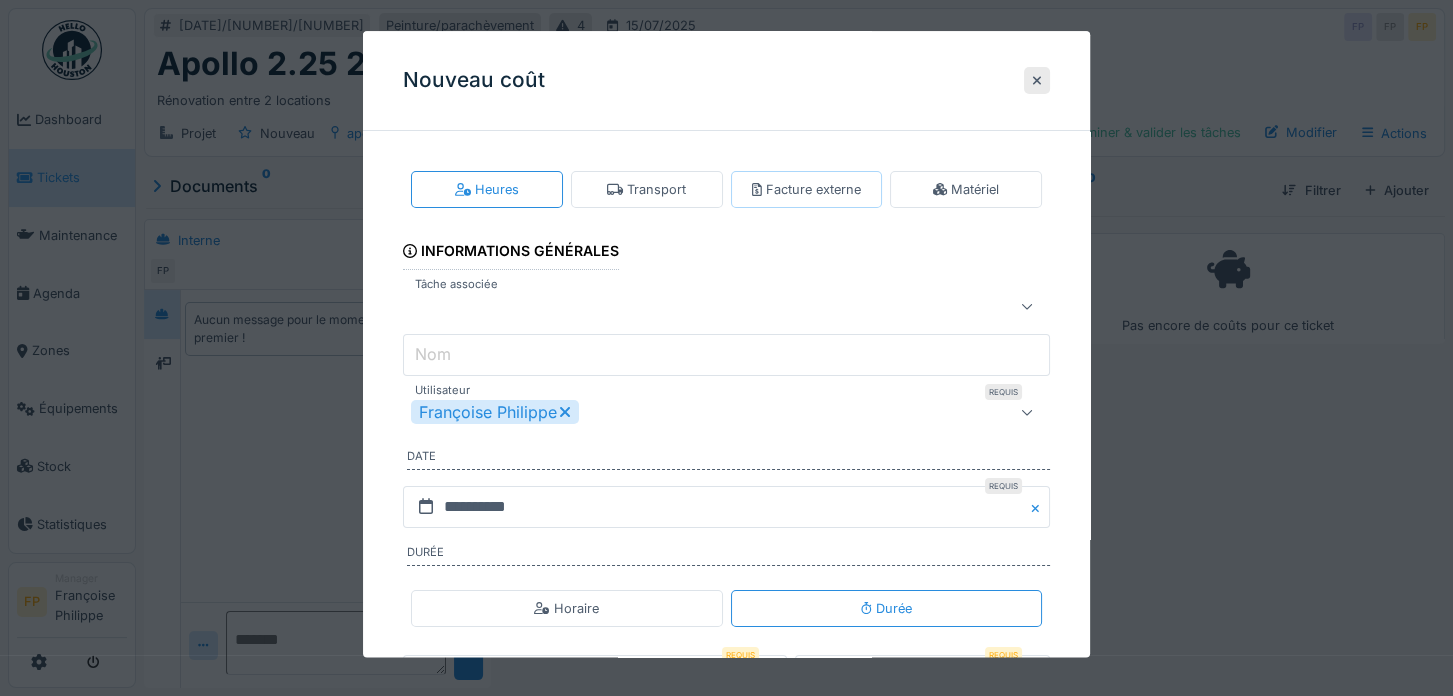 click on "Facture externe" at bounding box center (806, 189) 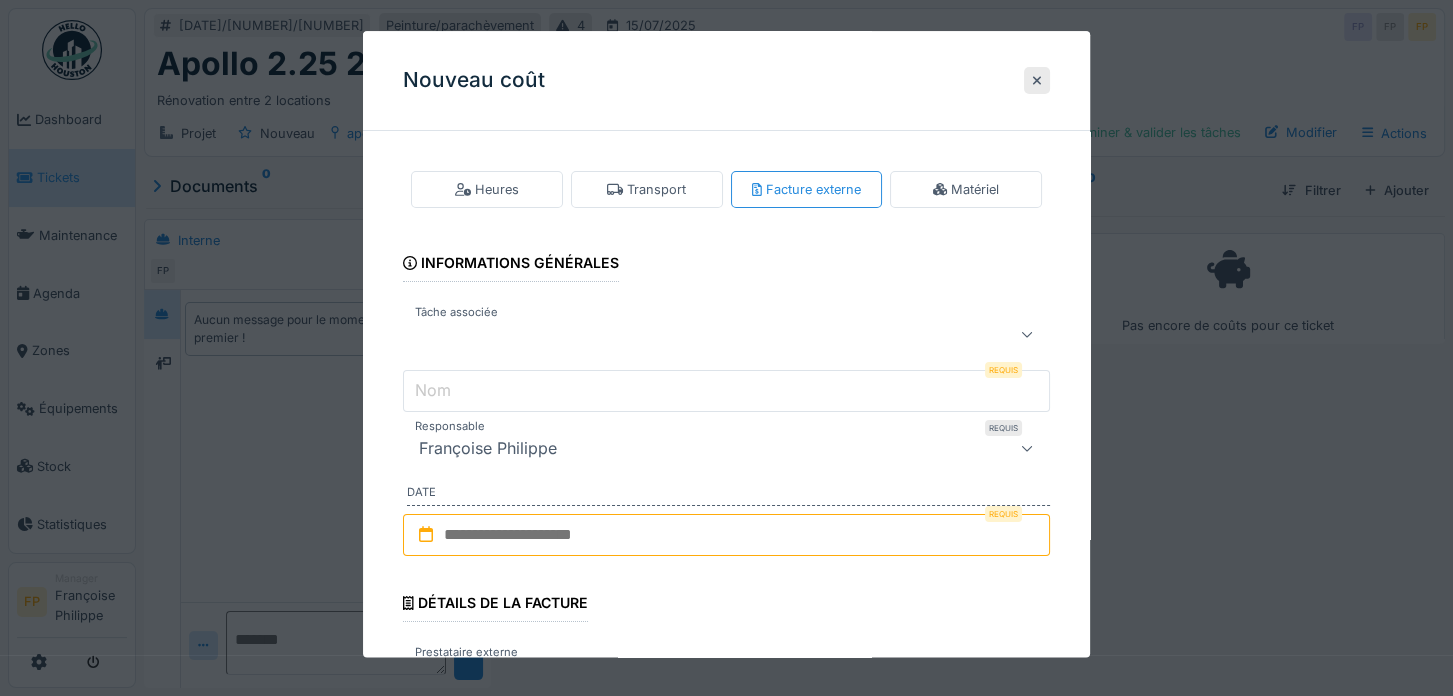 click at bounding box center (694, 335) 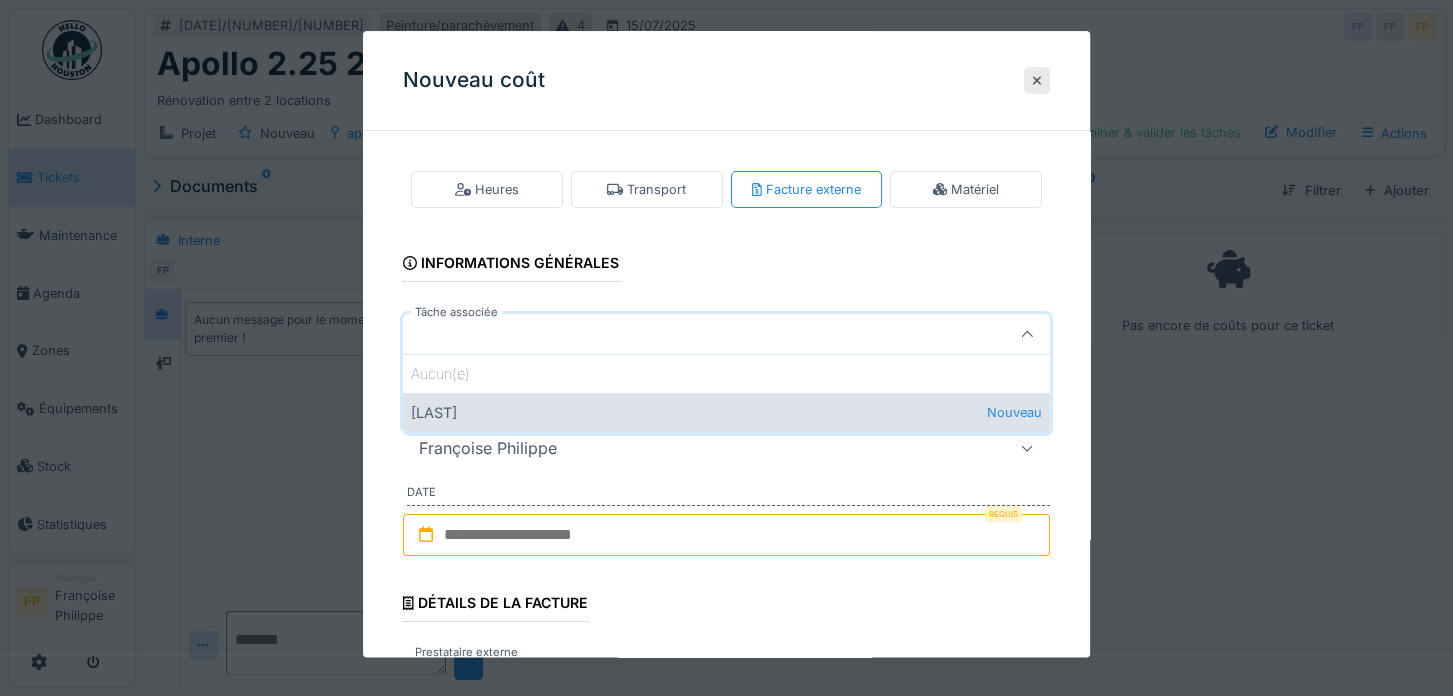 click on "IVANOV   Nouveau" at bounding box center [726, 412] 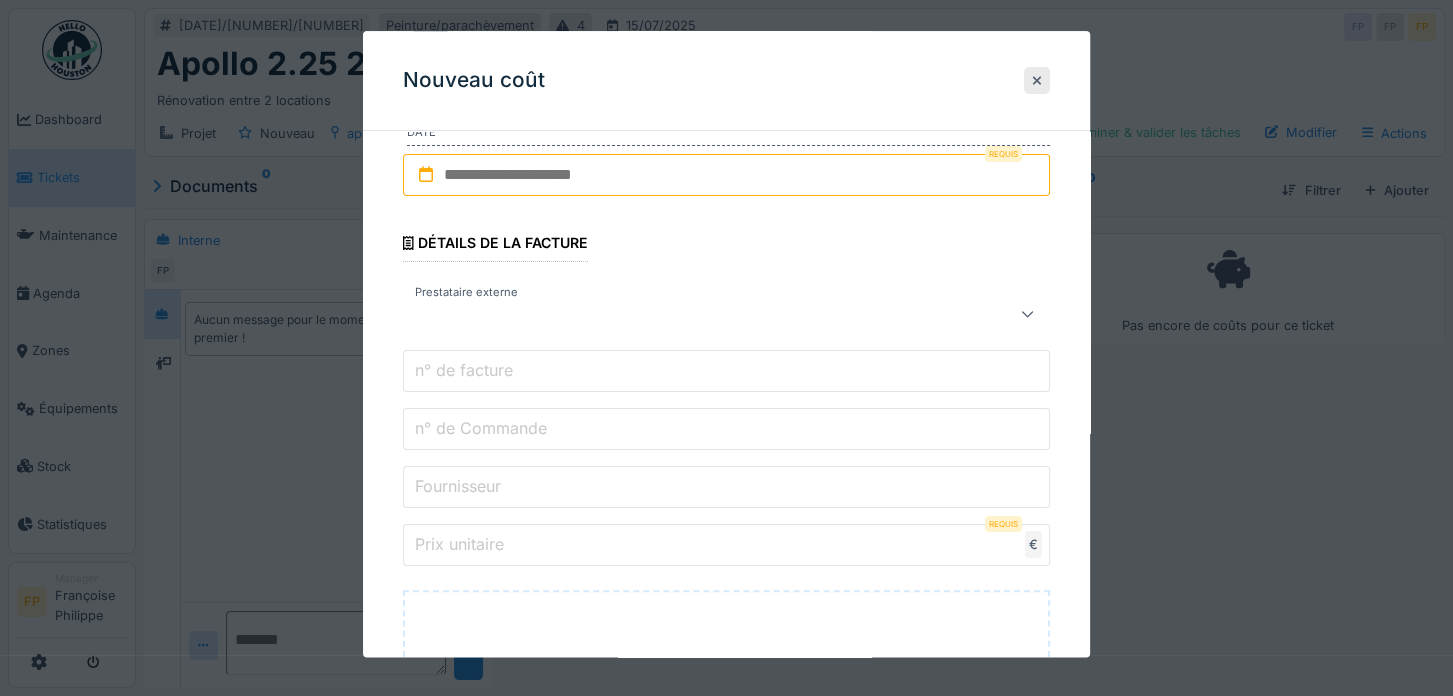 scroll, scrollTop: 400, scrollLeft: 0, axis: vertical 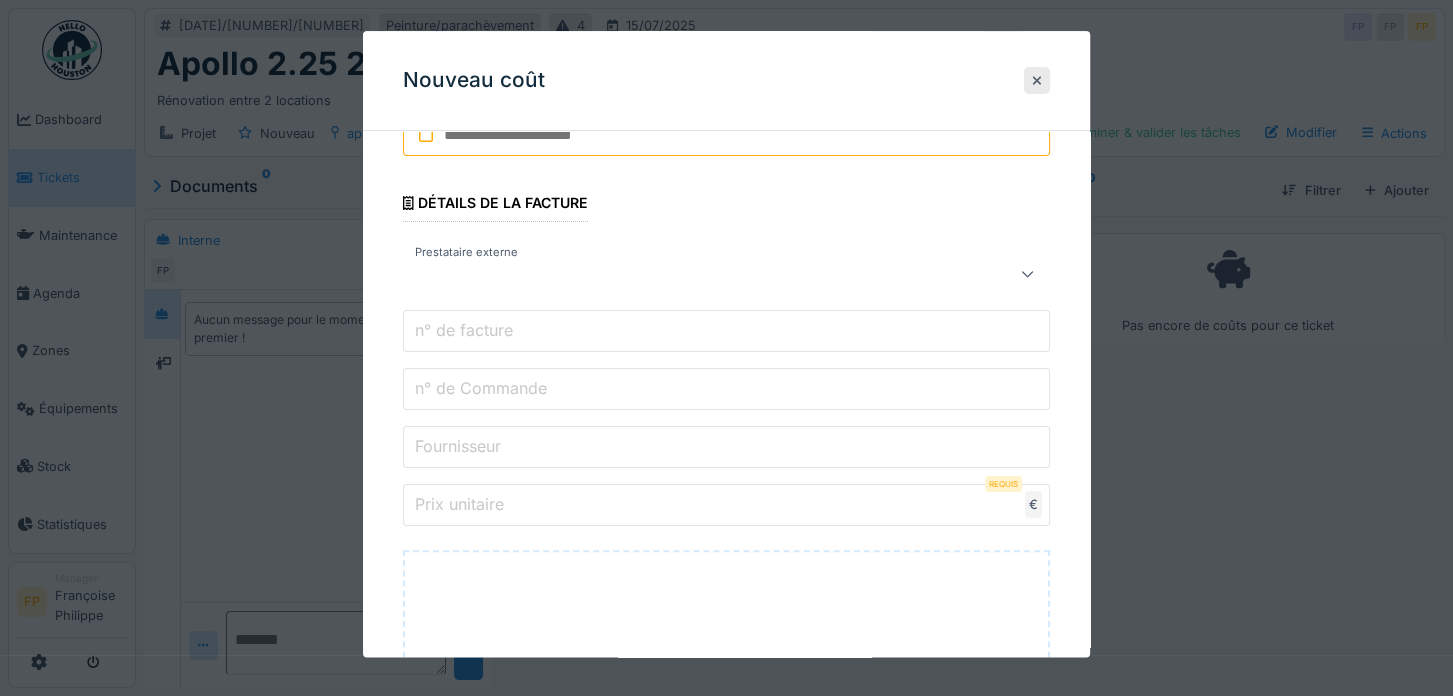 click on "n° de Commande" at bounding box center [481, 389] 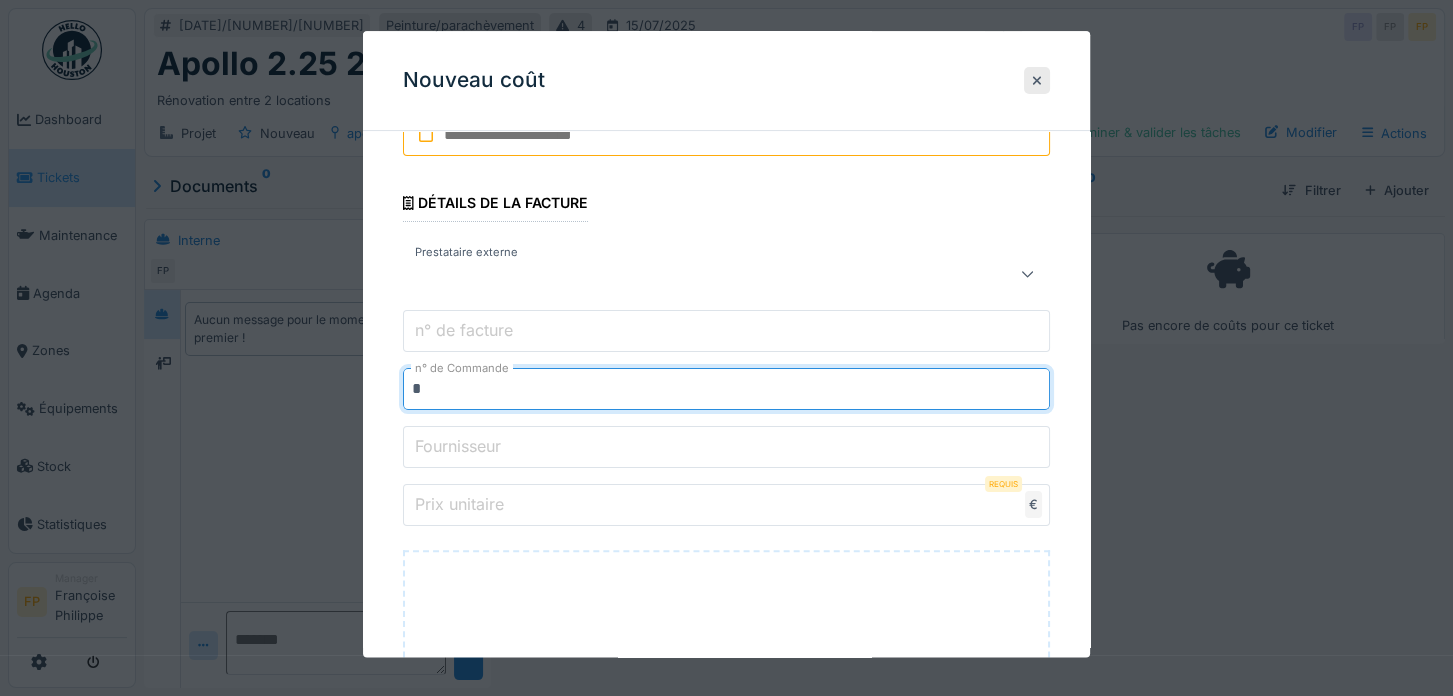 click on "*" at bounding box center [726, 390] 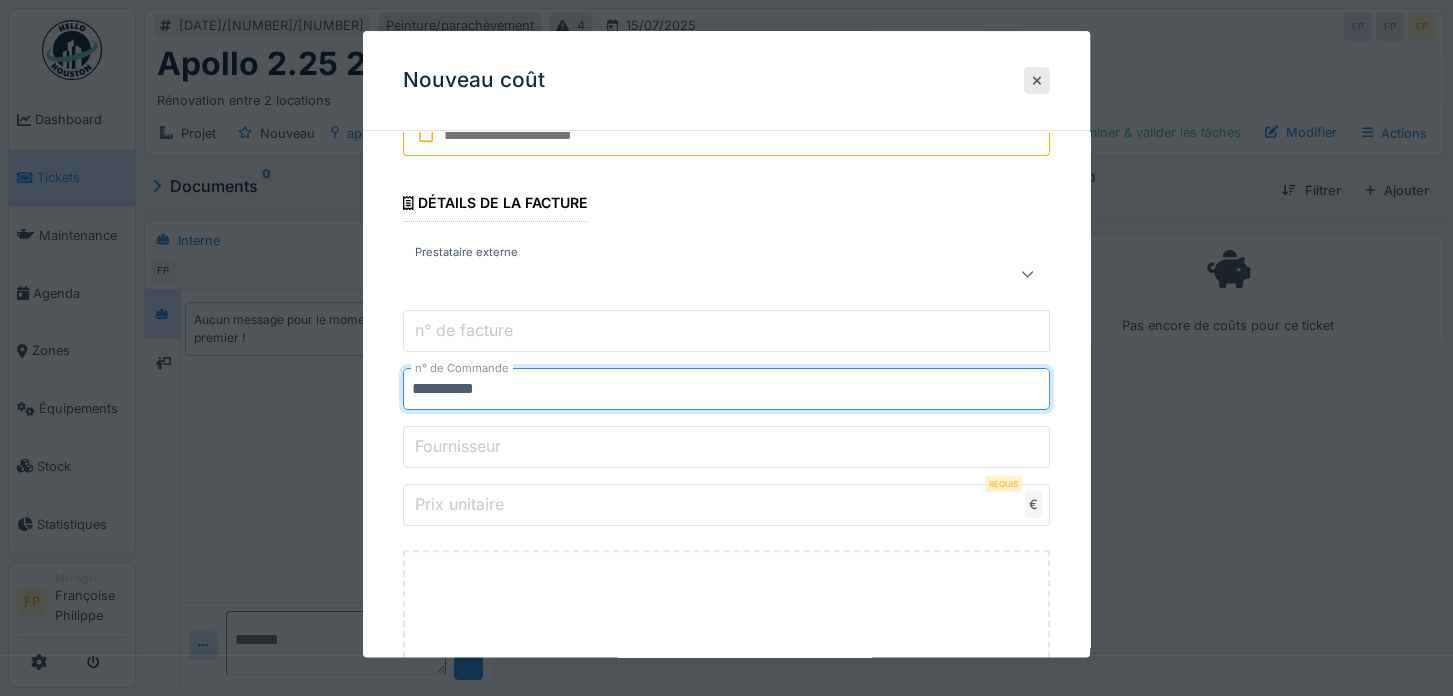 click on "*********" at bounding box center [726, 390] 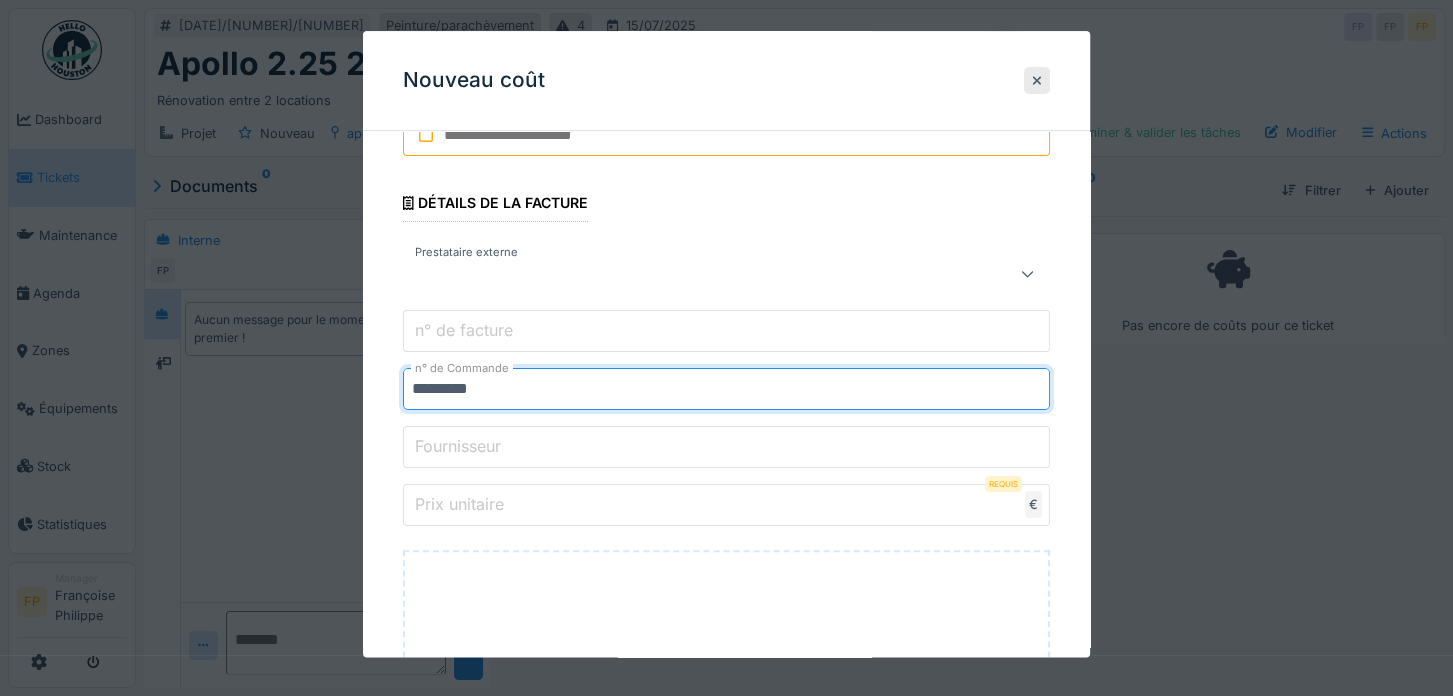 type on "********" 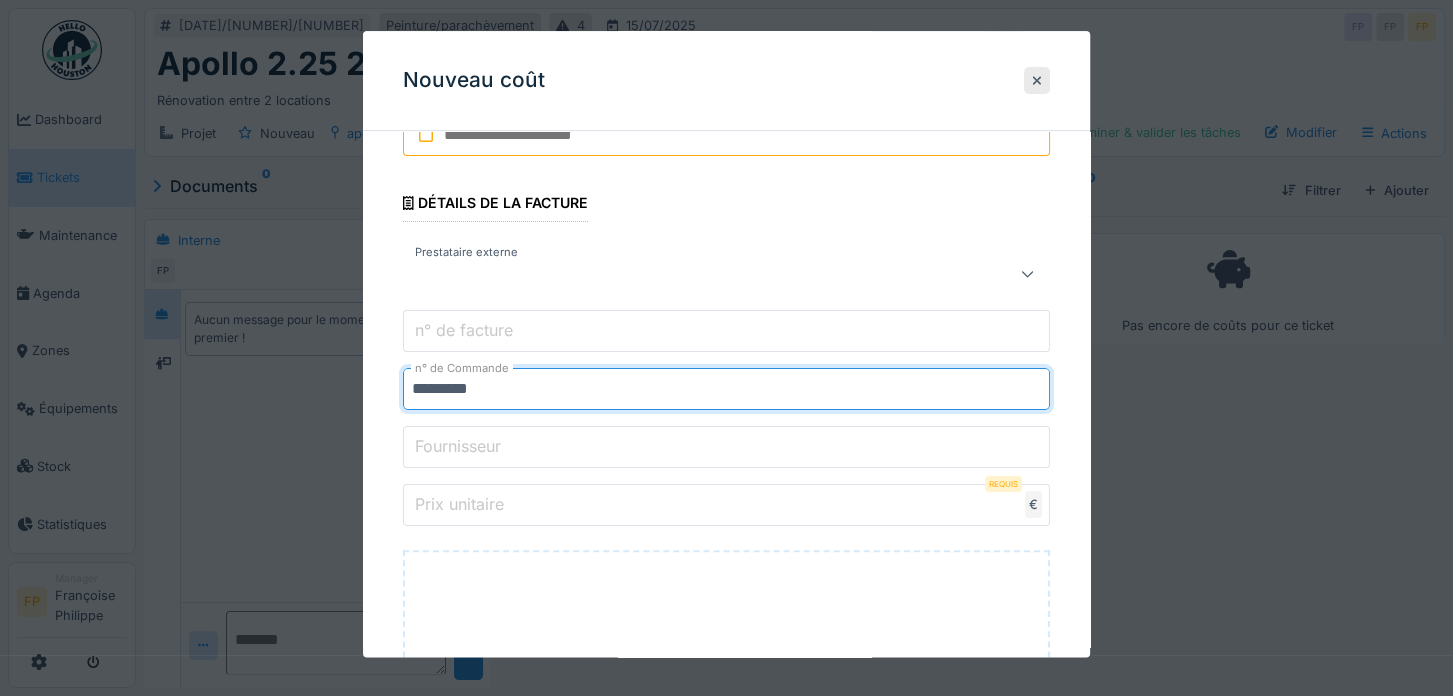 click on "Prix unitaire" at bounding box center [459, 505] 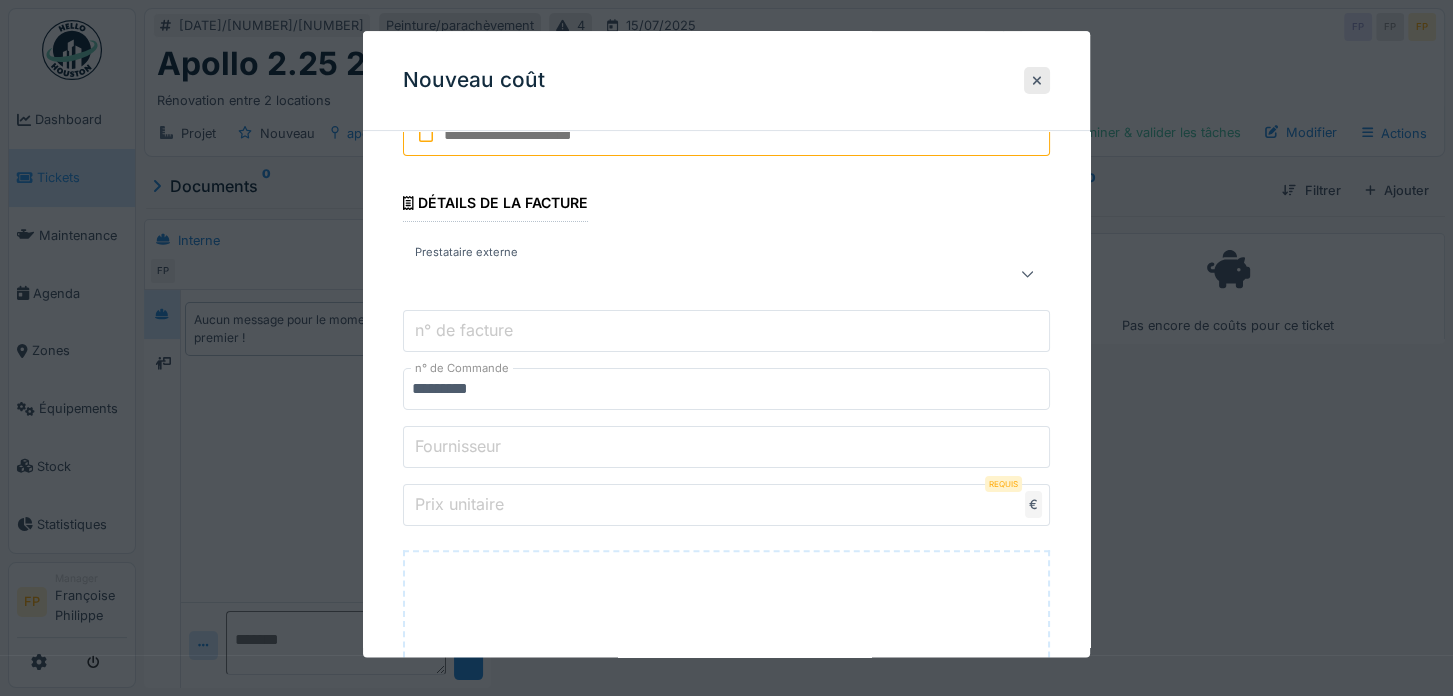 drag, startPoint x: 480, startPoint y: 507, endPoint x: 444, endPoint y: 505, distance: 36.05551 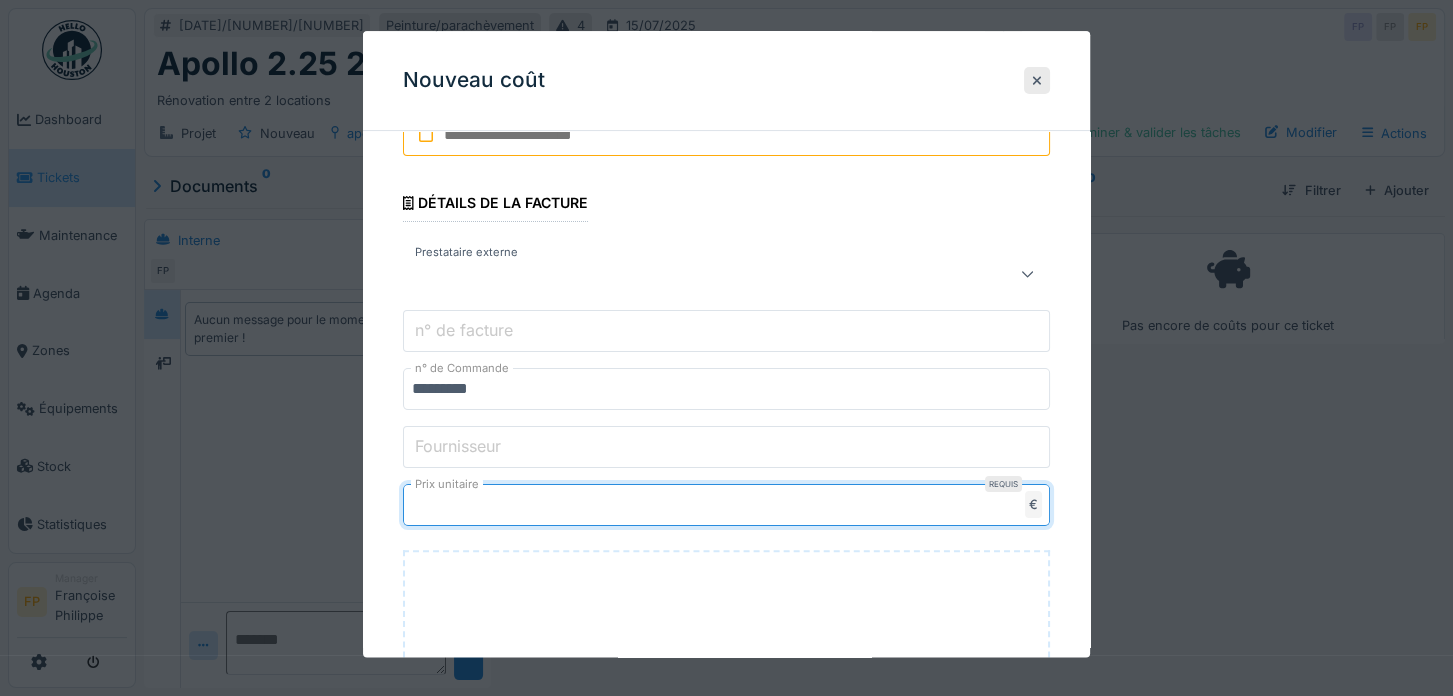 click on "*" at bounding box center [726, 506] 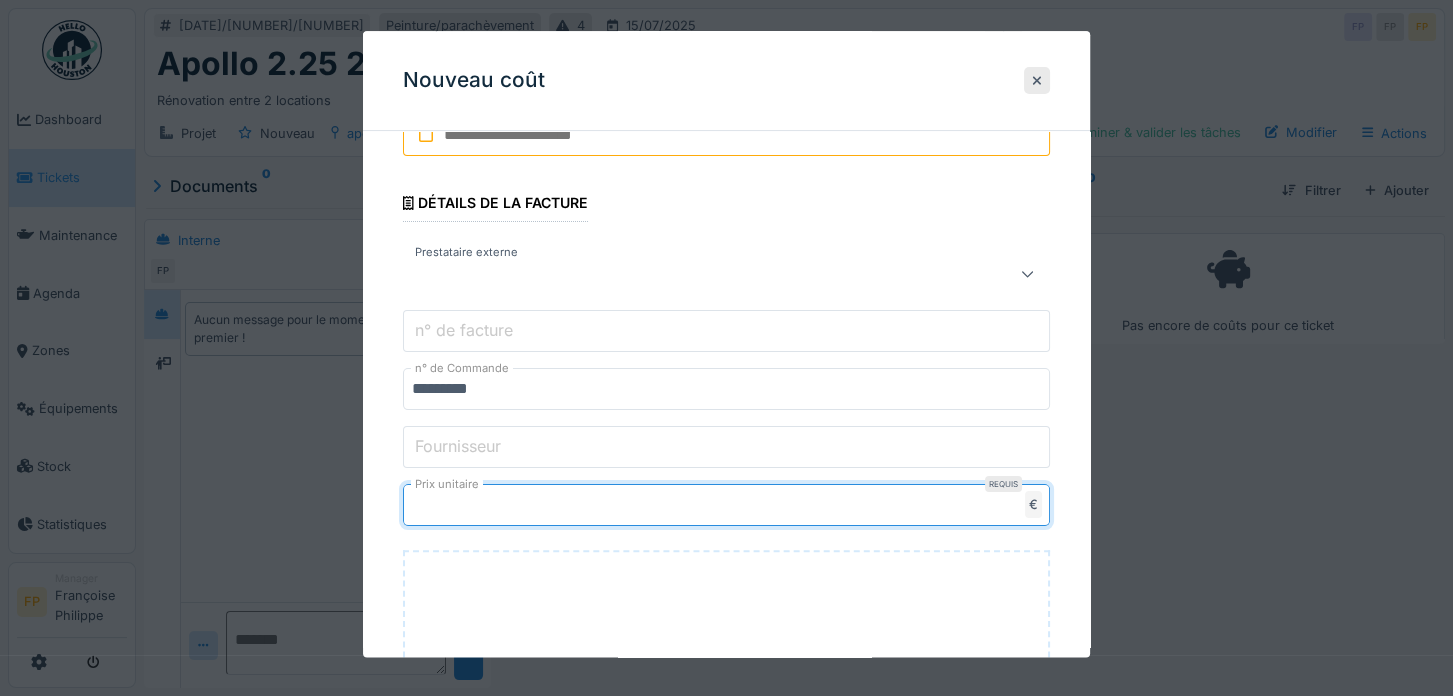 drag, startPoint x: 504, startPoint y: 506, endPoint x: 341, endPoint y: 466, distance: 167.83623 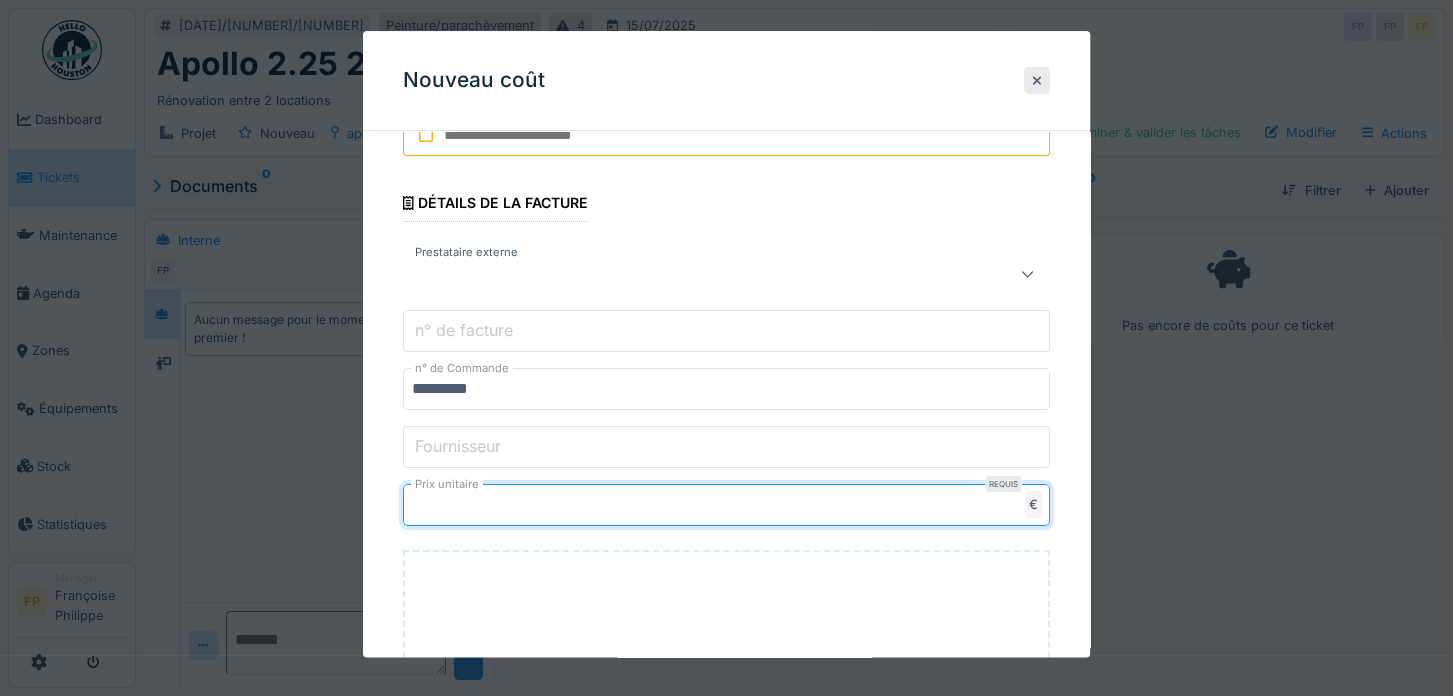 type on "****" 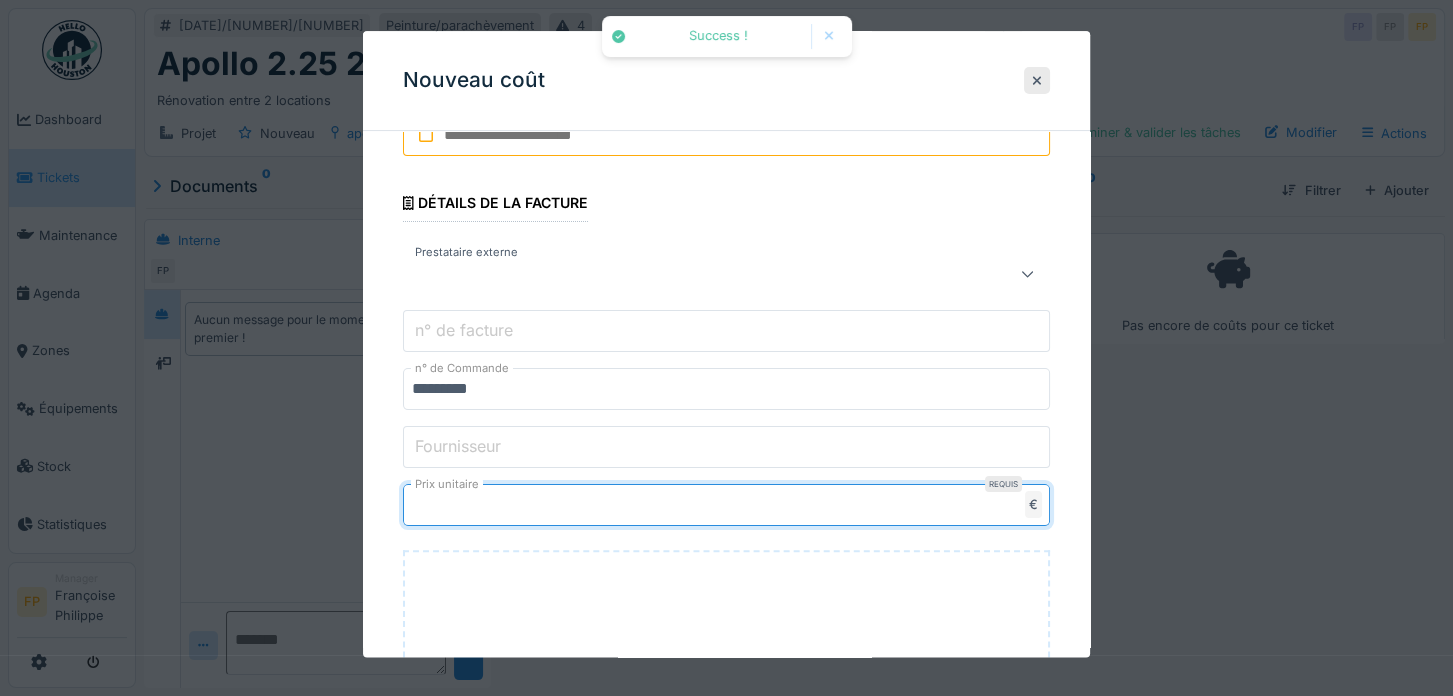 scroll, scrollTop: 867, scrollLeft: 0, axis: vertical 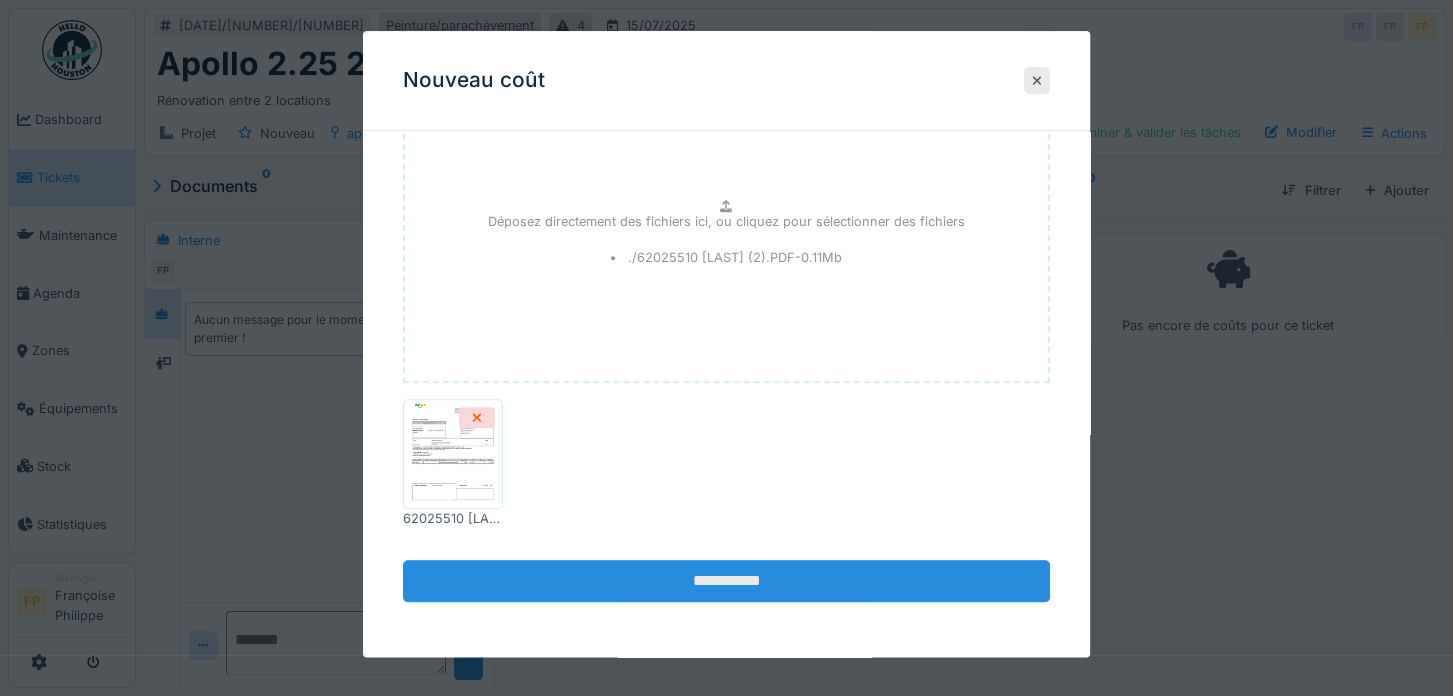 click on "**********" at bounding box center (726, 582) 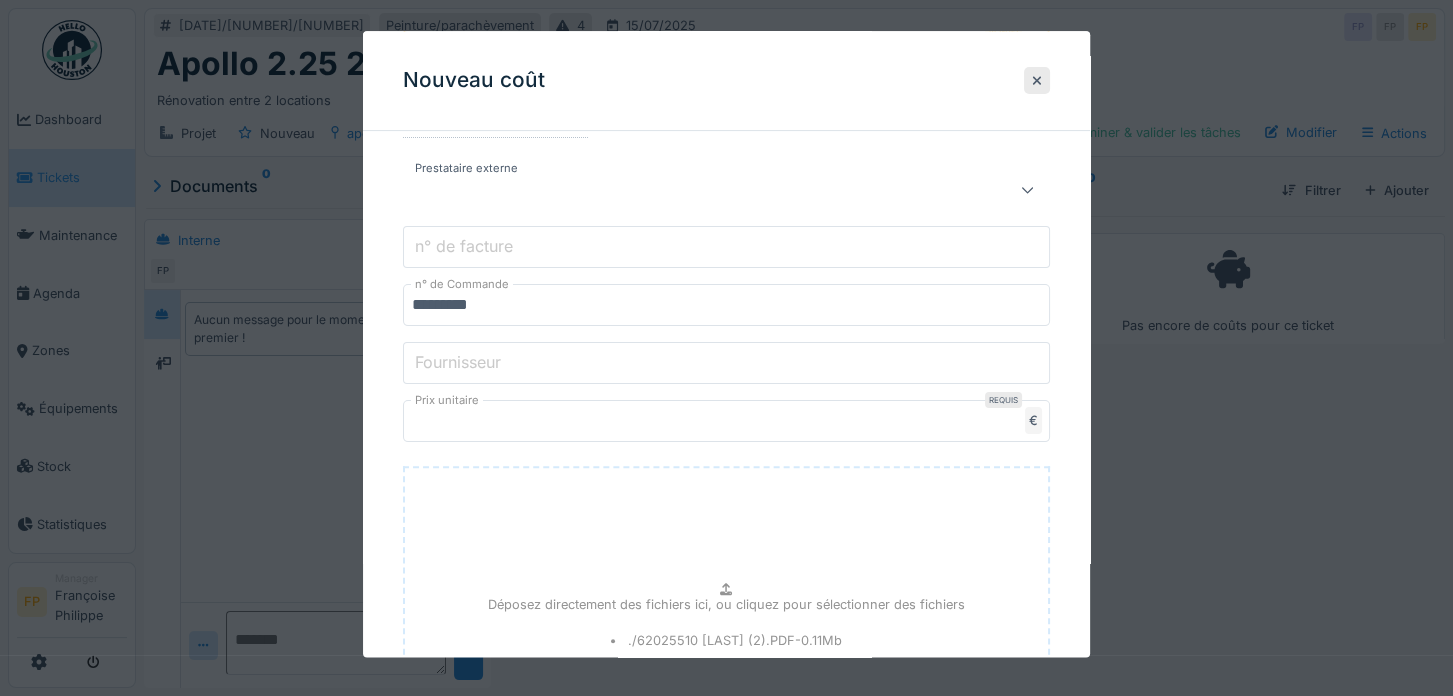 scroll, scrollTop: 0, scrollLeft: 0, axis: both 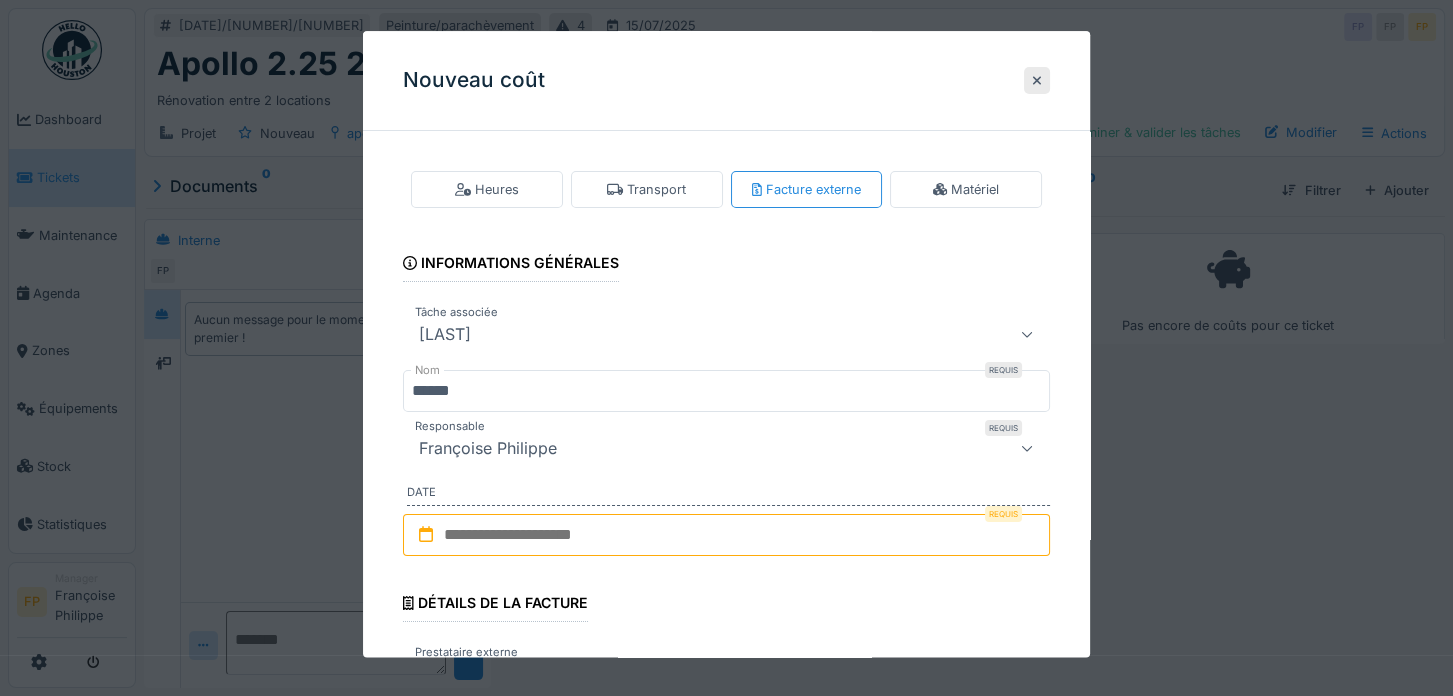 click 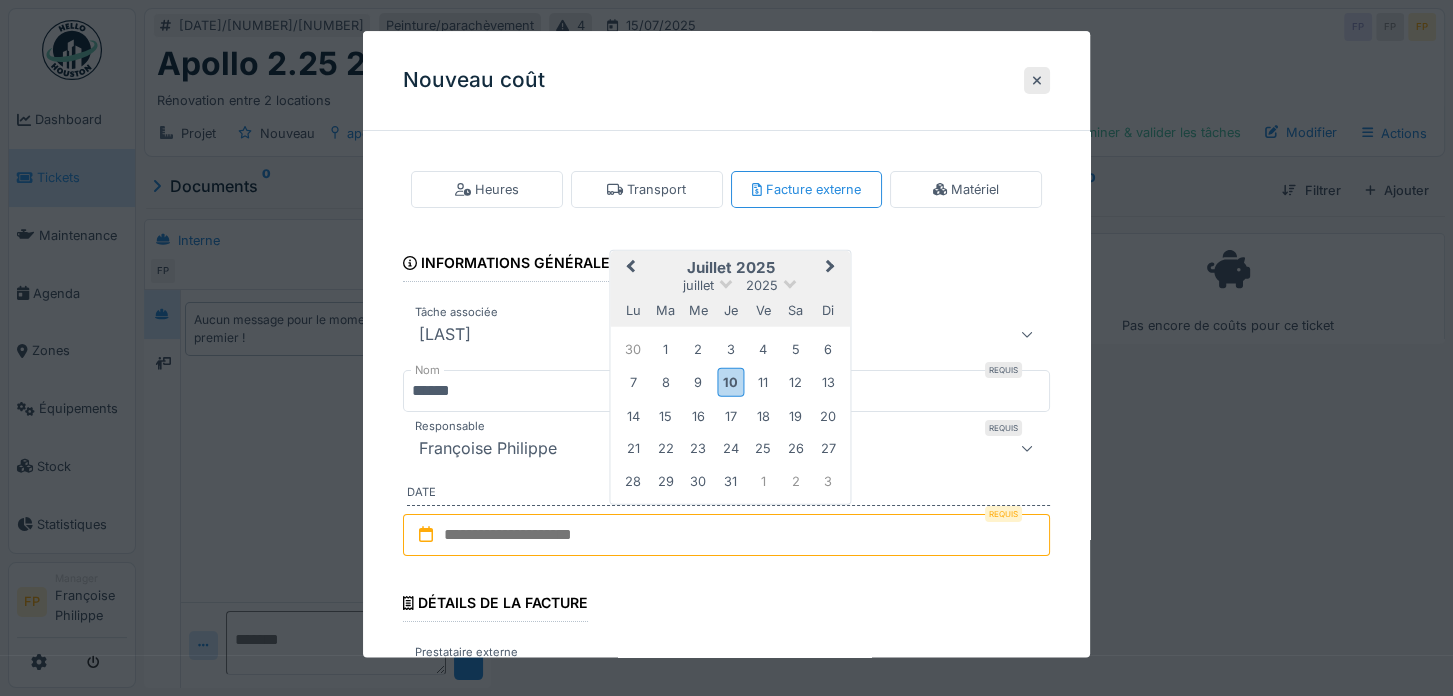 click on "11" at bounding box center [763, 382] 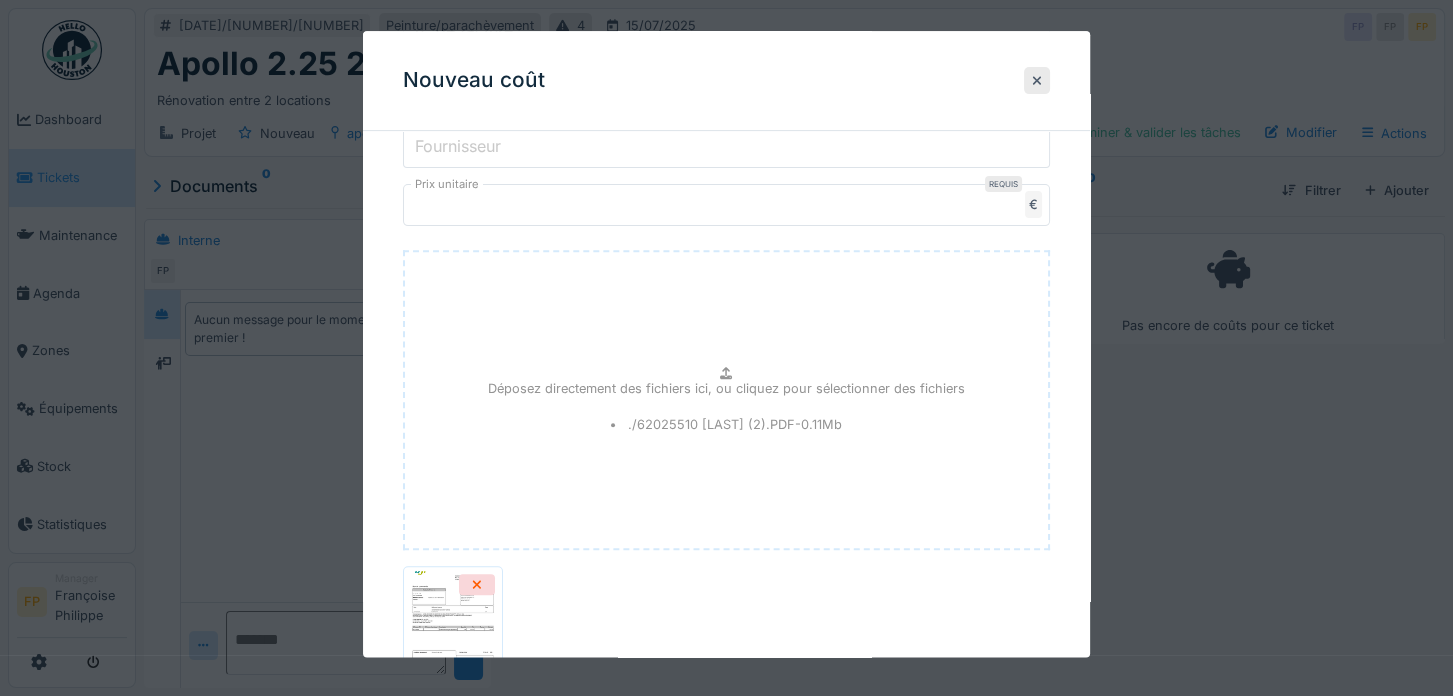 scroll, scrollTop: 867, scrollLeft: 0, axis: vertical 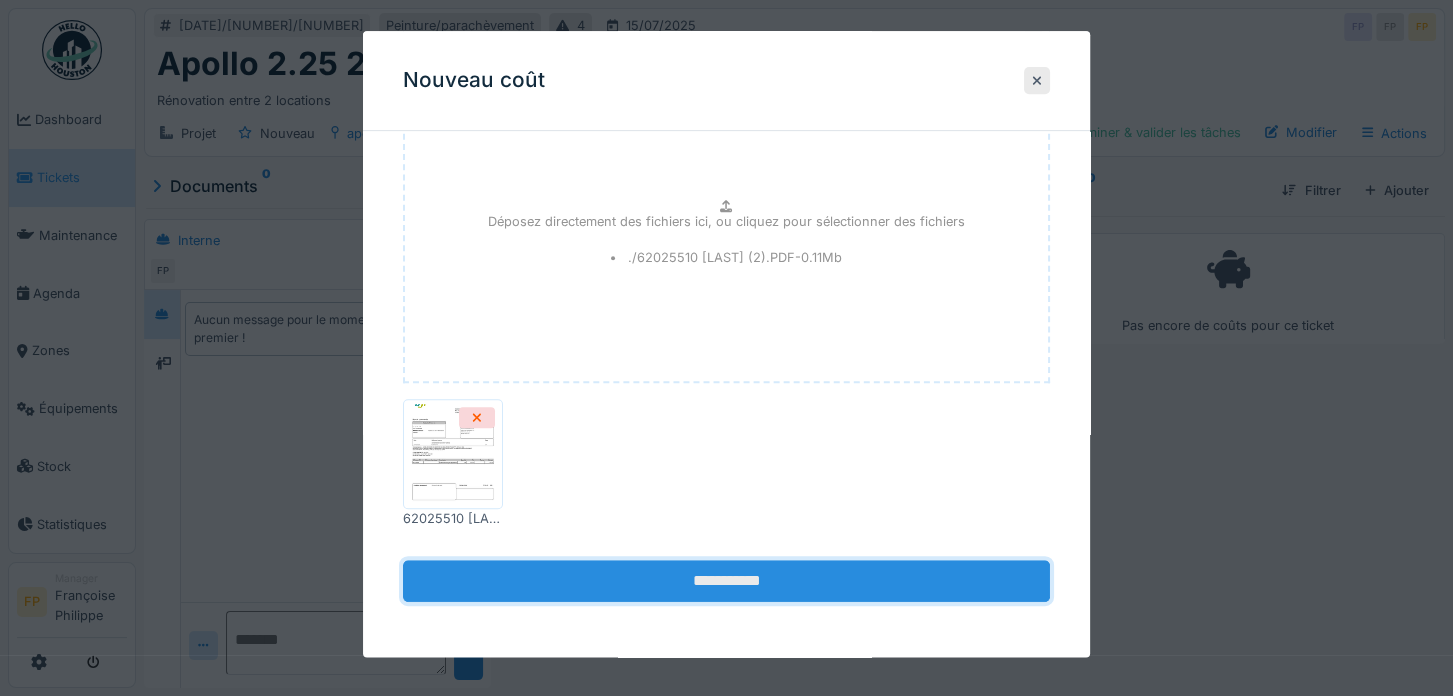 click on "**********" at bounding box center (726, 582) 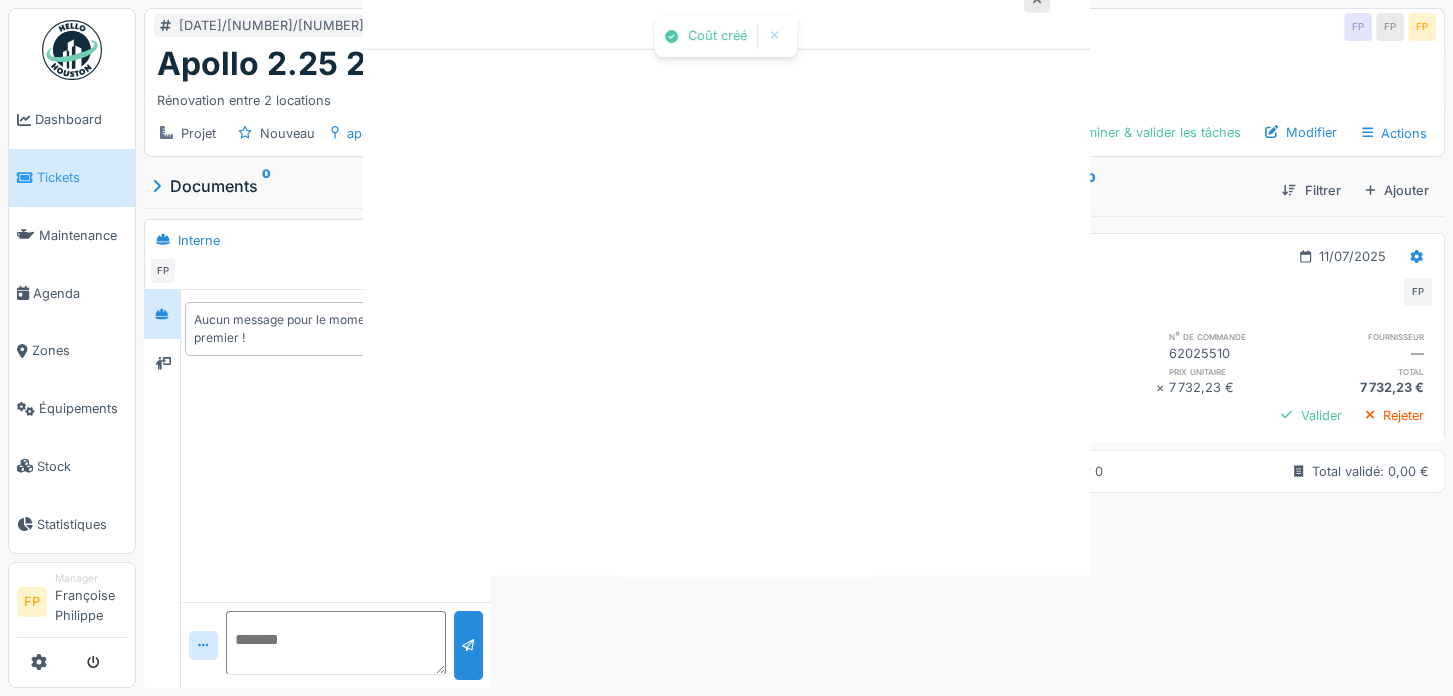 scroll, scrollTop: 0, scrollLeft: 0, axis: both 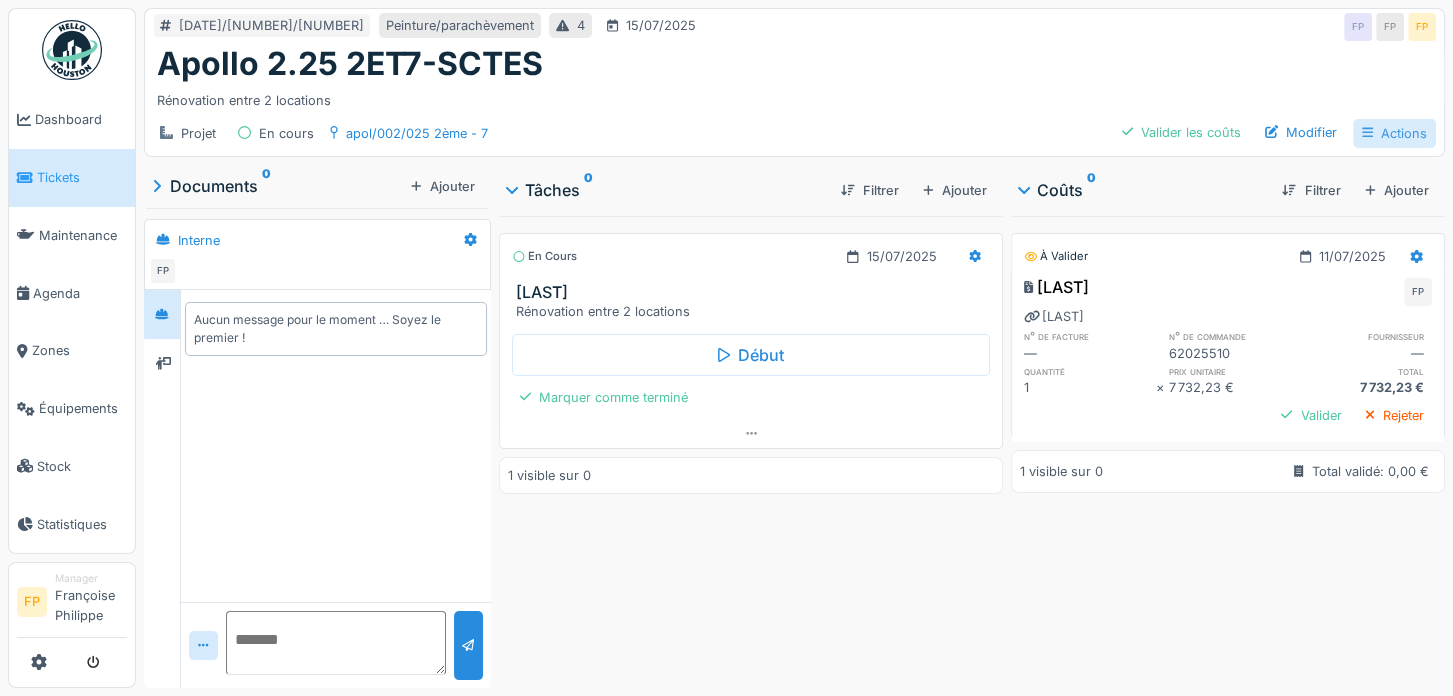 click on "Actions" at bounding box center [1394, 133] 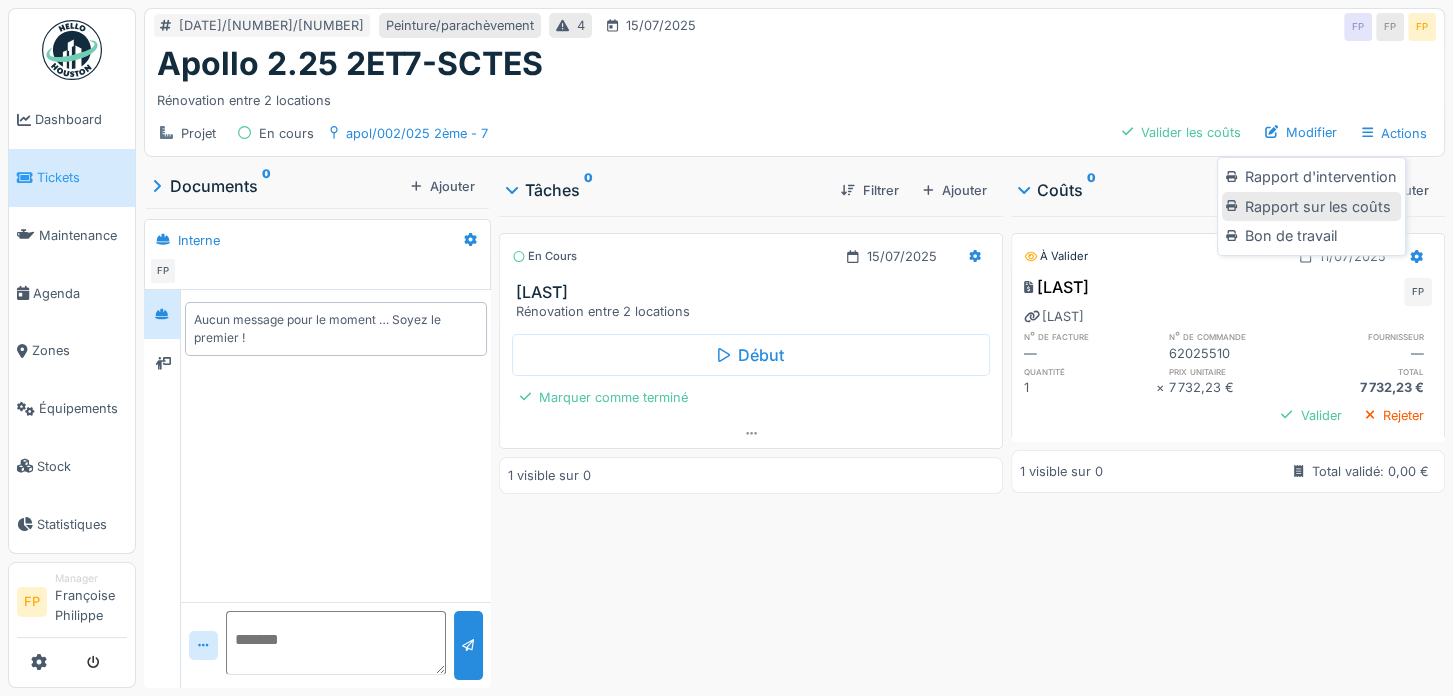 click on "Rapport sur les coûts" at bounding box center [1311, 207] 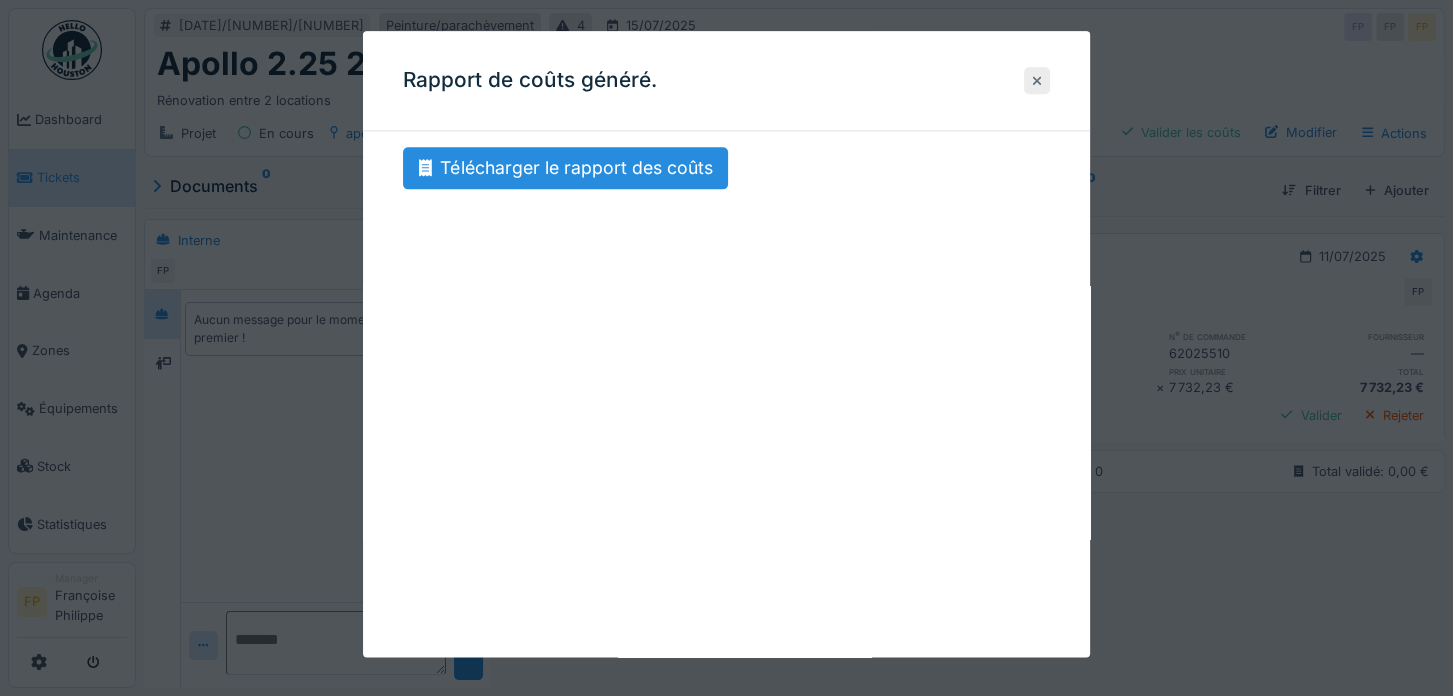 click at bounding box center (1037, 80) 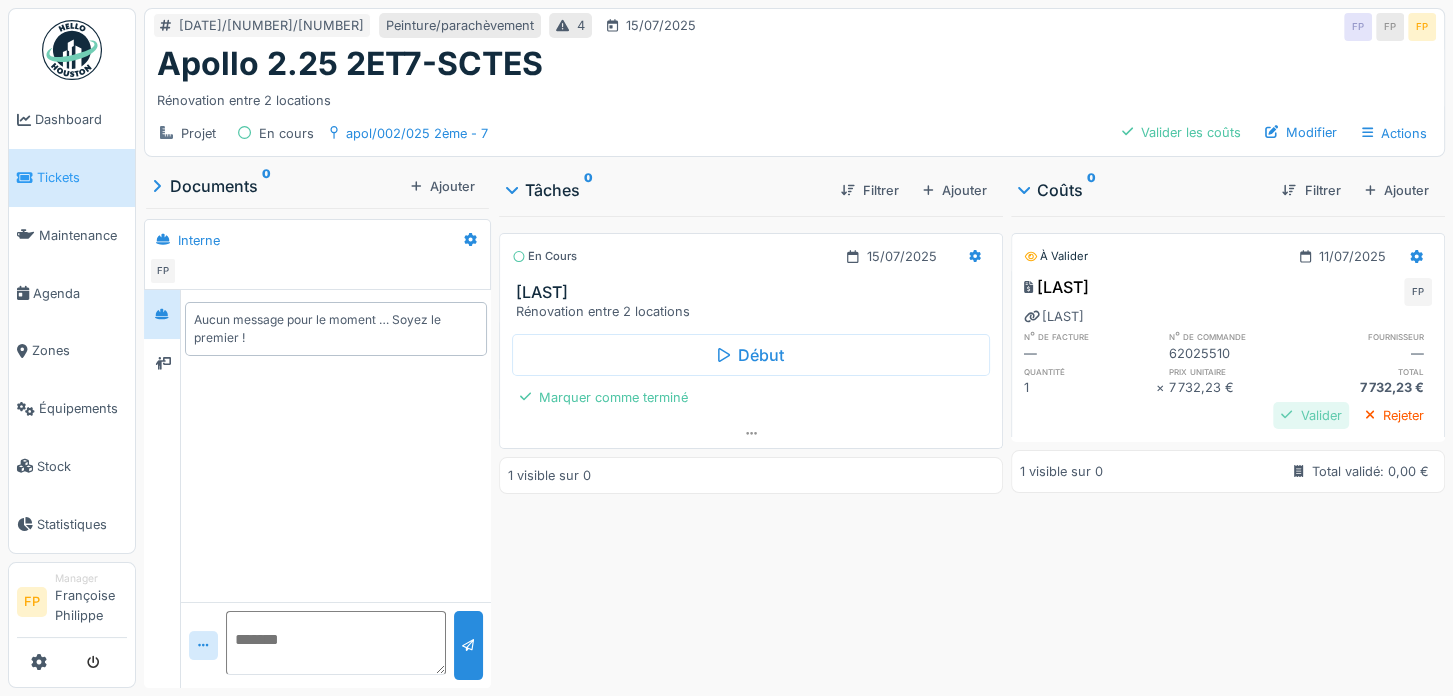 click on "Valider" at bounding box center [1311, 415] 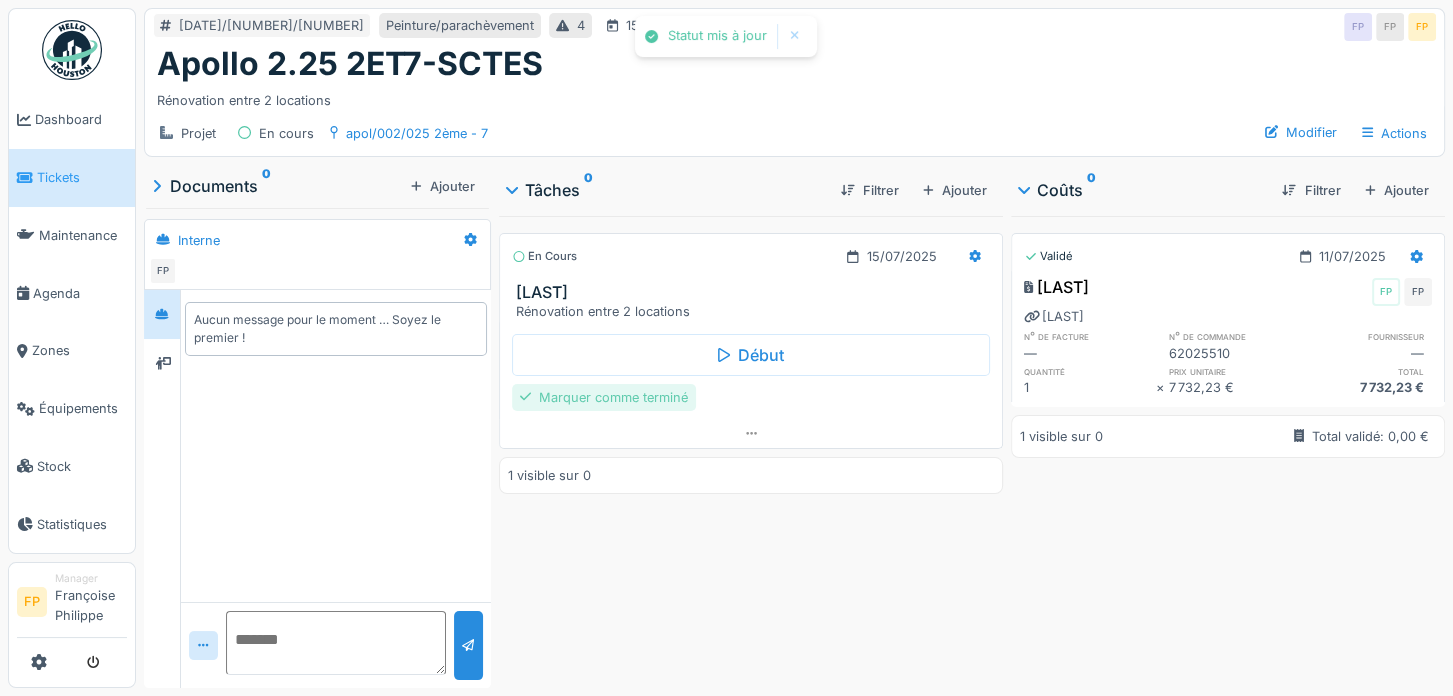 click on "Marquer comme terminé" at bounding box center (604, 397) 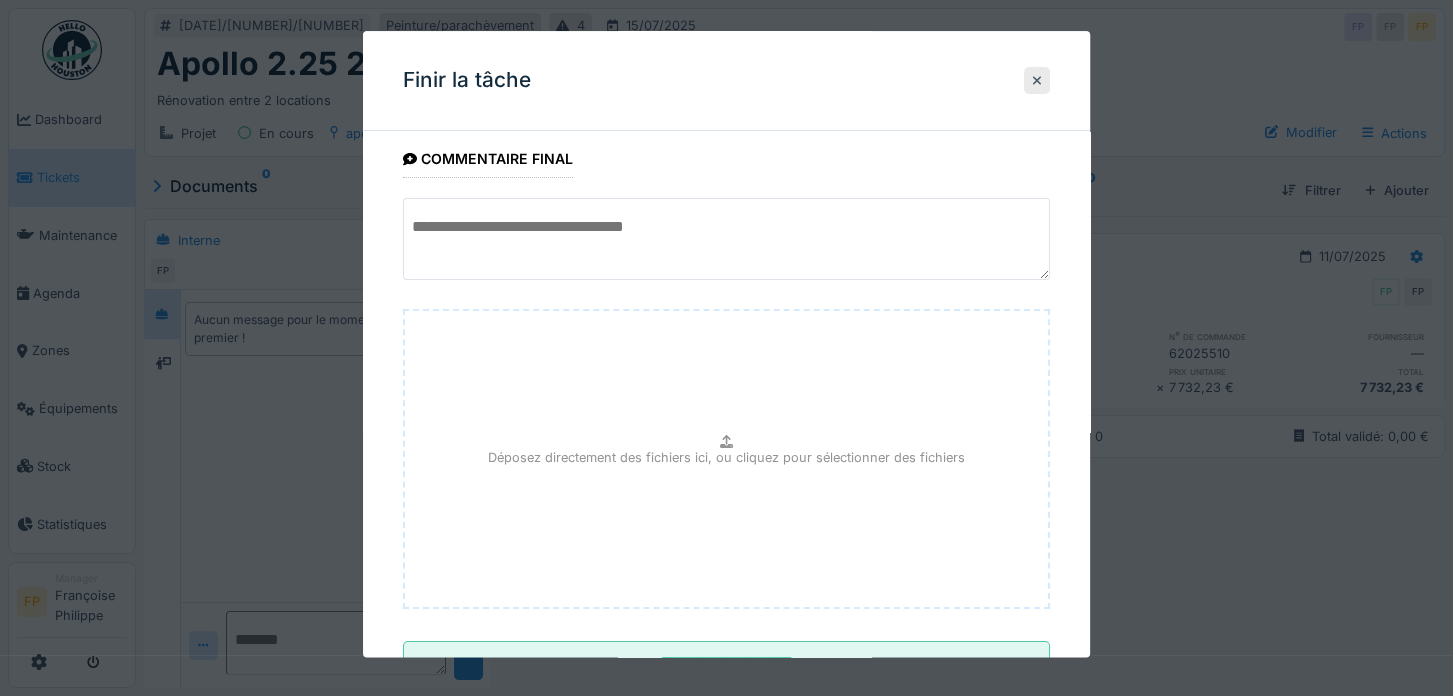 scroll, scrollTop: 187, scrollLeft: 0, axis: vertical 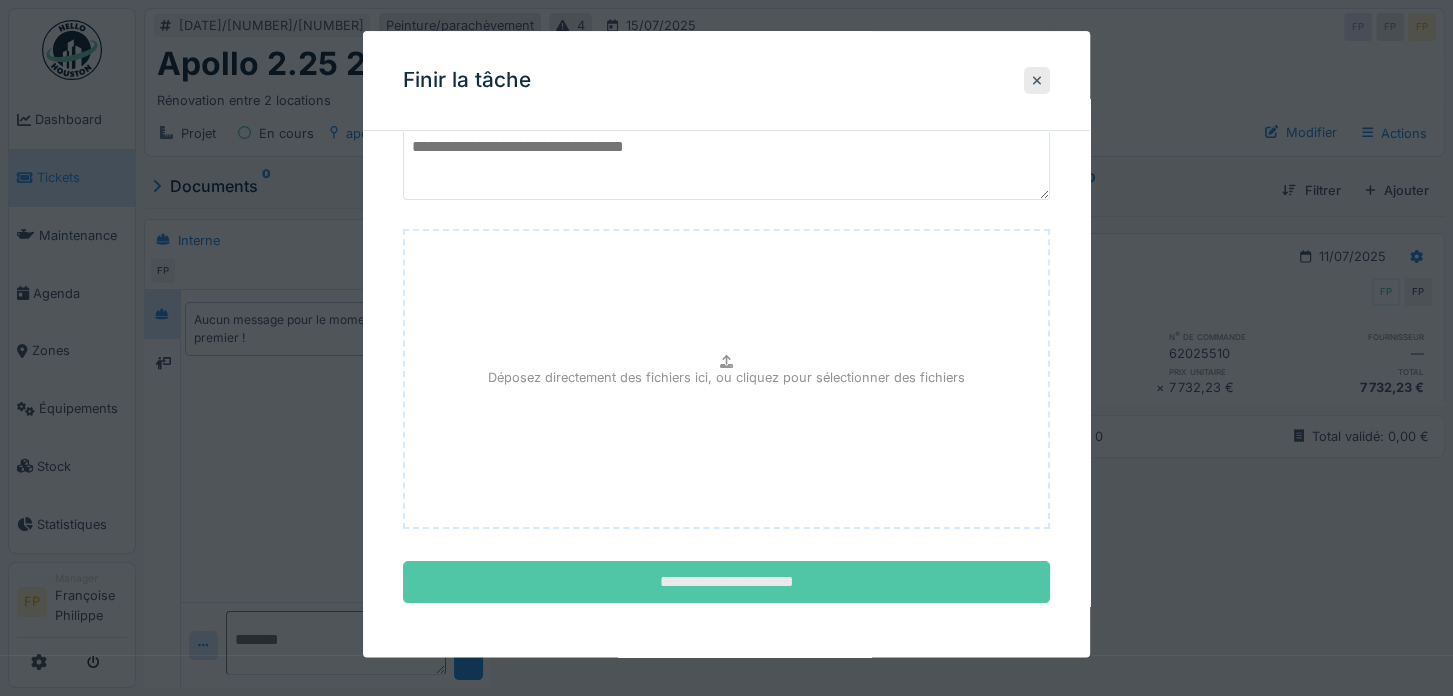 drag, startPoint x: 762, startPoint y: 584, endPoint x: 775, endPoint y: 561, distance: 26.41969 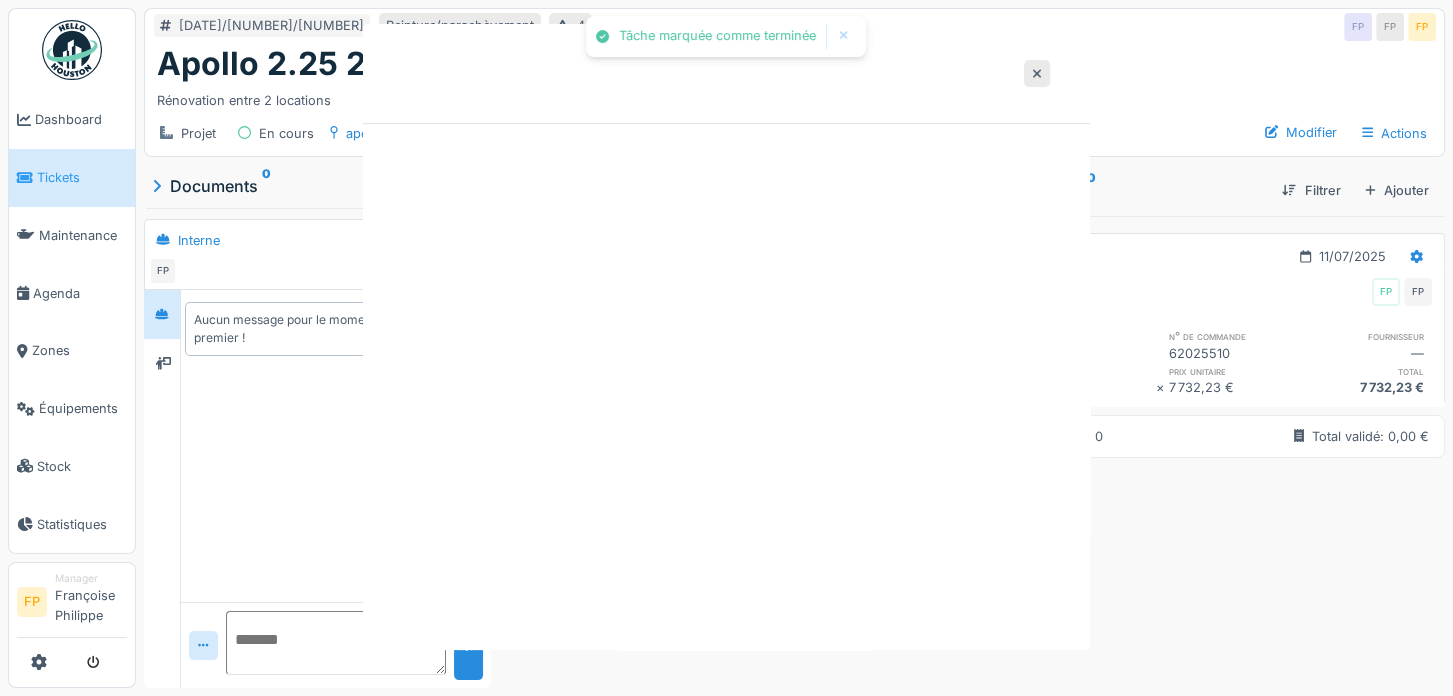 scroll, scrollTop: 0, scrollLeft: 0, axis: both 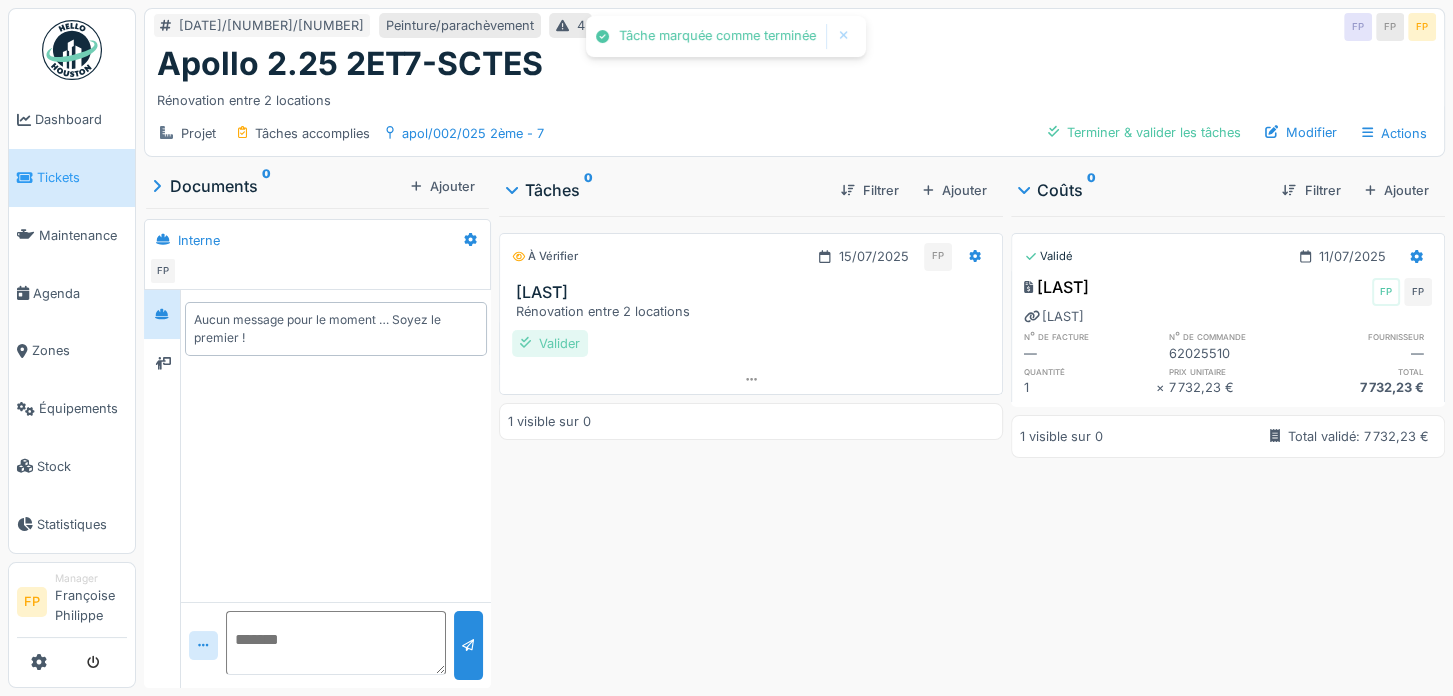 click on "Valider" at bounding box center [550, 343] 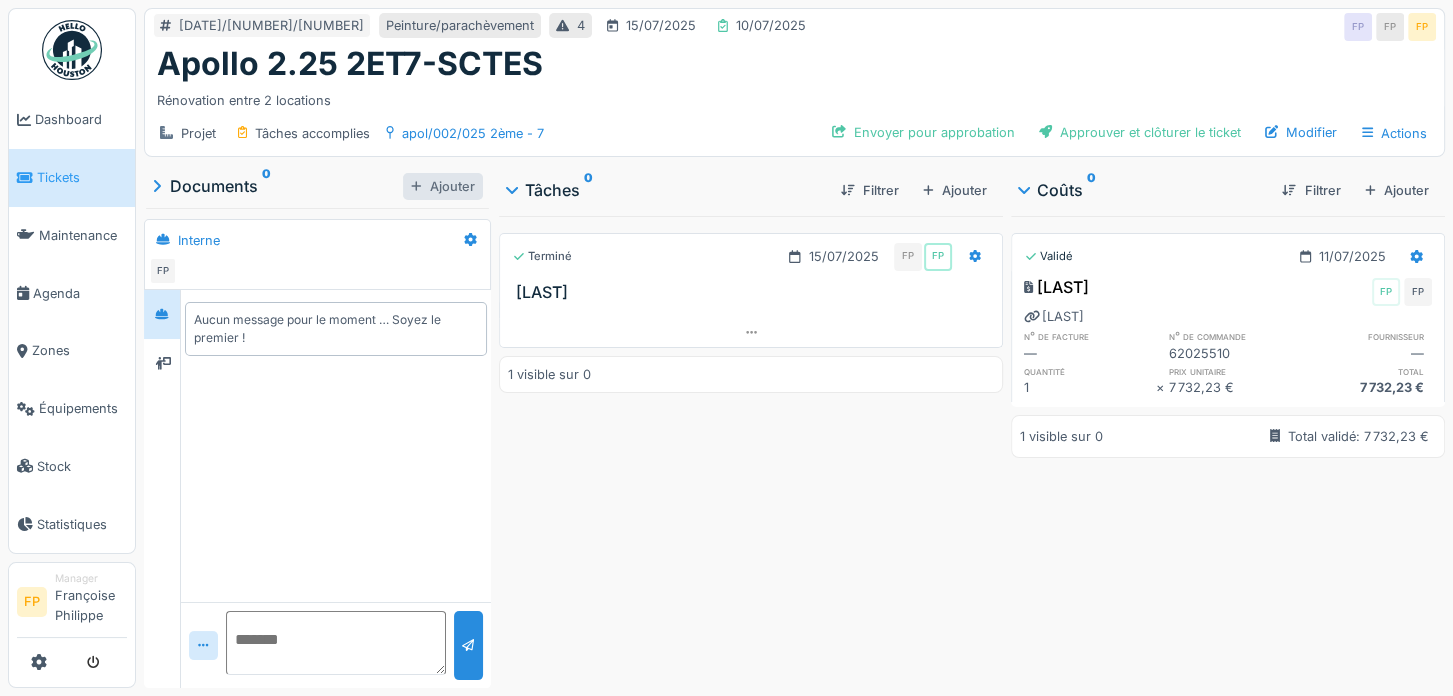 click on "Ajouter" at bounding box center [443, 186] 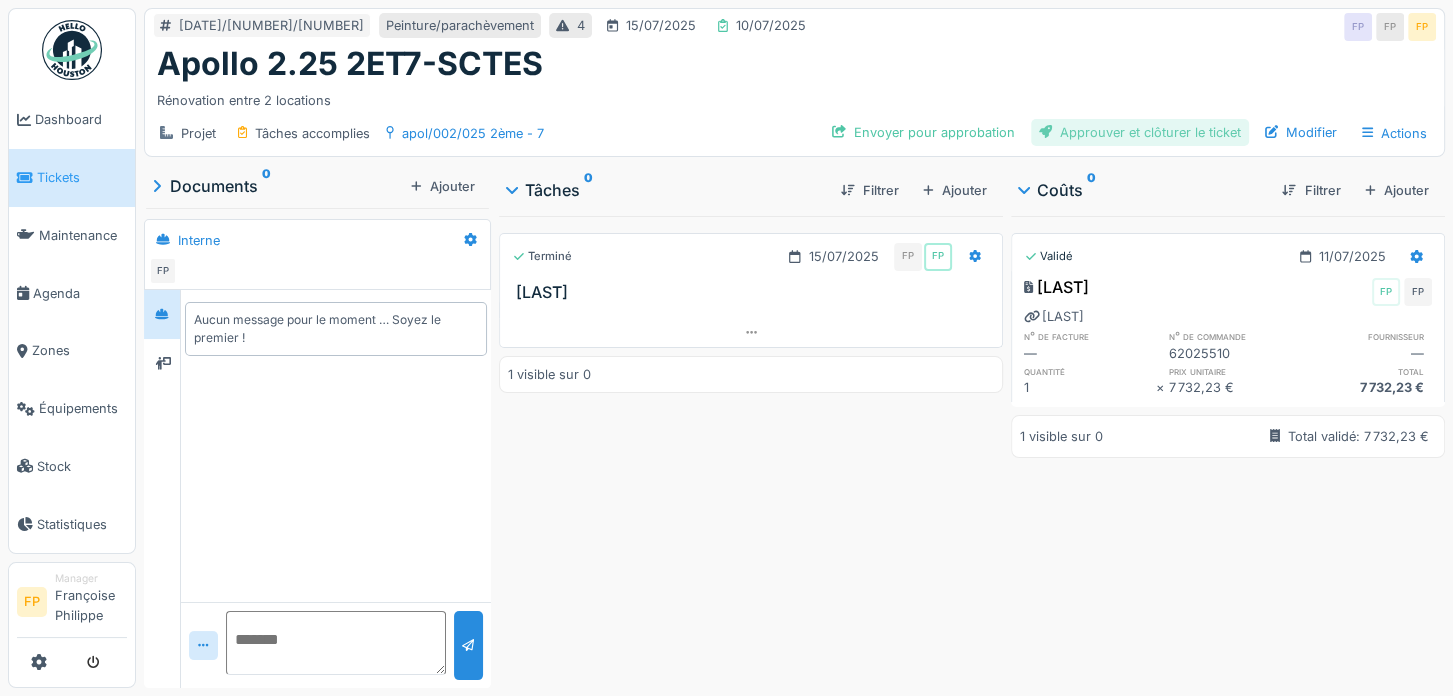 click on "Approuver et clôturer le ticket" at bounding box center (1140, 132) 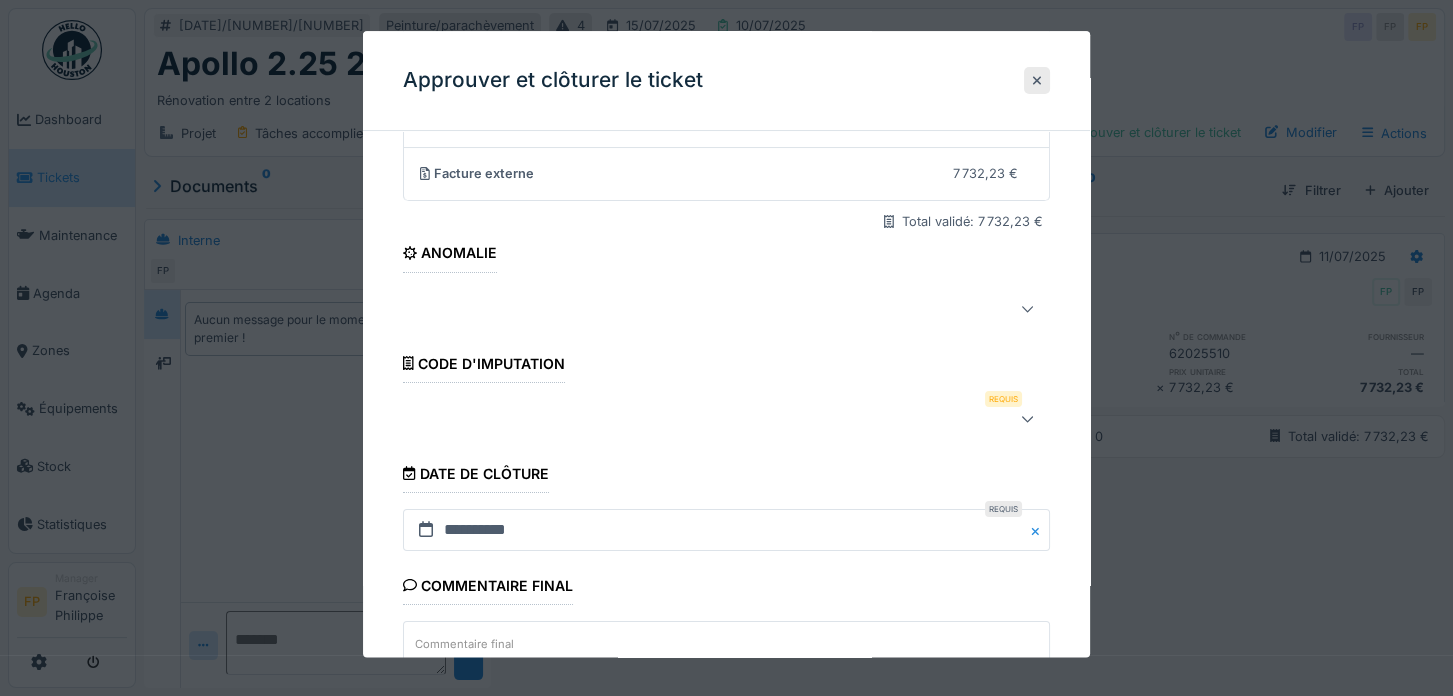 scroll, scrollTop: 368, scrollLeft: 0, axis: vertical 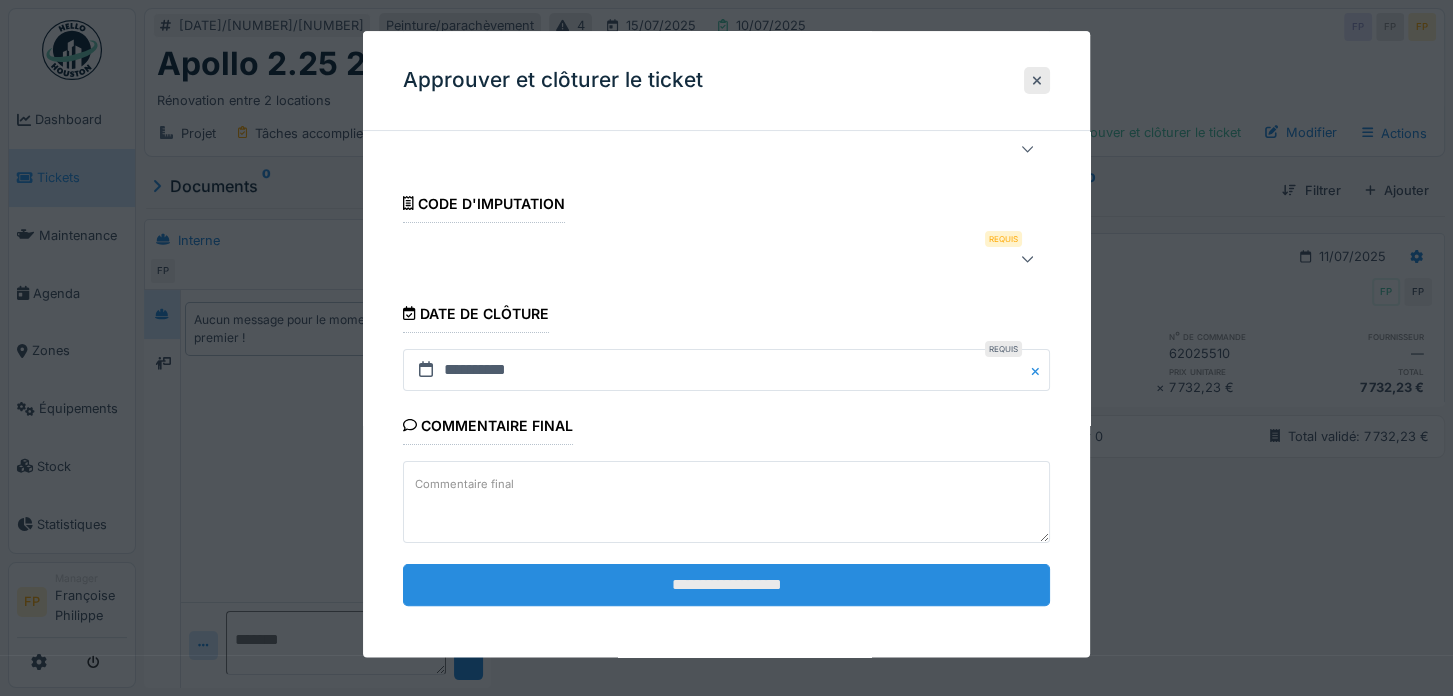 click on "**********" at bounding box center (726, 585) 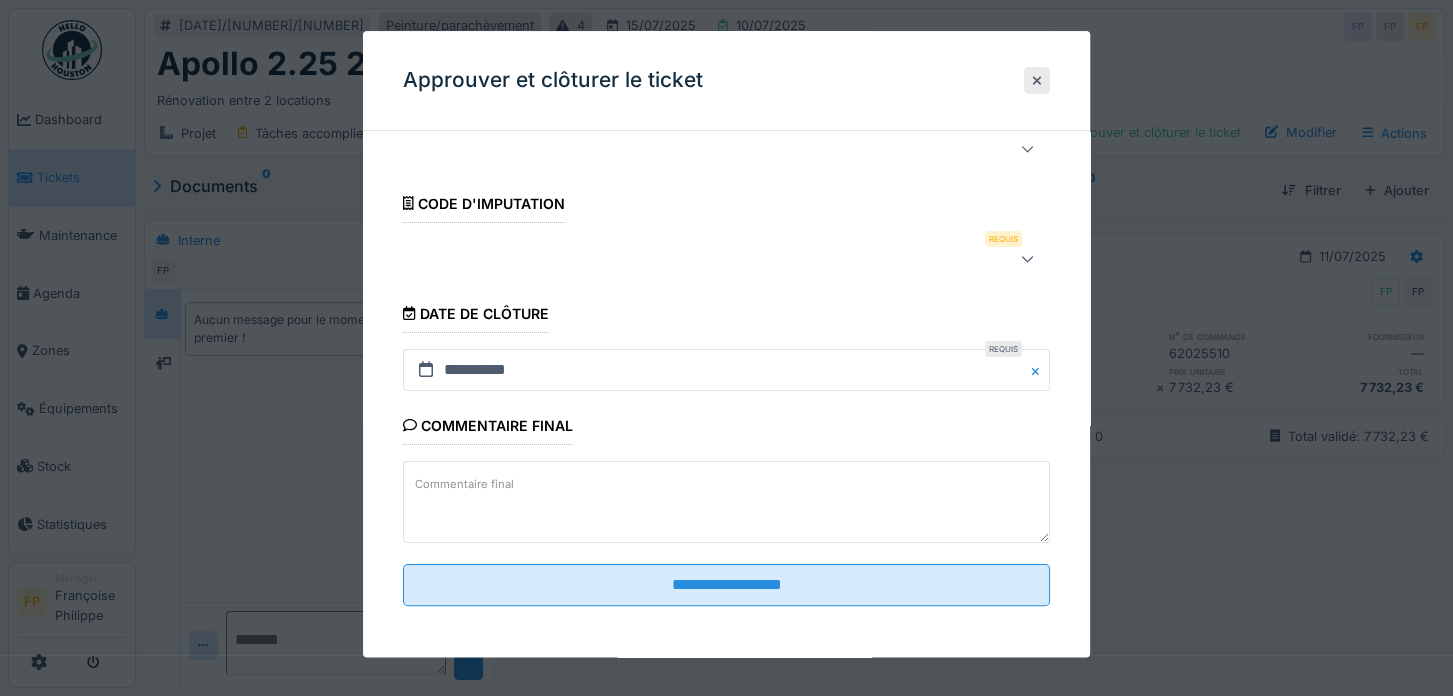 click at bounding box center (726, 259) 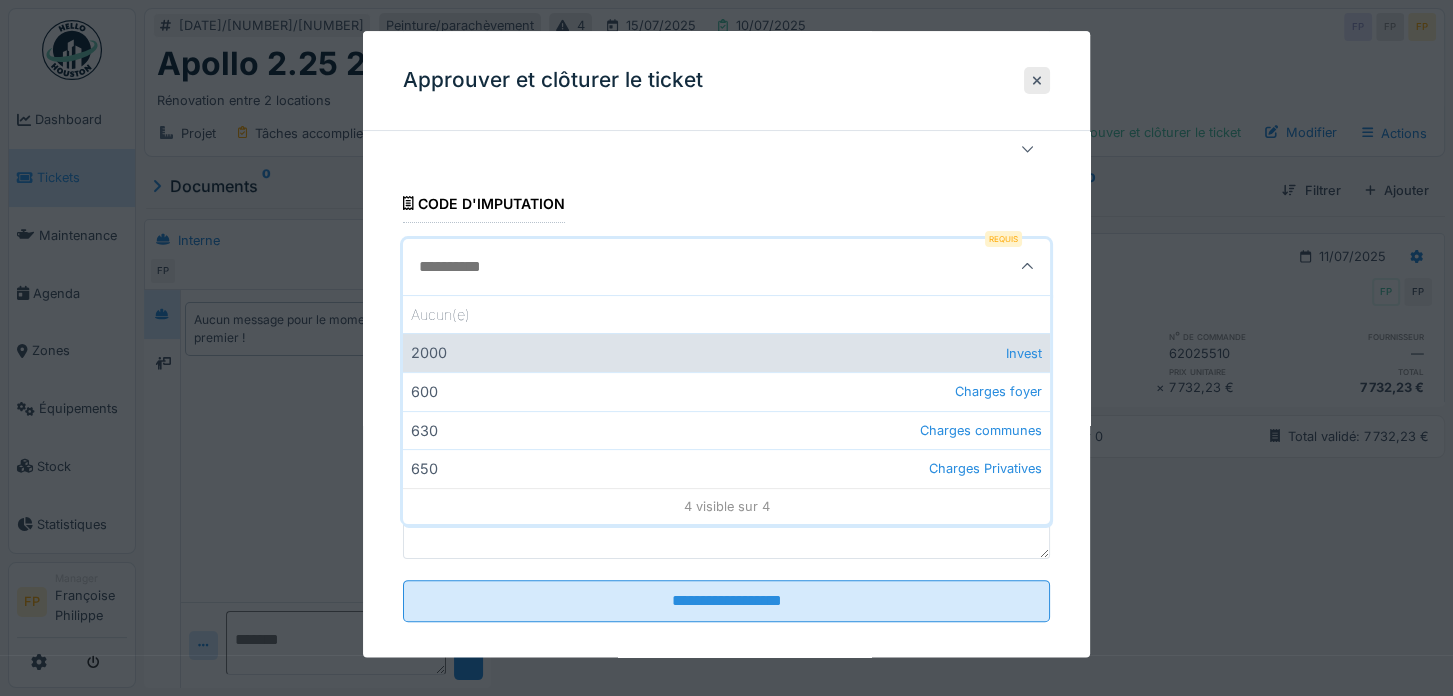 click on "2000   Invest" at bounding box center [726, 353] 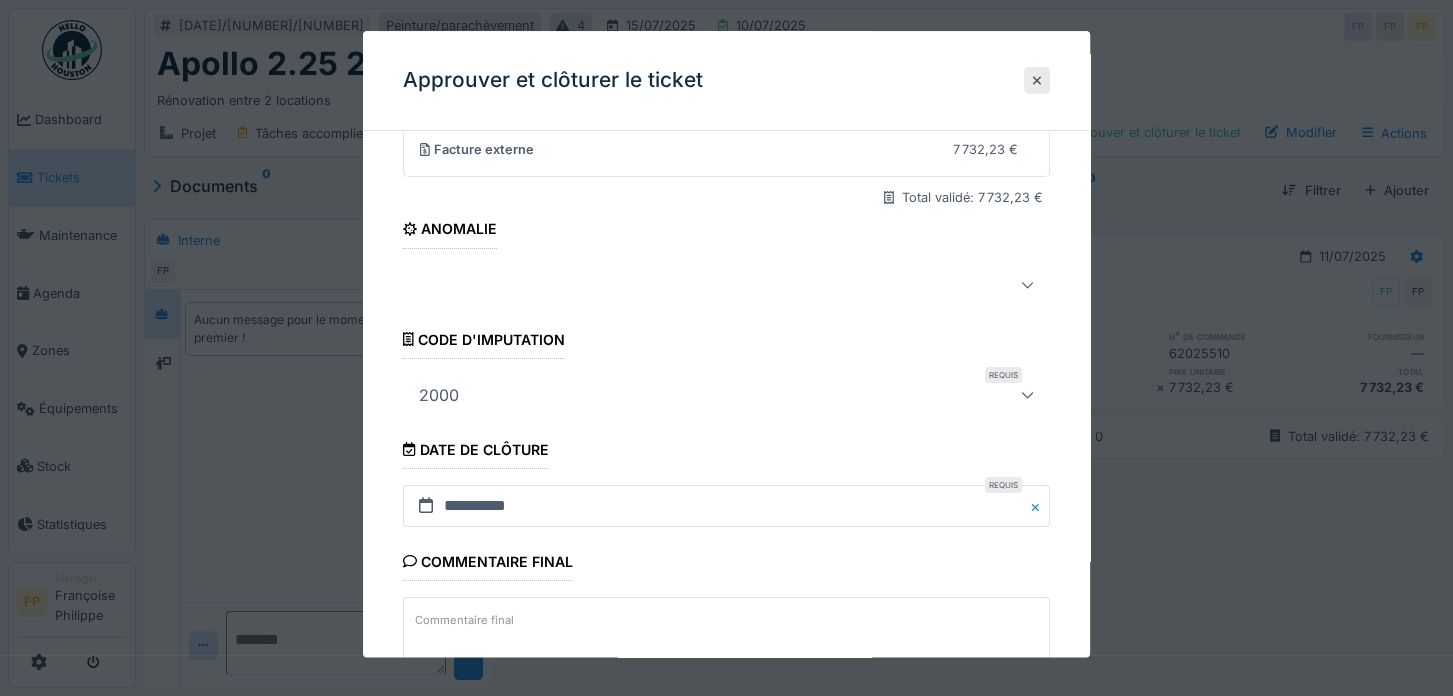 scroll, scrollTop: 370, scrollLeft: 0, axis: vertical 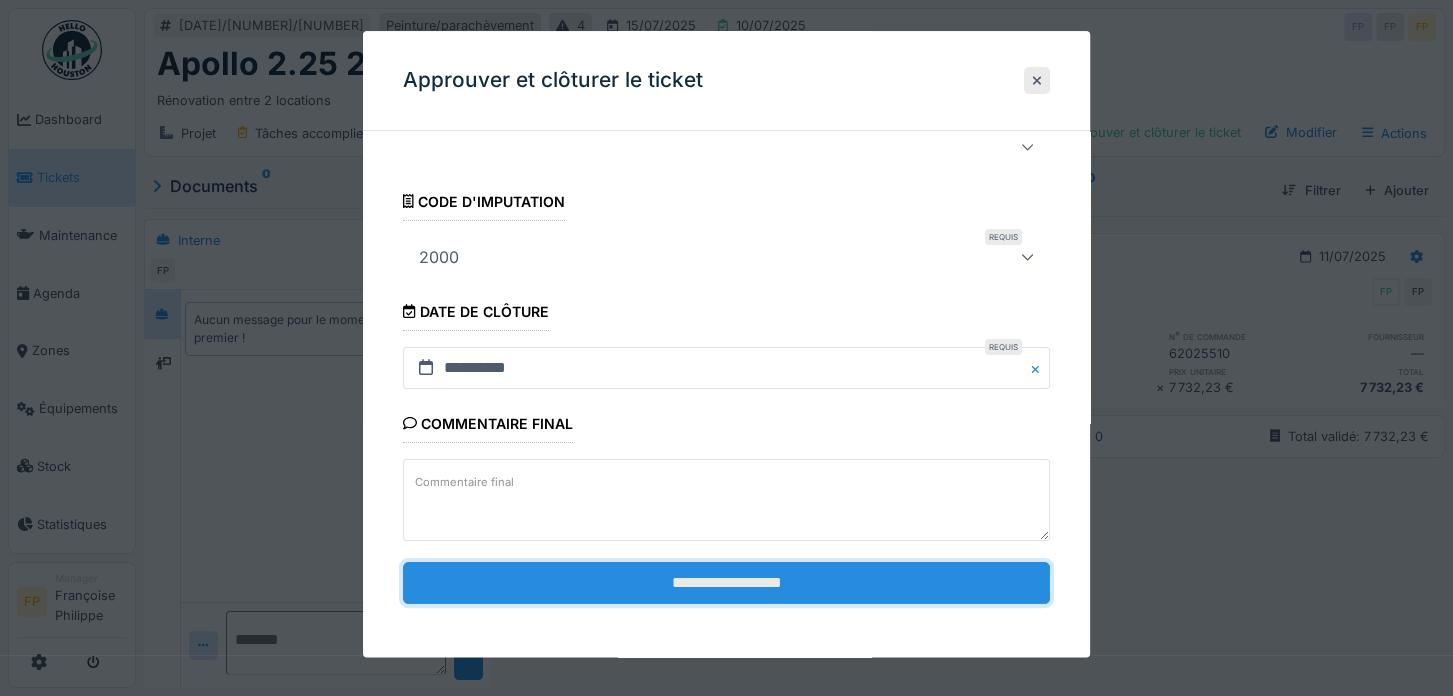 click on "**********" at bounding box center [726, 583] 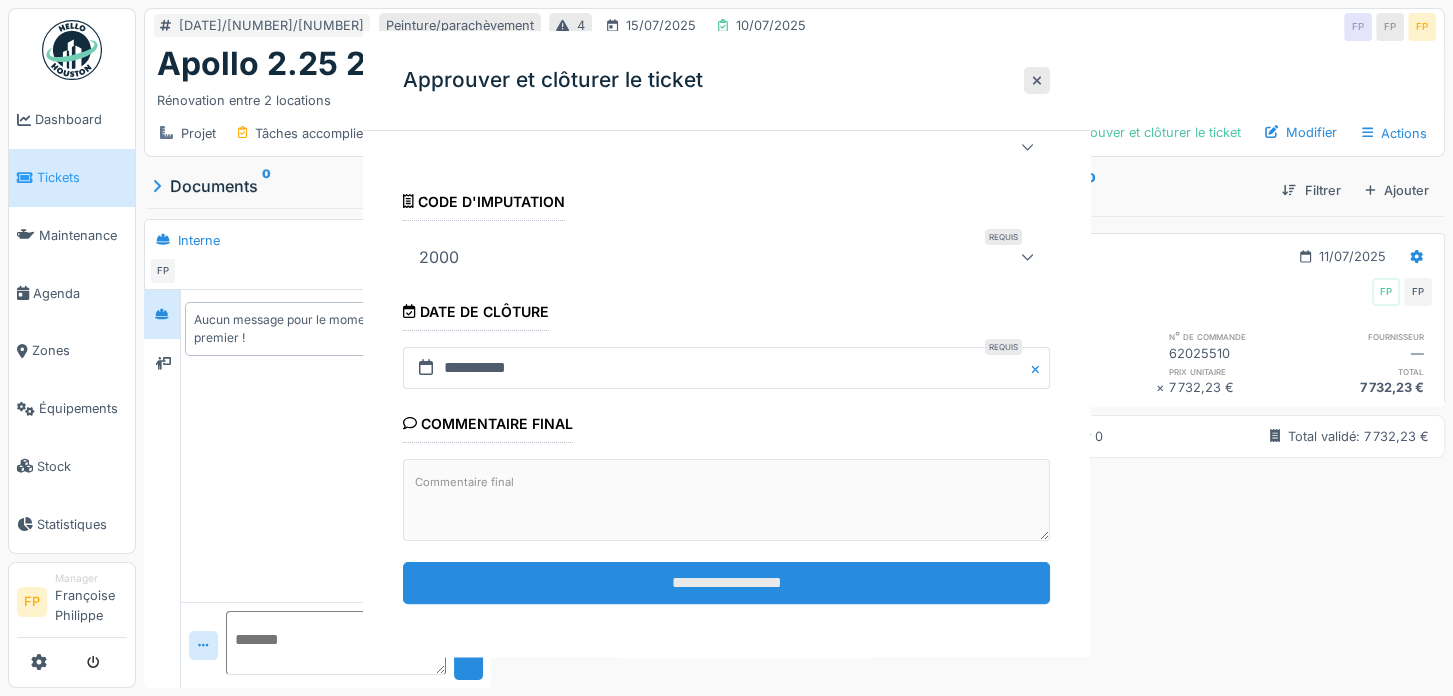 scroll, scrollTop: 0, scrollLeft: 0, axis: both 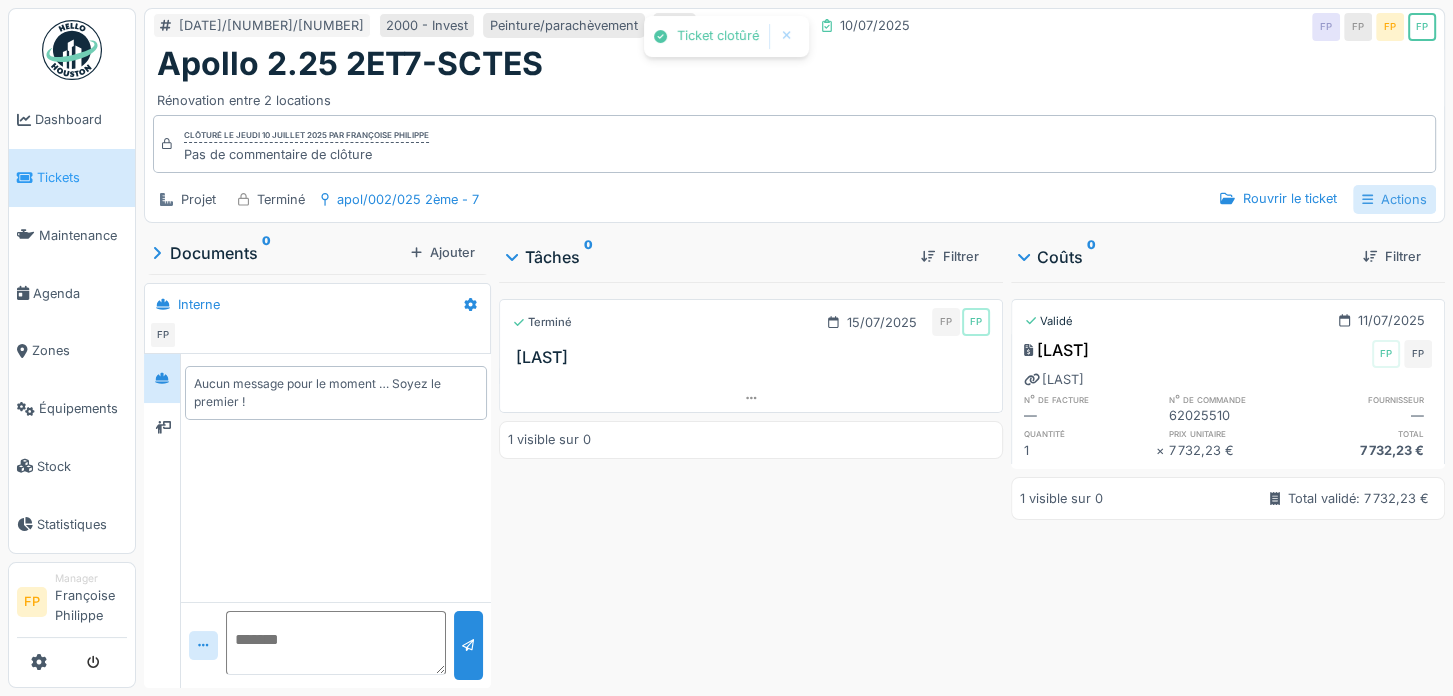click on "Actions" at bounding box center [1394, 199] 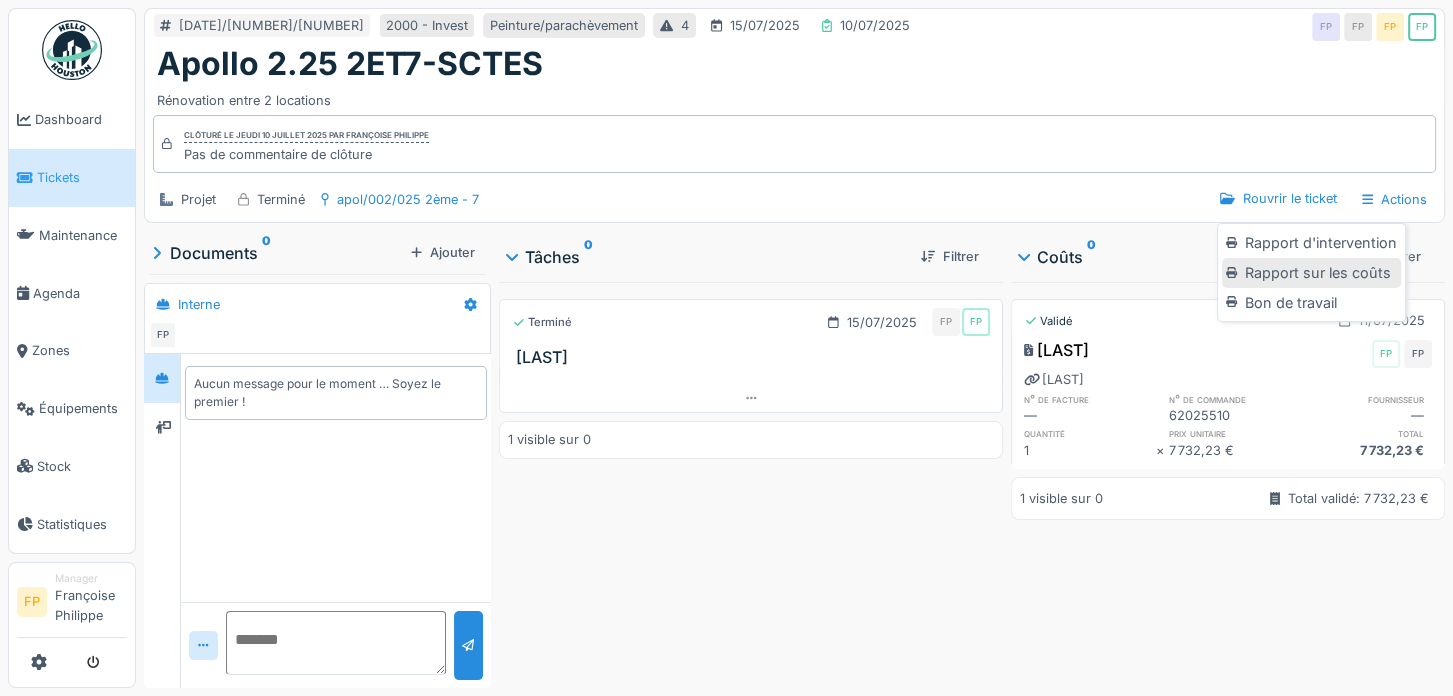click on "Rapport sur les coûts" at bounding box center [1311, 273] 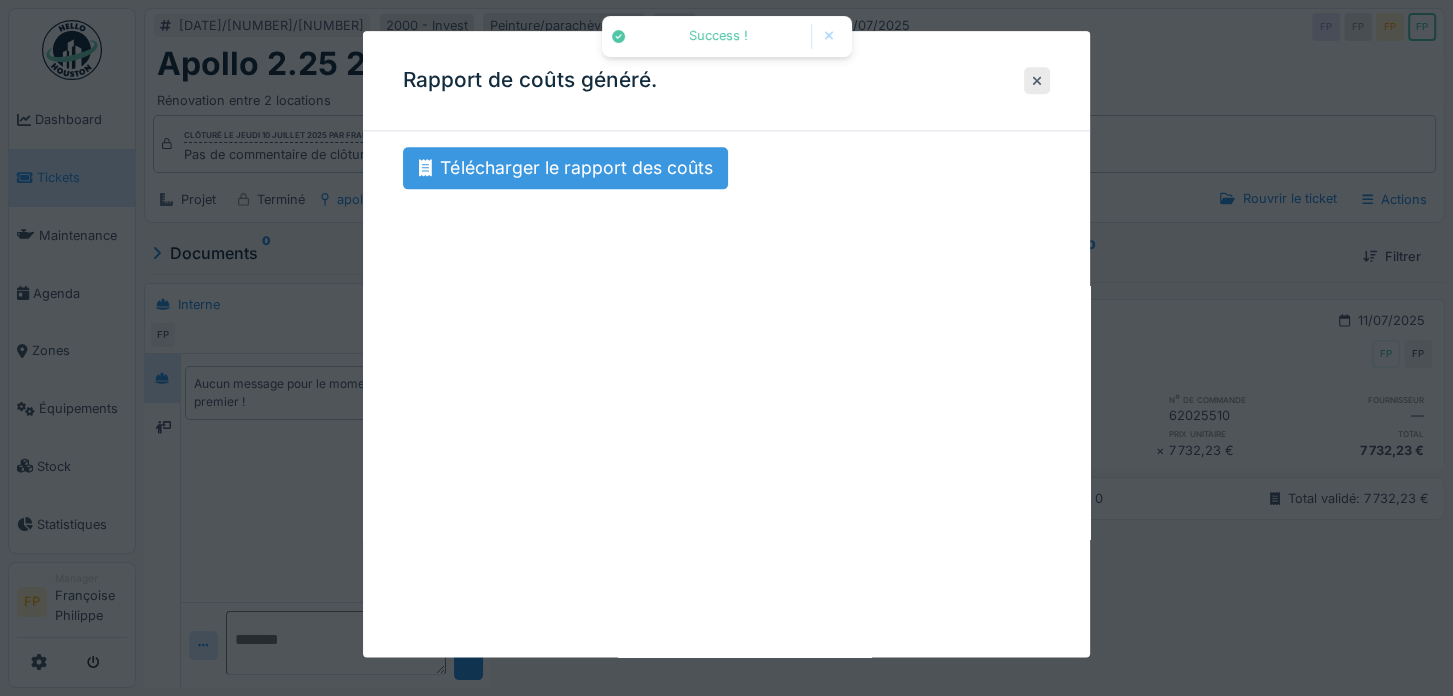 click on "Télécharger le rapport des coûts" at bounding box center (565, 168) 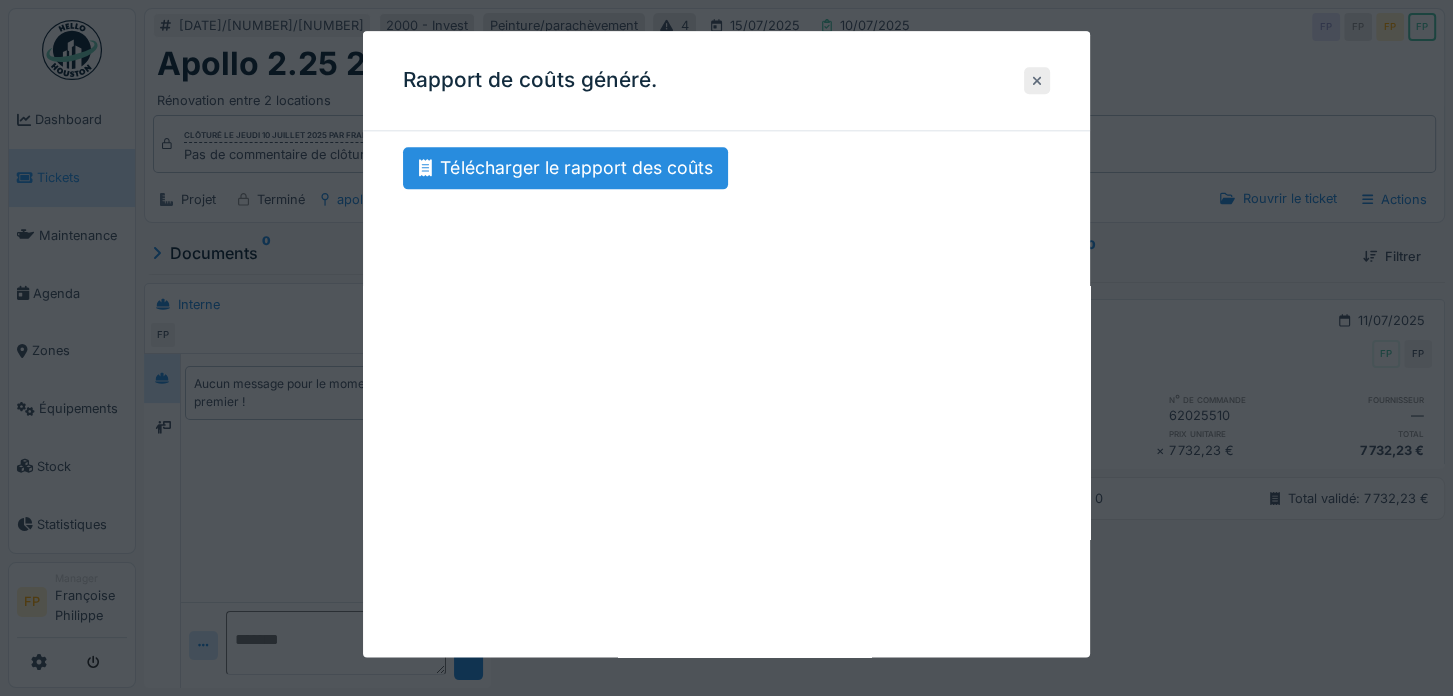 click at bounding box center (1037, 80) 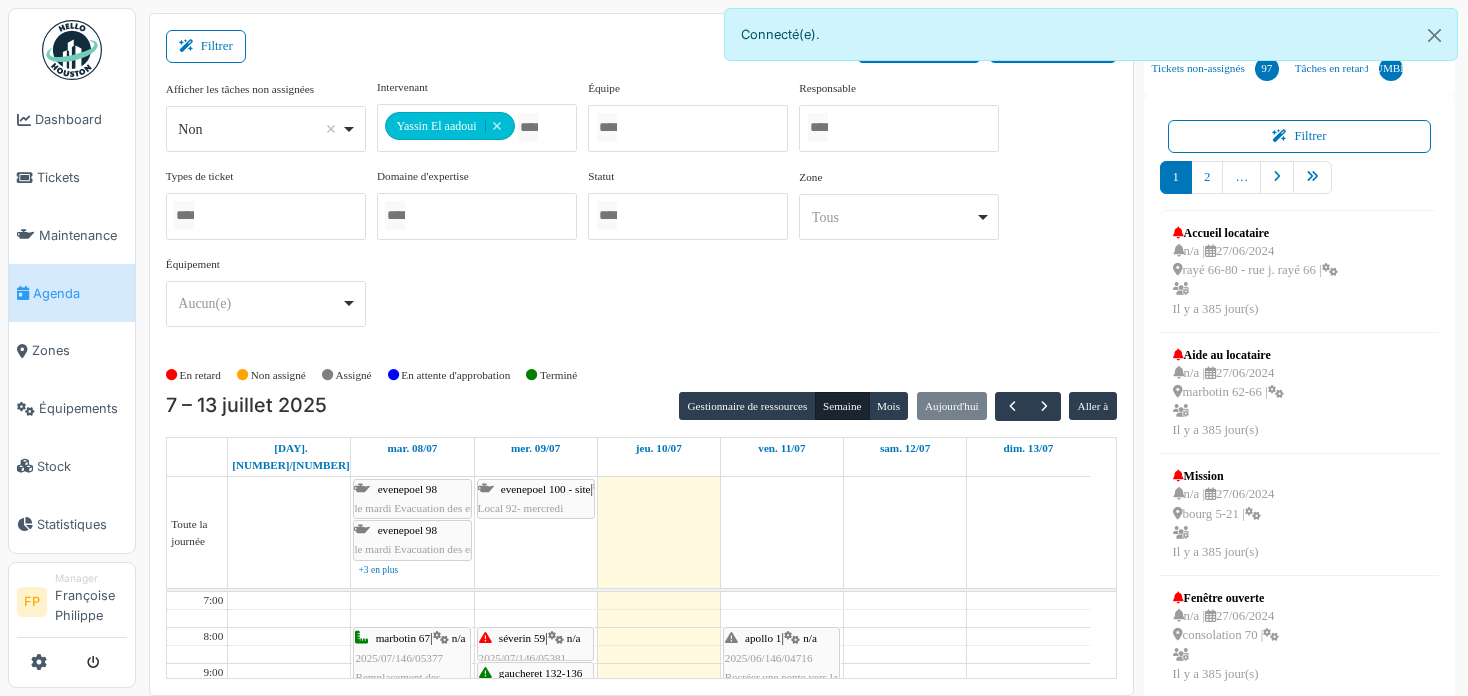 scroll, scrollTop: 0, scrollLeft: 0, axis: both 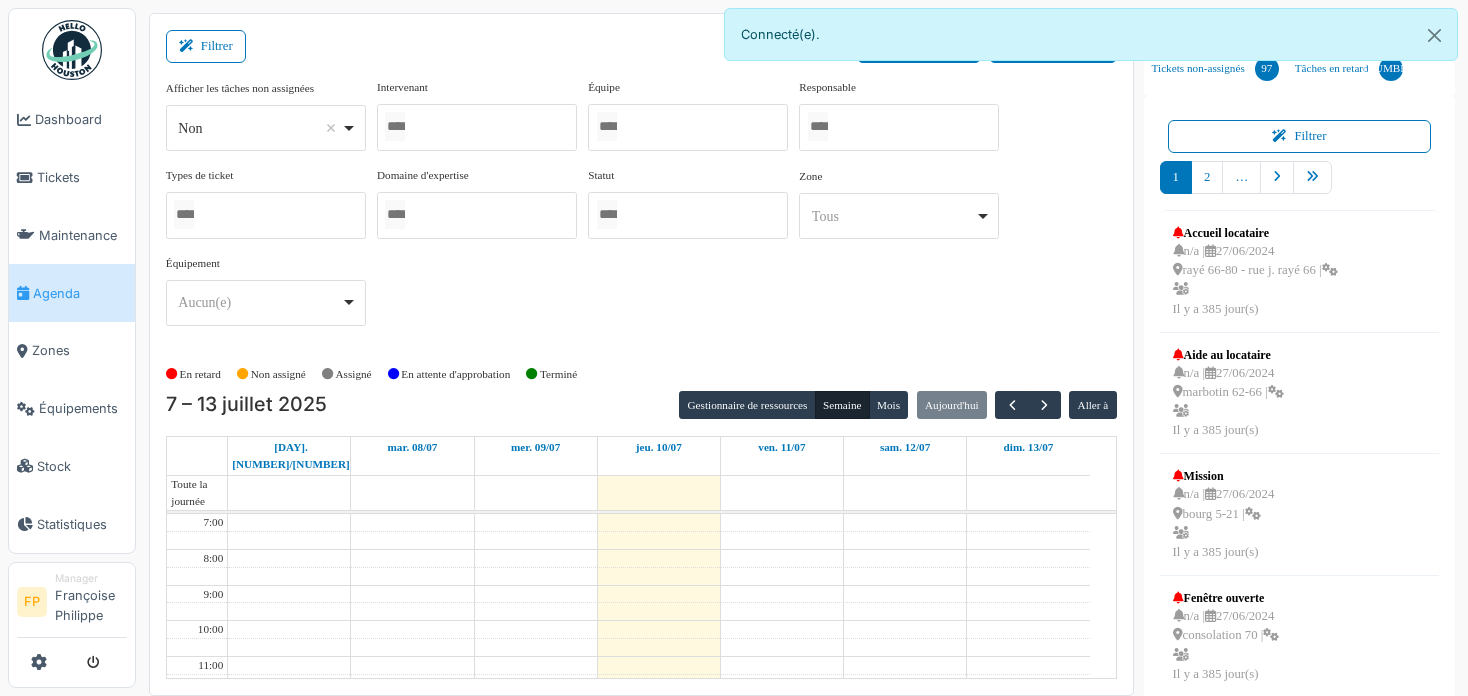 click at bounding box center [477, 127] 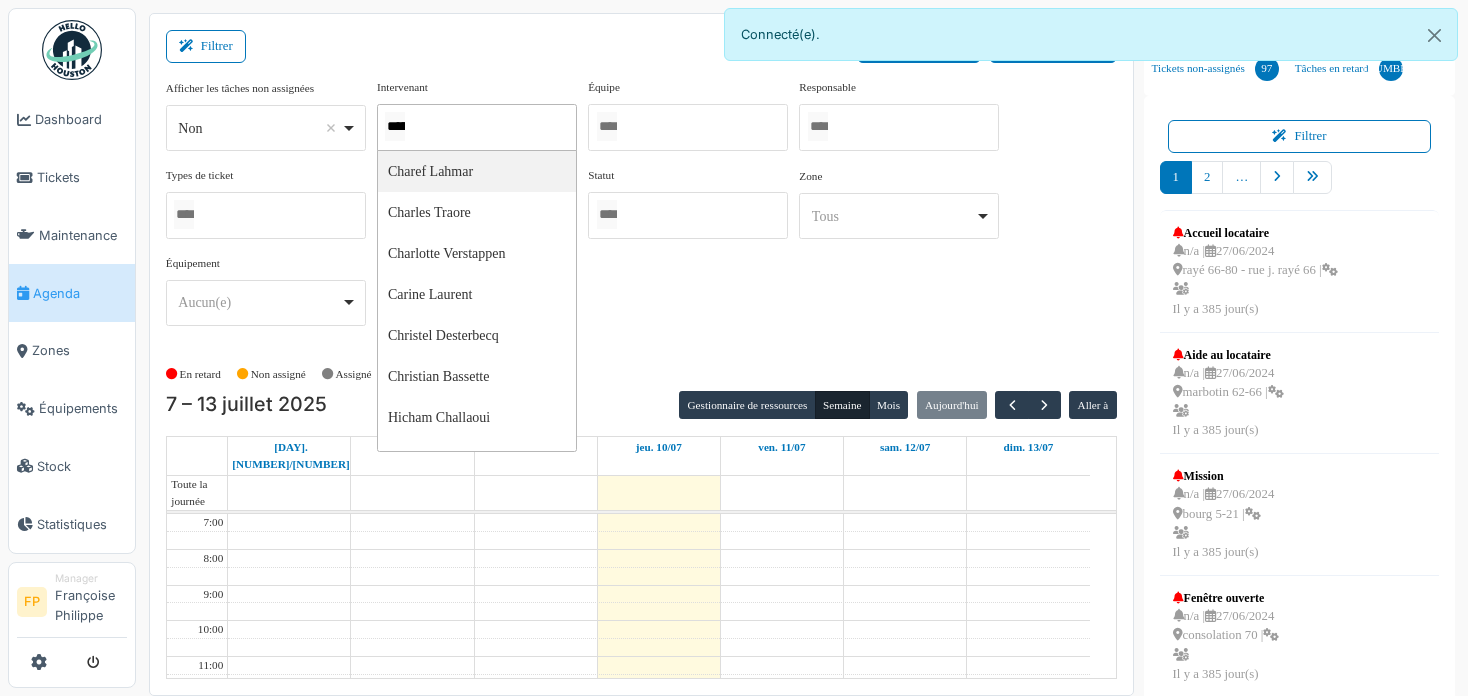 type on "******" 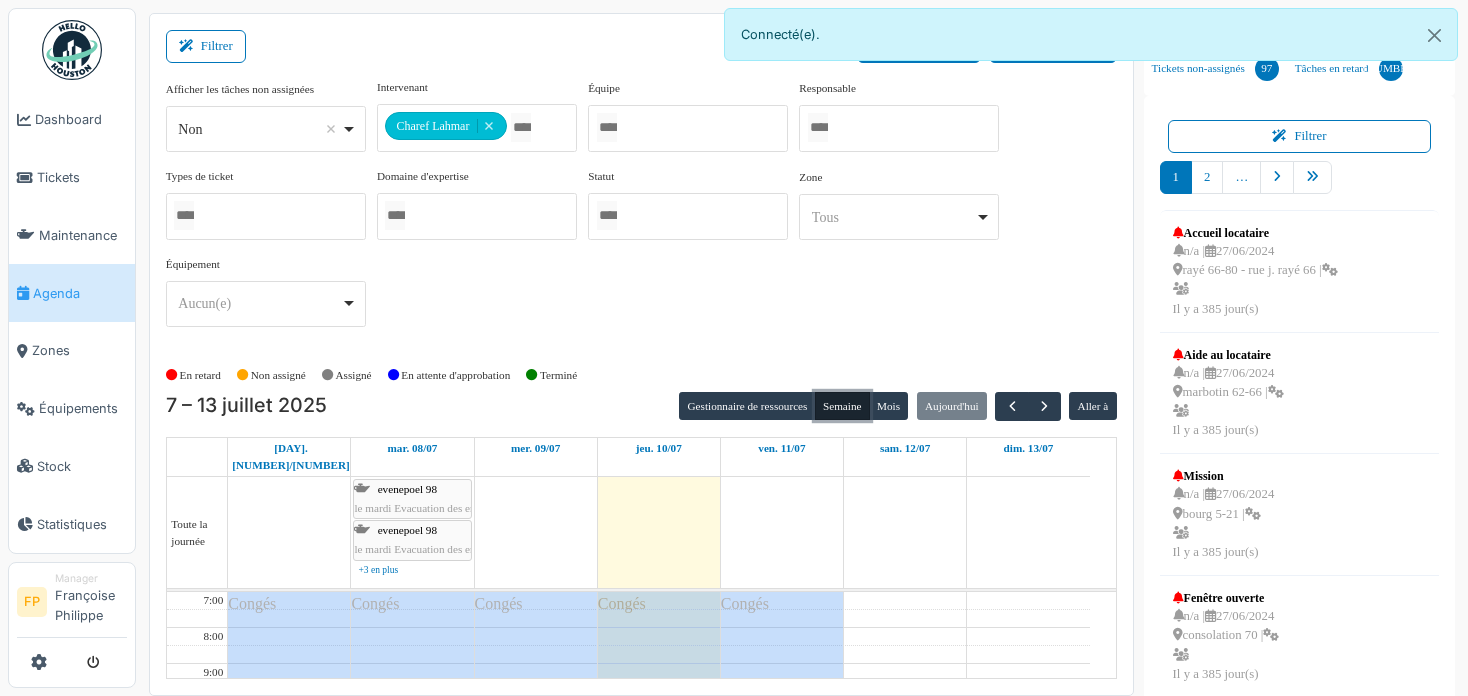 click on "Semaine" at bounding box center [842, 406] 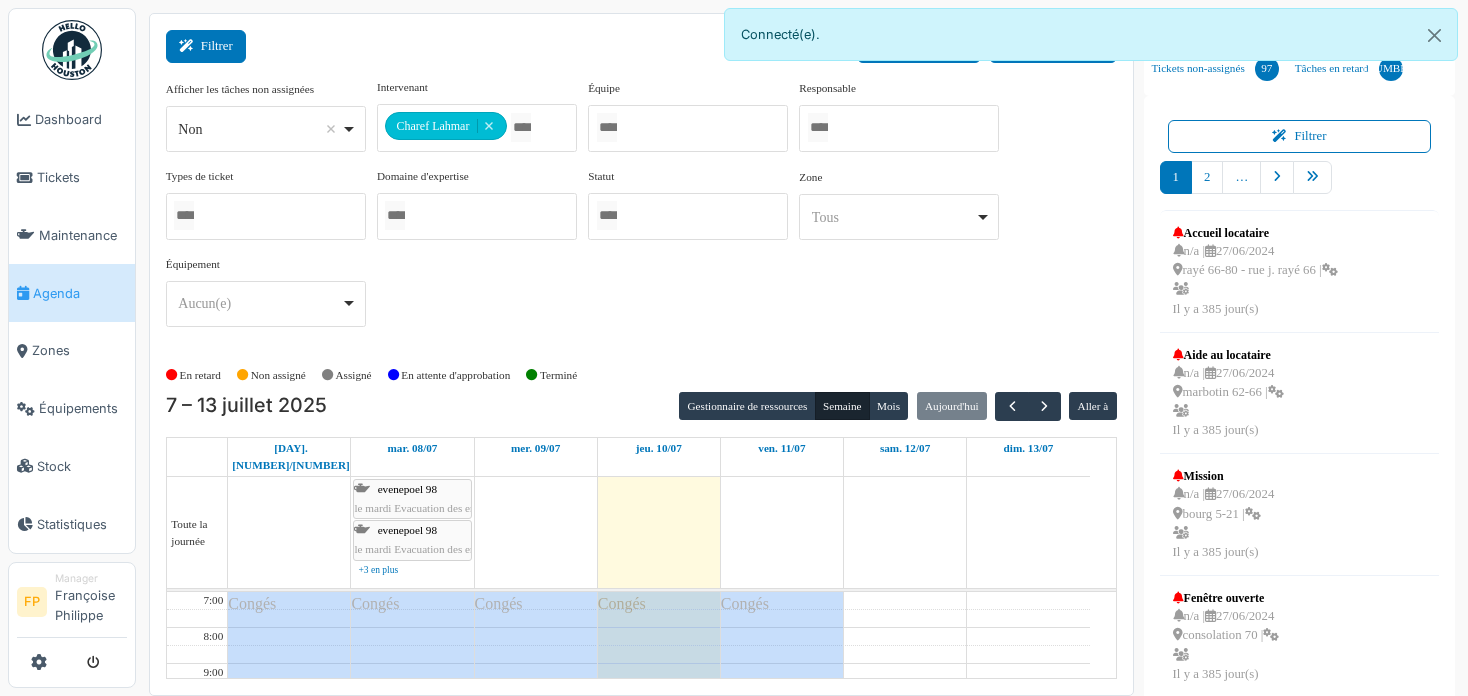 click on "Filtrer" at bounding box center (206, 46) 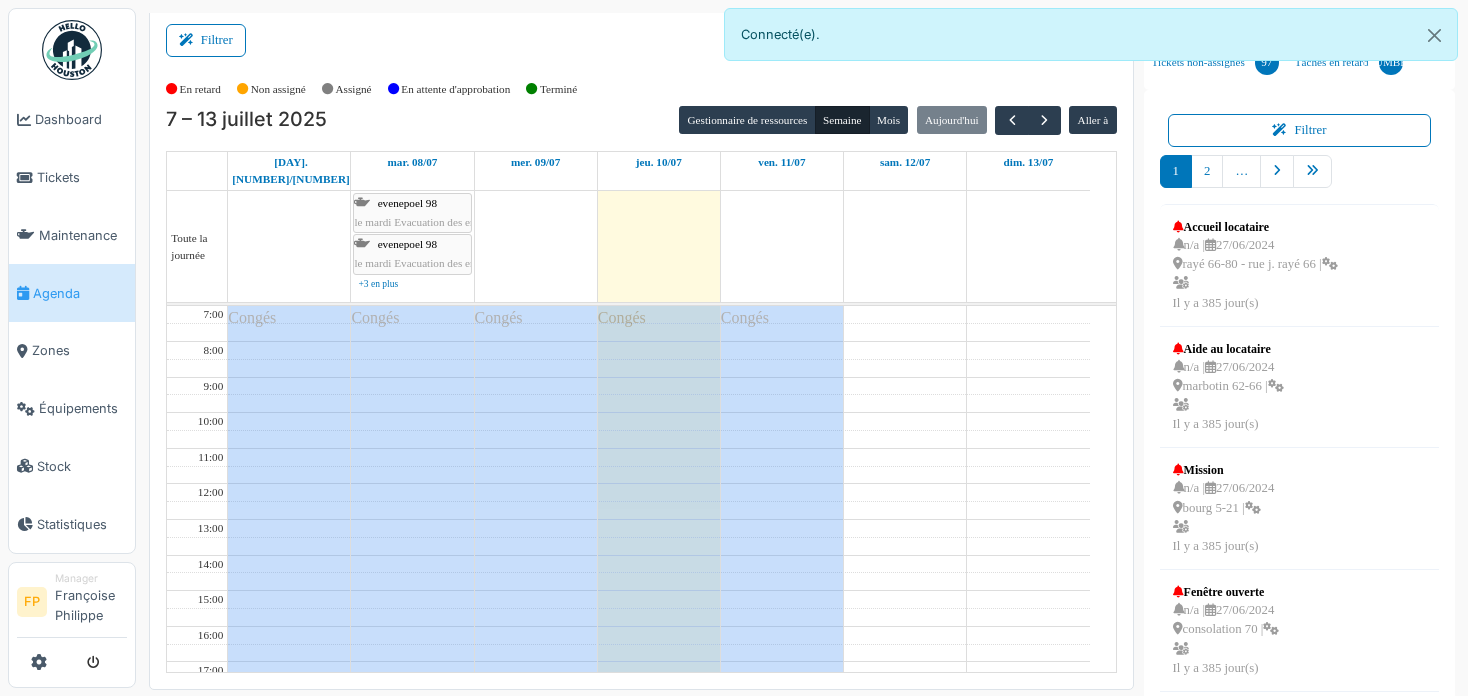 scroll, scrollTop: 0, scrollLeft: 0, axis: both 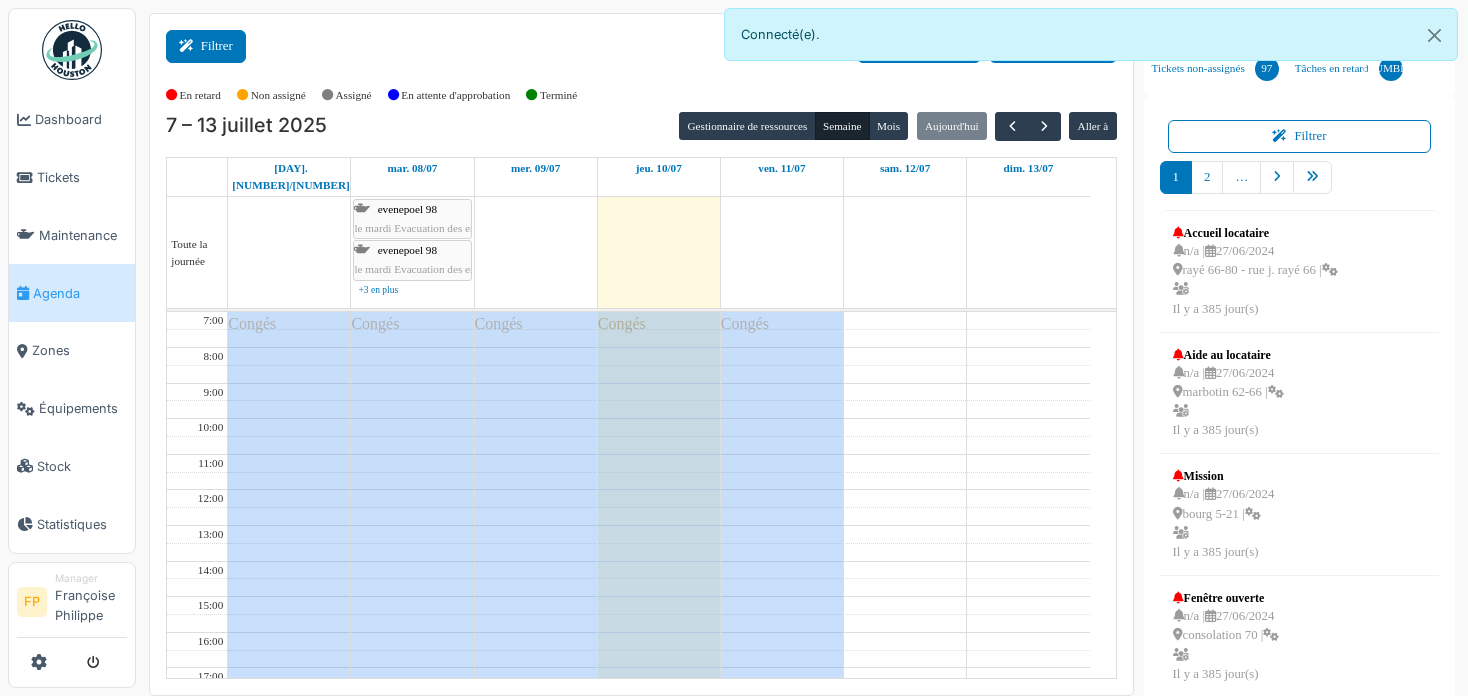 click at bounding box center (190, 46) 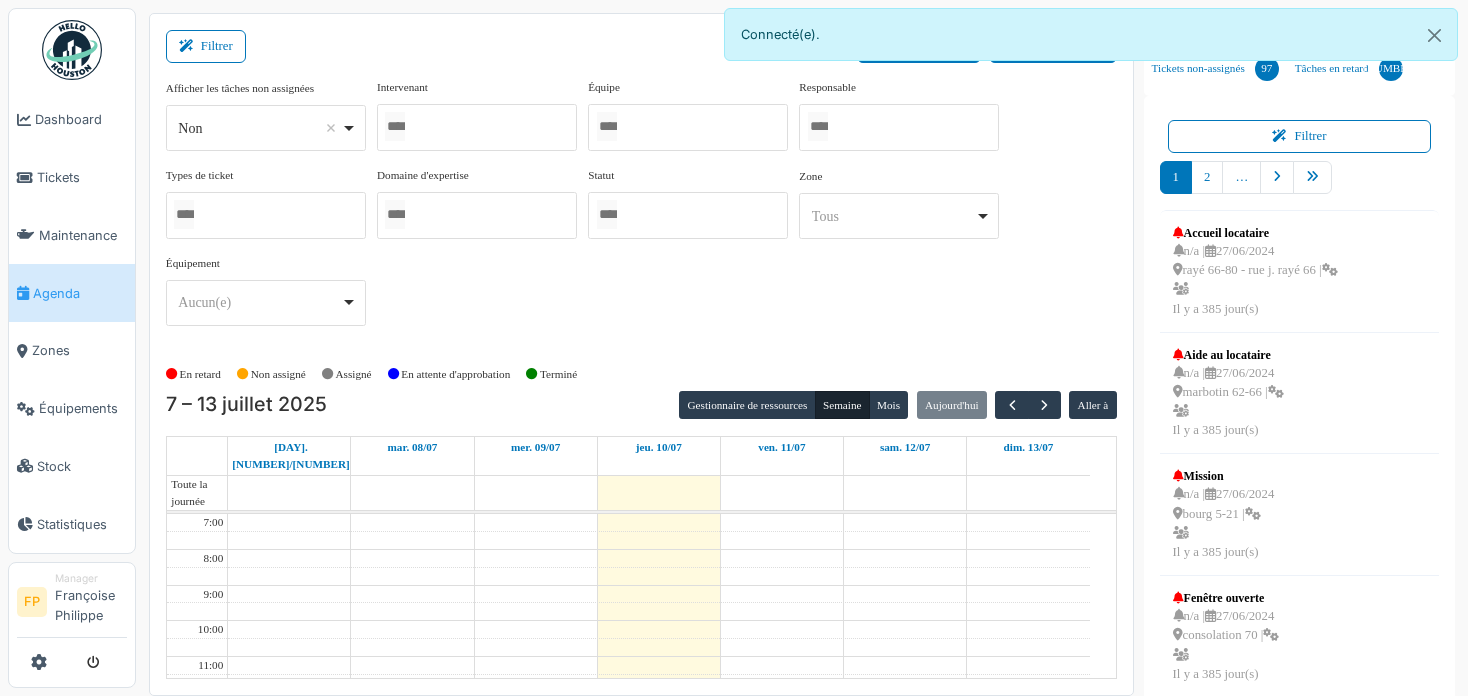 click at bounding box center (477, 127) 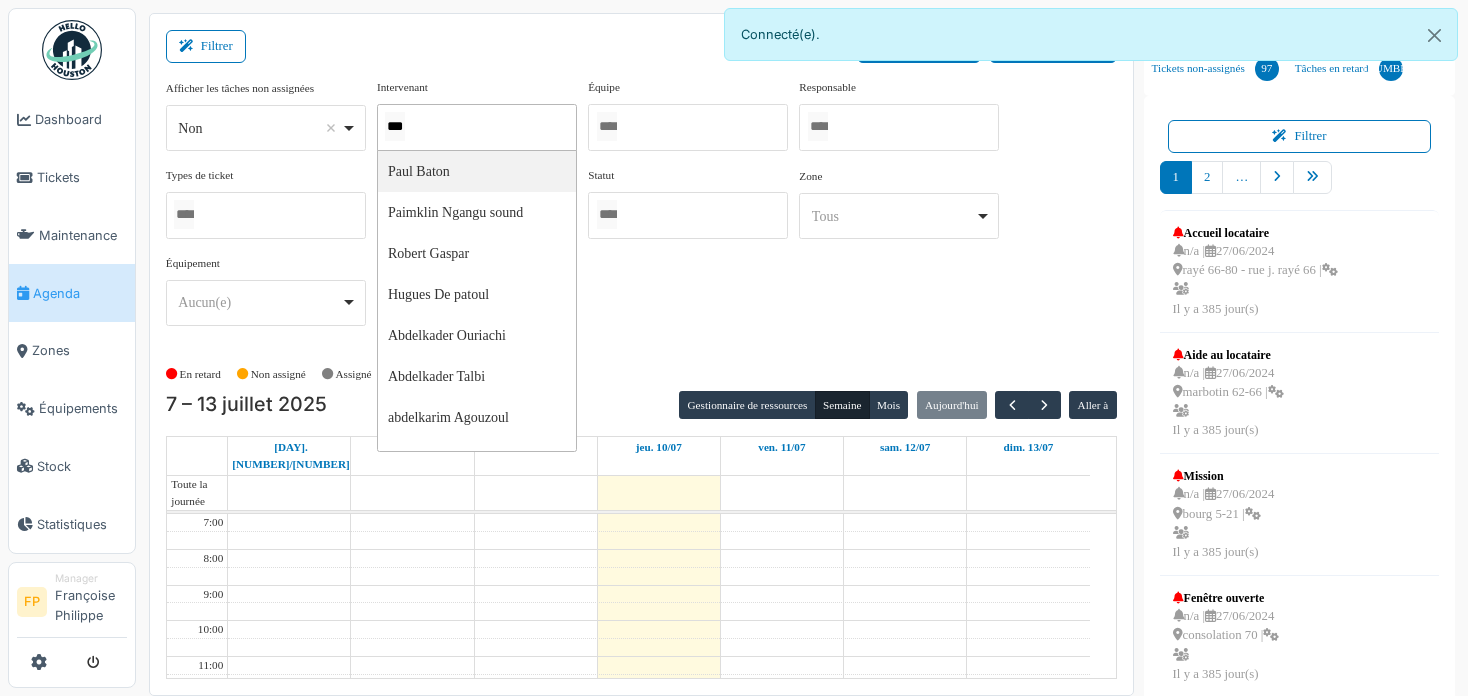type on "****" 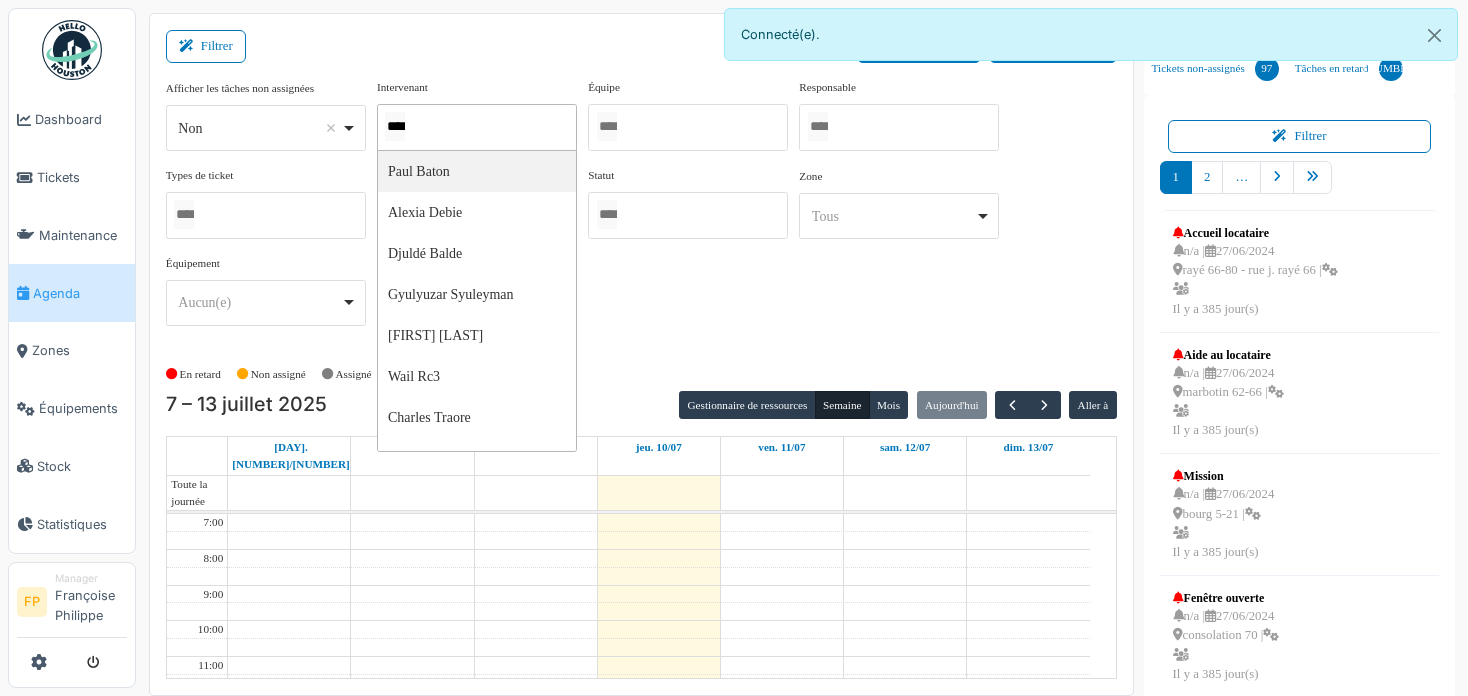 type 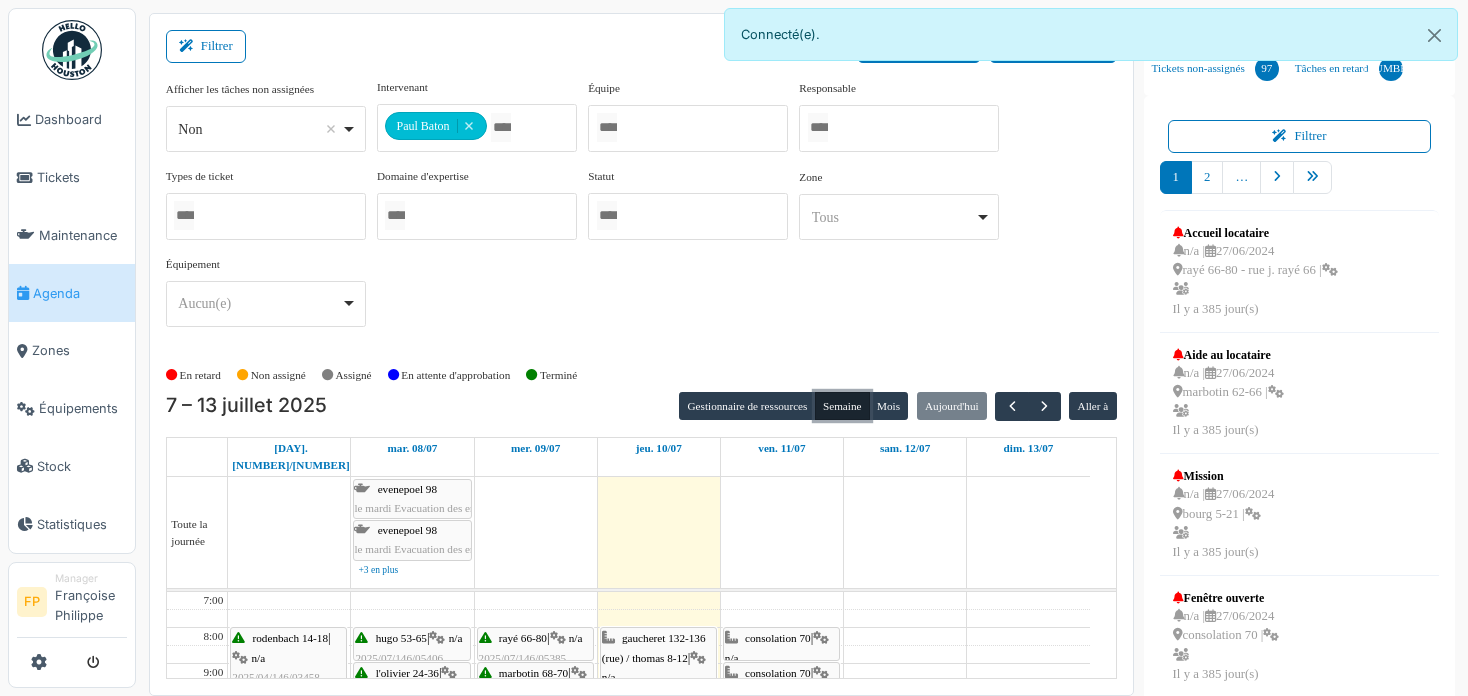 click on "Semaine" at bounding box center [842, 406] 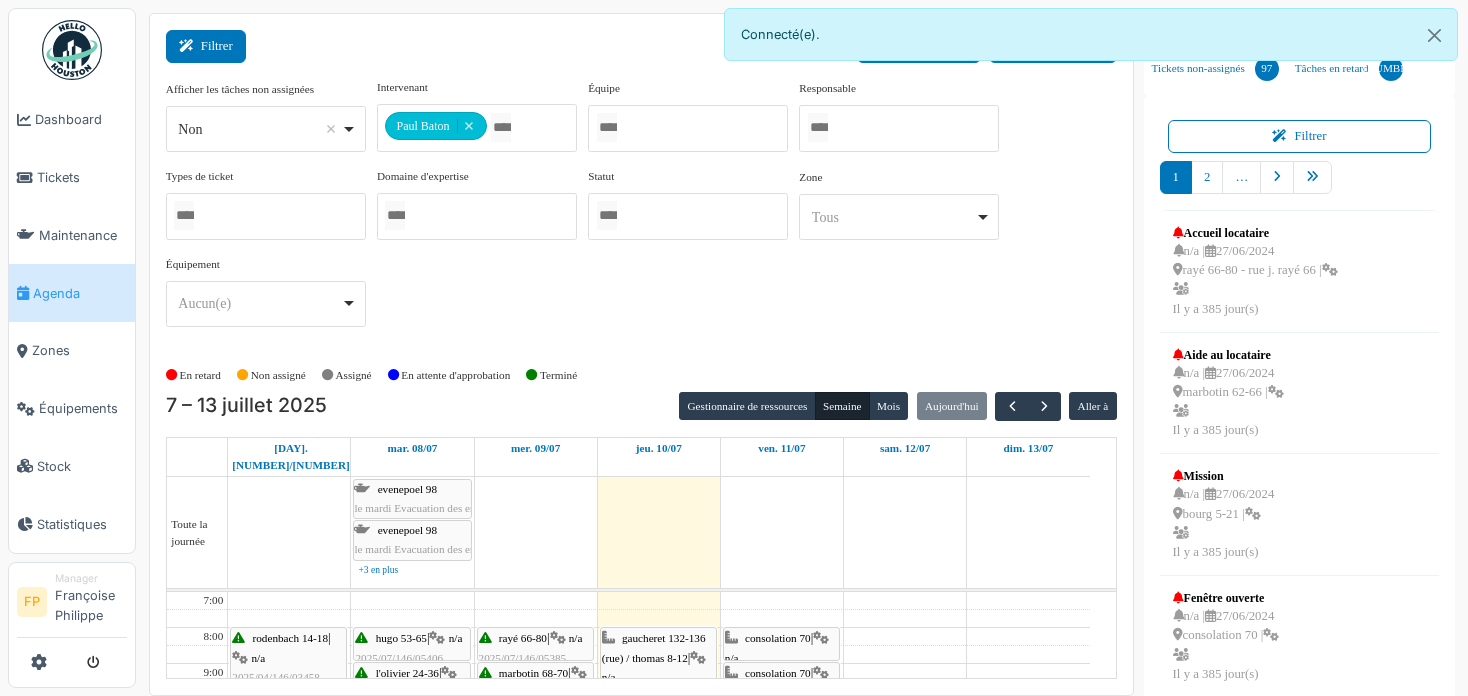 click at bounding box center (190, 46) 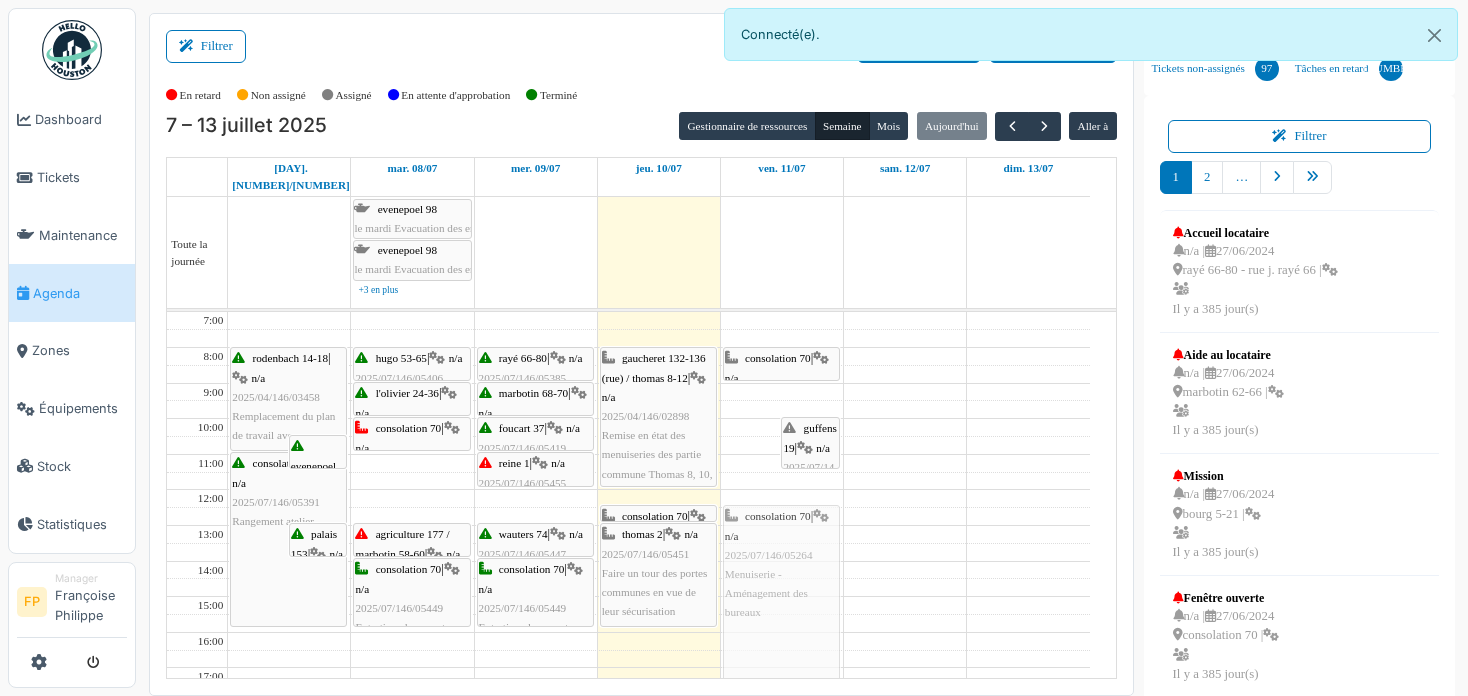 drag, startPoint x: 749, startPoint y: 388, endPoint x: 756, endPoint y: 504, distance: 116.21101 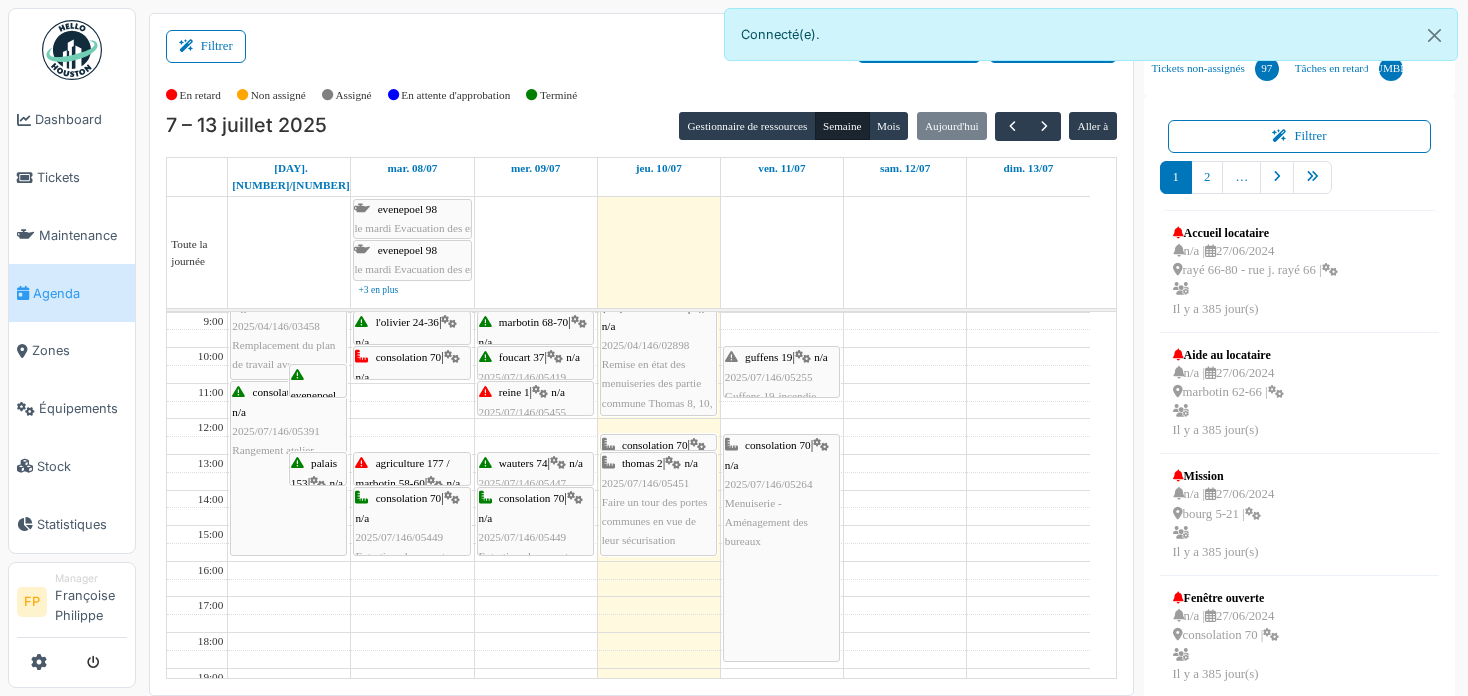 scroll, scrollTop: 200, scrollLeft: 0, axis: vertical 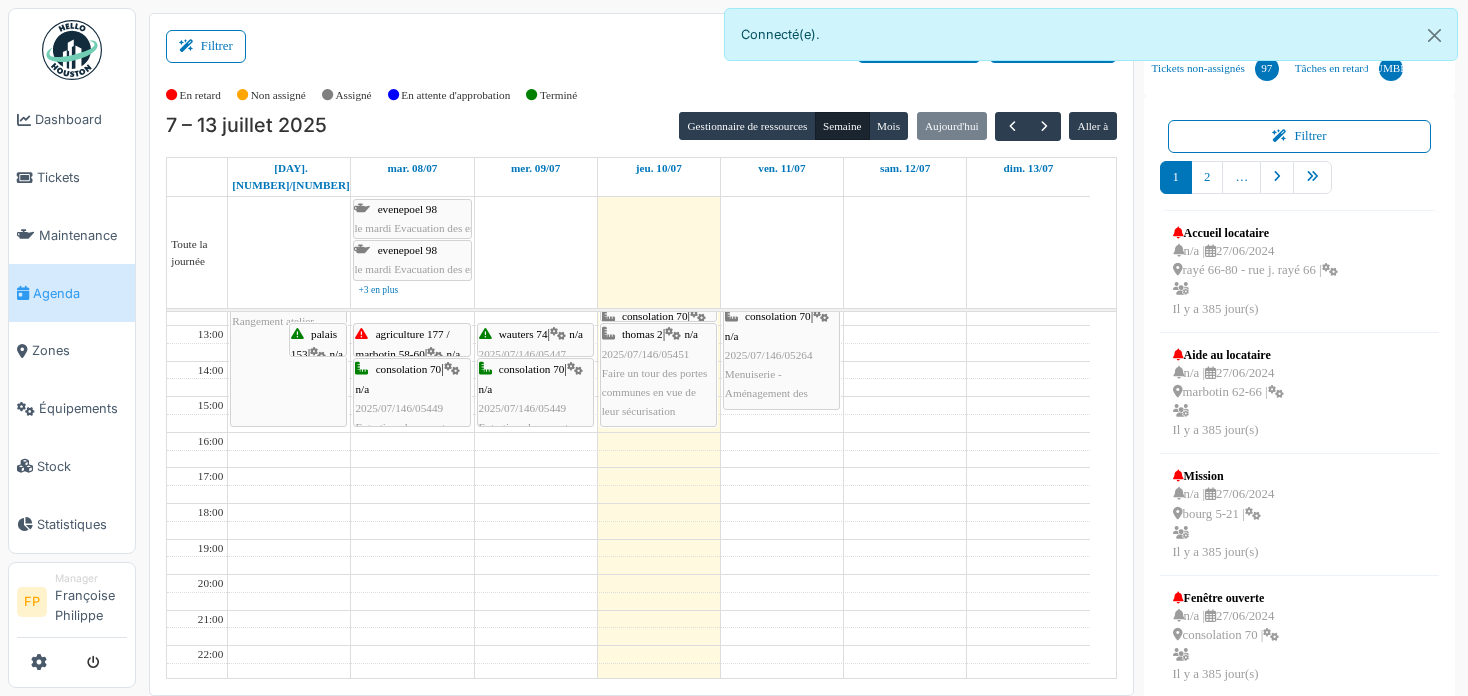 drag, startPoint x: 791, startPoint y: 509, endPoint x: 792, endPoint y: 381, distance: 128.0039 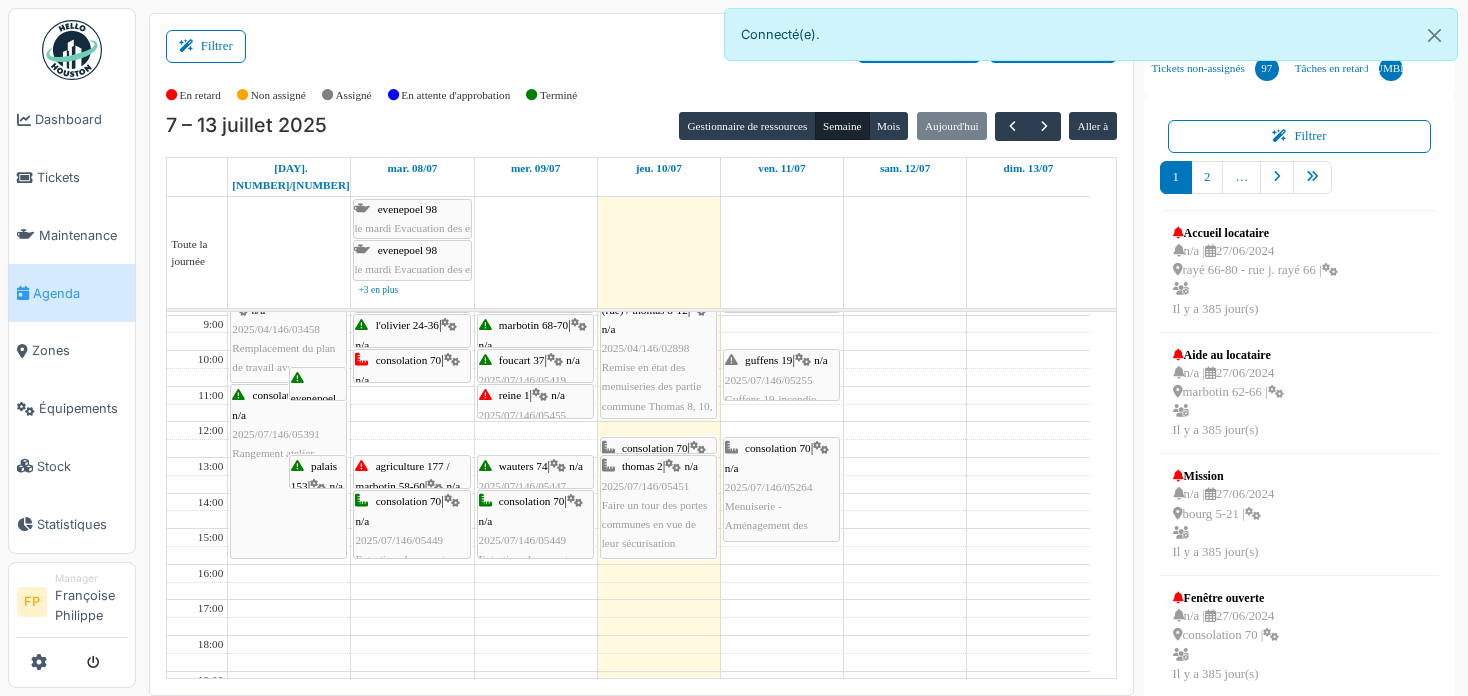 scroll, scrollTop: 0, scrollLeft: 0, axis: both 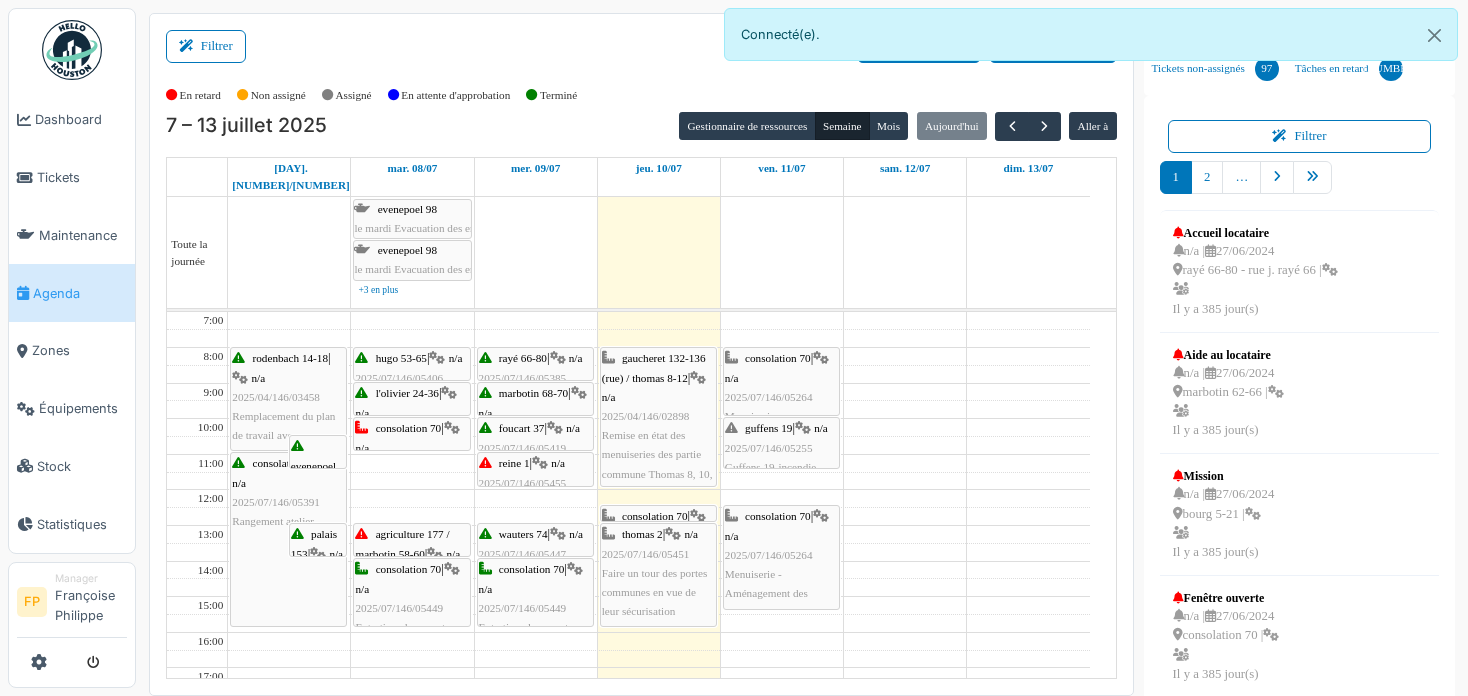 drag, startPoint x: 794, startPoint y: 359, endPoint x: 796, endPoint y: 386, distance: 27.073973 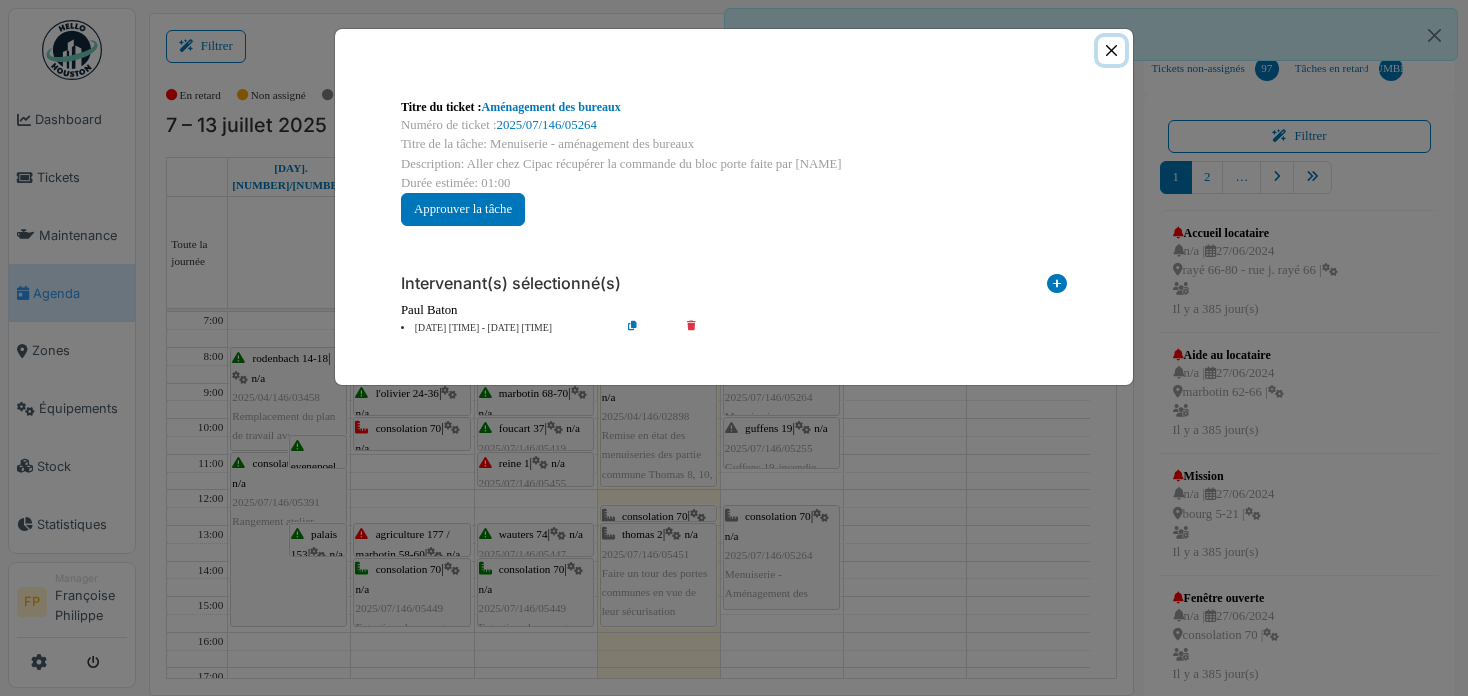 click at bounding box center [1111, 50] 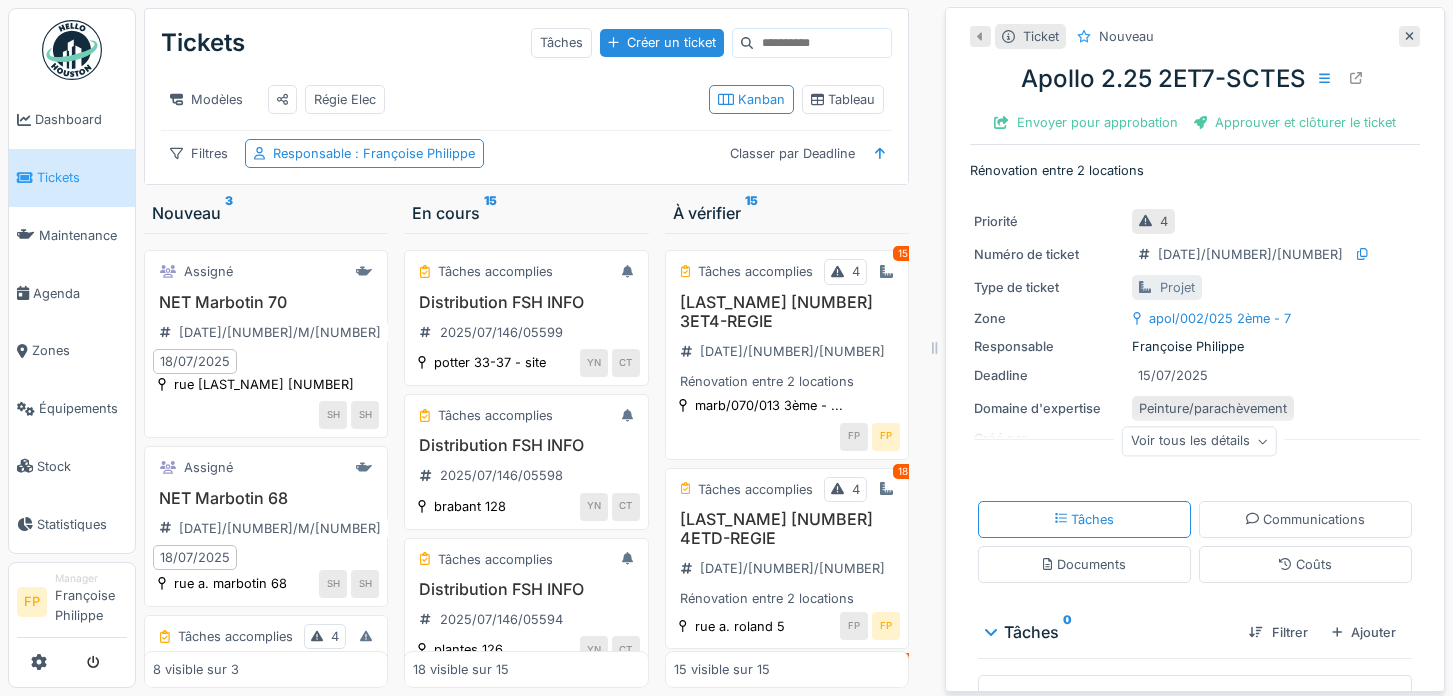 scroll, scrollTop: 15, scrollLeft: 0, axis: vertical 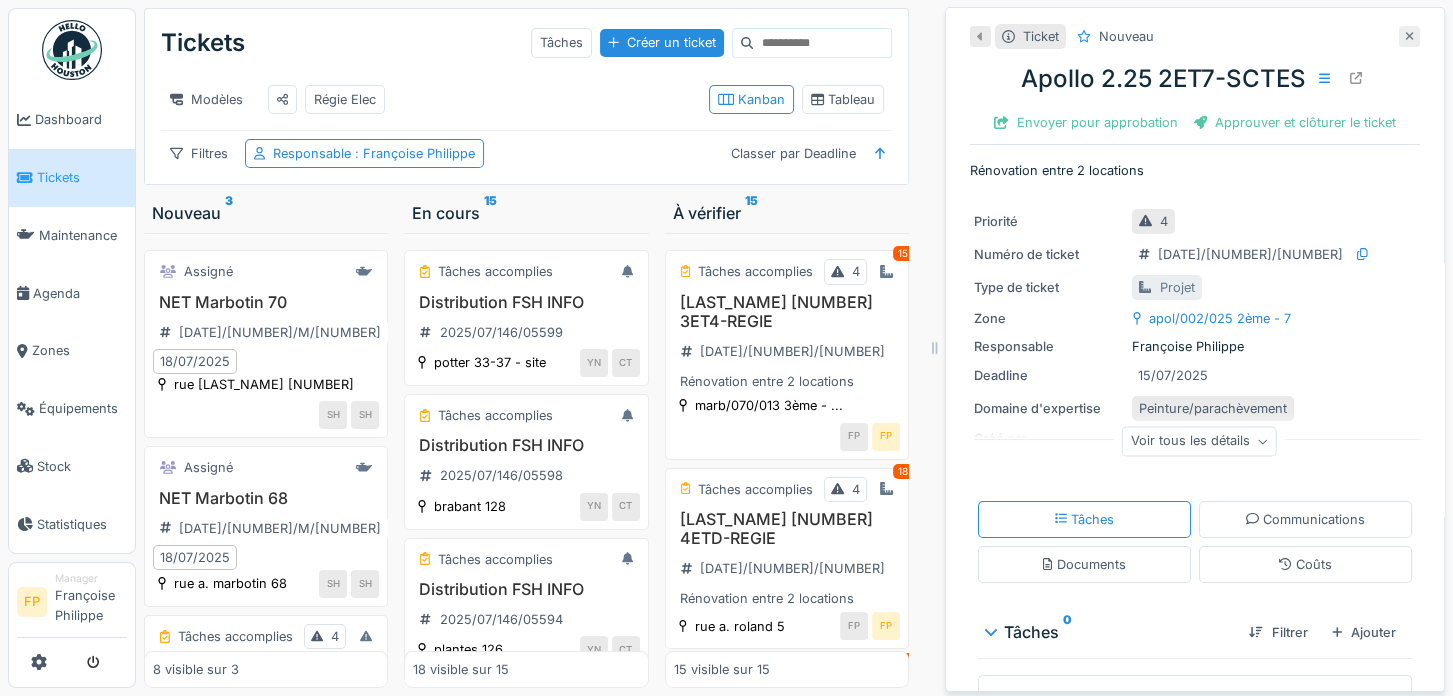 click 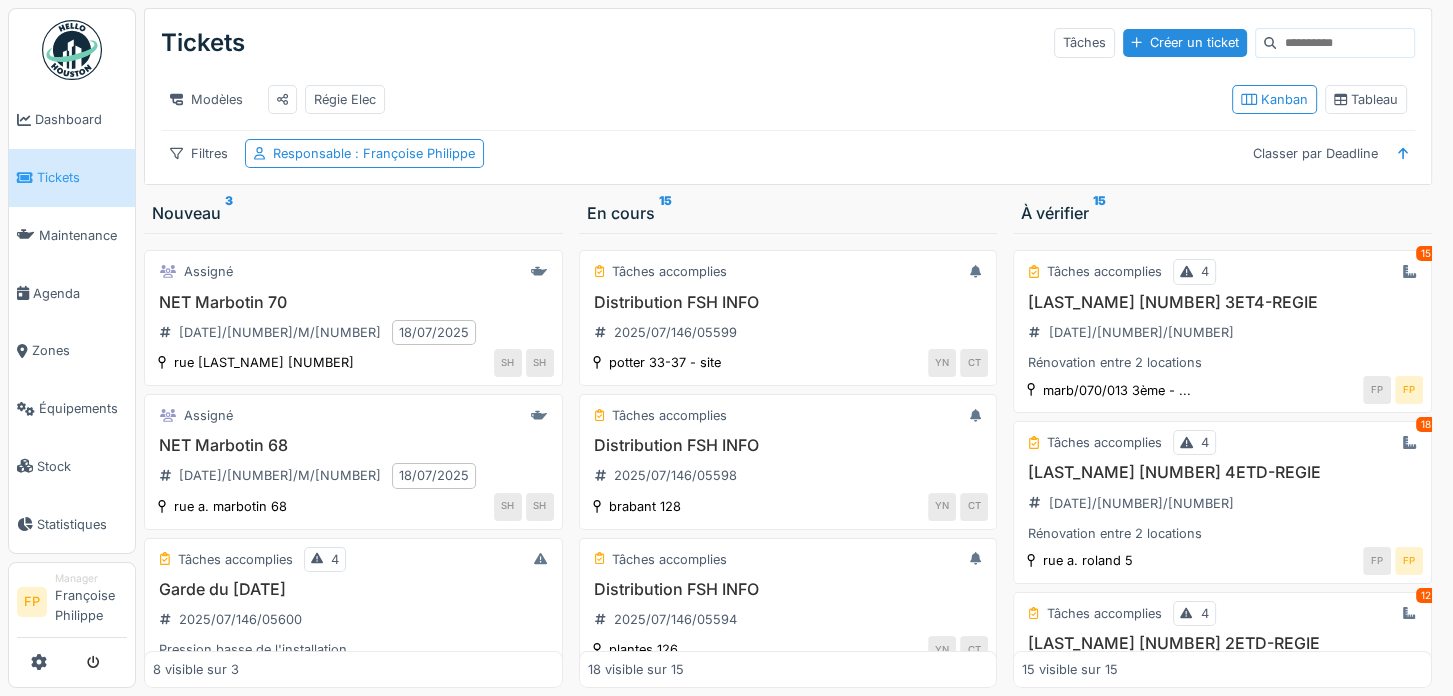 click on "Tickets Tâches Créer un ticket" at bounding box center [788, 43] 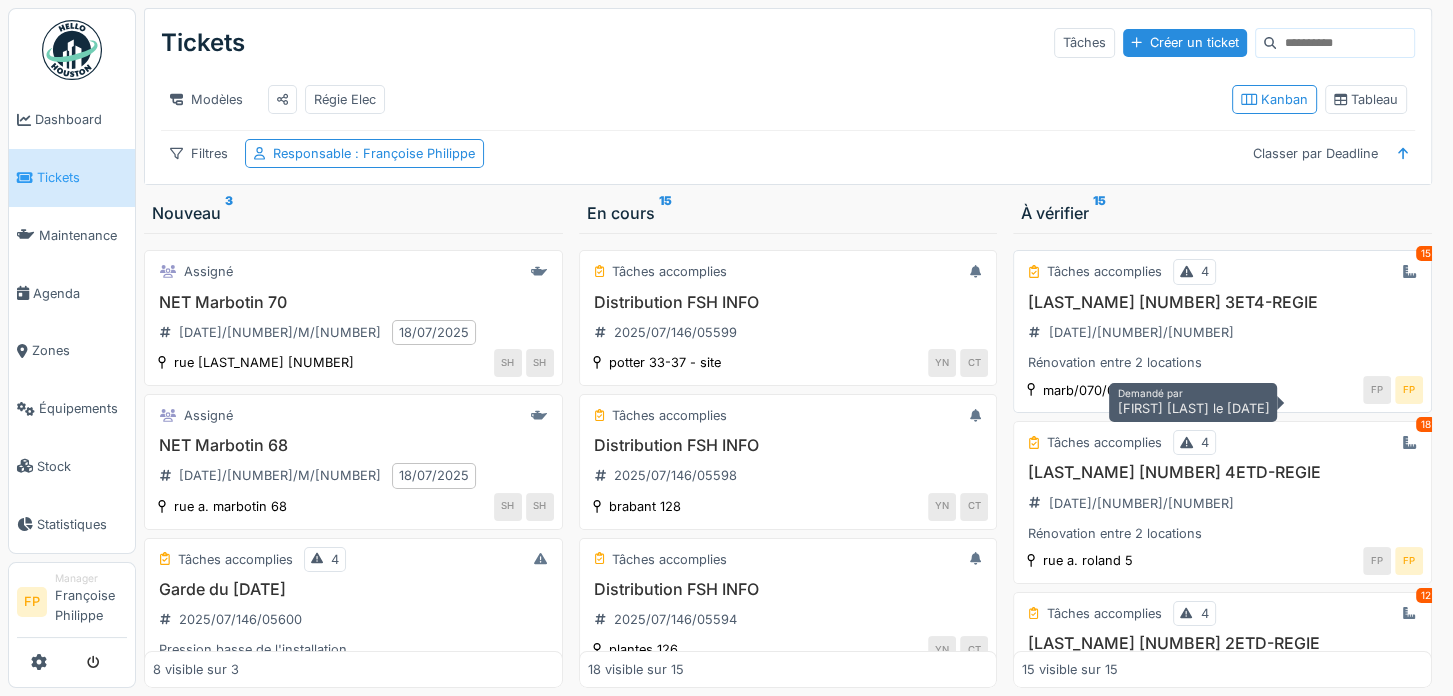 scroll, scrollTop: 0, scrollLeft: 0, axis: both 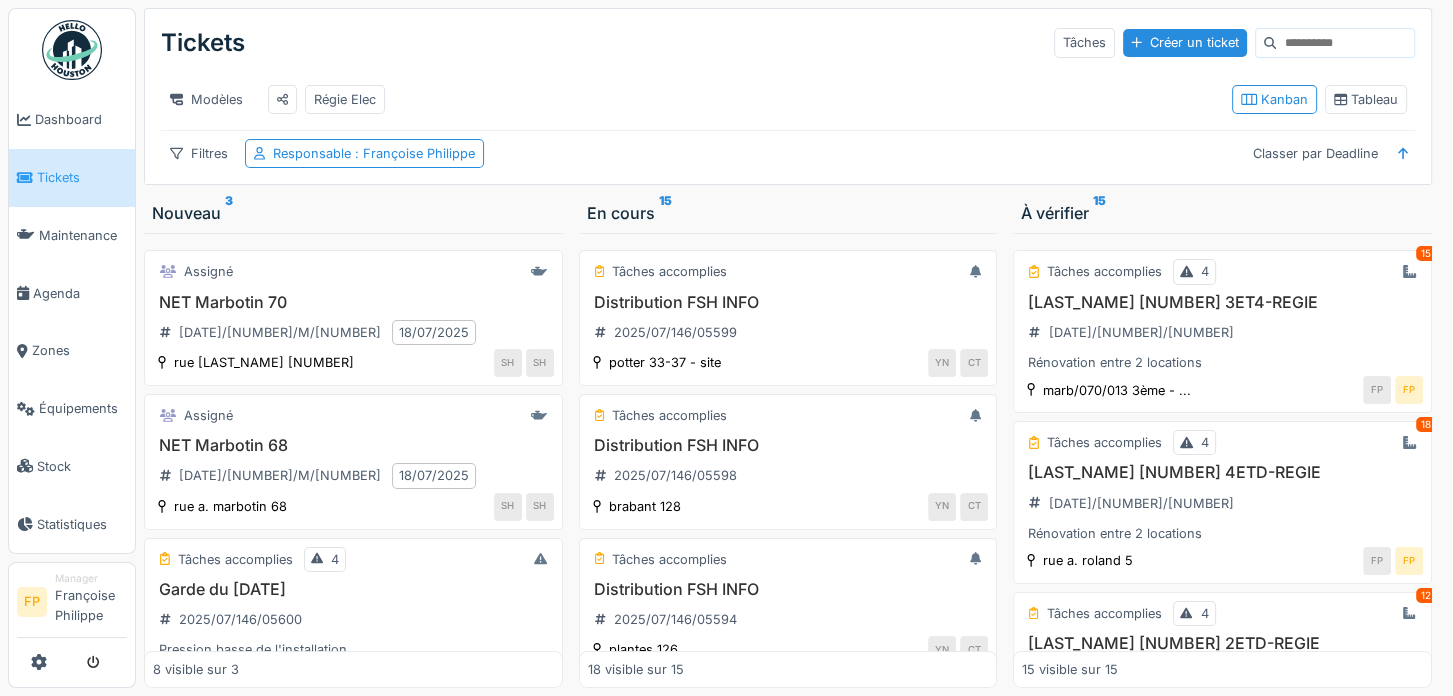 click at bounding box center [1345, 43] 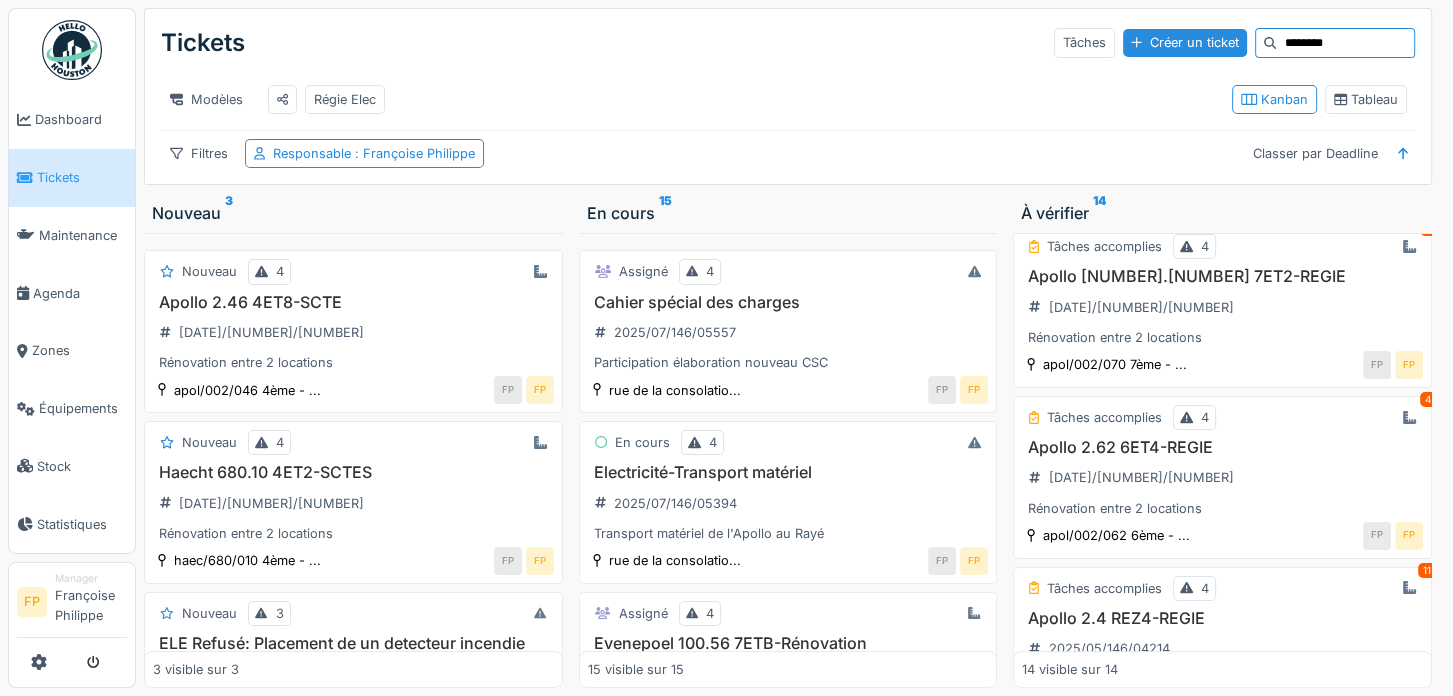 scroll, scrollTop: 700, scrollLeft: 0, axis: vertical 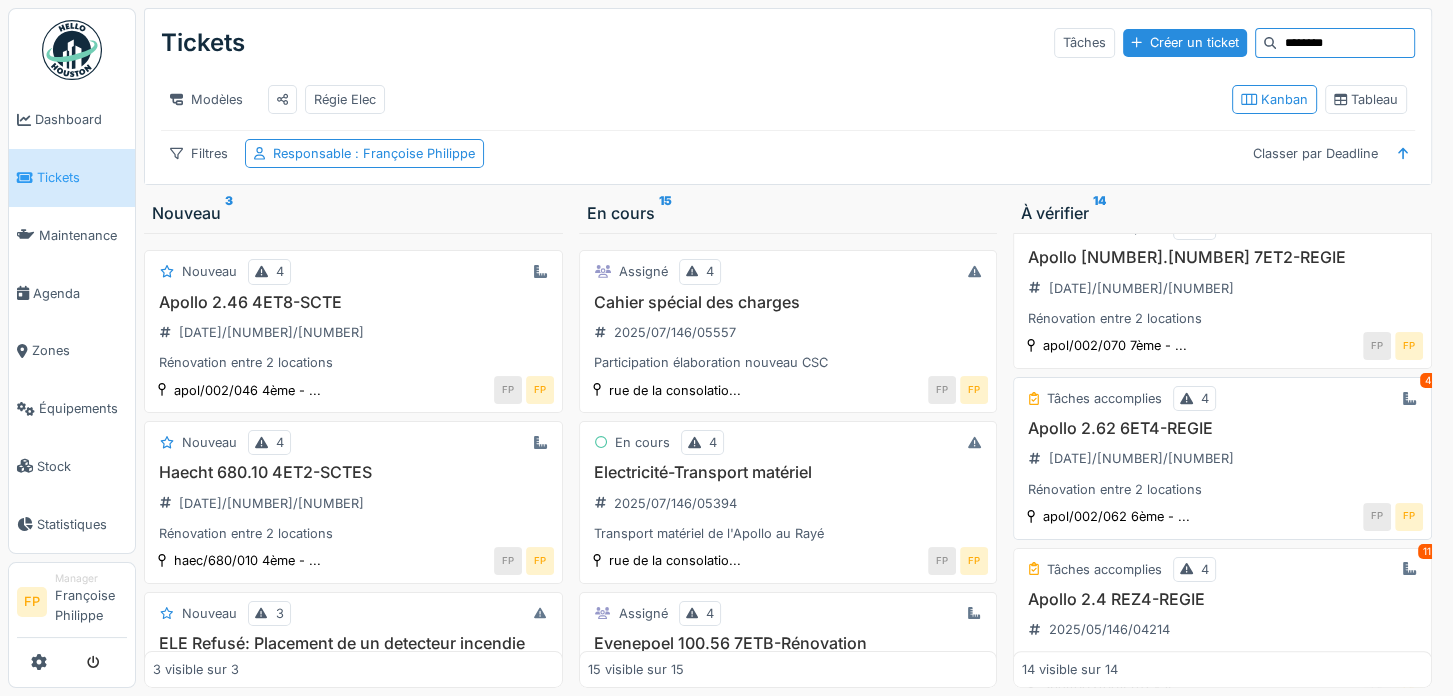 type on "********" 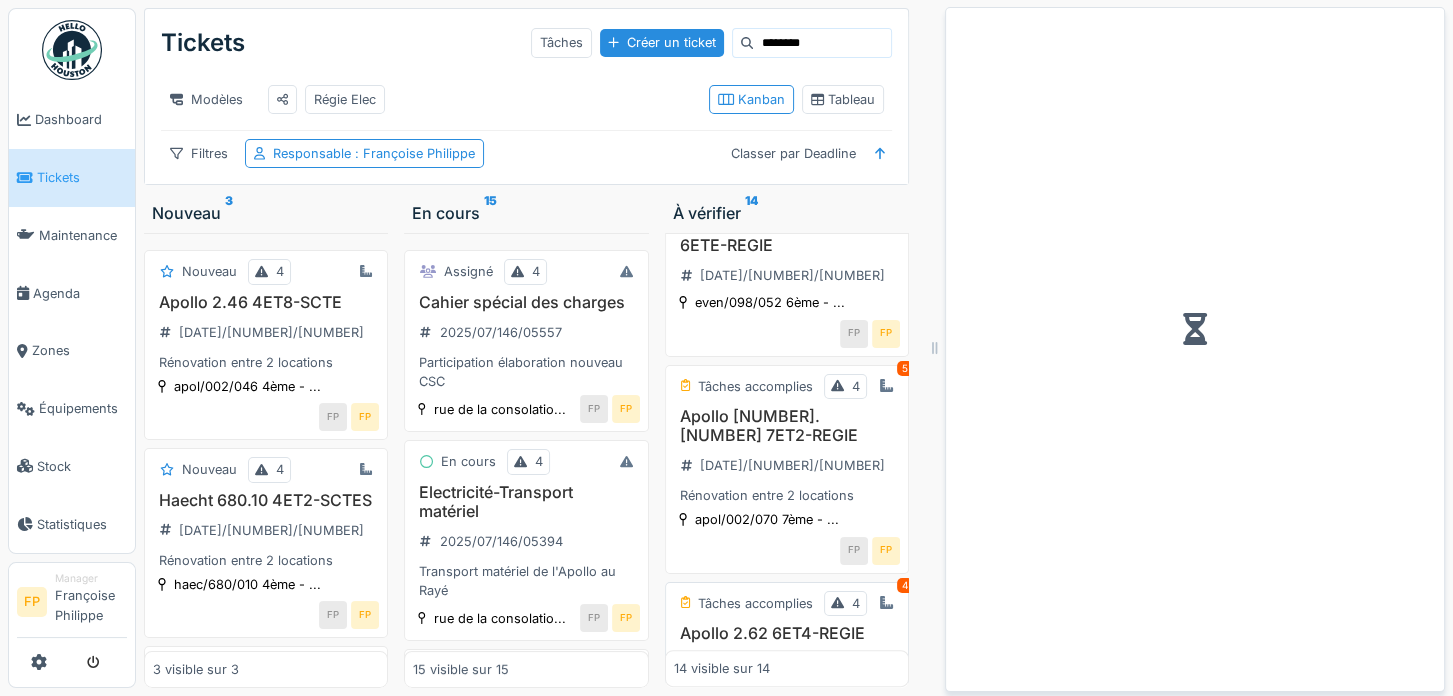 scroll, scrollTop: 961, scrollLeft: 0, axis: vertical 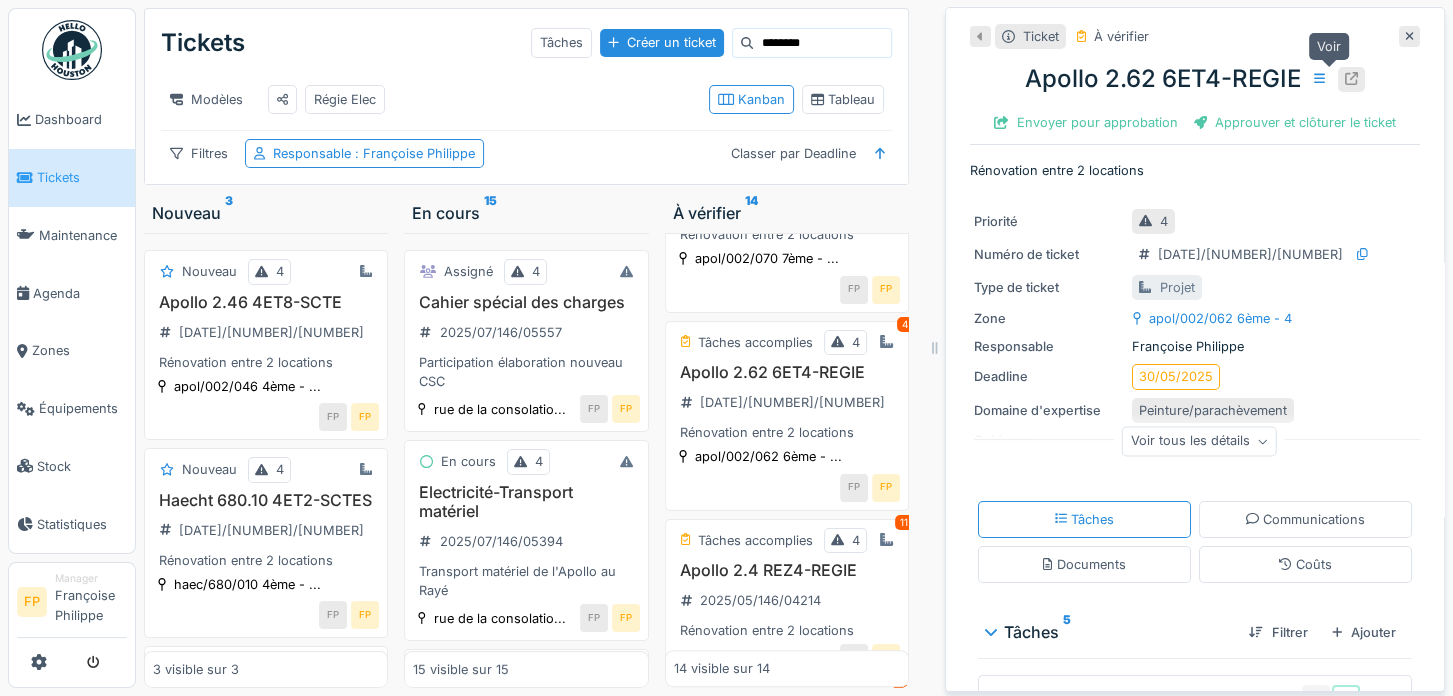 click at bounding box center (1351, 79) 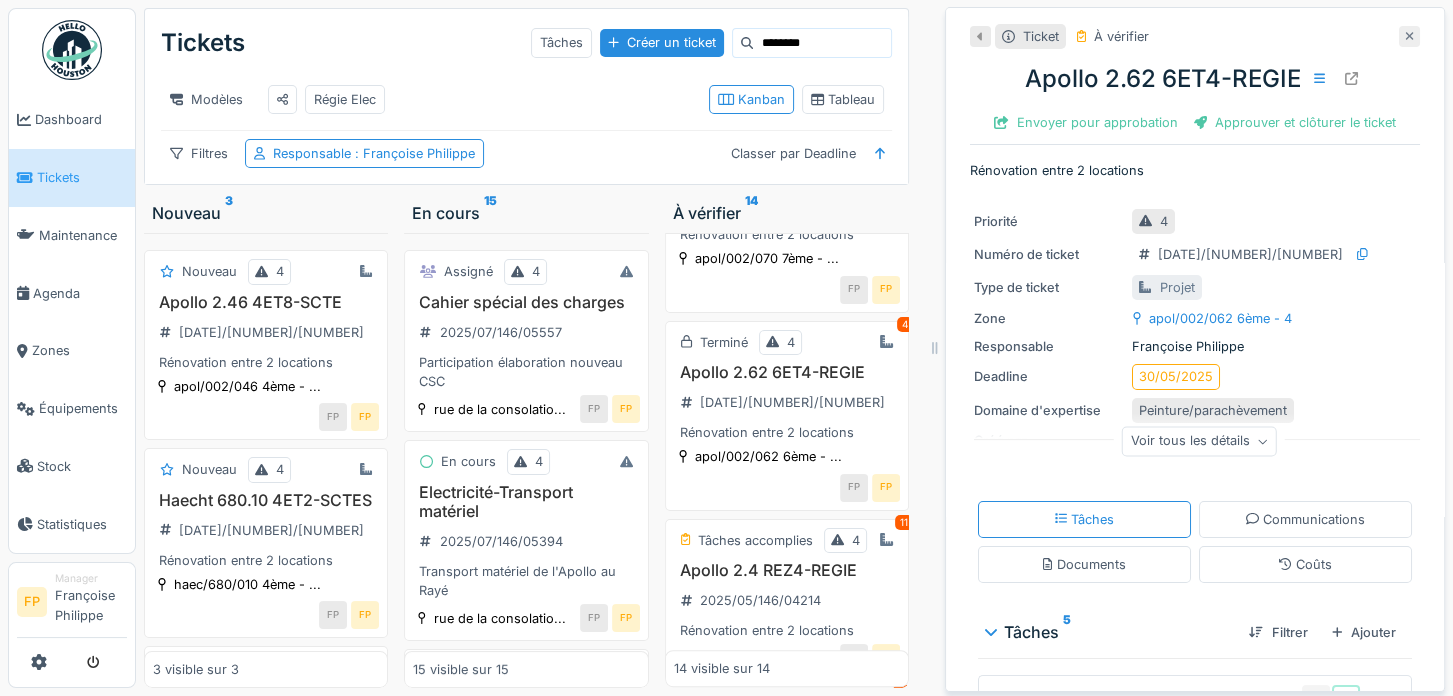 click at bounding box center [1409, 36] 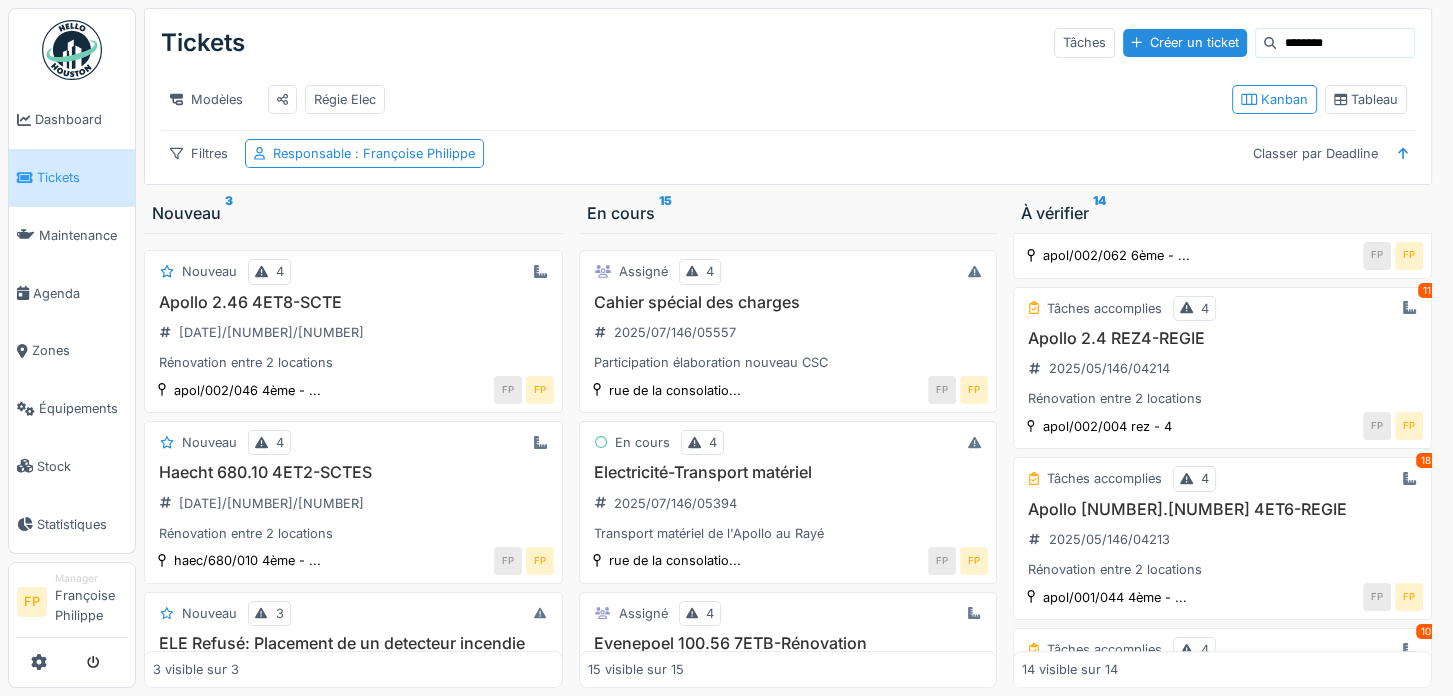 scroll, scrollTop: 700, scrollLeft: 0, axis: vertical 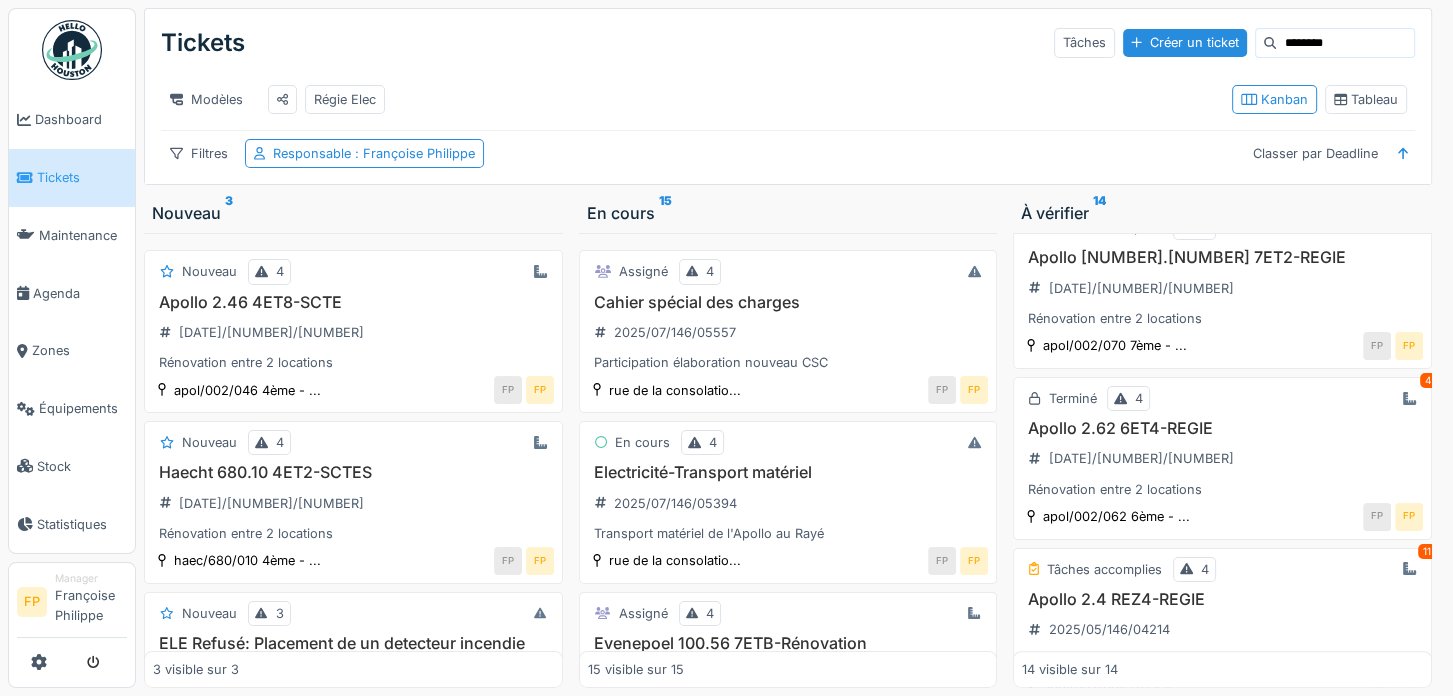 click on "Tickets Tâches Créer un ticket ********" at bounding box center [788, 43] 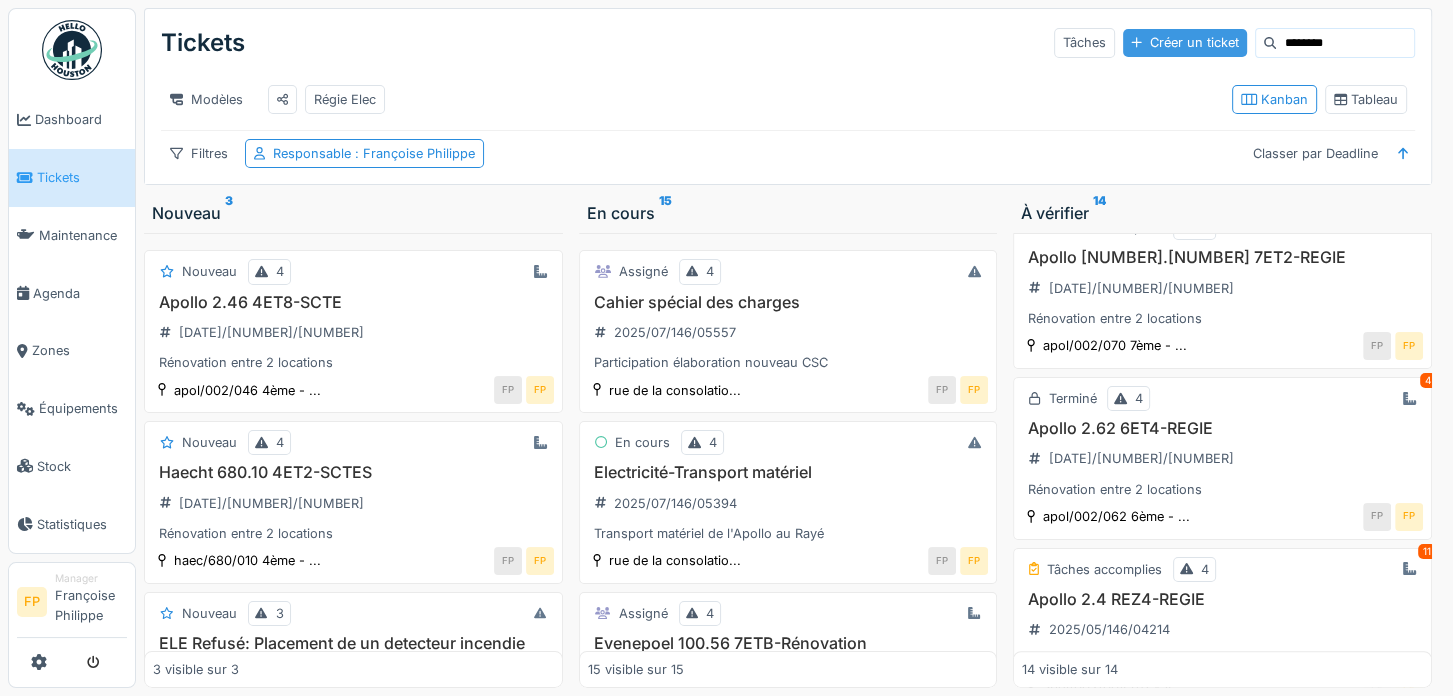click on "Créer un ticket" at bounding box center (1185, 42) 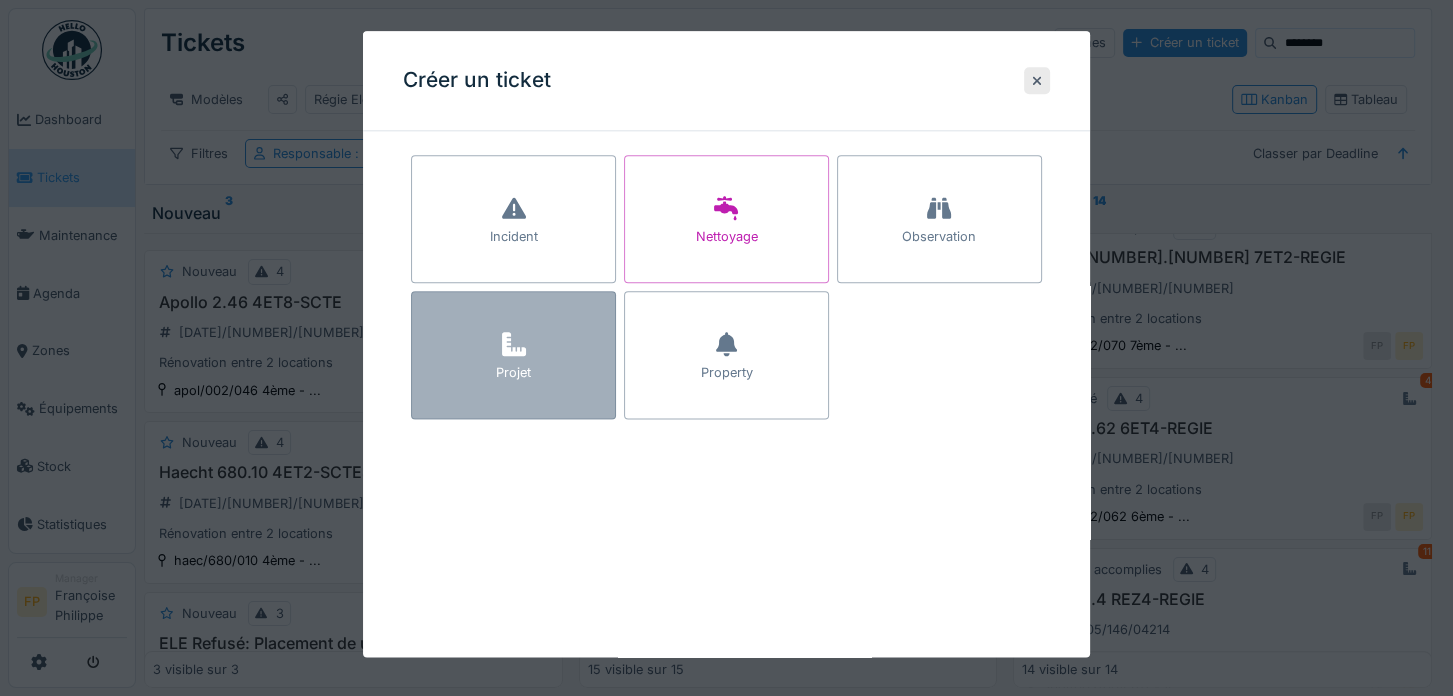 click on "Projet" at bounding box center [513, 355] 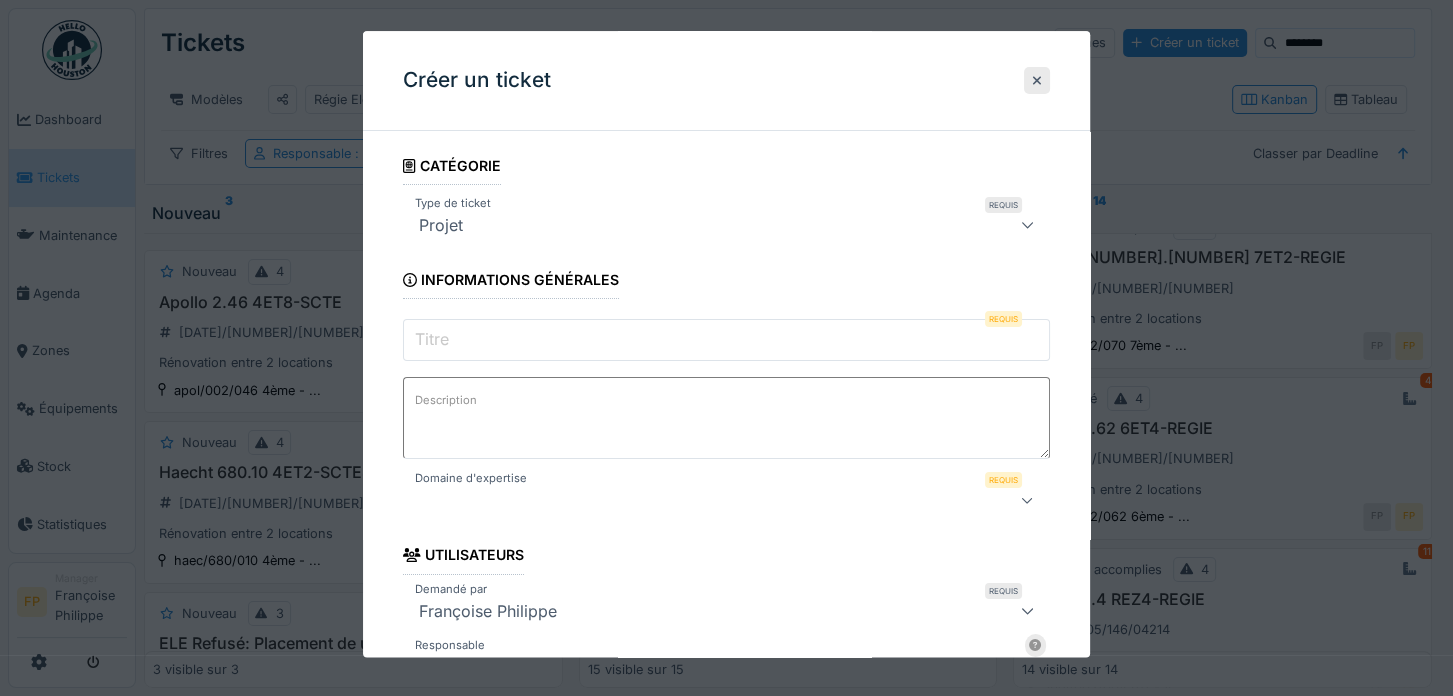 click on "Titre" at bounding box center [726, 341] 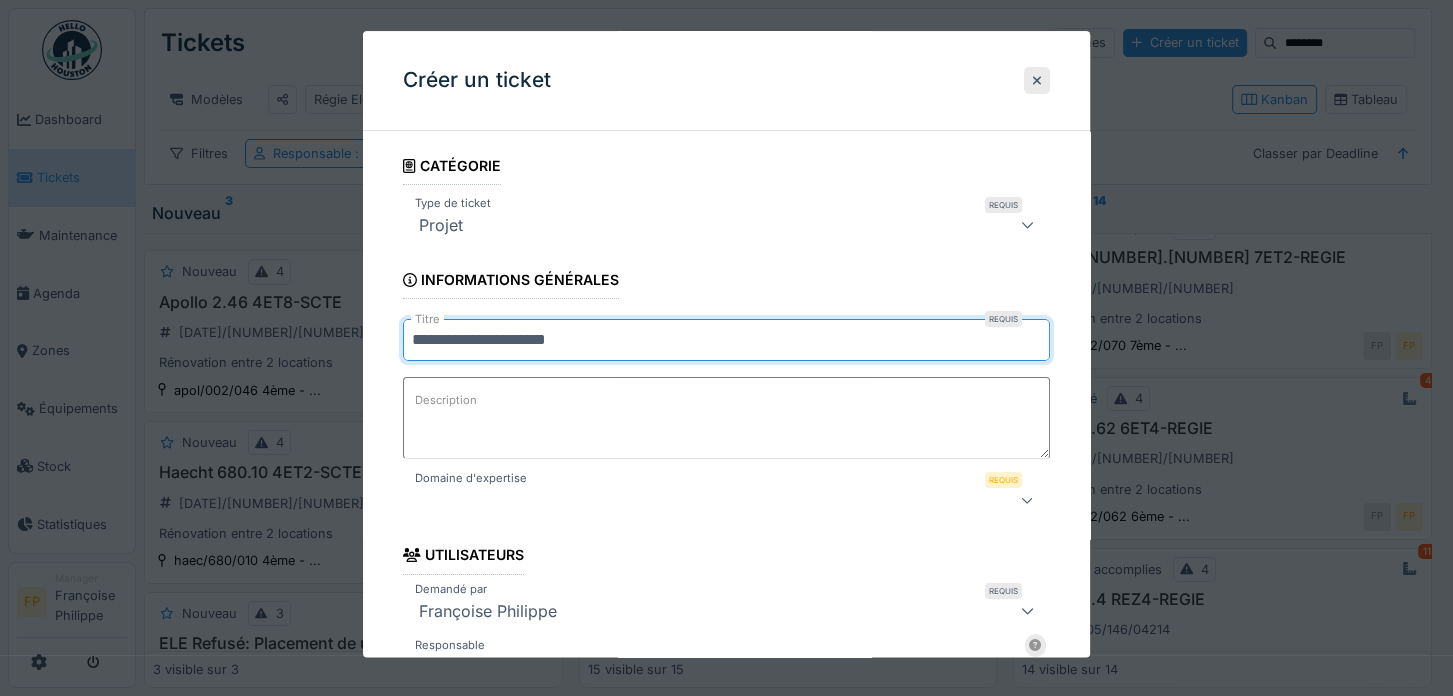 type on "**********" 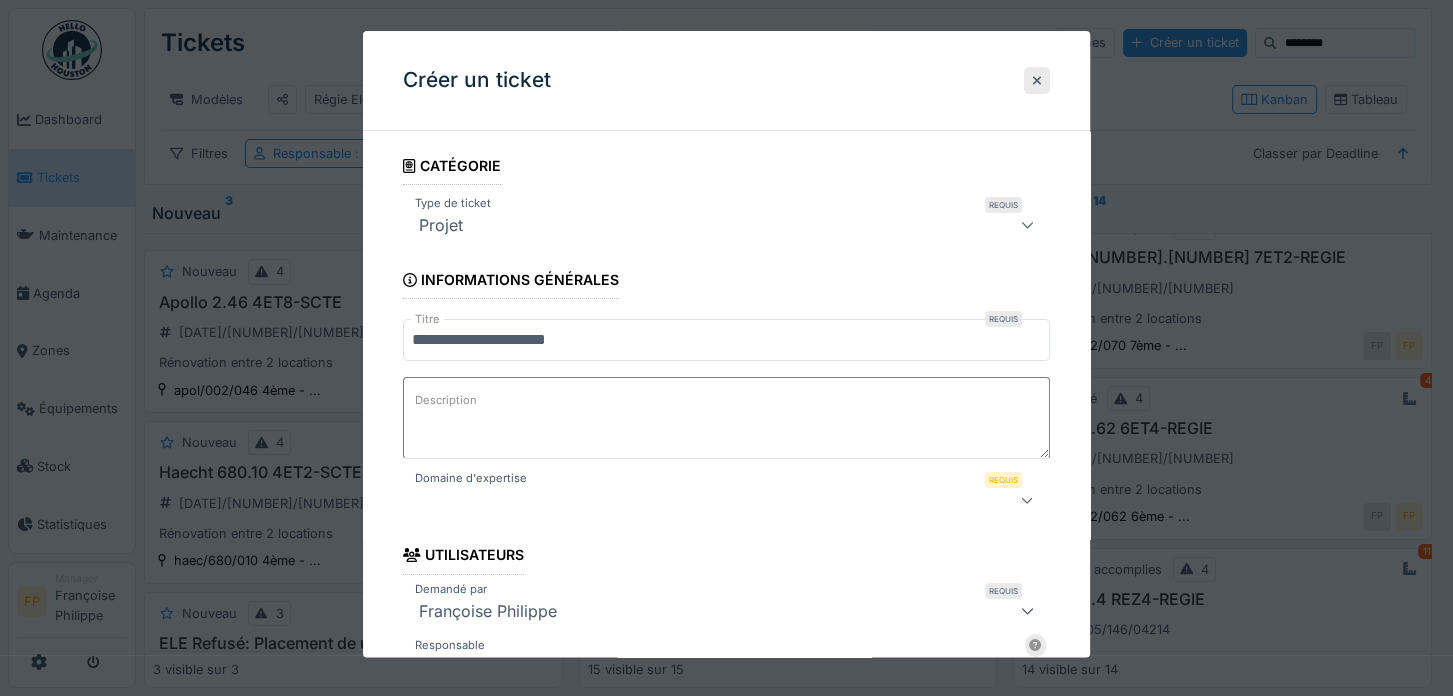 click on "Description" at bounding box center [726, 419] 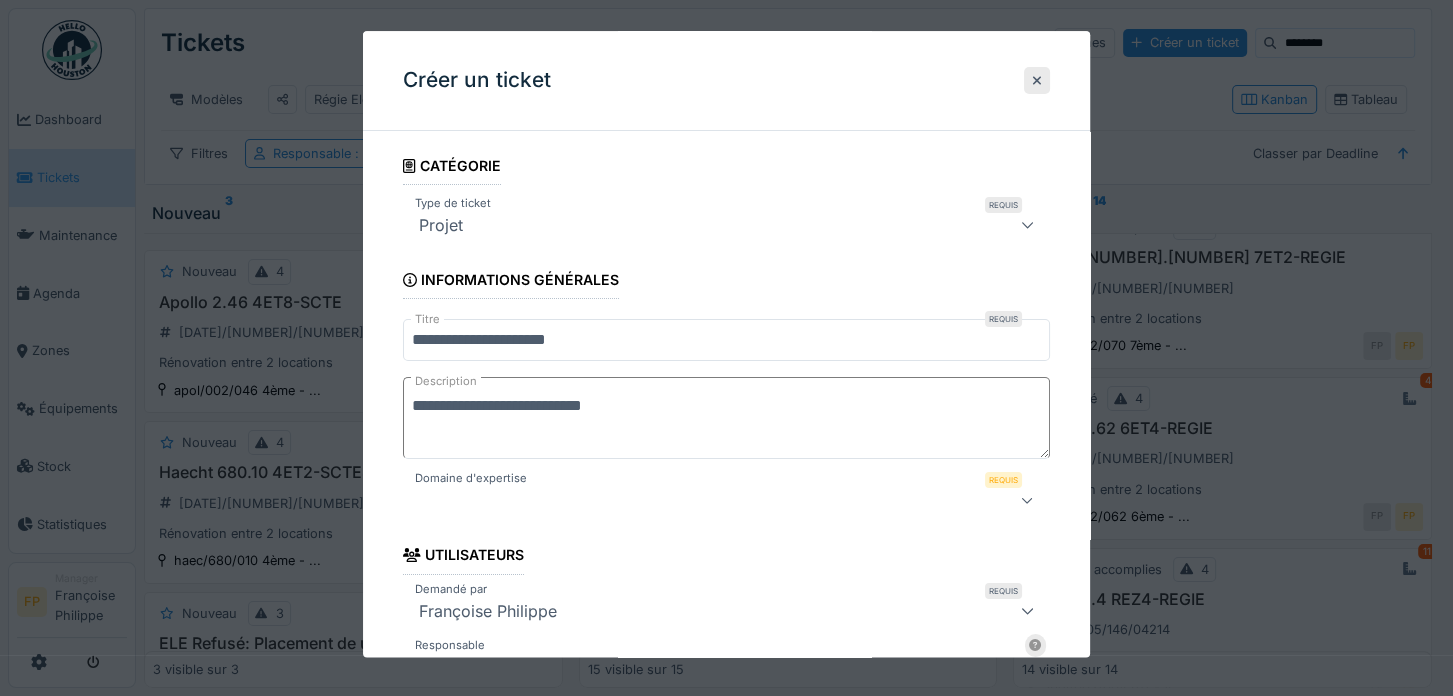 type on "**********" 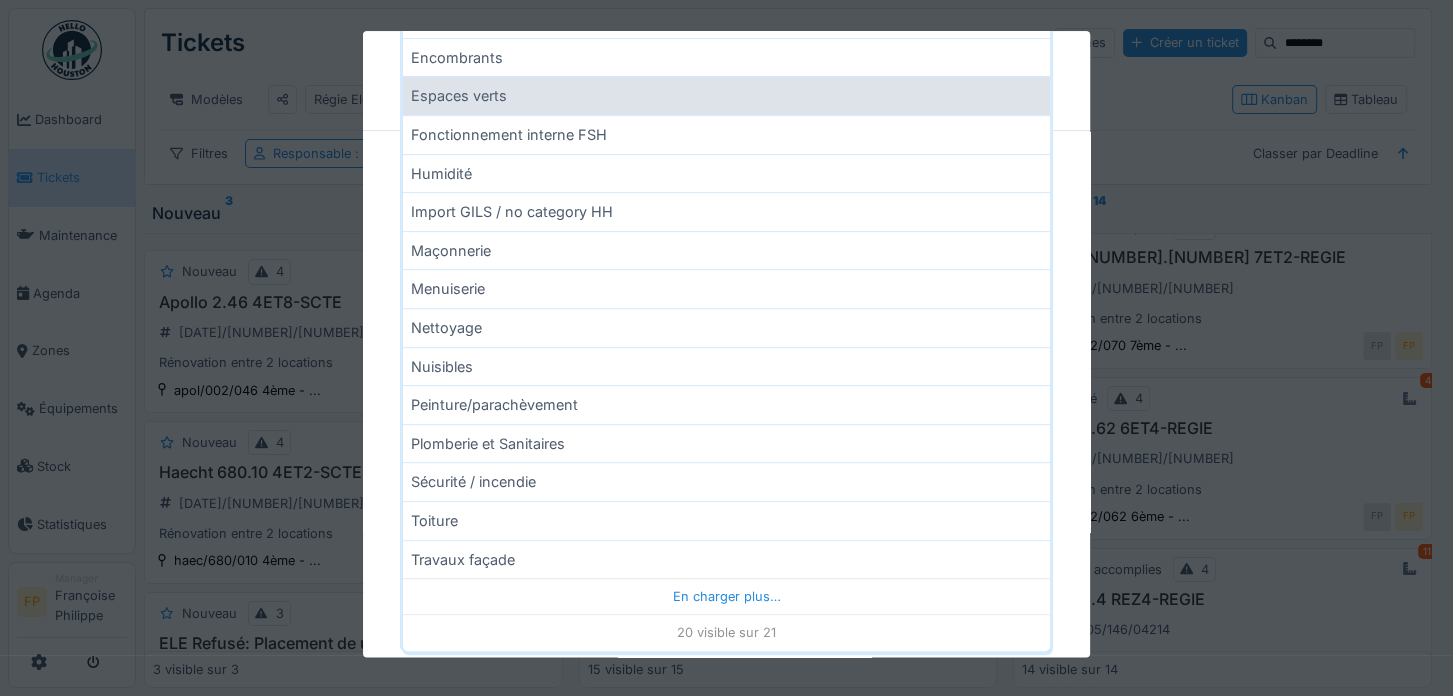 scroll, scrollTop: 800, scrollLeft: 0, axis: vertical 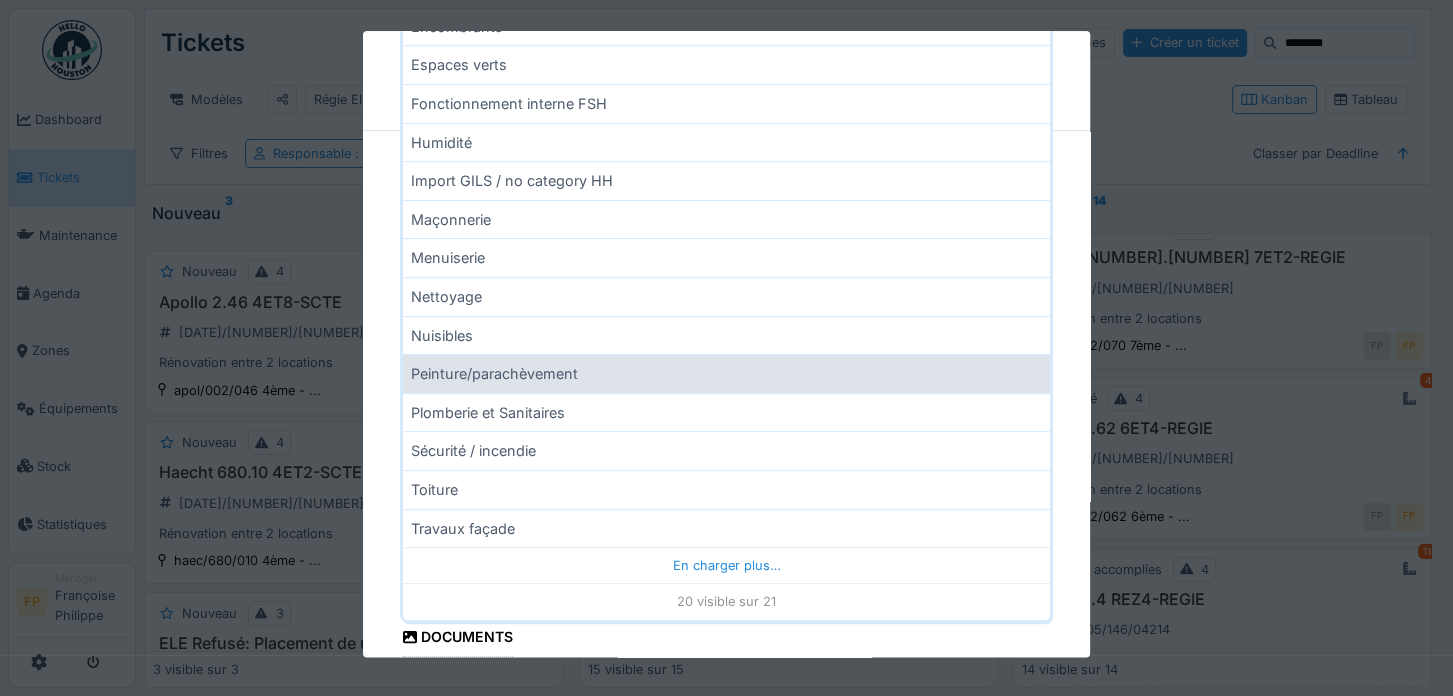 click on "Peinture/parachèvement" at bounding box center (726, 373) 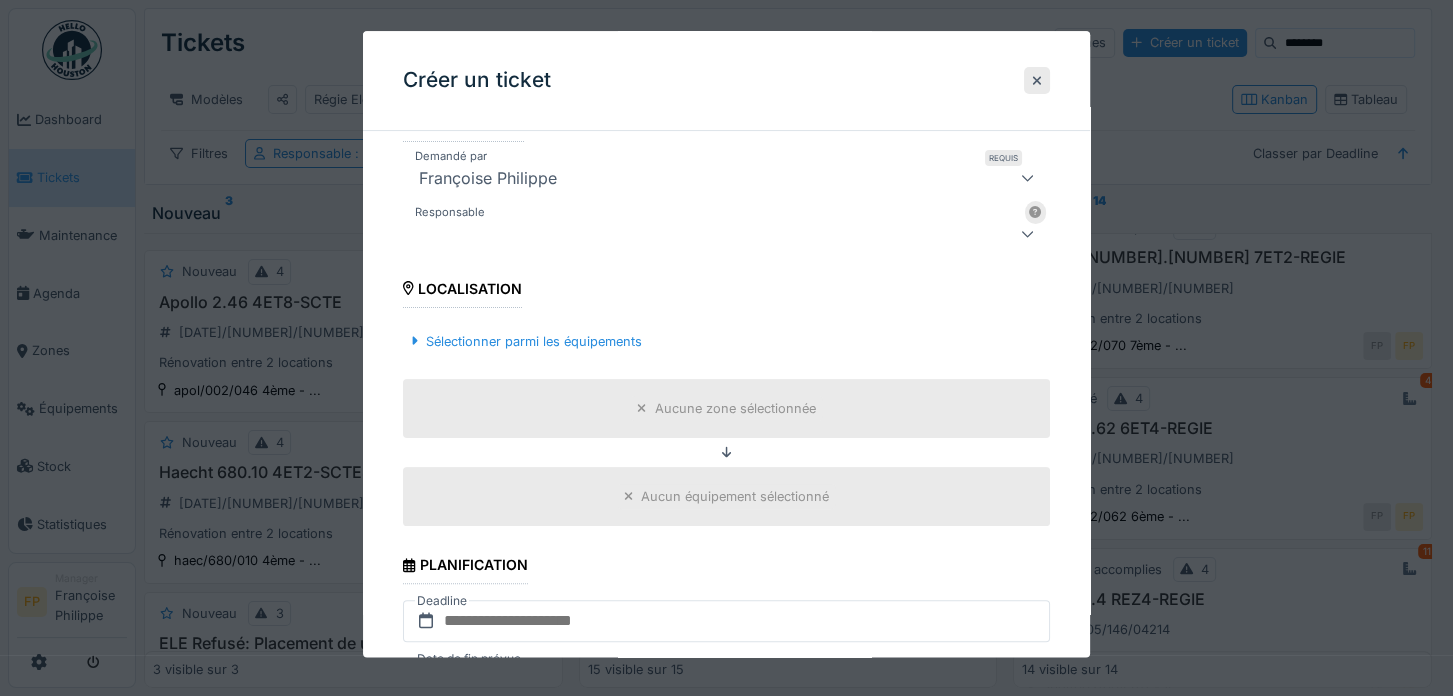 scroll, scrollTop: 400, scrollLeft: 0, axis: vertical 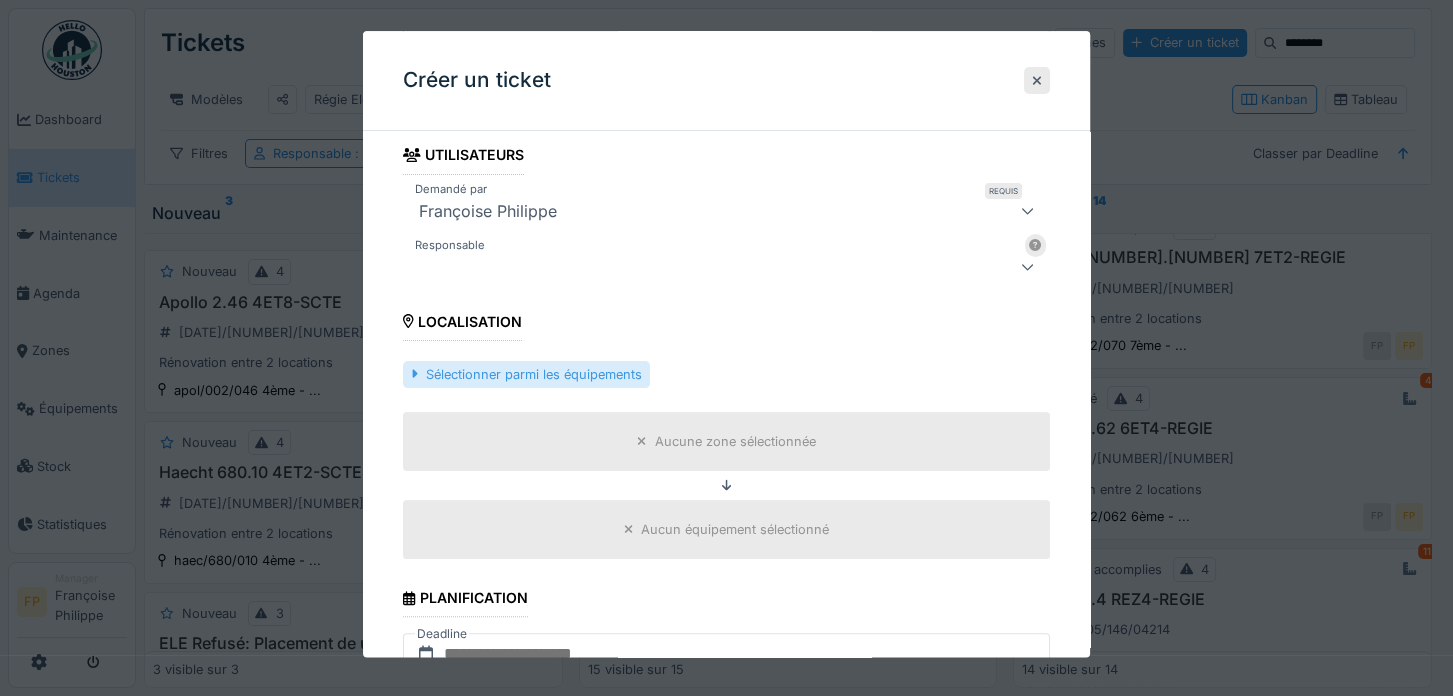 click on "Sélectionner parmi les équipements" at bounding box center [526, 374] 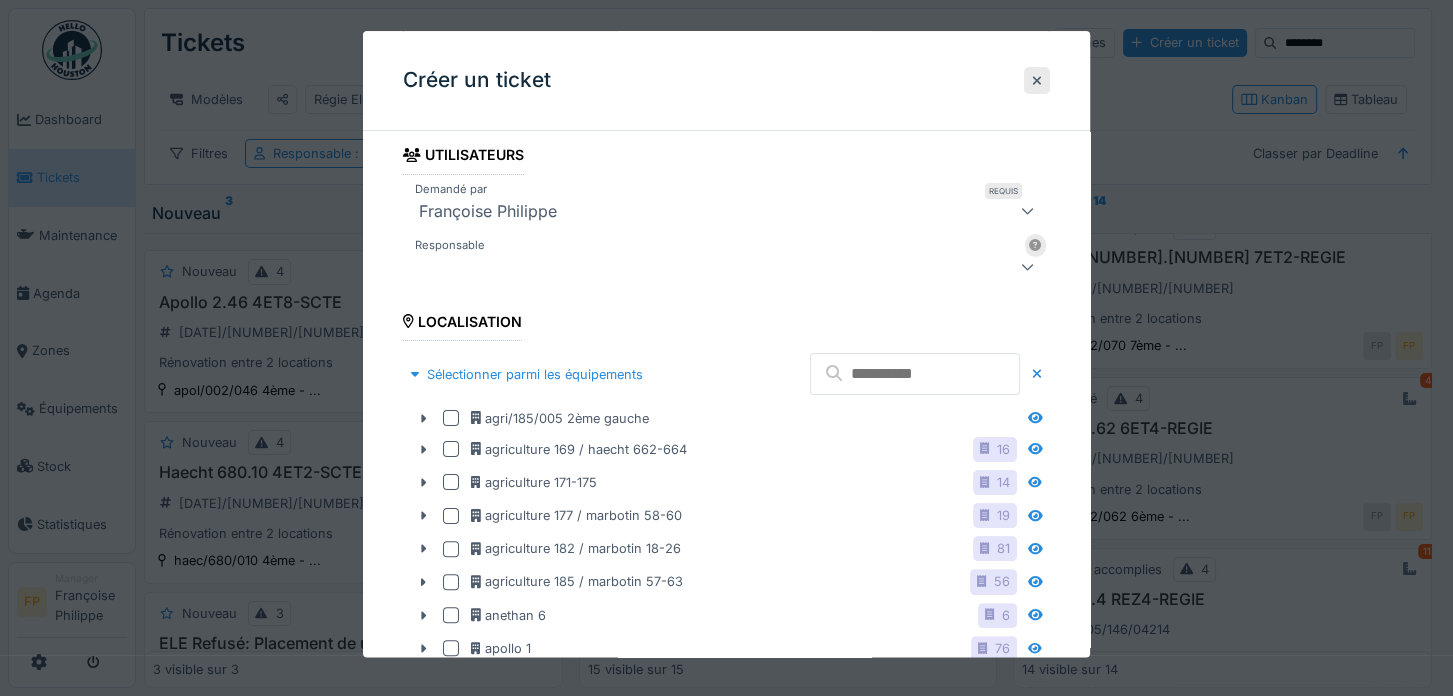 click at bounding box center [915, 375] 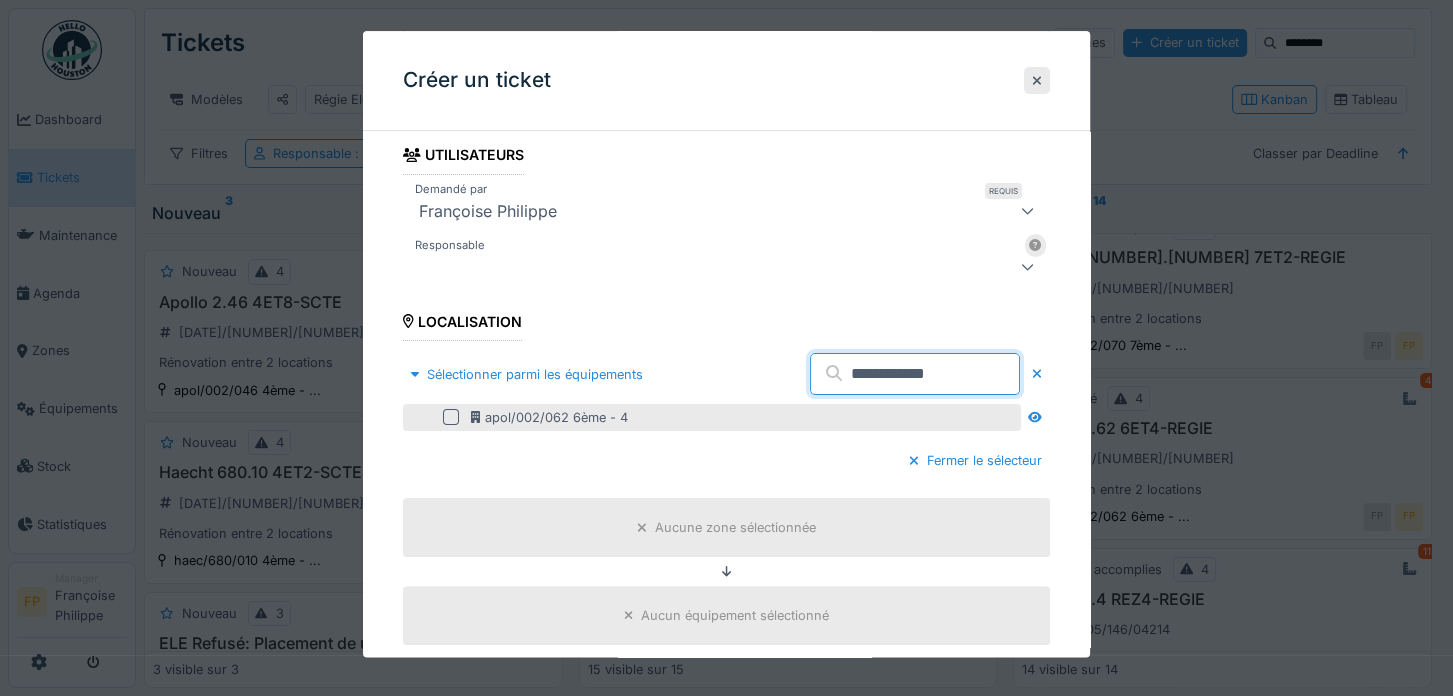 type on "**********" 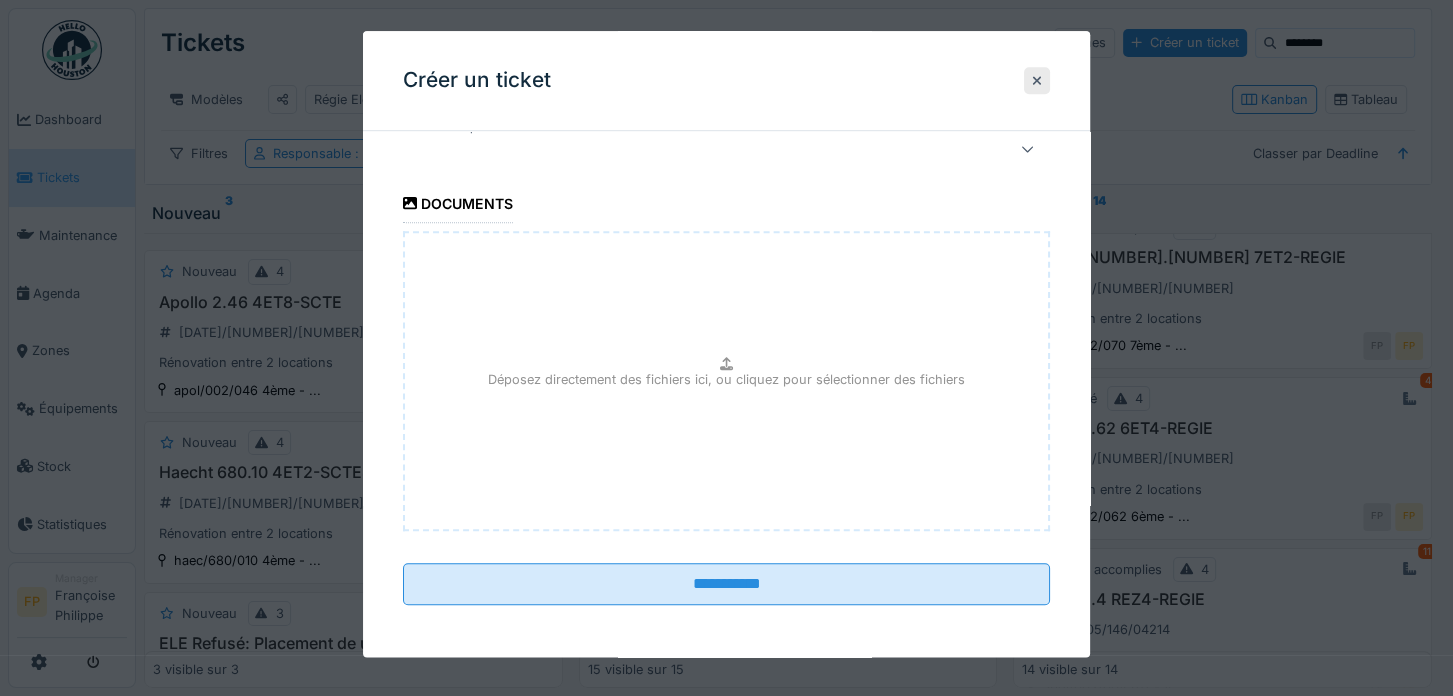 scroll, scrollTop: 1307, scrollLeft: 0, axis: vertical 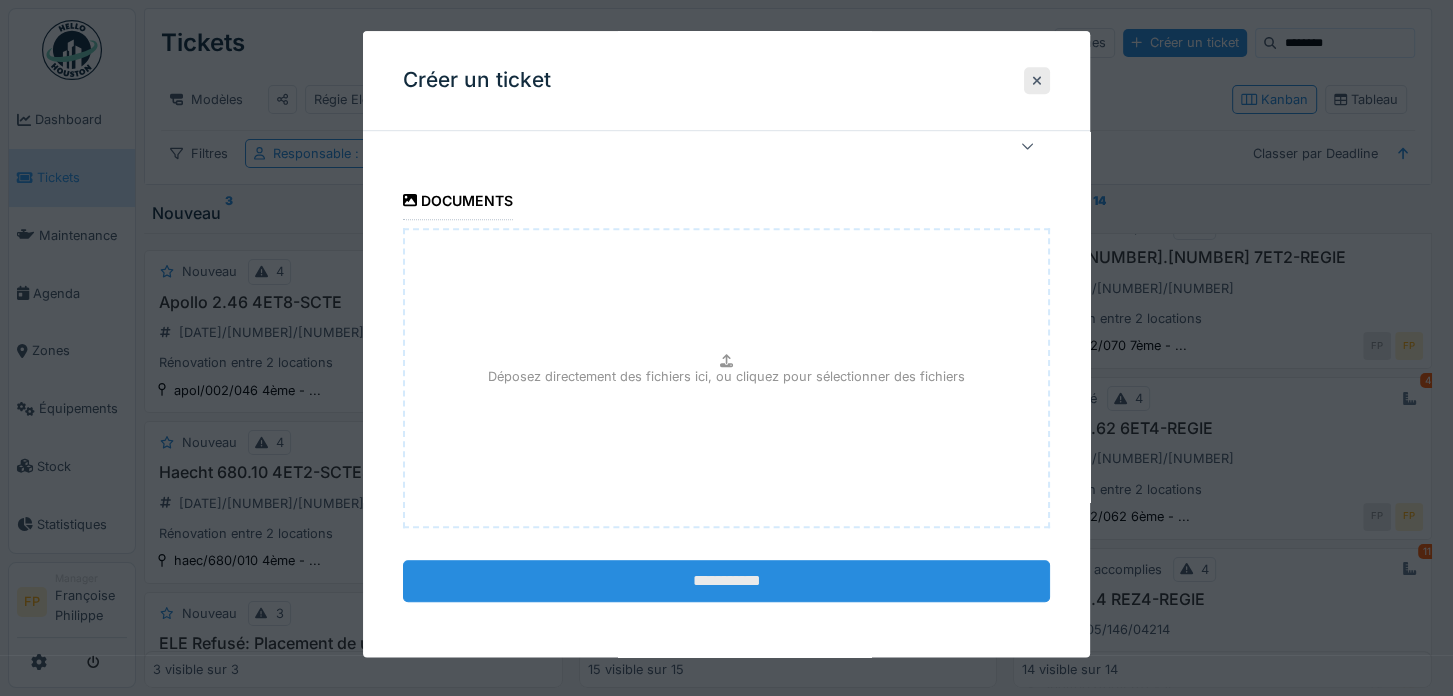 click on "**********" at bounding box center [726, 581] 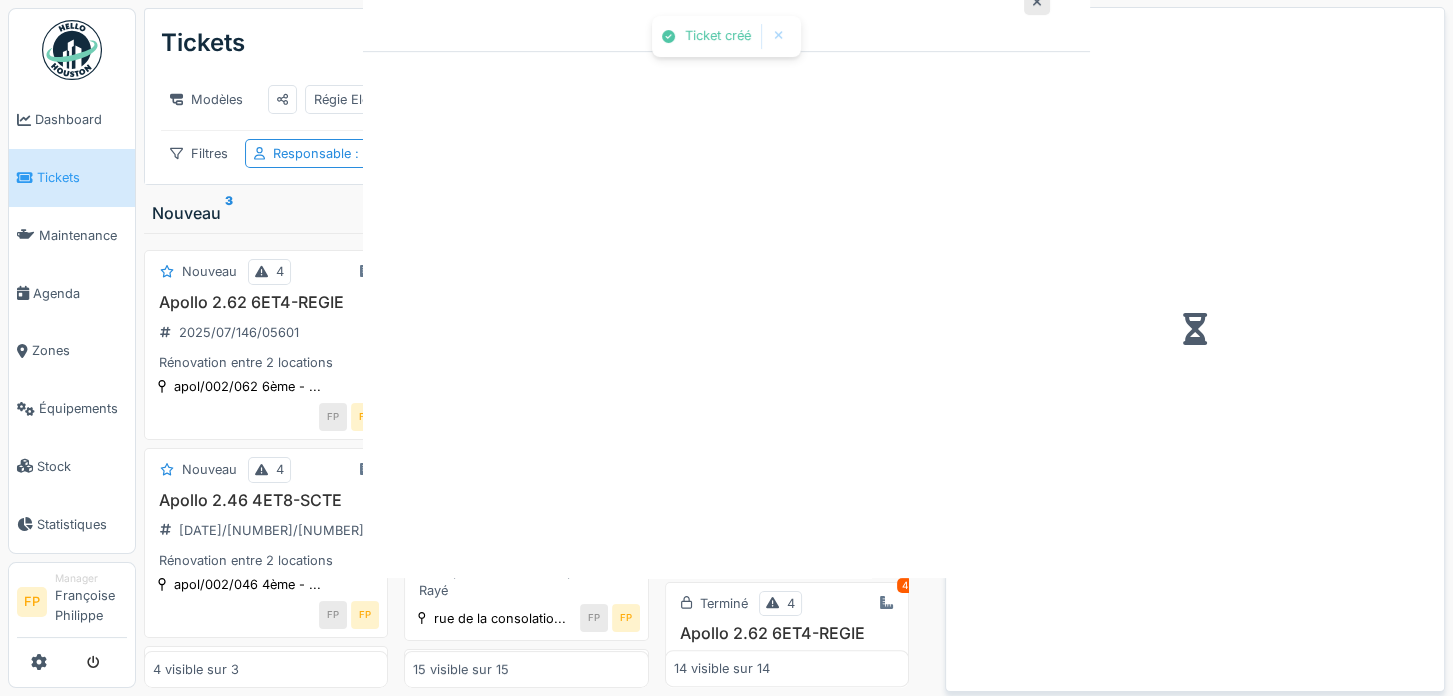 scroll, scrollTop: 0, scrollLeft: 0, axis: both 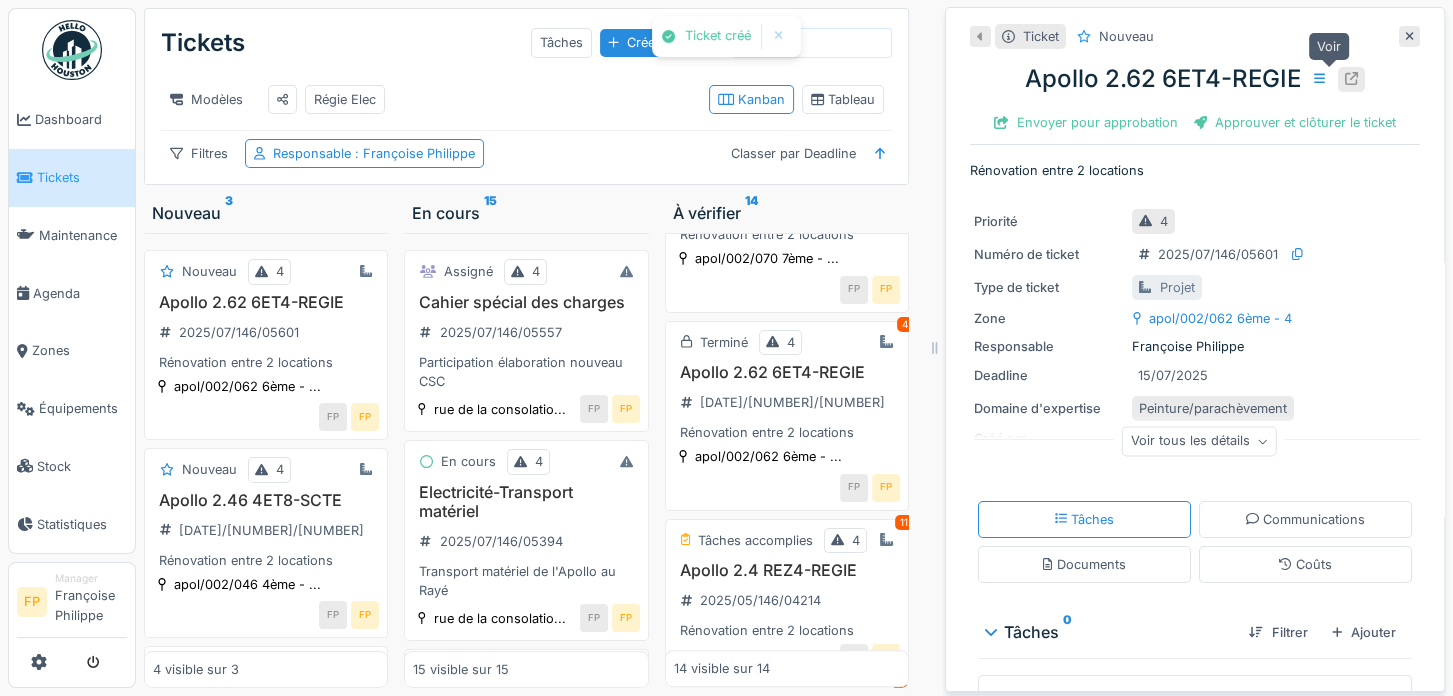 click 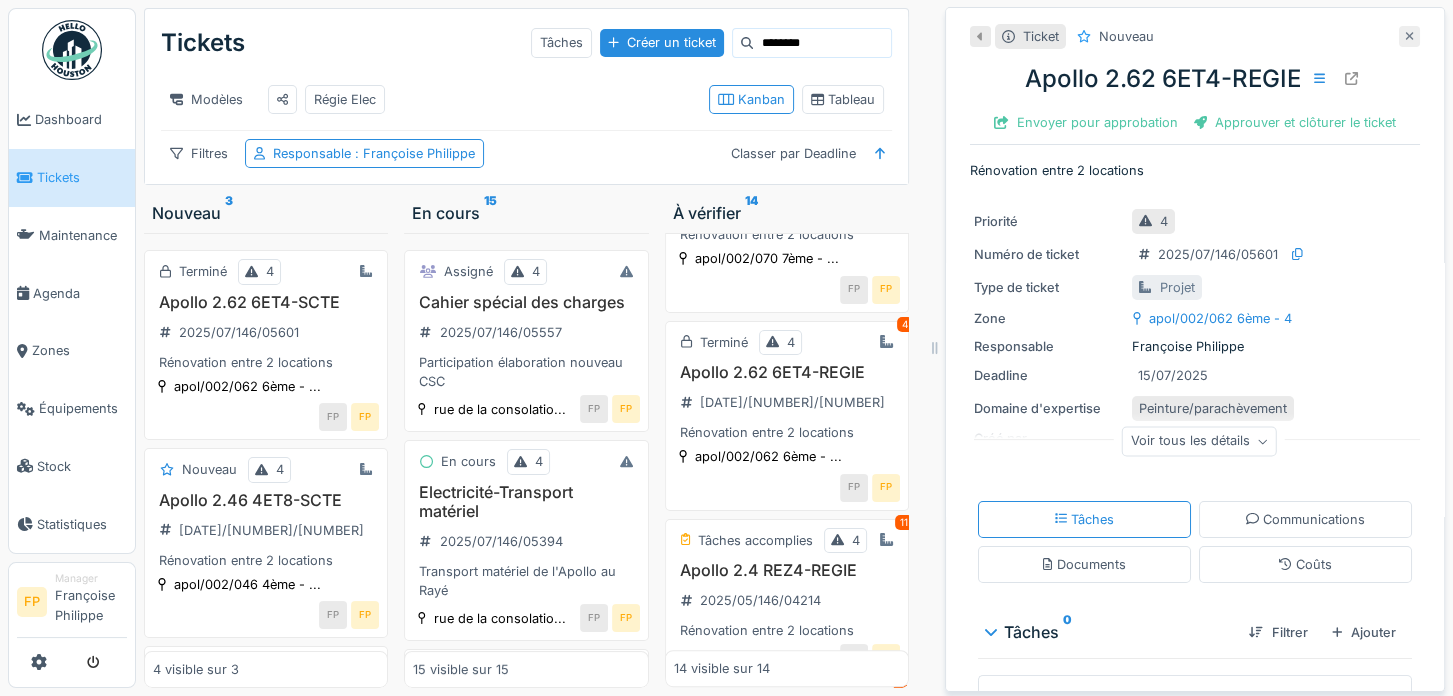 click 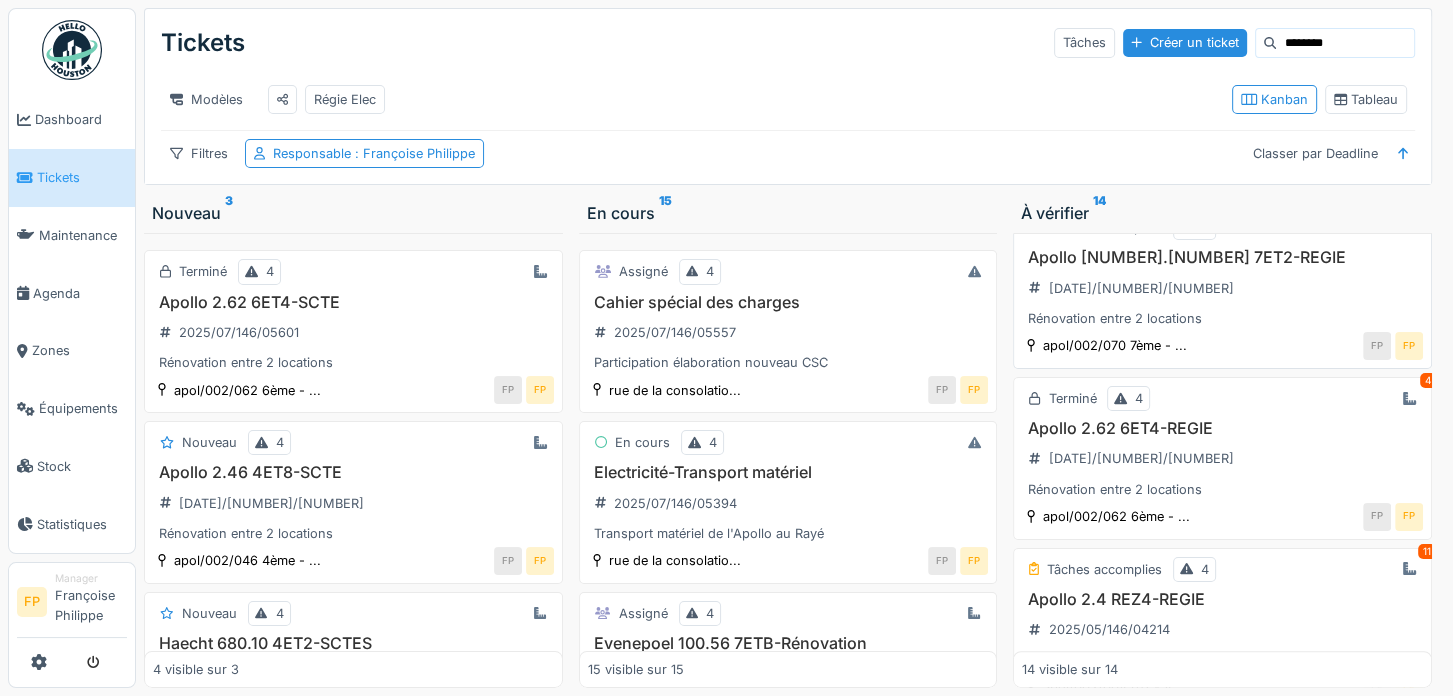click on "Apollo 2.70 7ET2-REGIE" at bounding box center (1222, 257) 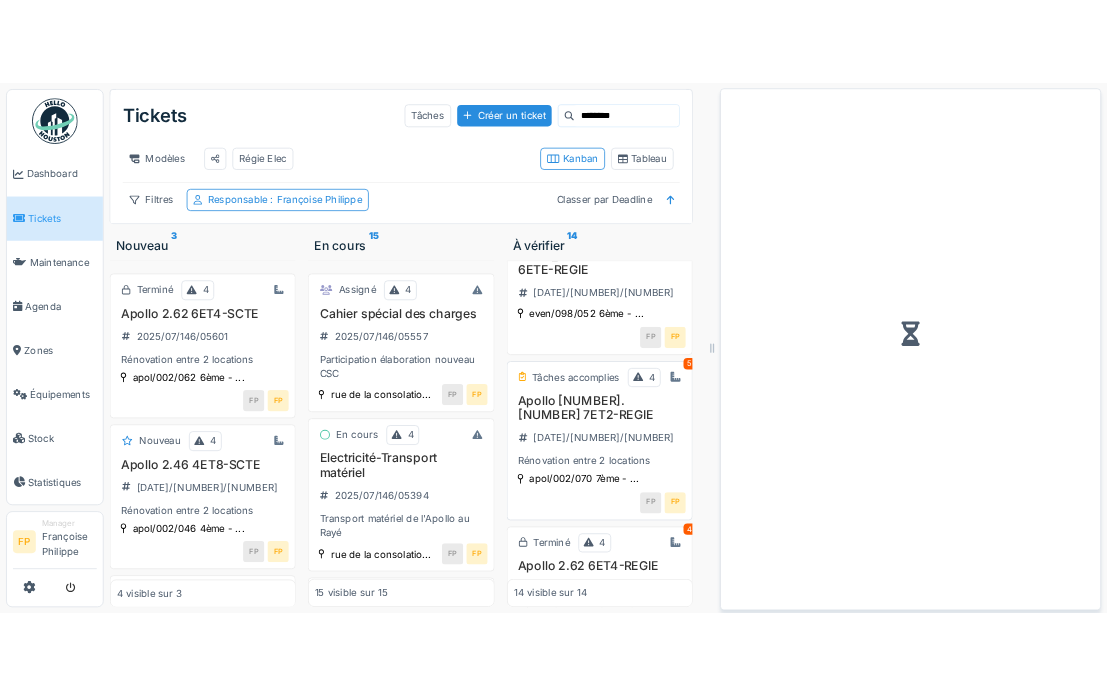 scroll, scrollTop: 961, scrollLeft: 0, axis: vertical 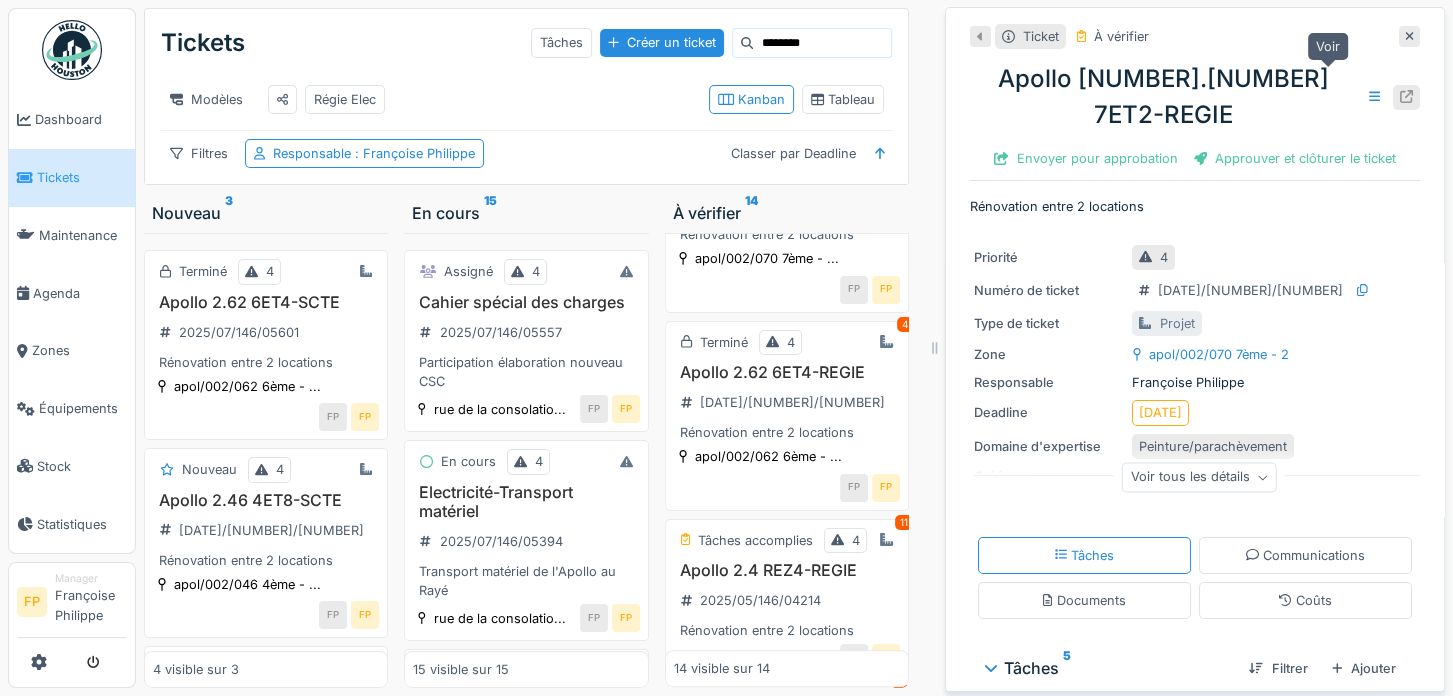 click 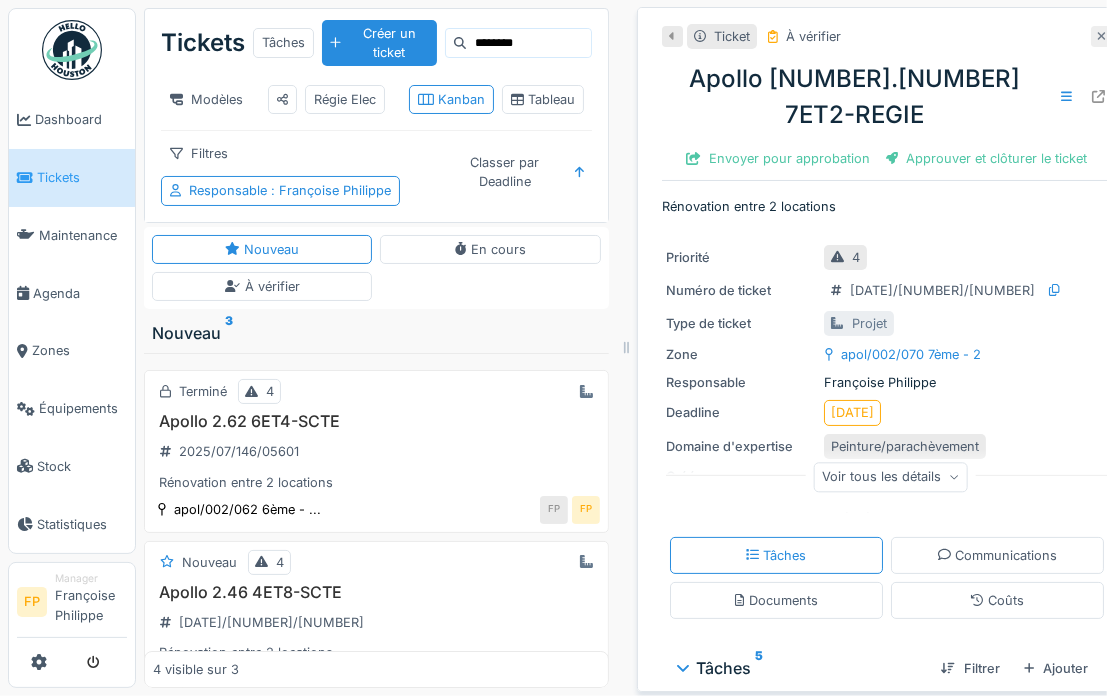 click 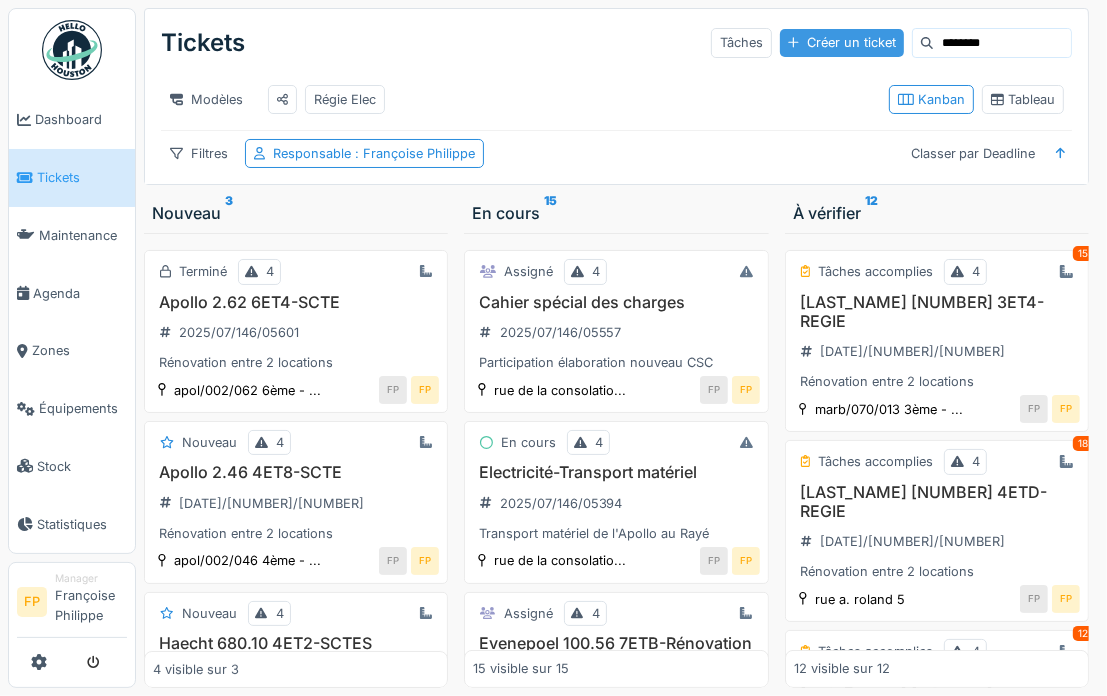 click on "Créer un ticket" at bounding box center [842, 42] 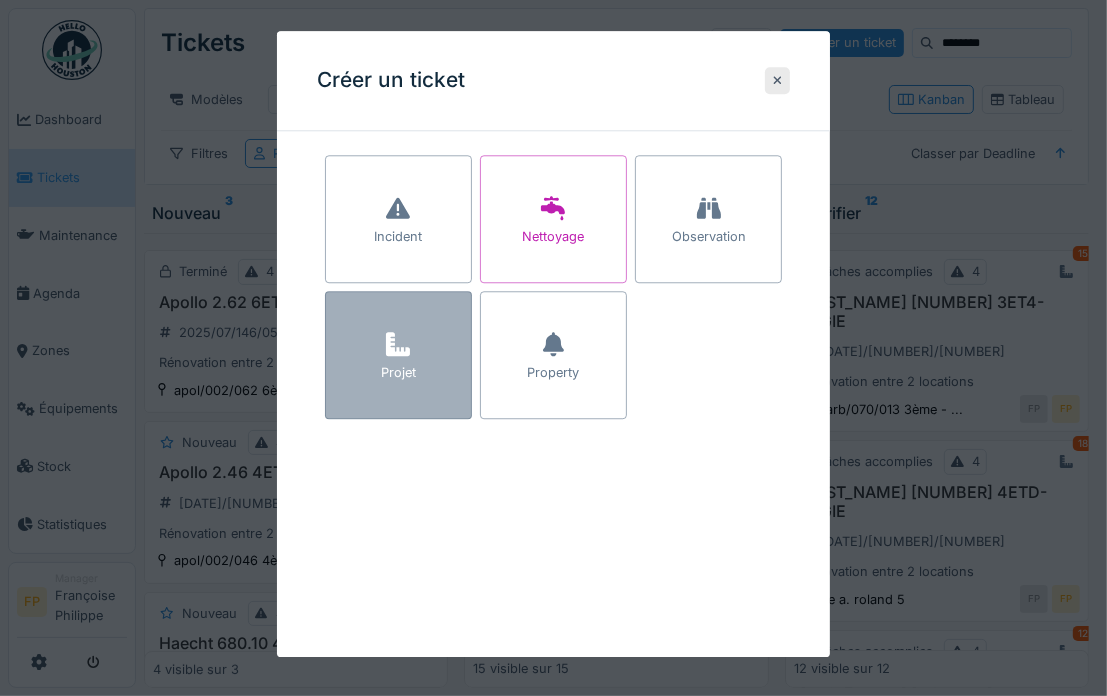 click on "Projet" at bounding box center (398, 373) 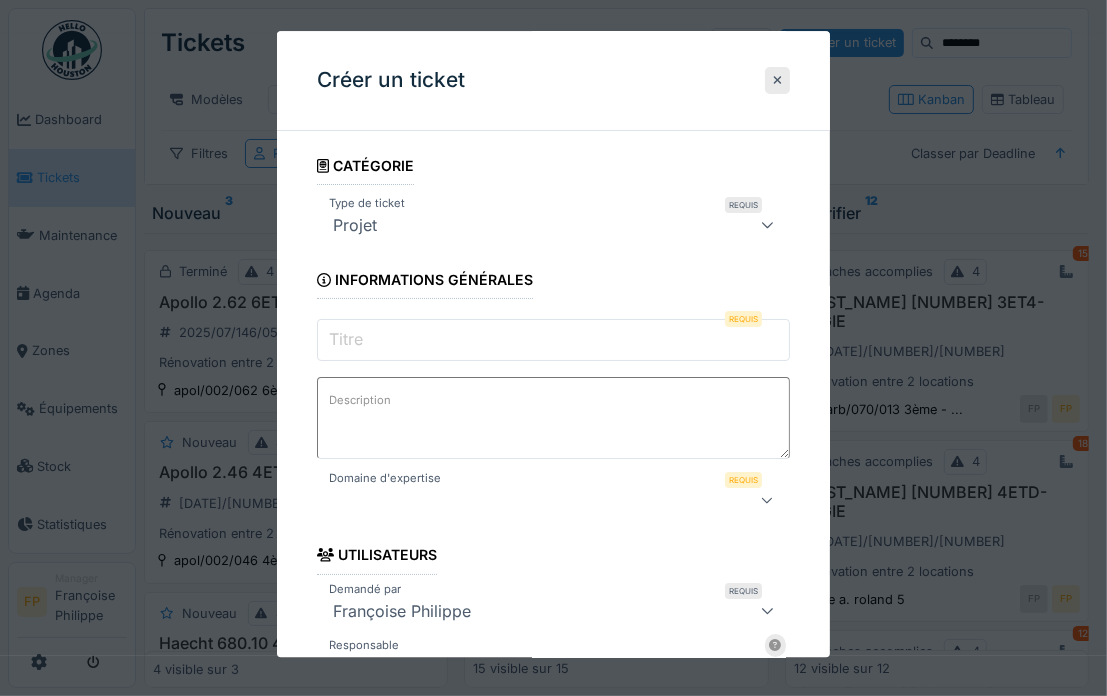 click on "Titre" at bounding box center [554, 341] 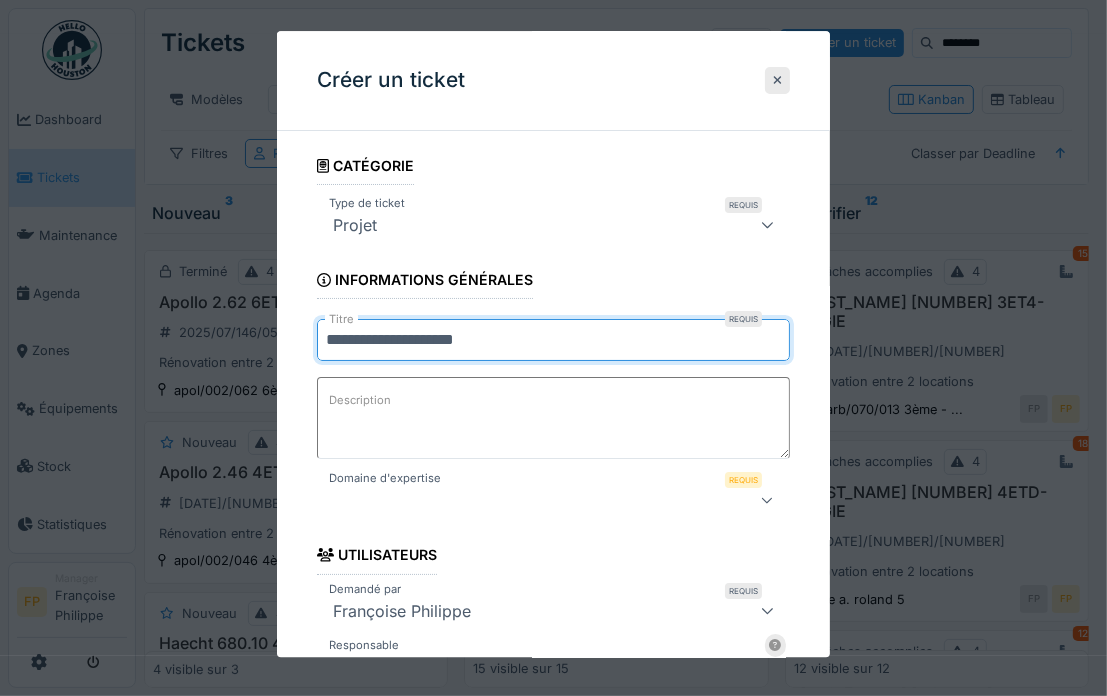 type on "**********" 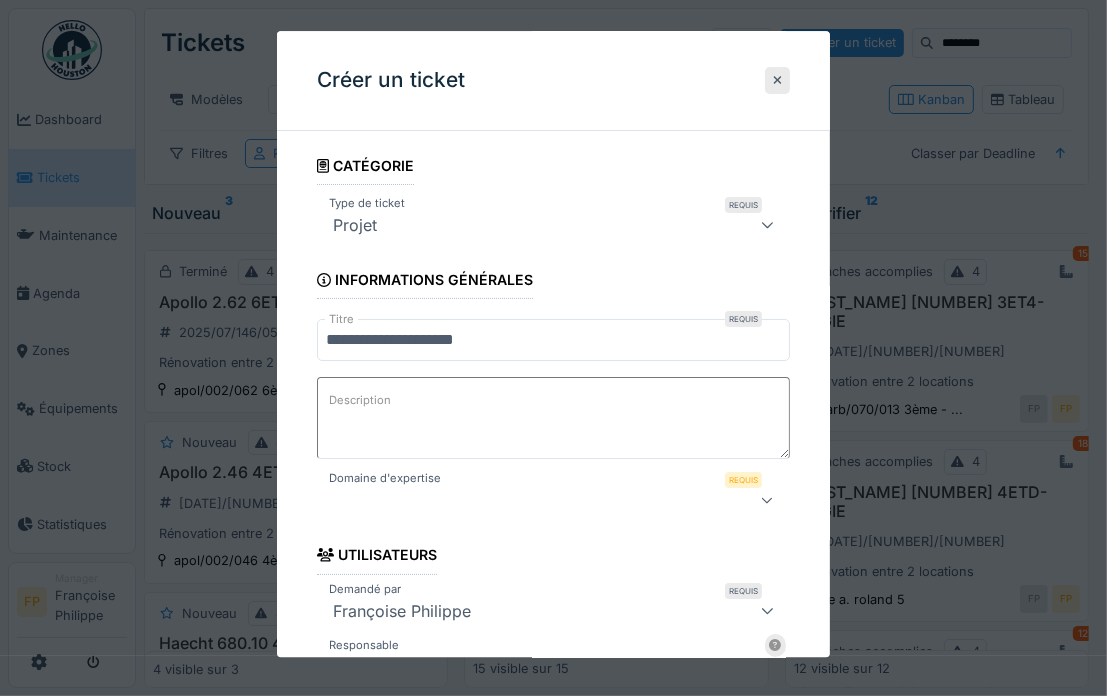 click on "Description" at bounding box center (554, 419) 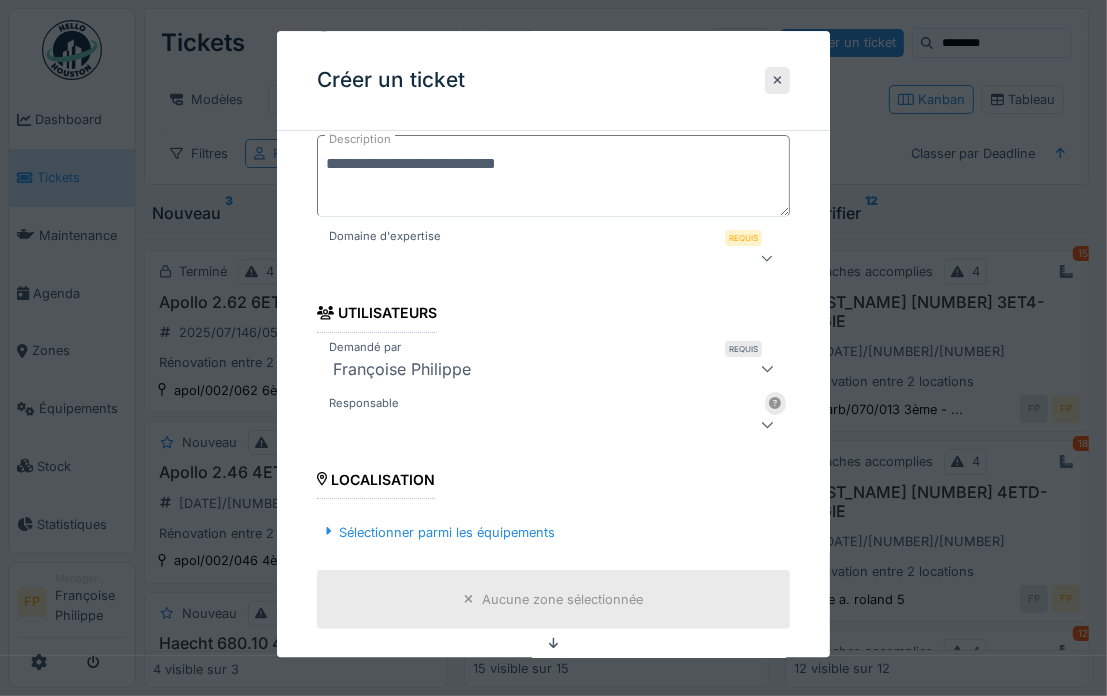 scroll, scrollTop: 300, scrollLeft: 0, axis: vertical 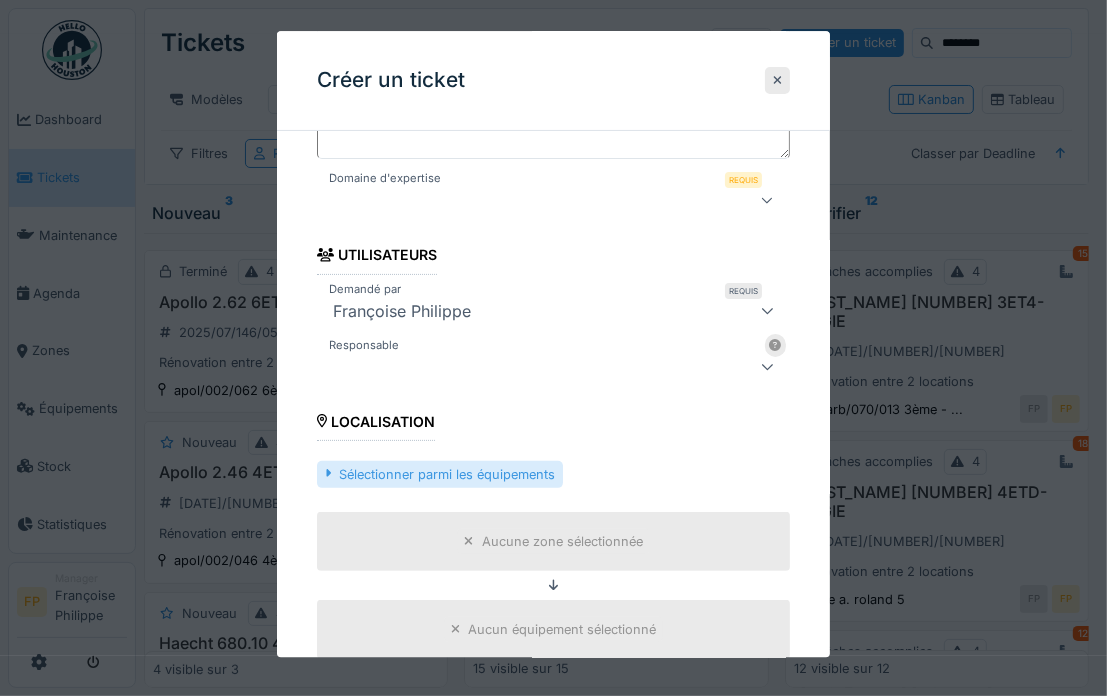type on "**********" 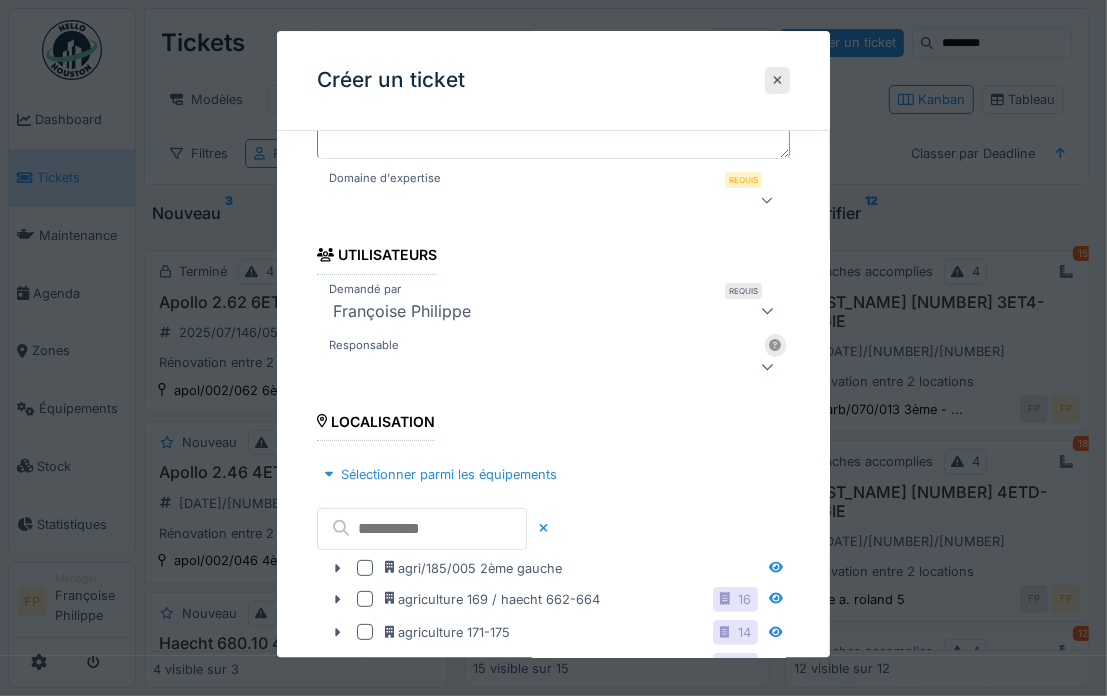 click at bounding box center [530, 367] 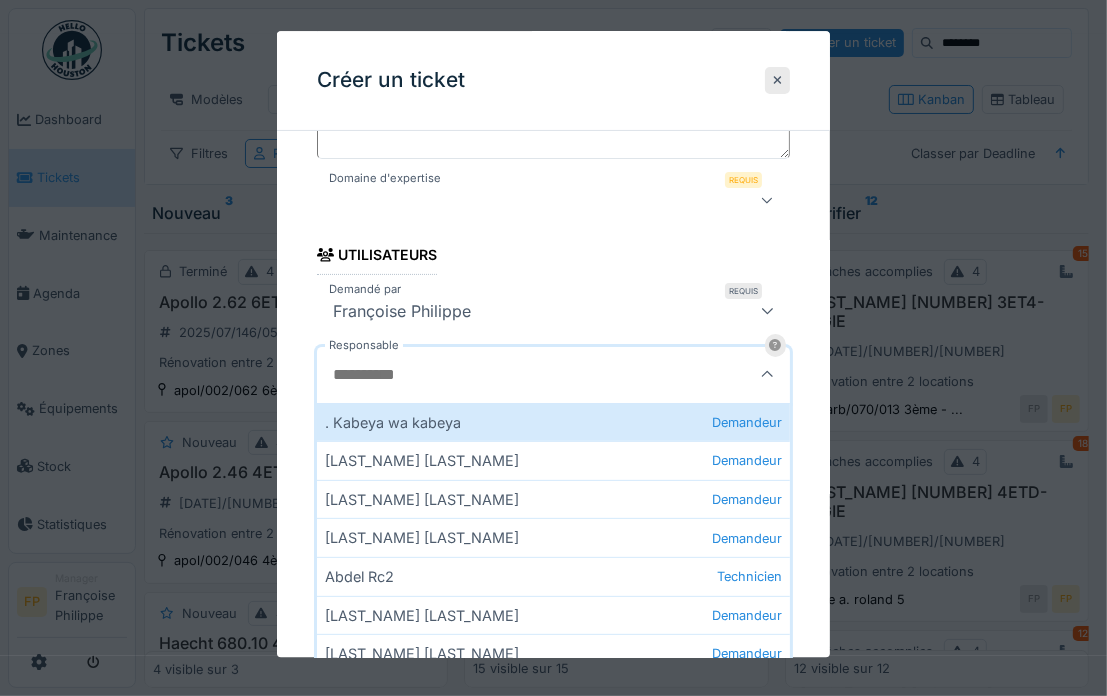click on "Responsable" at bounding box center (518, 375) 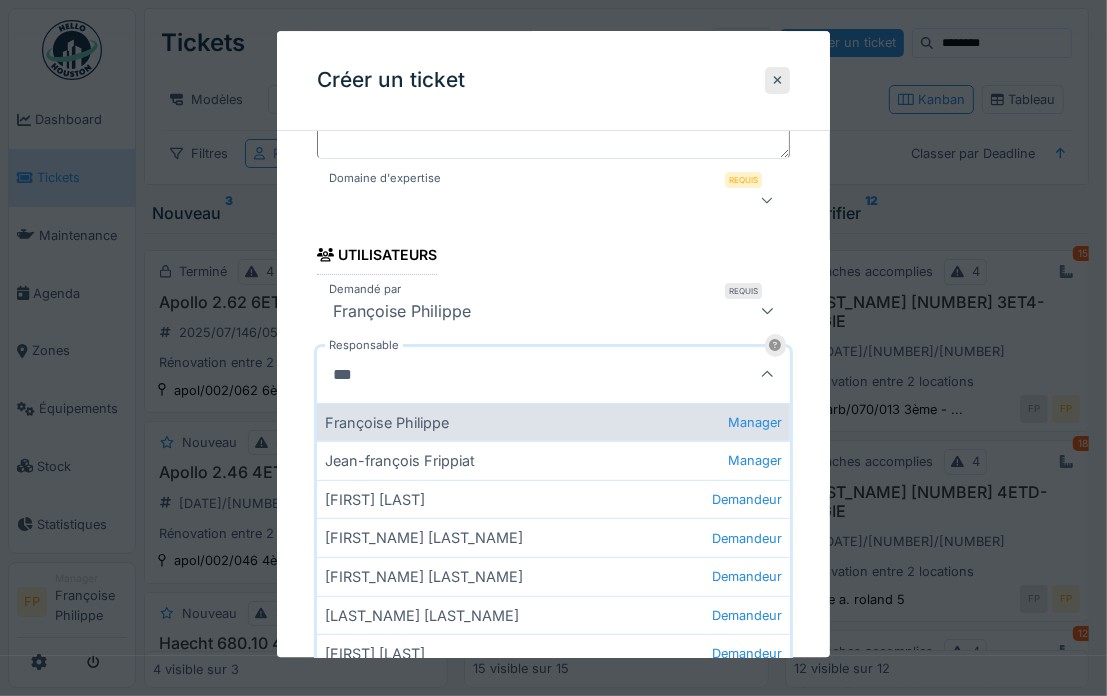 type on "***" 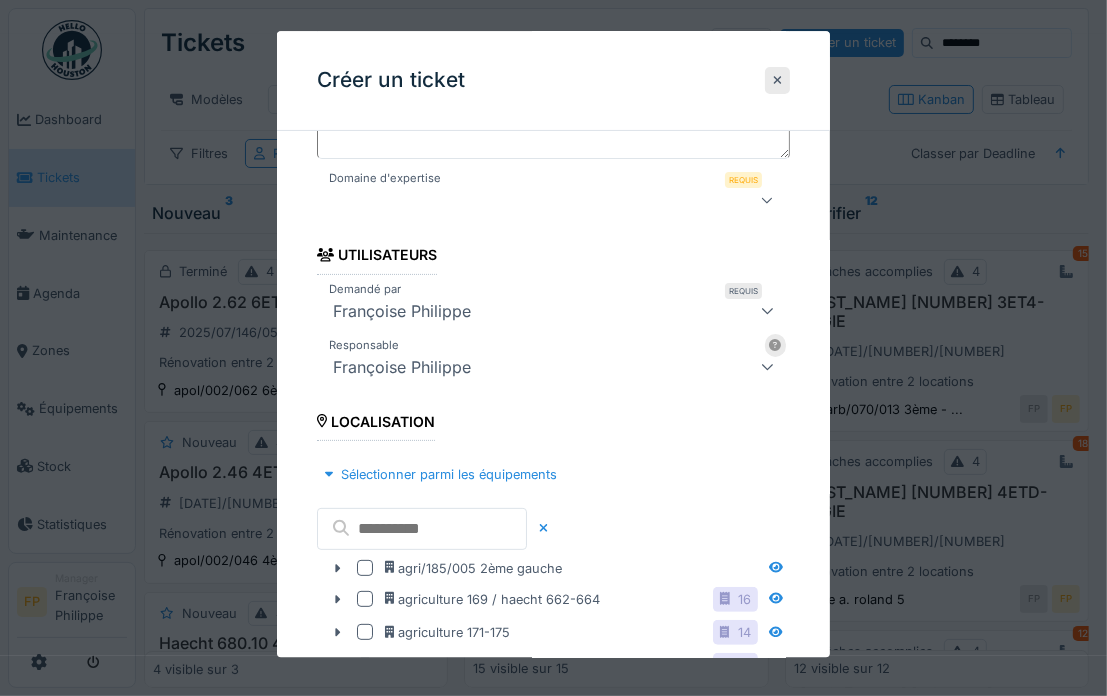 click at bounding box center [422, 529] 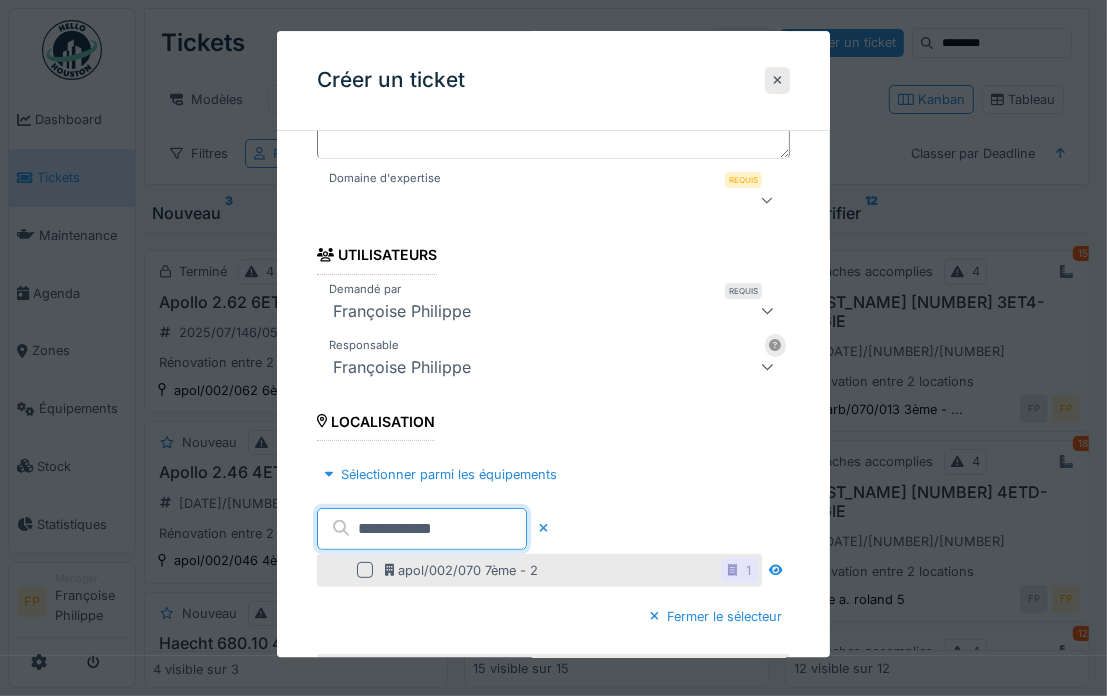 type on "**********" 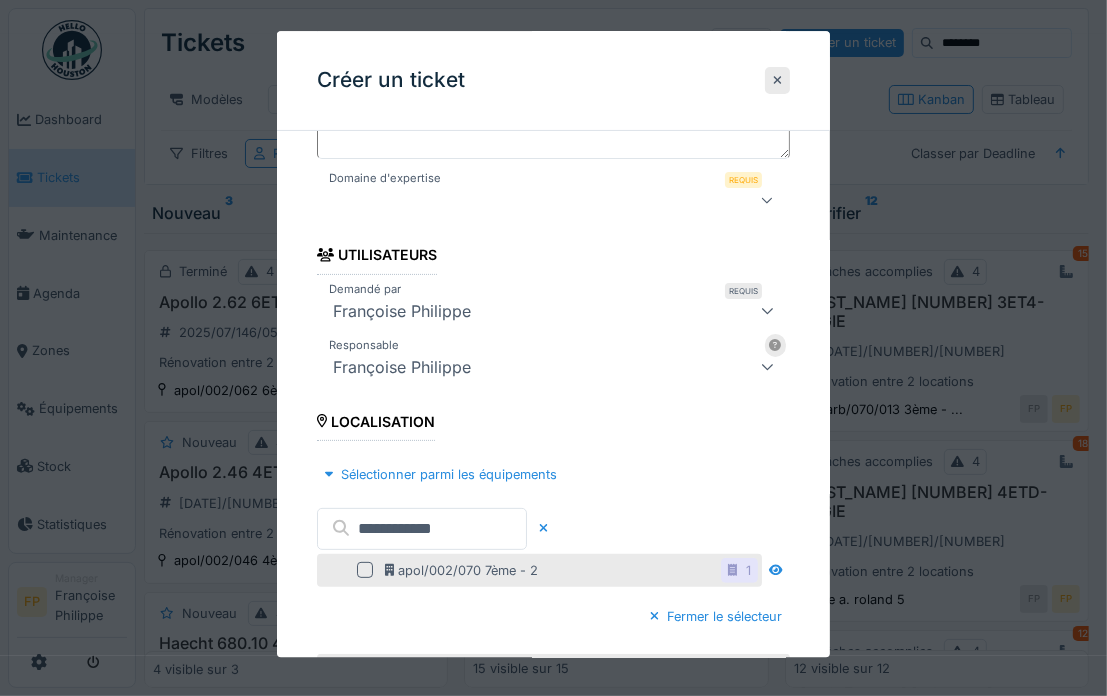 click at bounding box center (365, 571) 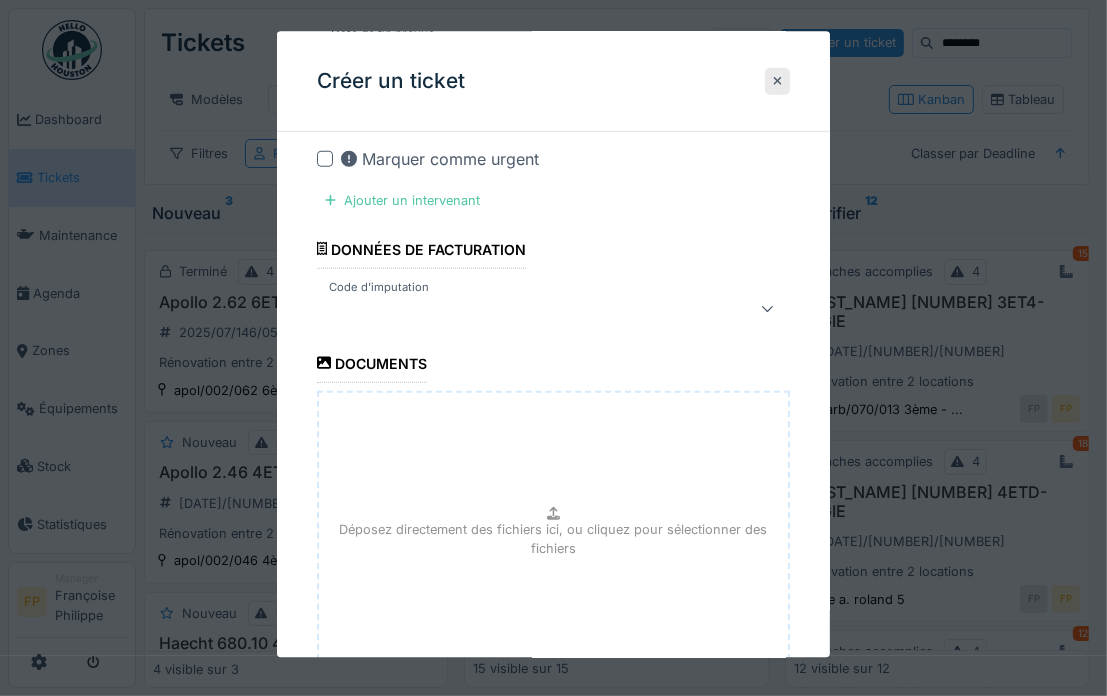 scroll, scrollTop: 1362, scrollLeft: 0, axis: vertical 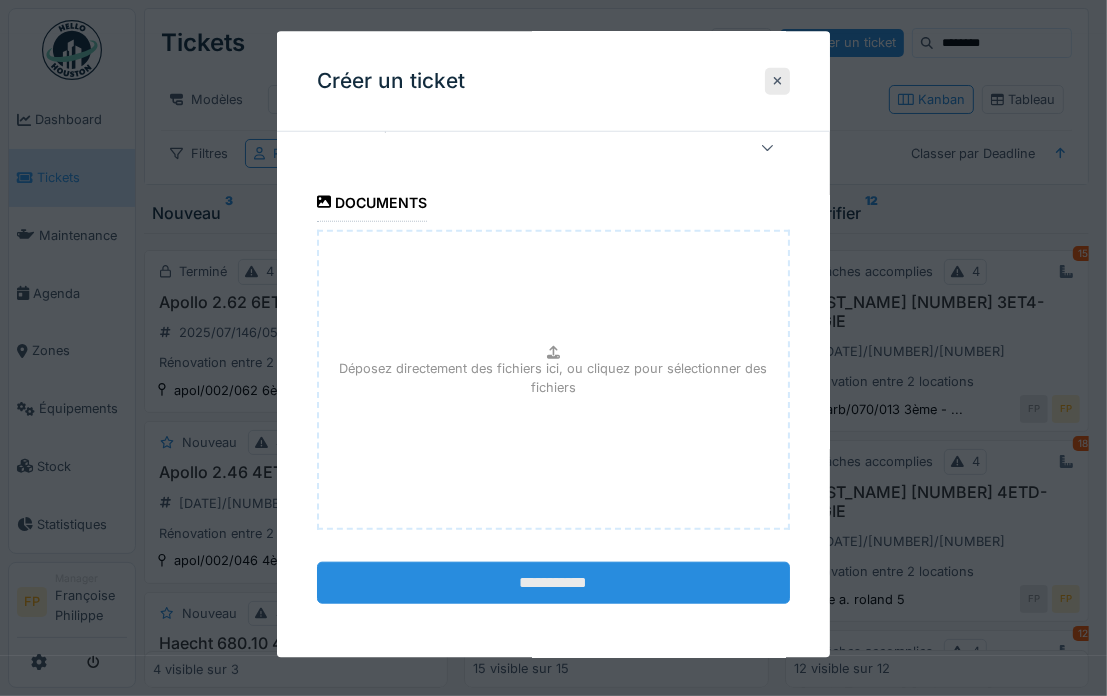 click on "**********" at bounding box center (554, 582) 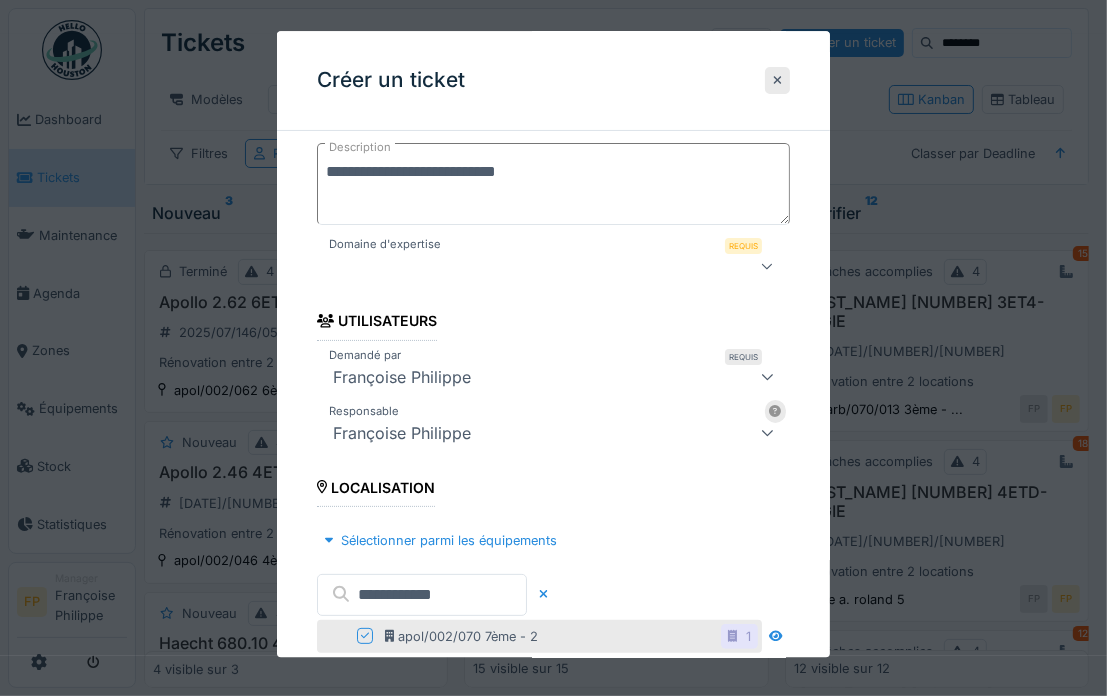 scroll, scrollTop: 0, scrollLeft: 0, axis: both 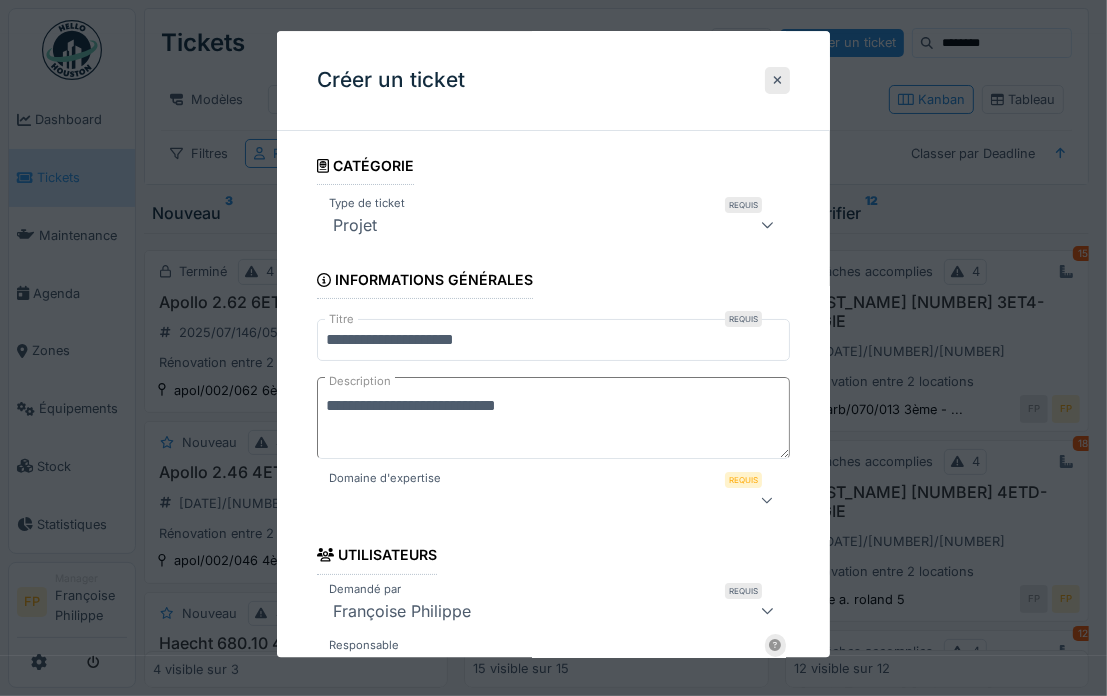 click at bounding box center [530, 501] 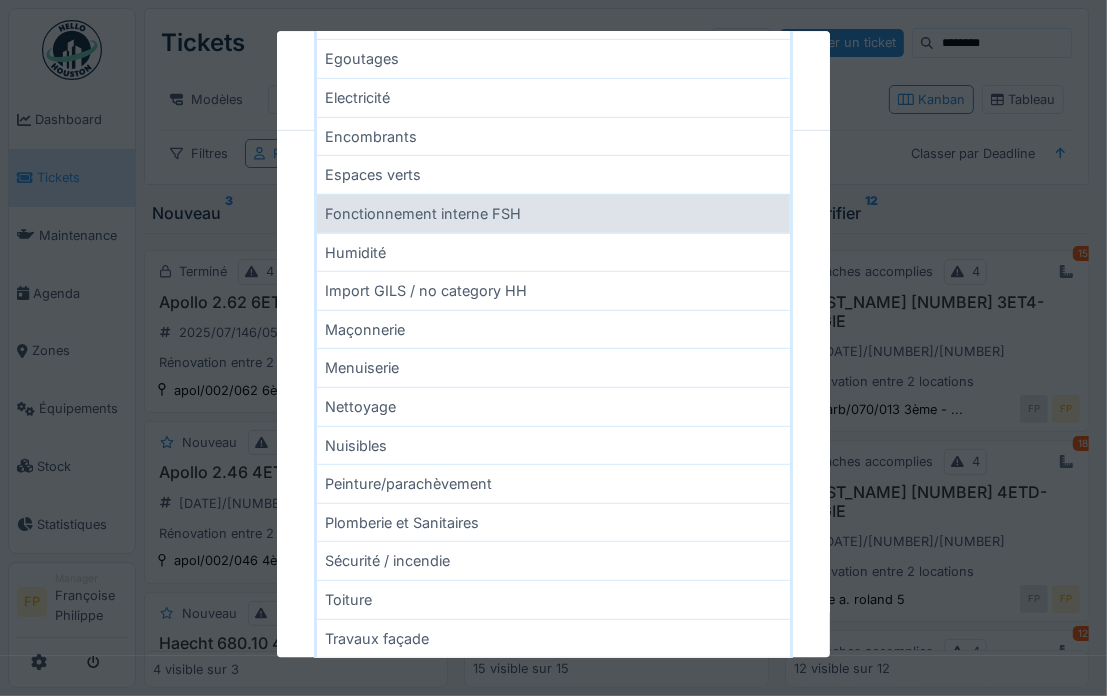 scroll, scrollTop: 700, scrollLeft: 0, axis: vertical 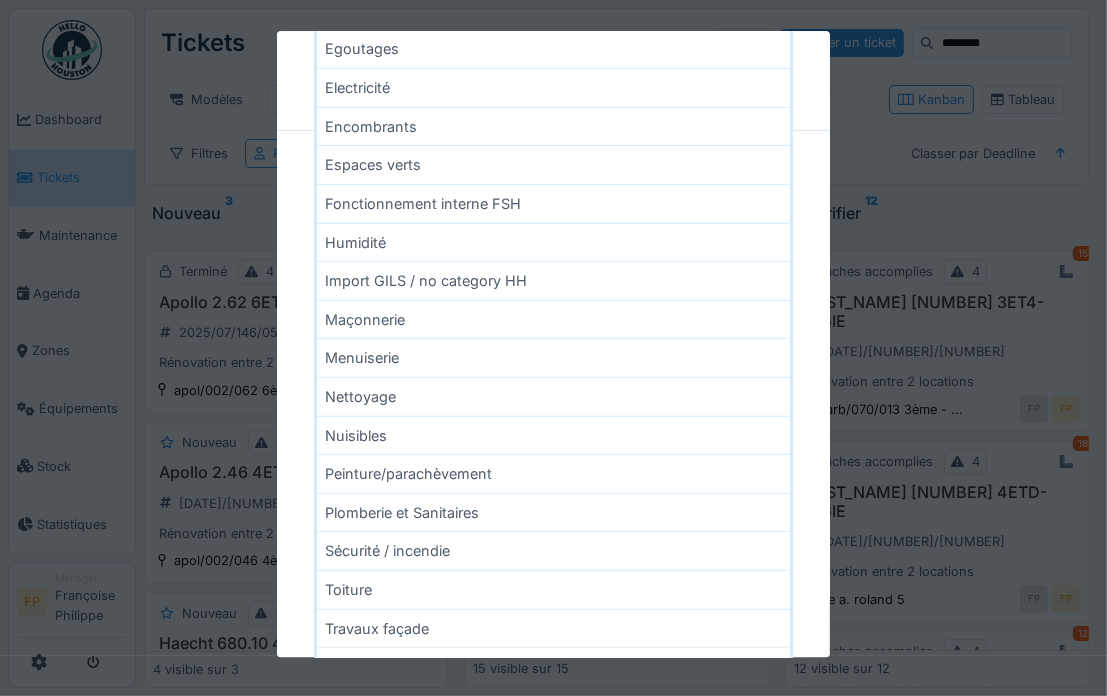 drag, startPoint x: 480, startPoint y: 478, endPoint x: 508, endPoint y: 475, distance: 28.160255 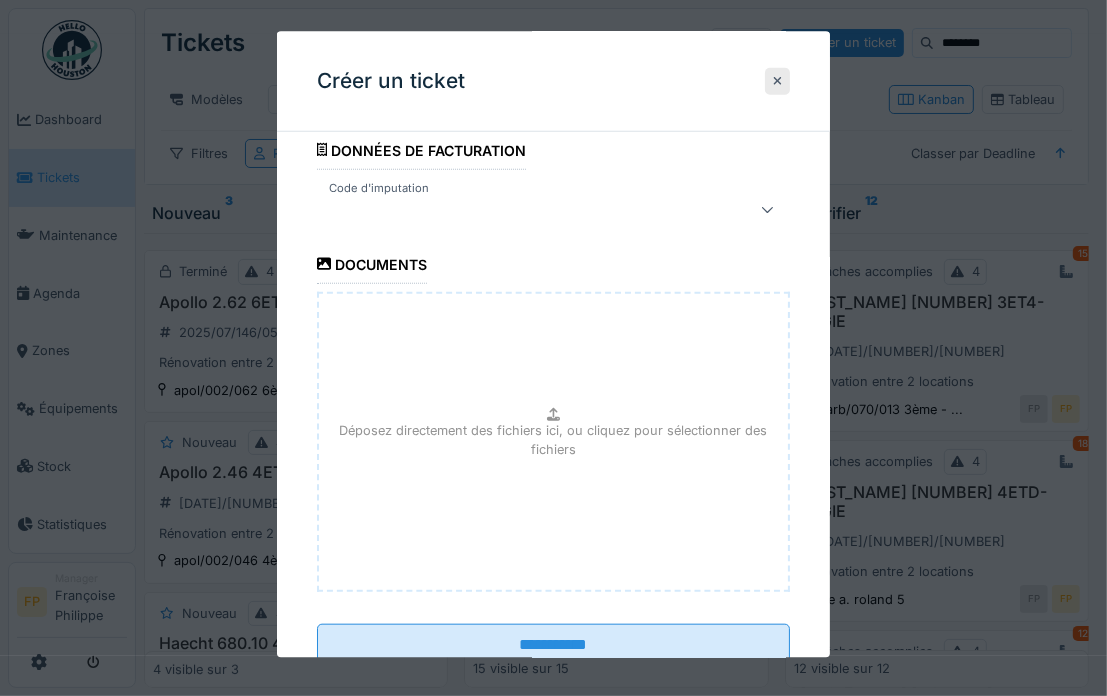 scroll, scrollTop: 1364, scrollLeft: 0, axis: vertical 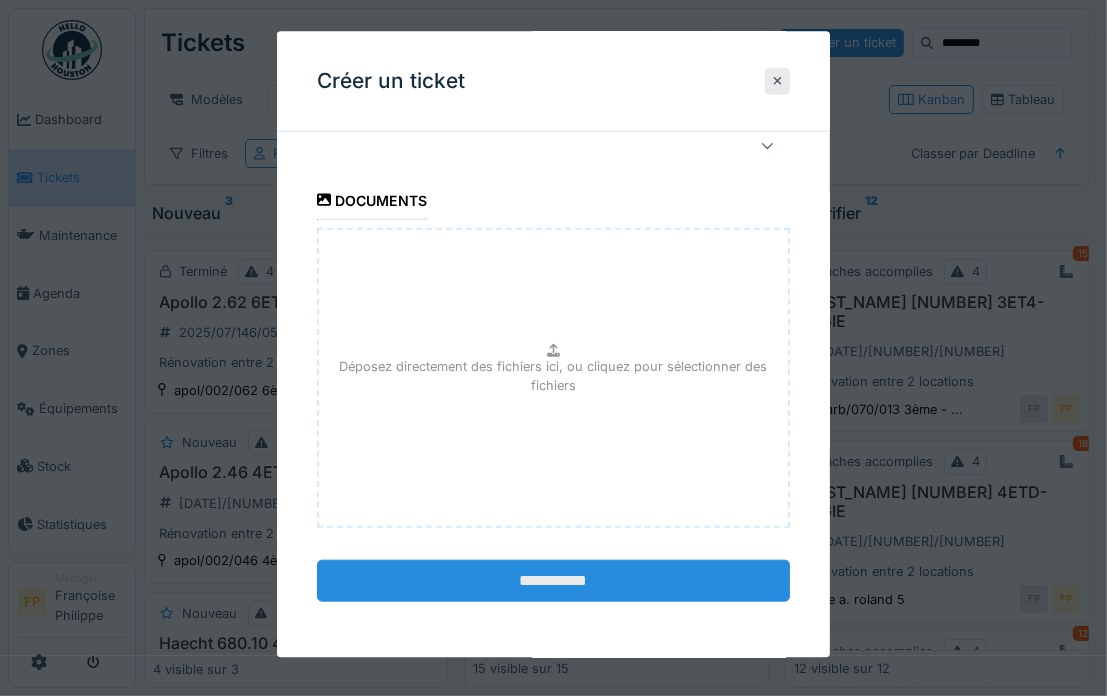 click on "**********" at bounding box center [554, 580] 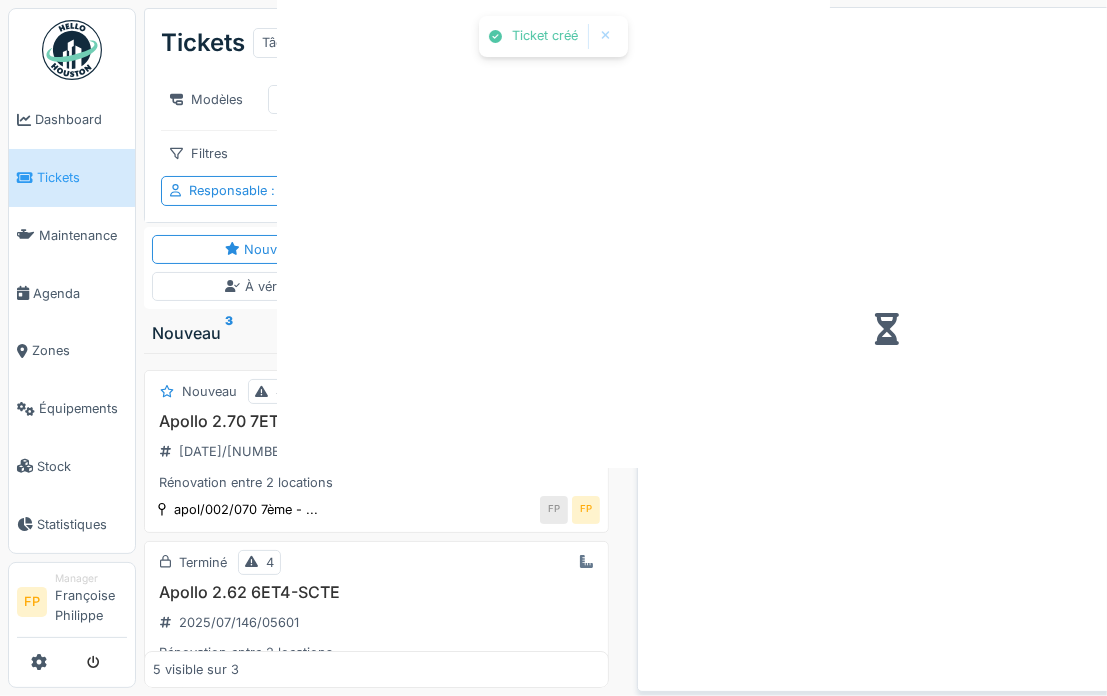 scroll, scrollTop: 0, scrollLeft: 0, axis: both 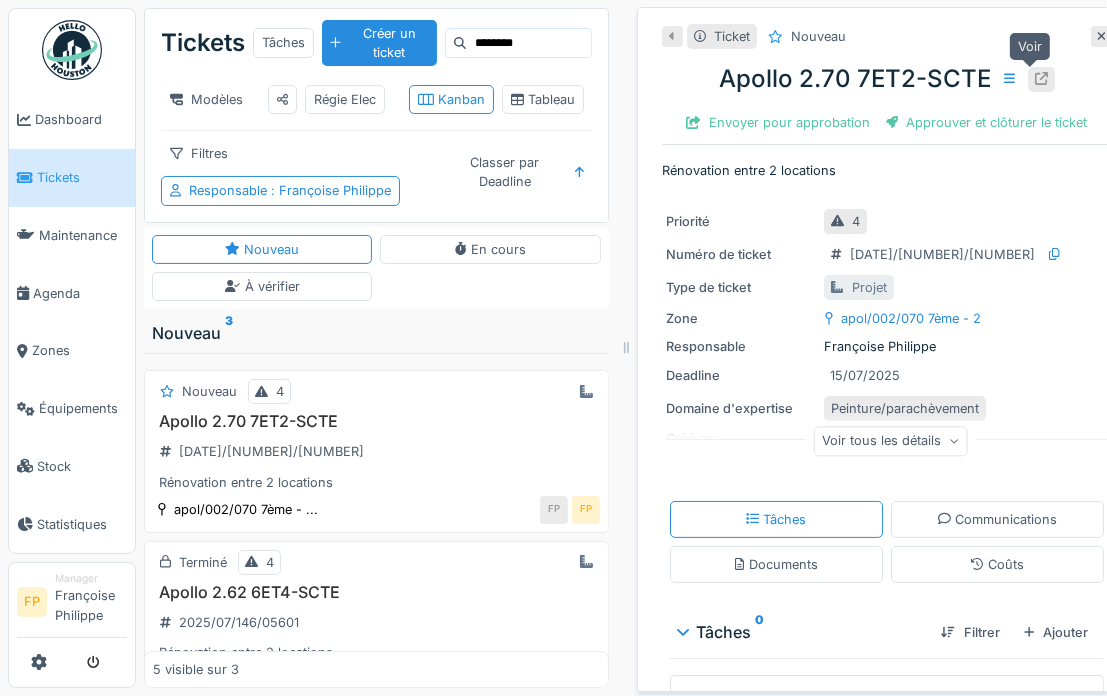 click 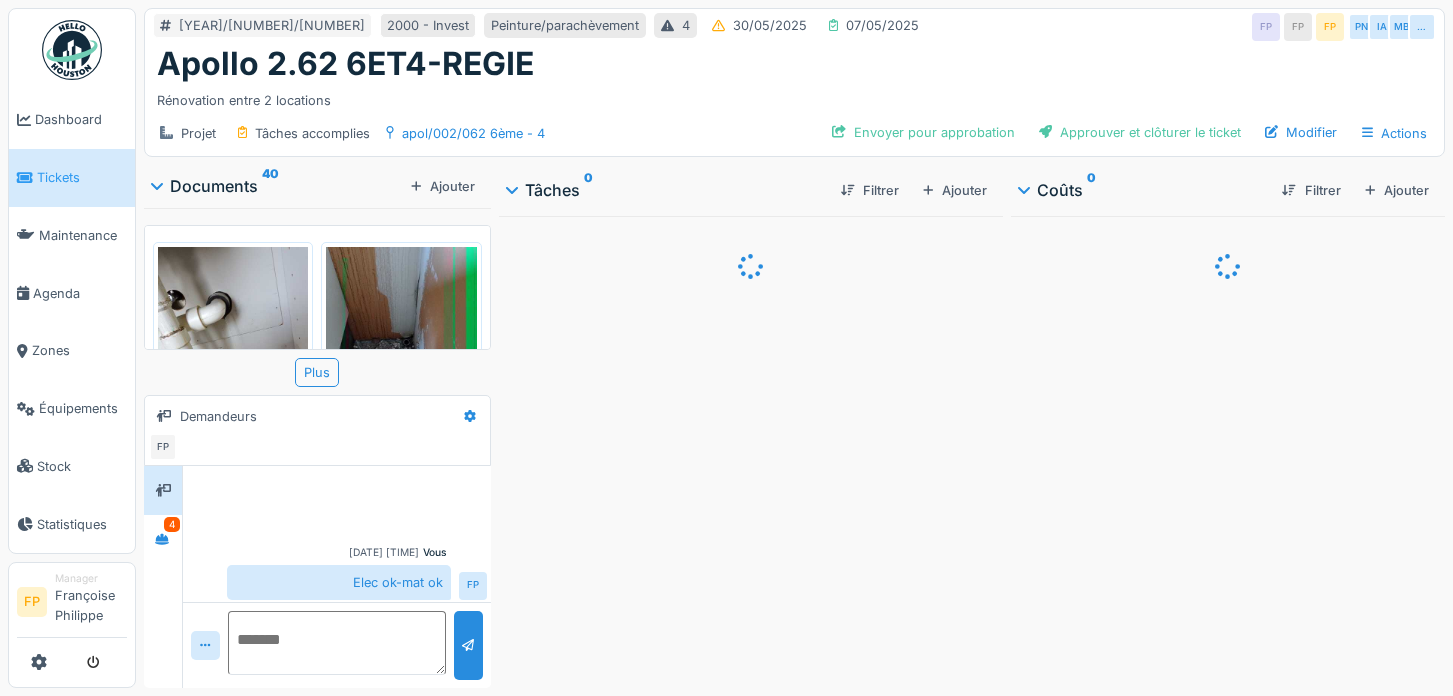 scroll, scrollTop: 0, scrollLeft: 0, axis: both 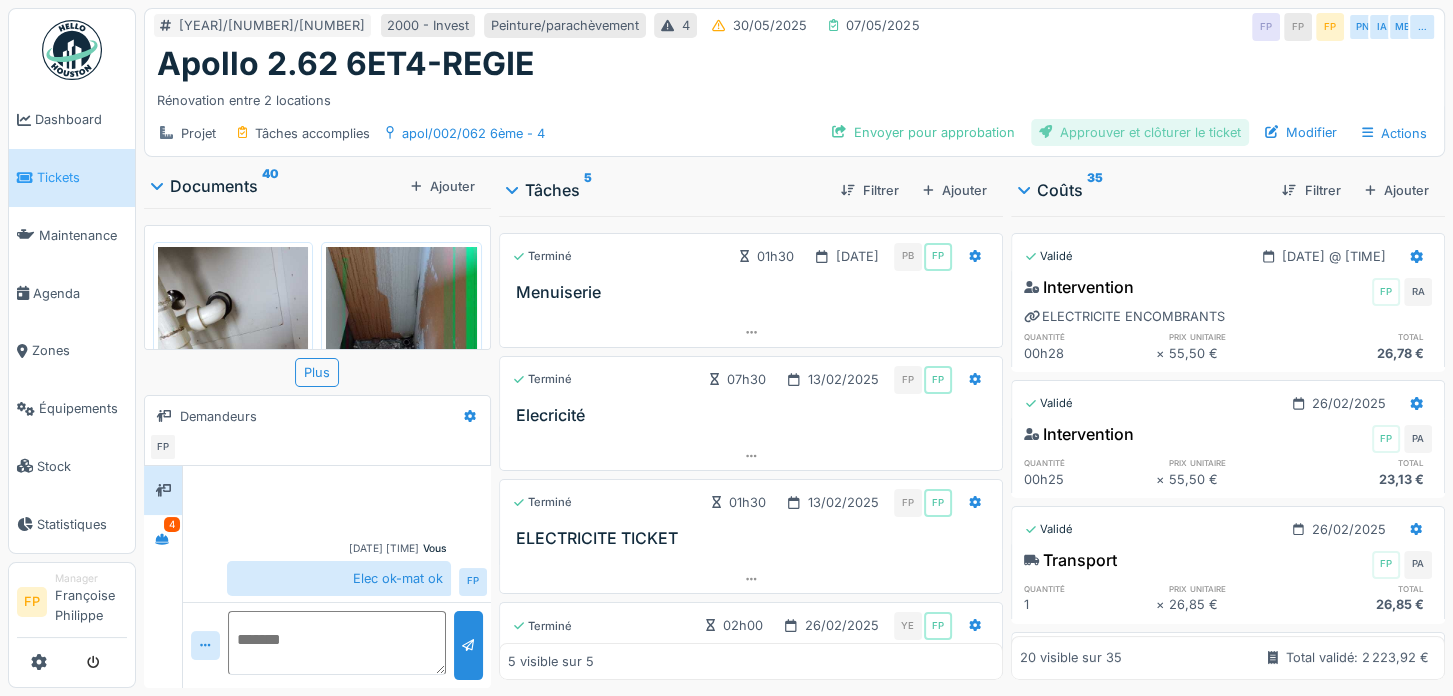 click on "Approuver et clôturer le ticket" at bounding box center (1140, 132) 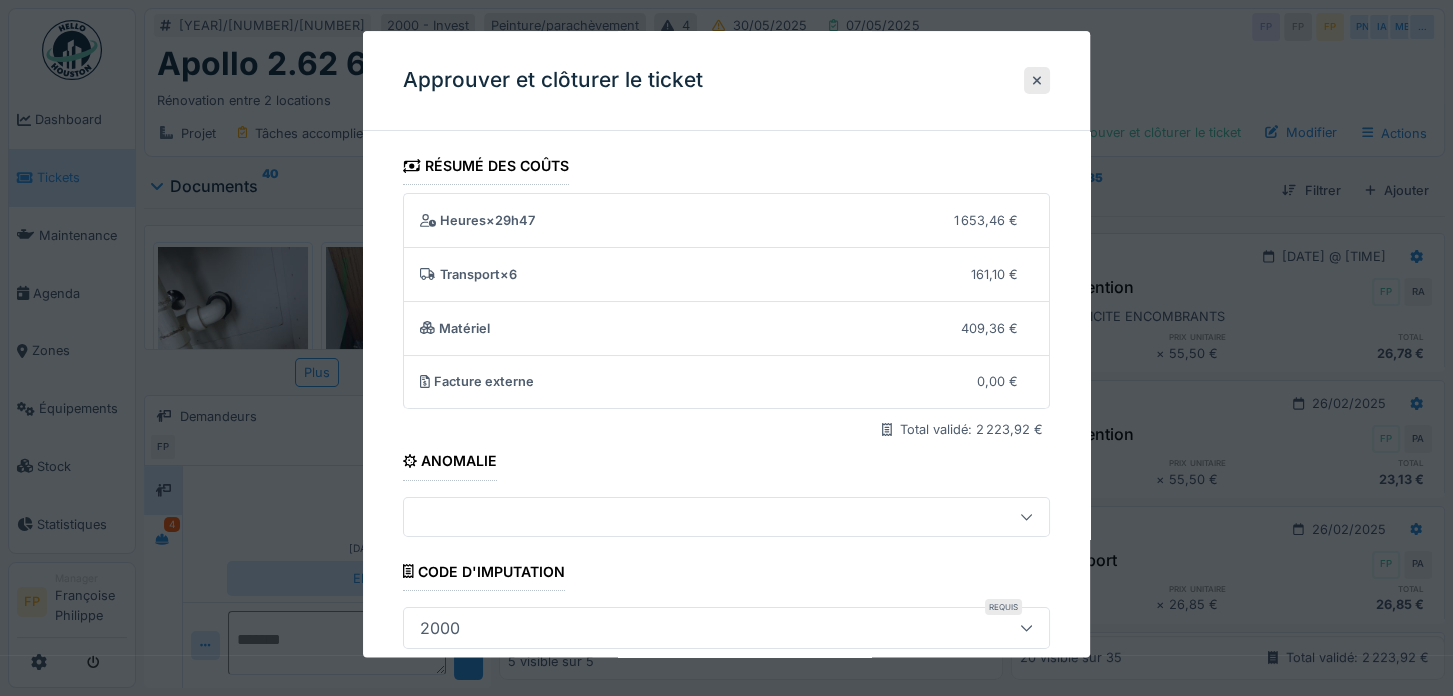 scroll, scrollTop: 370, scrollLeft: 0, axis: vertical 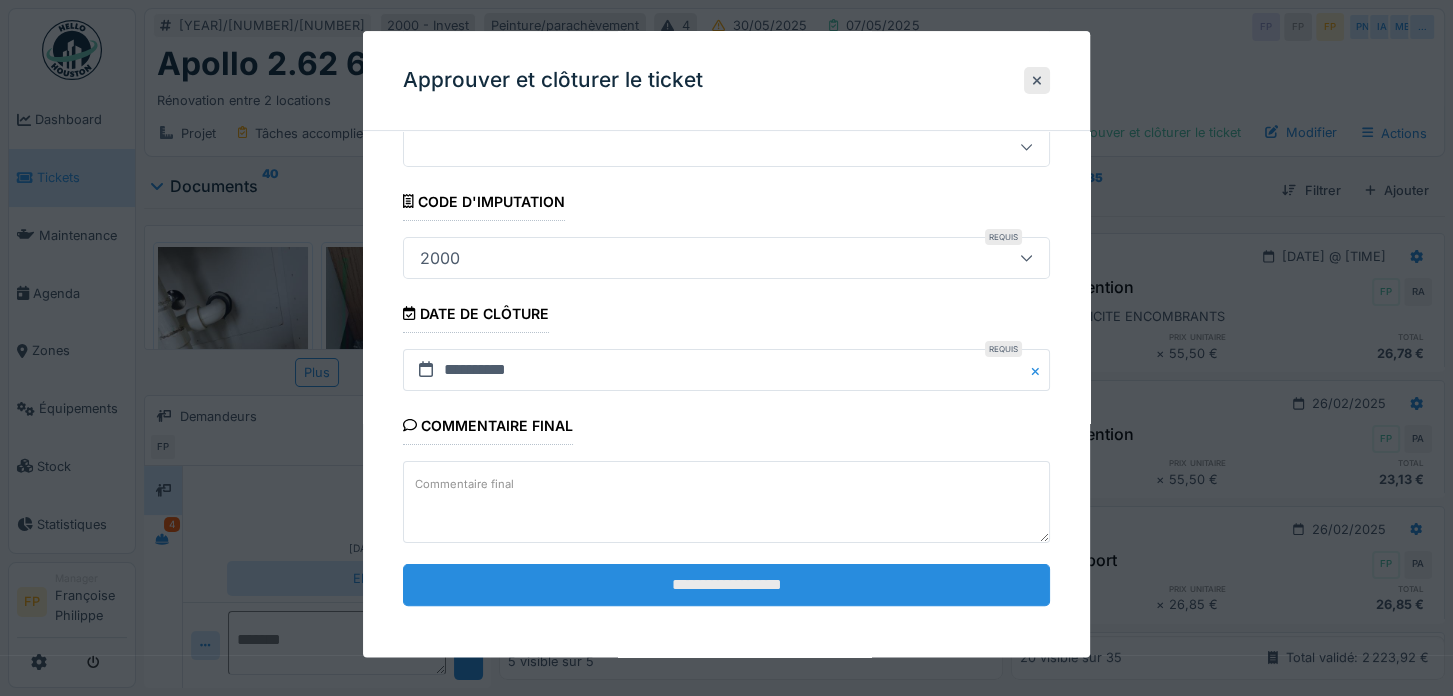 click on "**********" at bounding box center (726, 585) 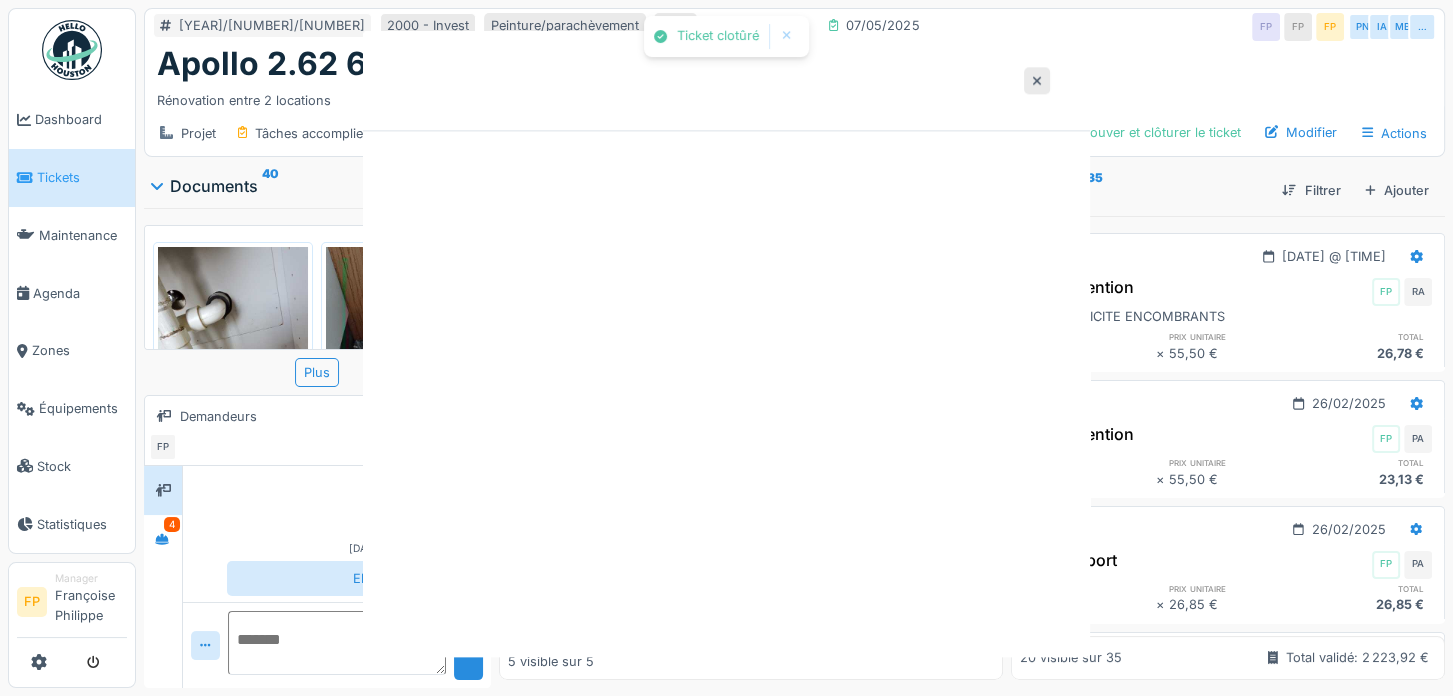 scroll, scrollTop: 0, scrollLeft: 0, axis: both 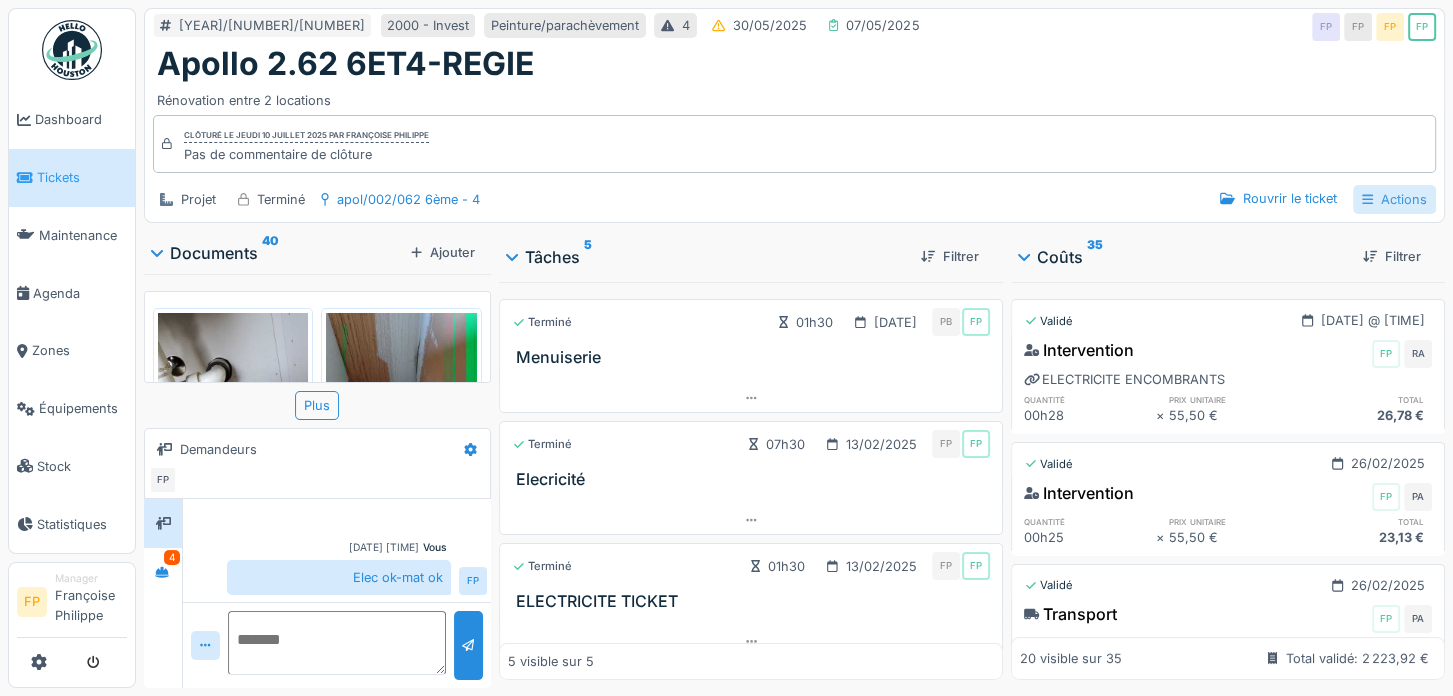 click on "Actions" at bounding box center (1394, 199) 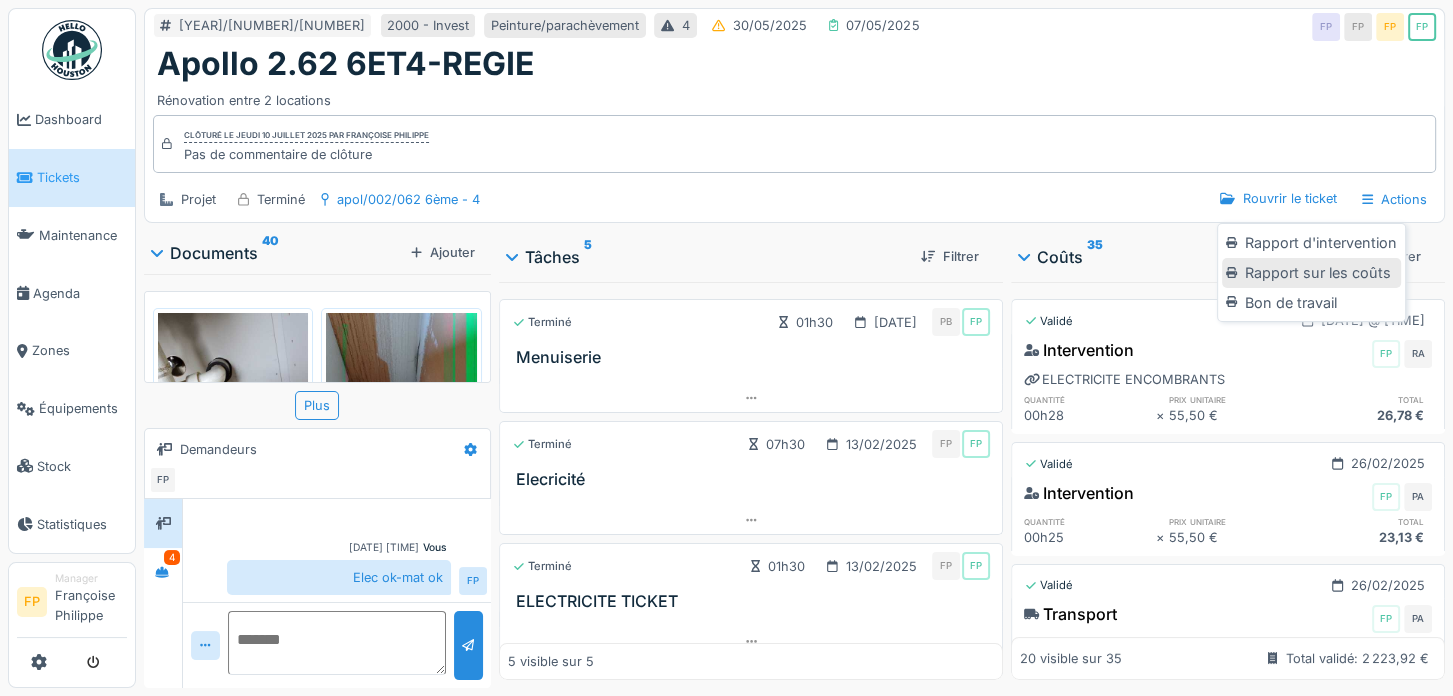 click on "Rapport sur les coûts" at bounding box center [1311, 273] 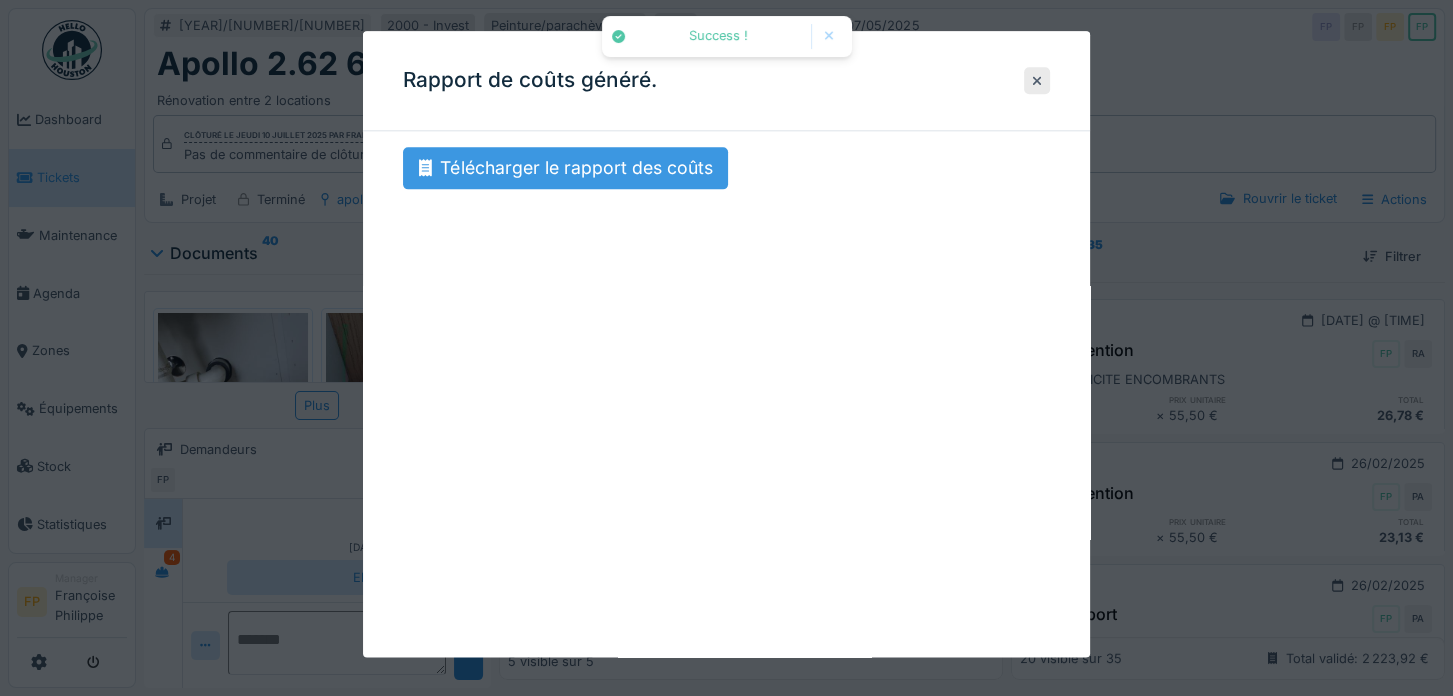 click on "Télécharger le rapport des coûts" at bounding box center (565, 168) 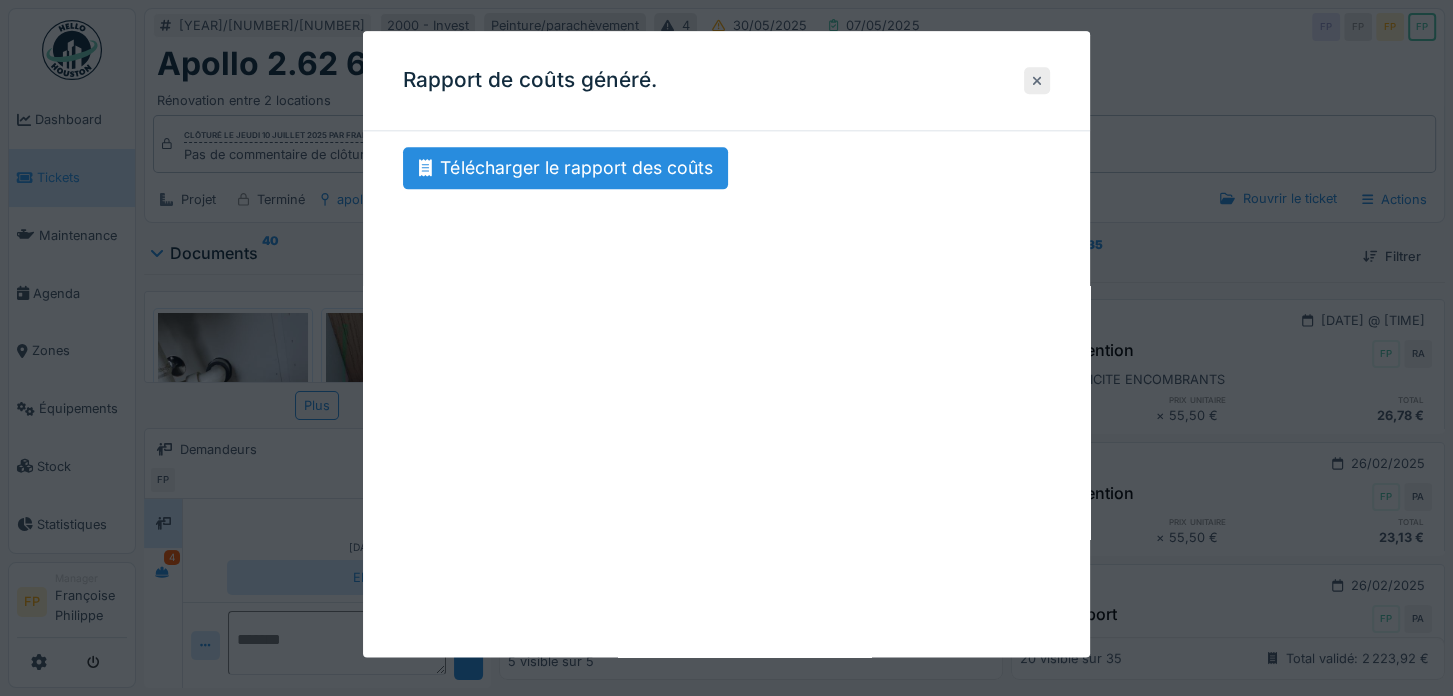 click at bounding box center (1037, 80) 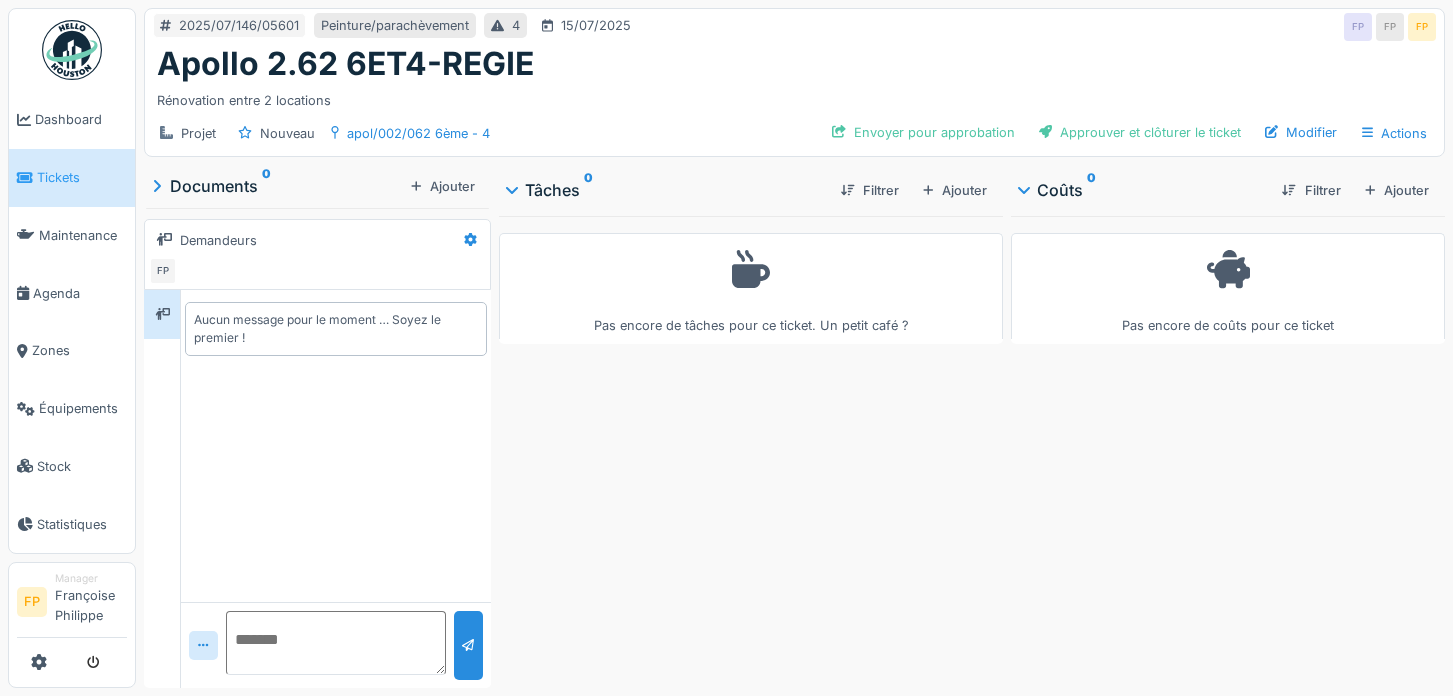 scroll, scrollTop: 0, scrollLeft: 0, axis: both 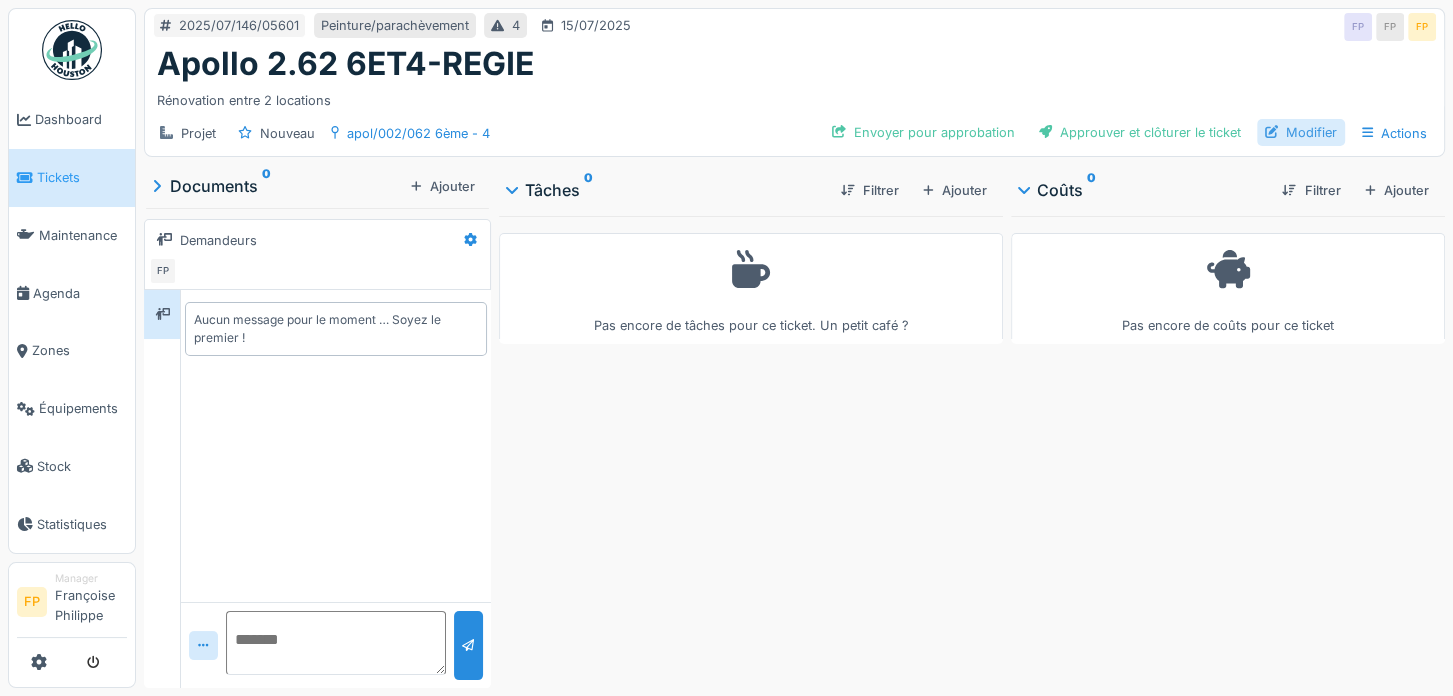click on "Modifier" at bounding box center [1301, 132] 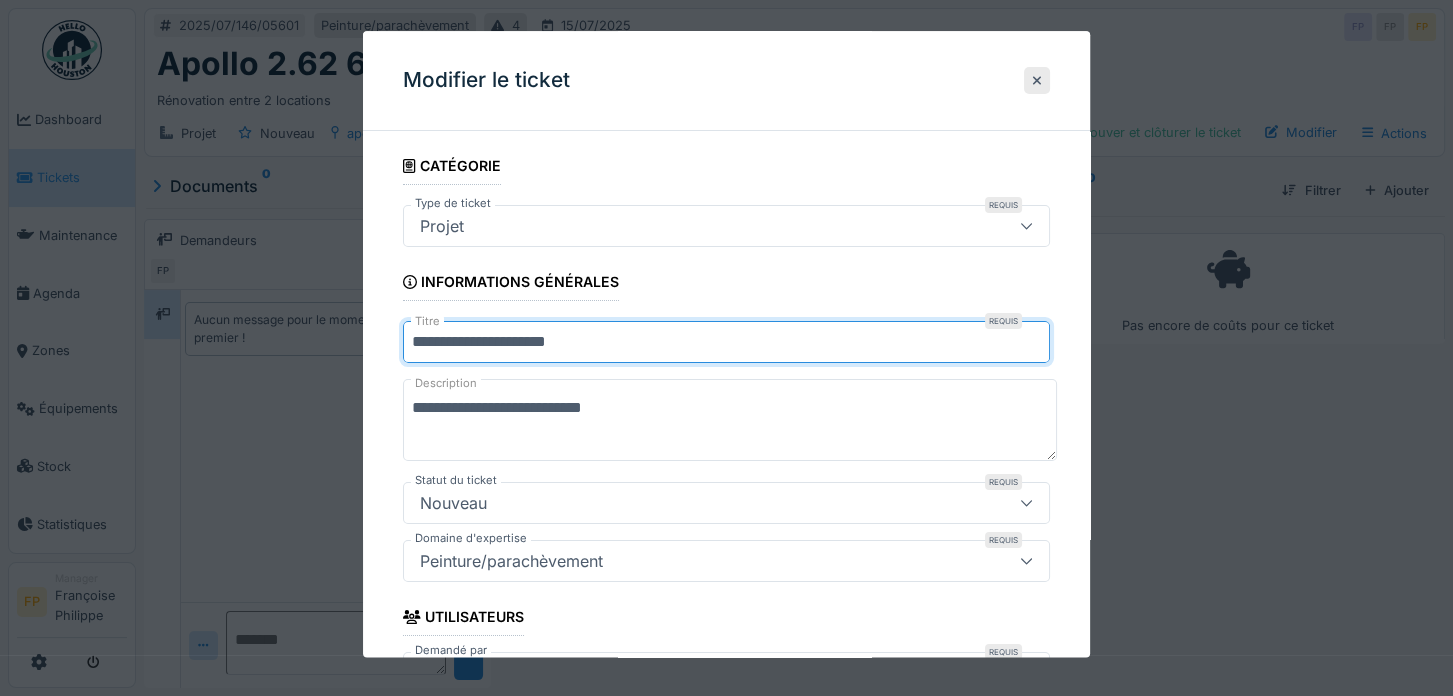 drag, startPoint x: 604, startPoint y: 335, endPoint x: 548, endPoint y: 339, distance: 56.142673 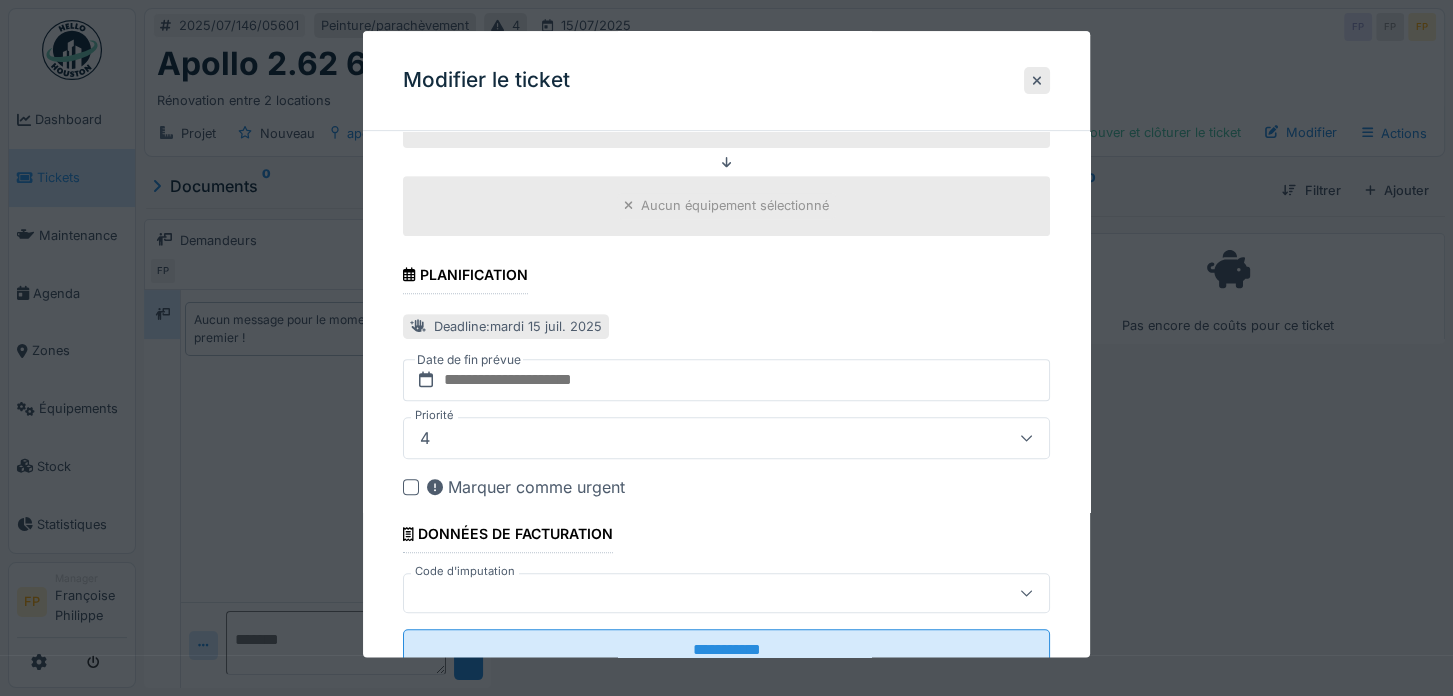 scroll, scrollTop: 851, scrollLeft: 0, axis: vertical 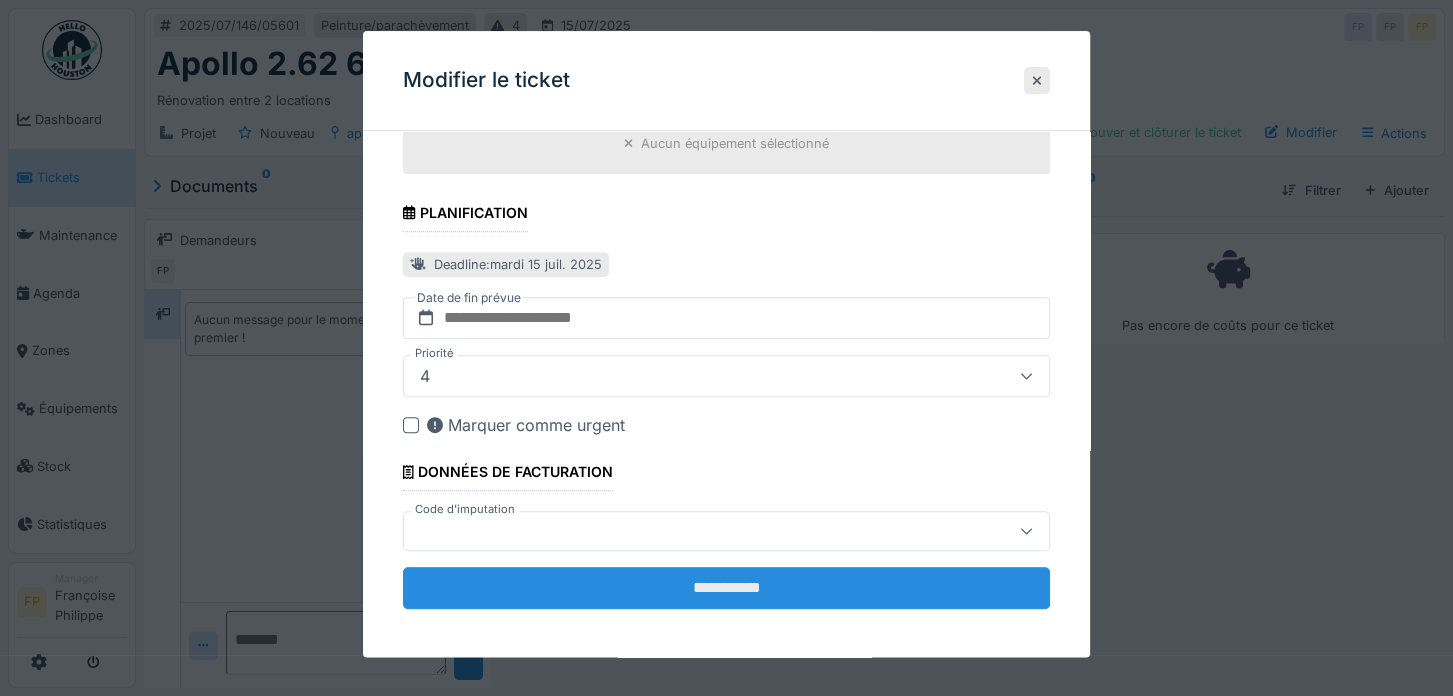 type on "**********" 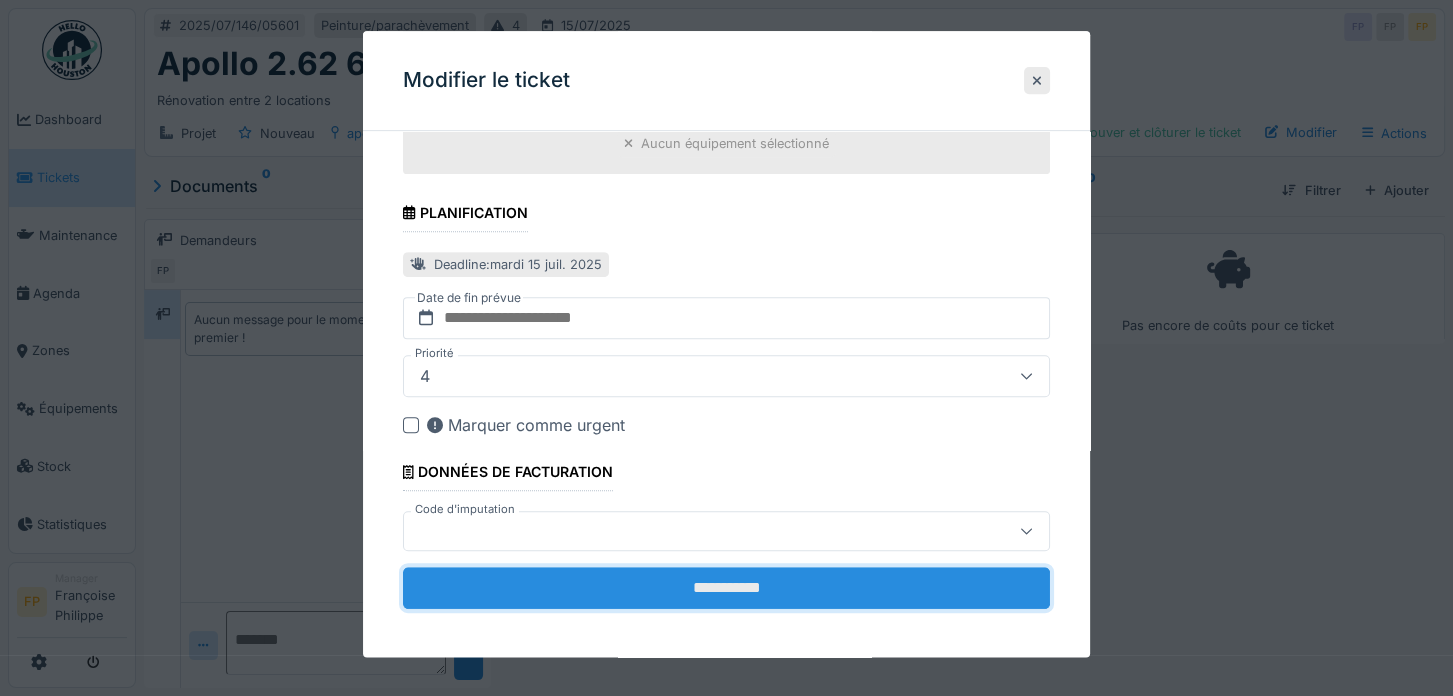 click on "**********" at bounding box center [726, 588] 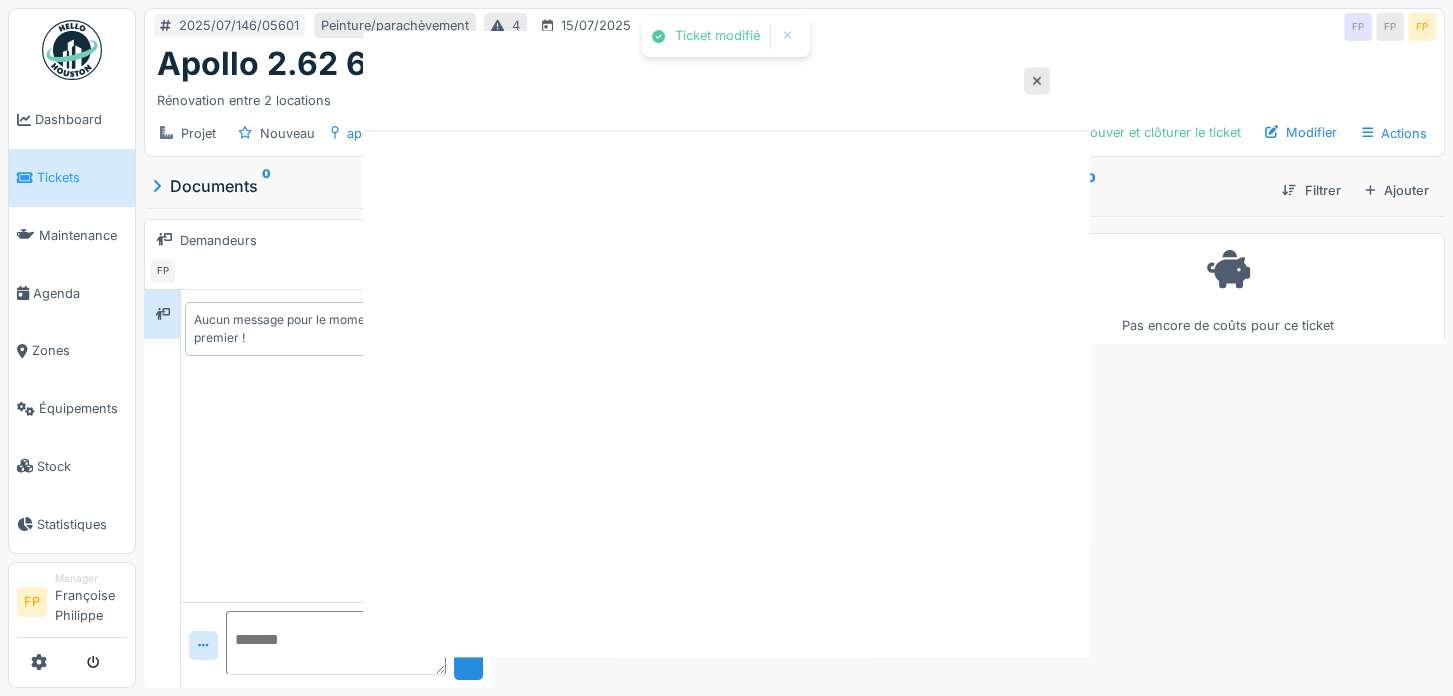 scroll, scrollTop: 0, scrollLeft: 0, axis: both 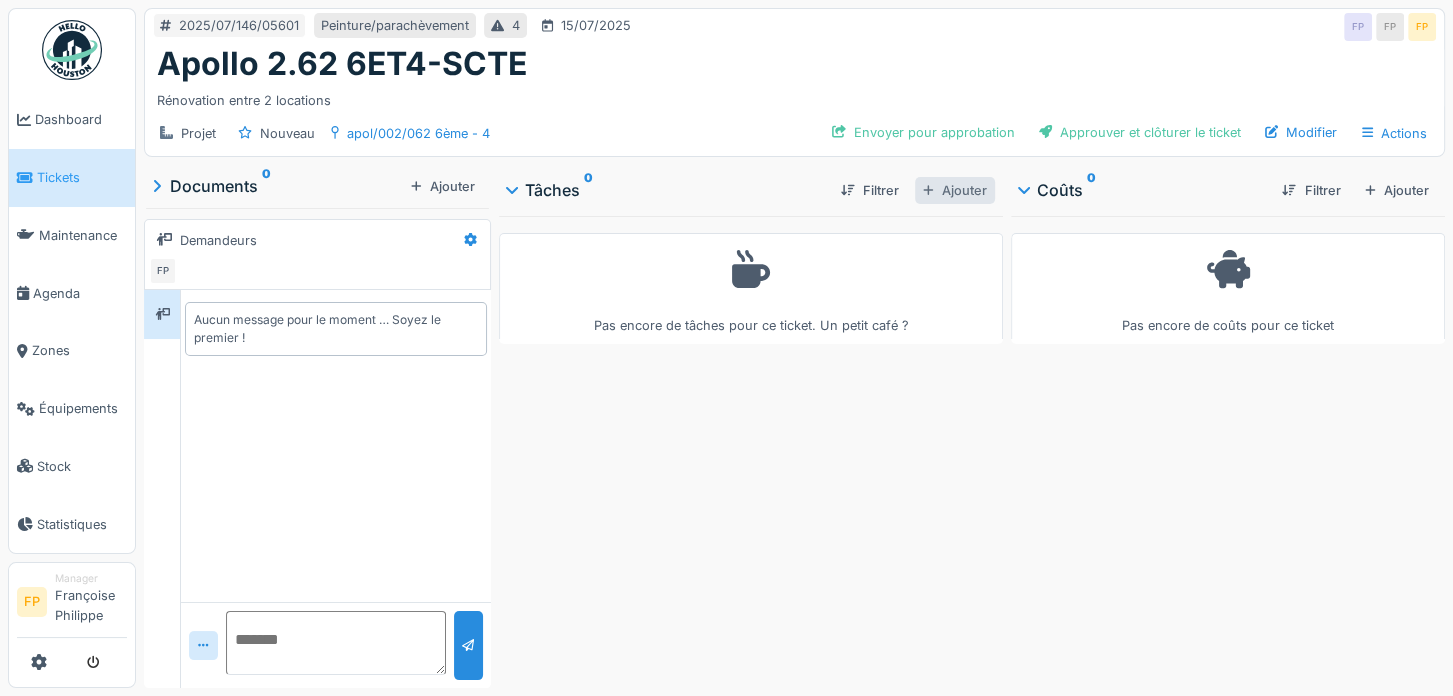 click on "Ajouter" at bounding box center (955, 190) 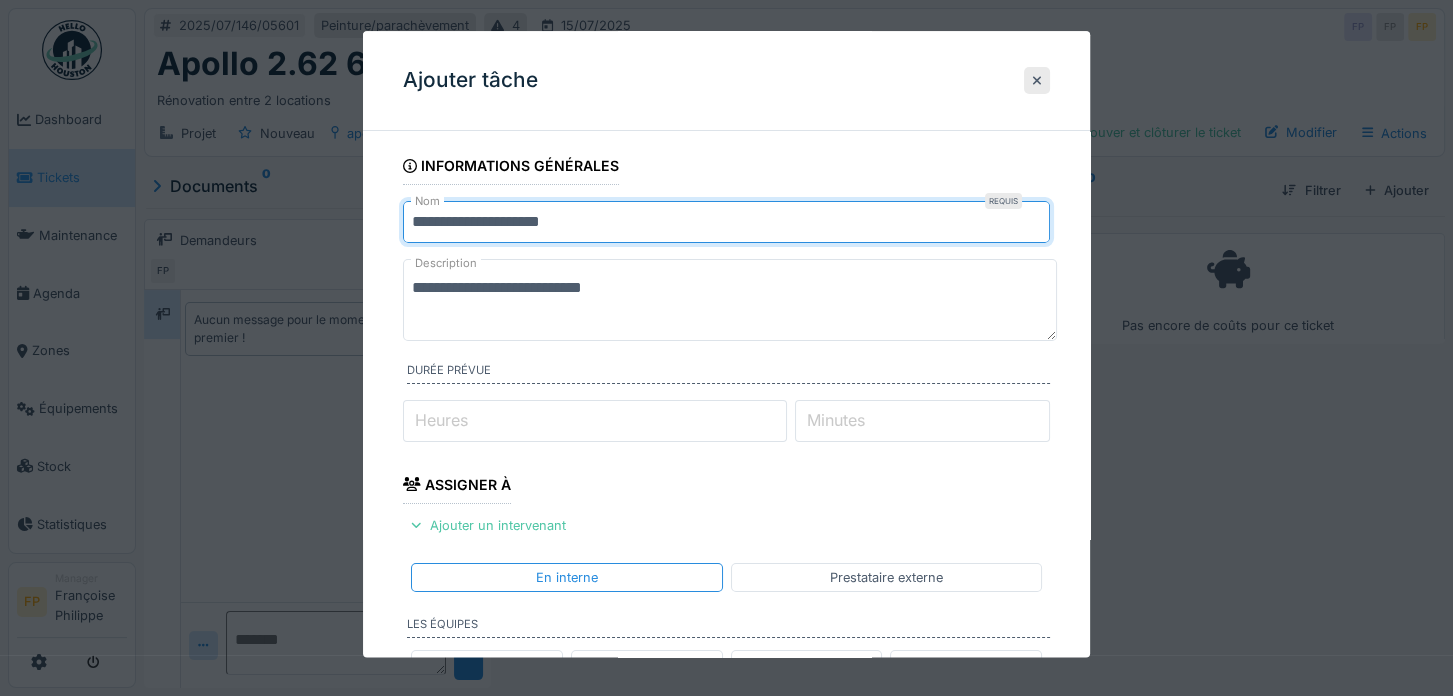 drag, startPoint x: 451, startPoint y: 195, endPoint x: 321, endPoint y: 195, distance: 130 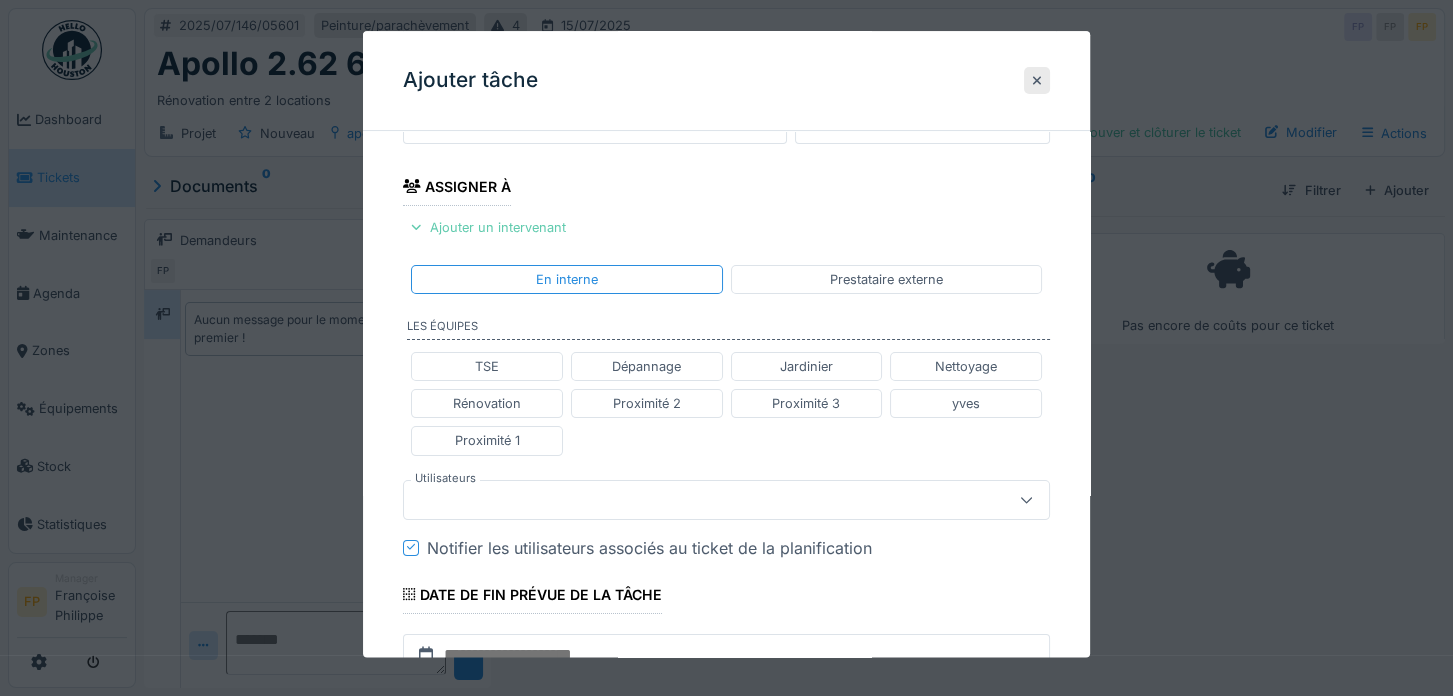 scroll, scrollTop: 300, scrollLeft: 0, axis: vertical 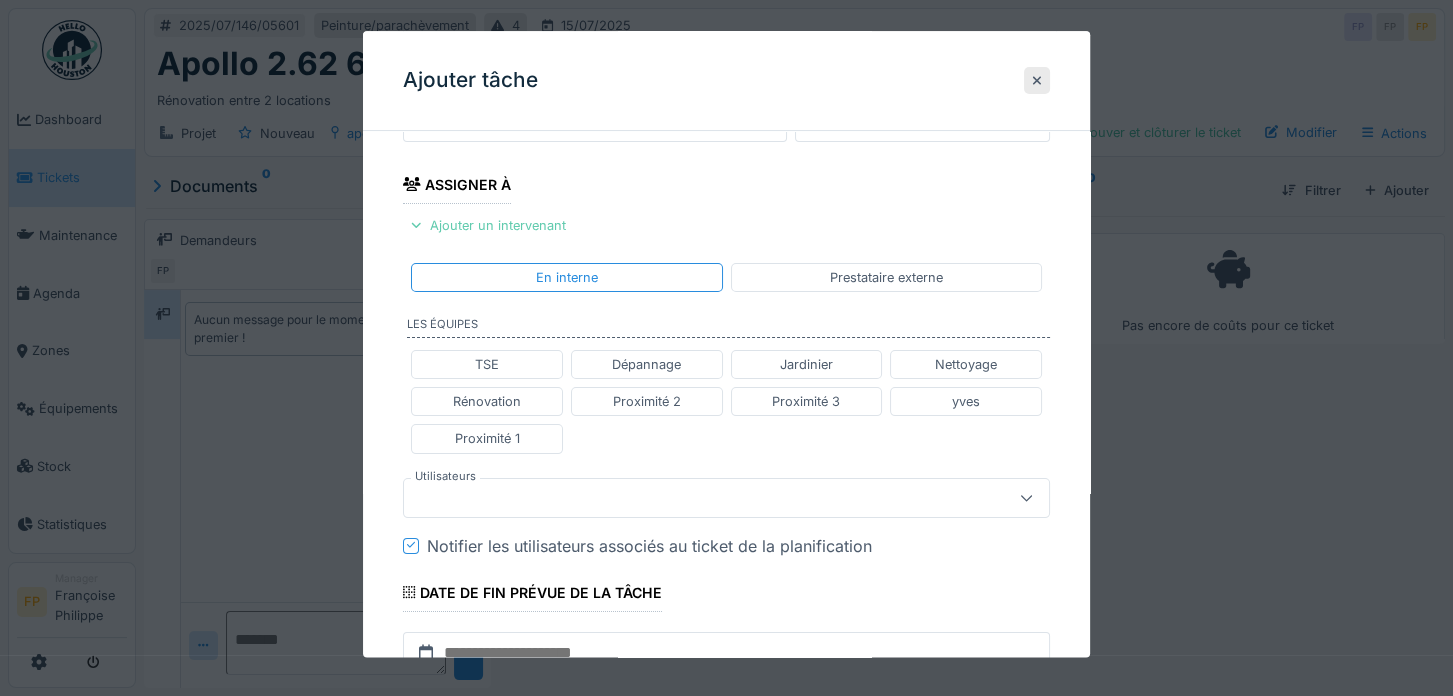 type on "******" 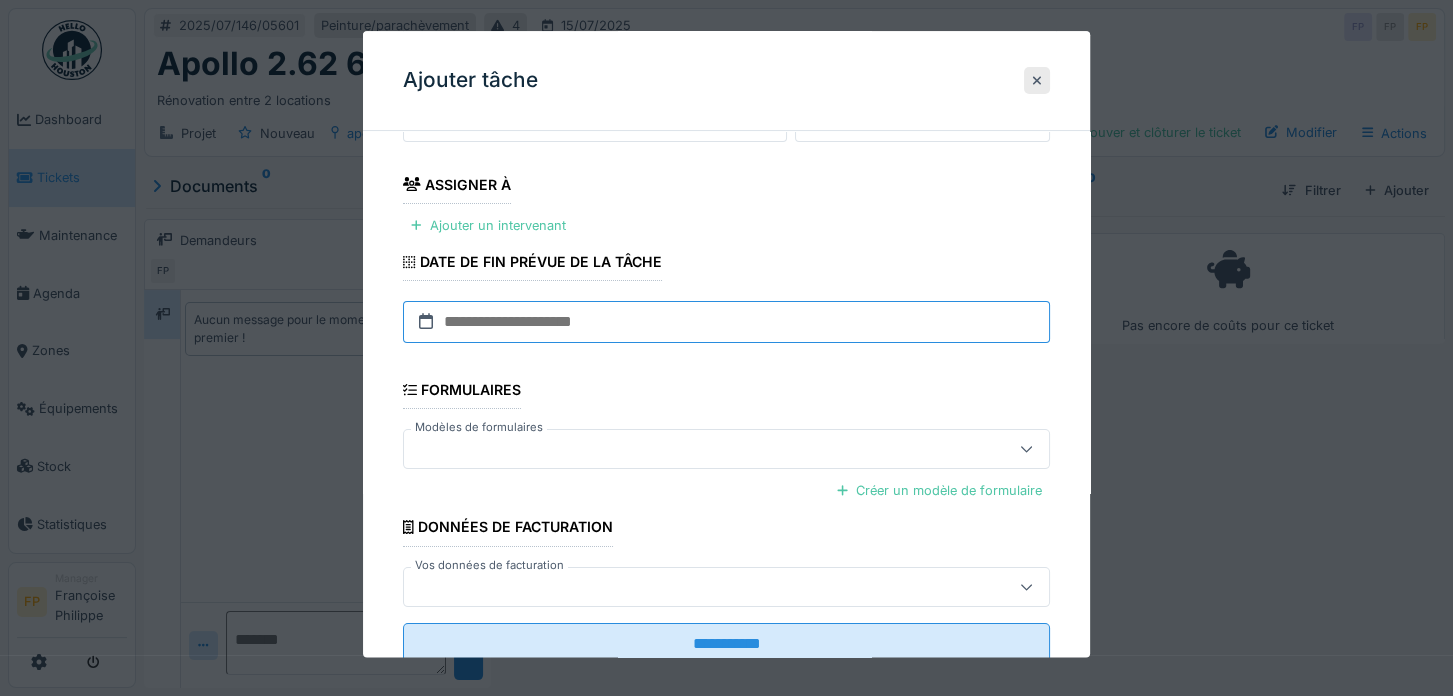 click at bounding box center [726, 322] 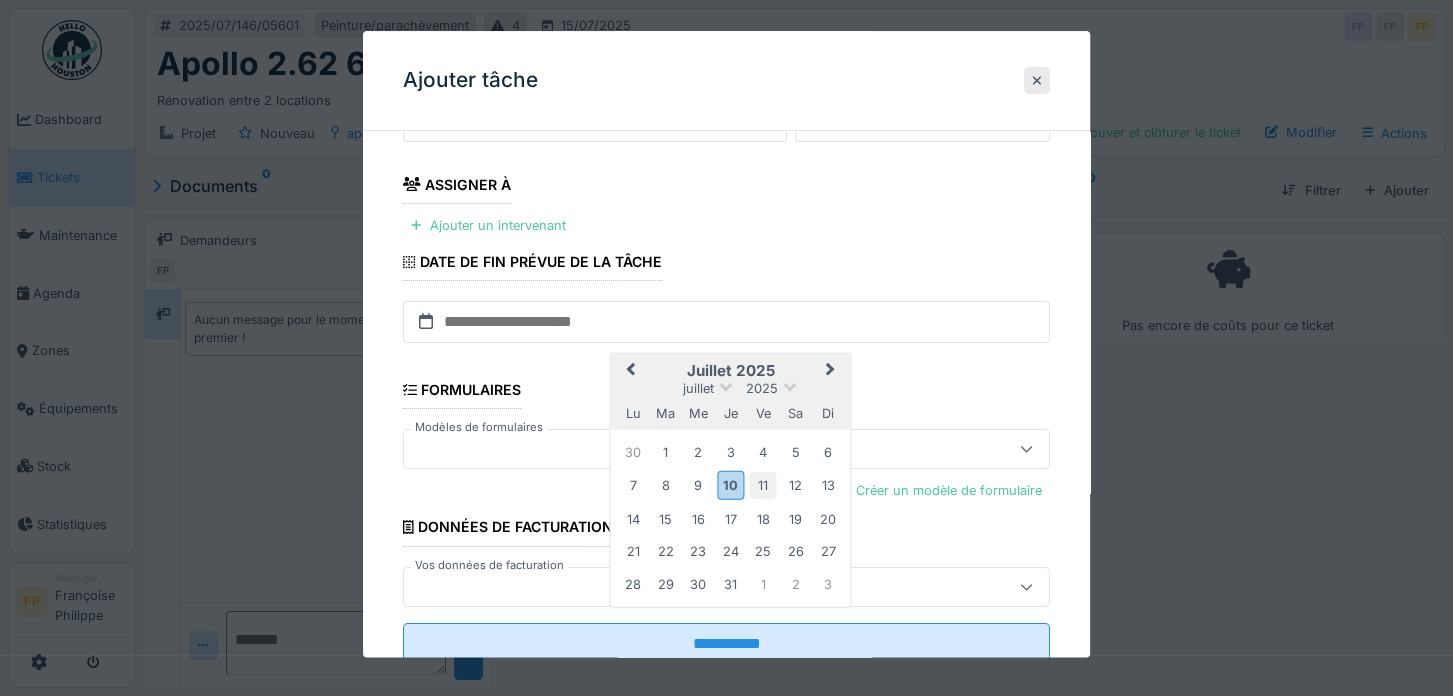 click on "11" at bounding box center [763, 485] 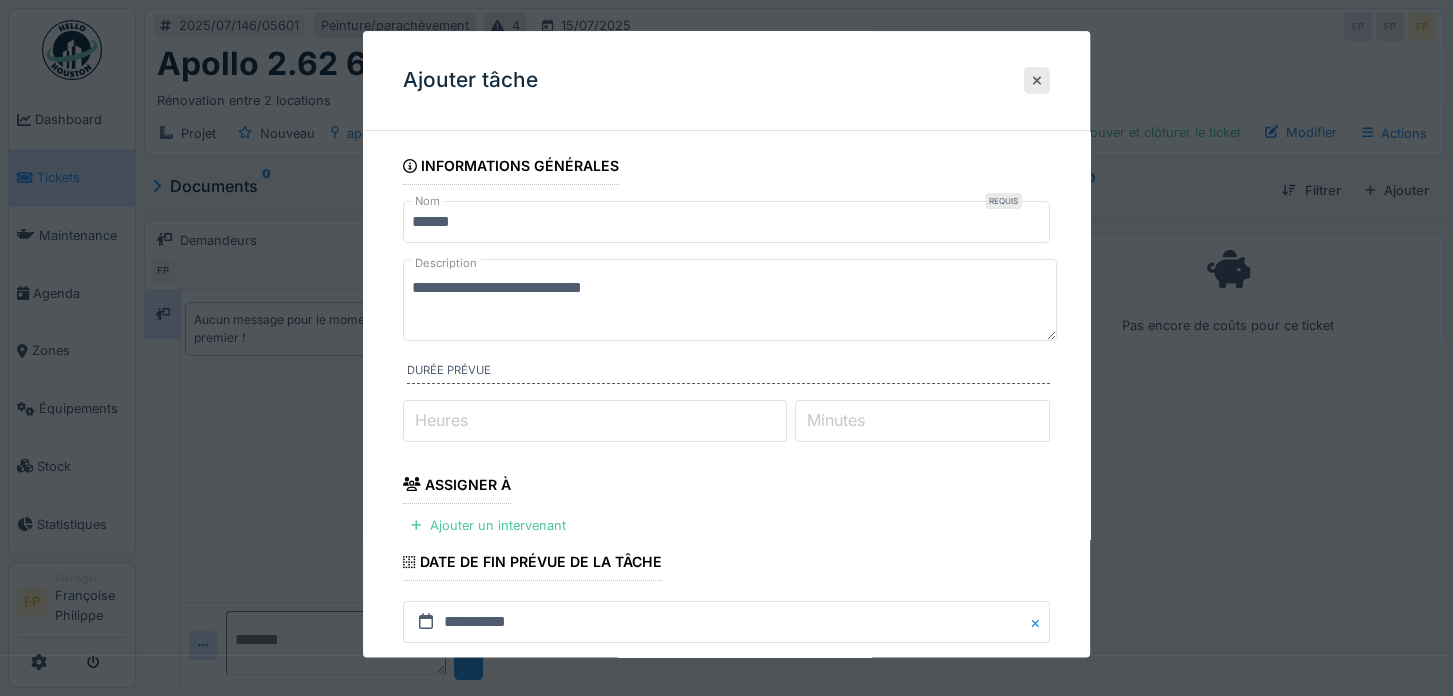 scroll, scrollTop: 200, scrollLeft: 0, axis: vertical 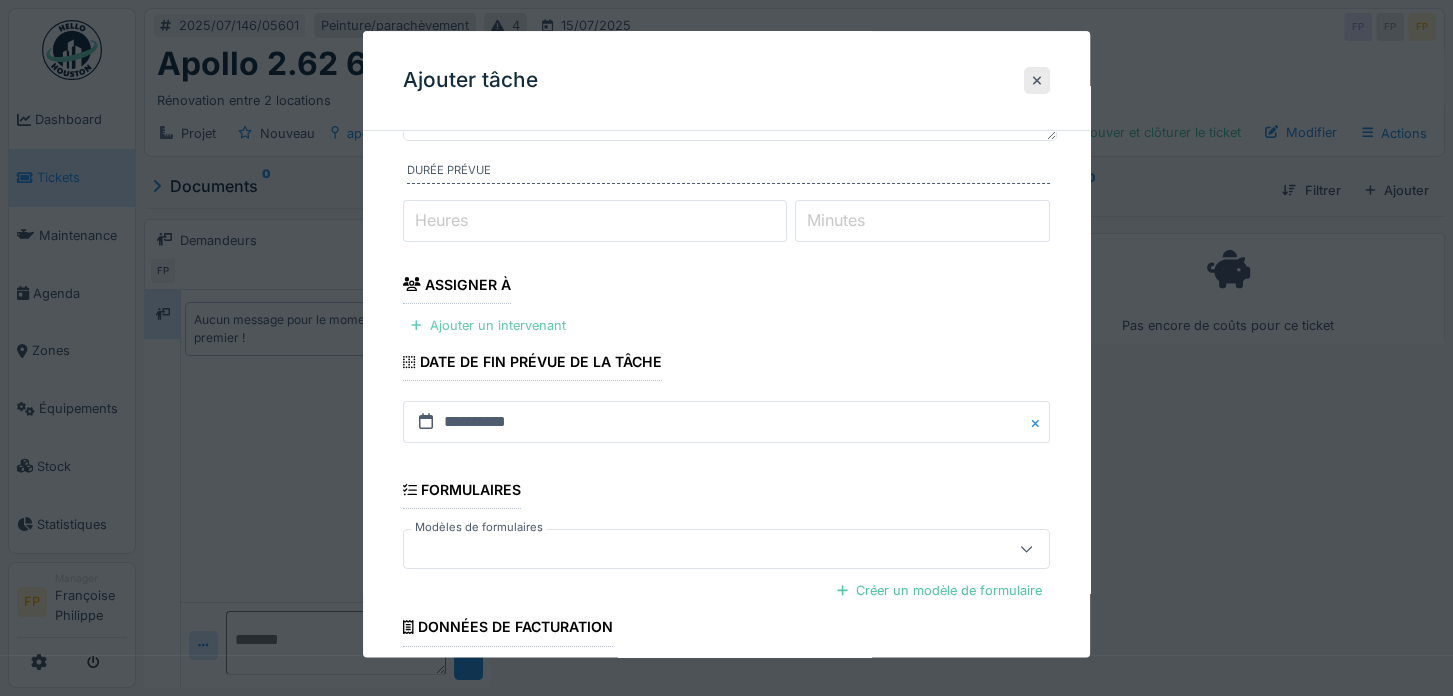 click on "Ajouter un intervenant" at bounding box center (488, 325) 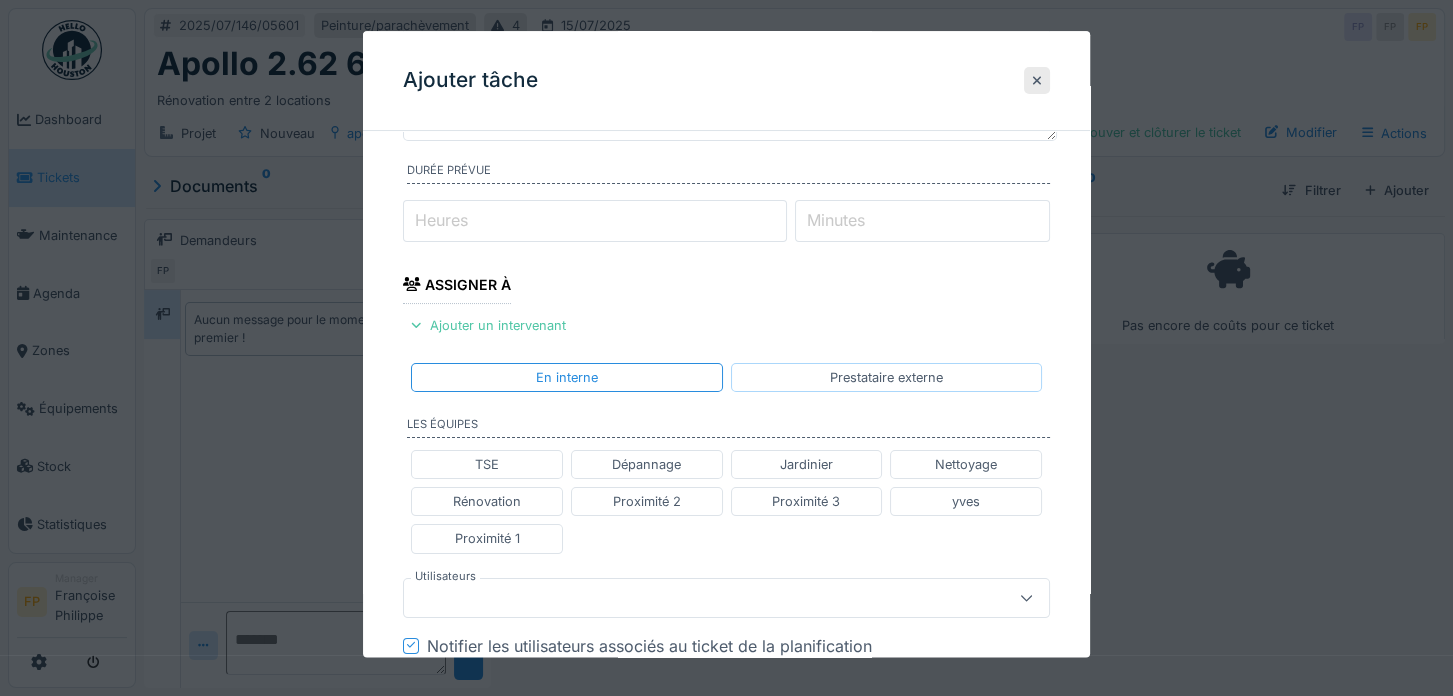 click on "Prestataire externe" at bounding box center (886, 377) 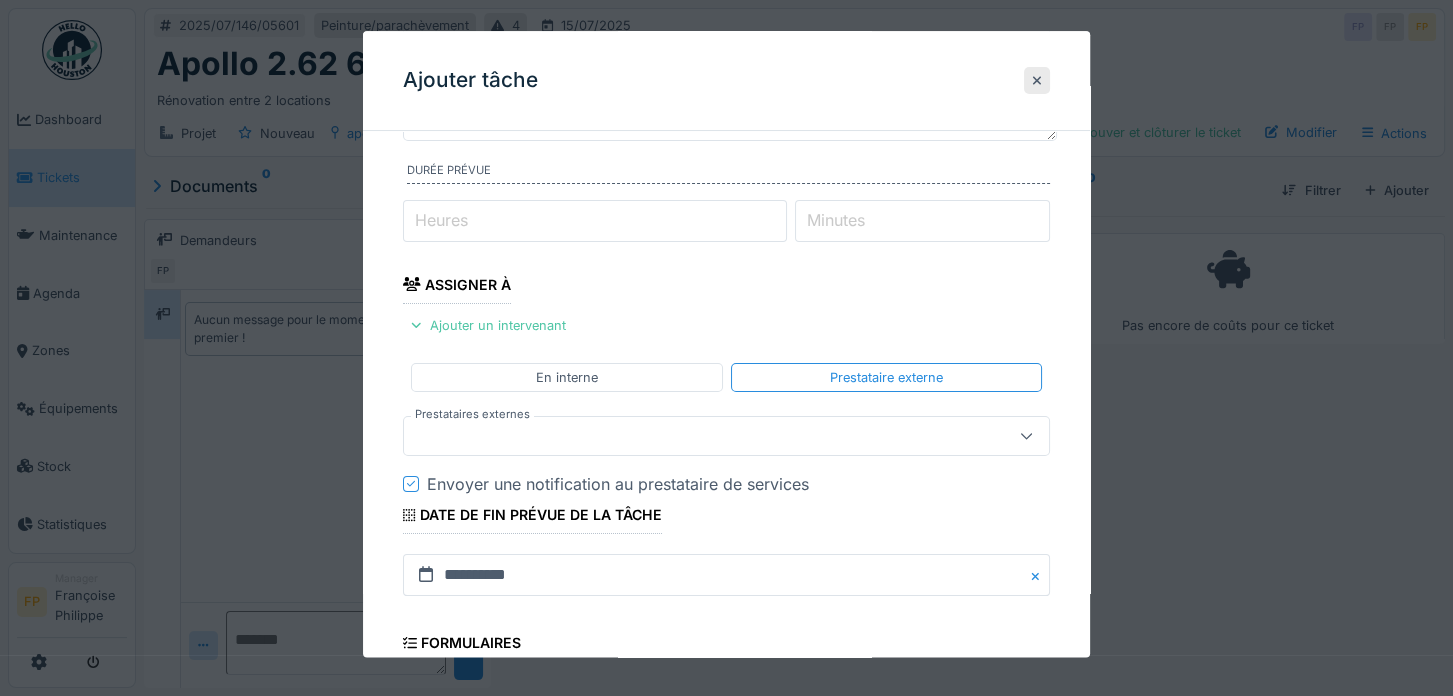 click at bounding box center (694, 436) 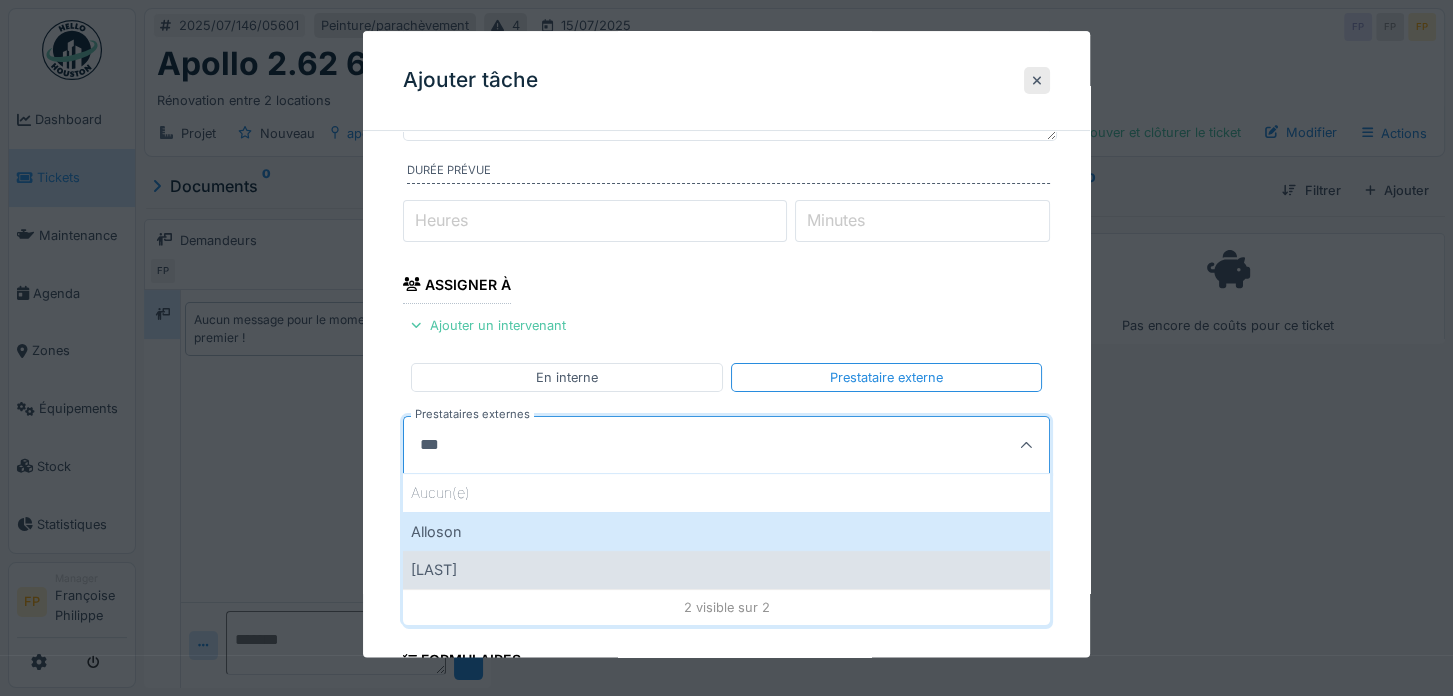 type on "***" 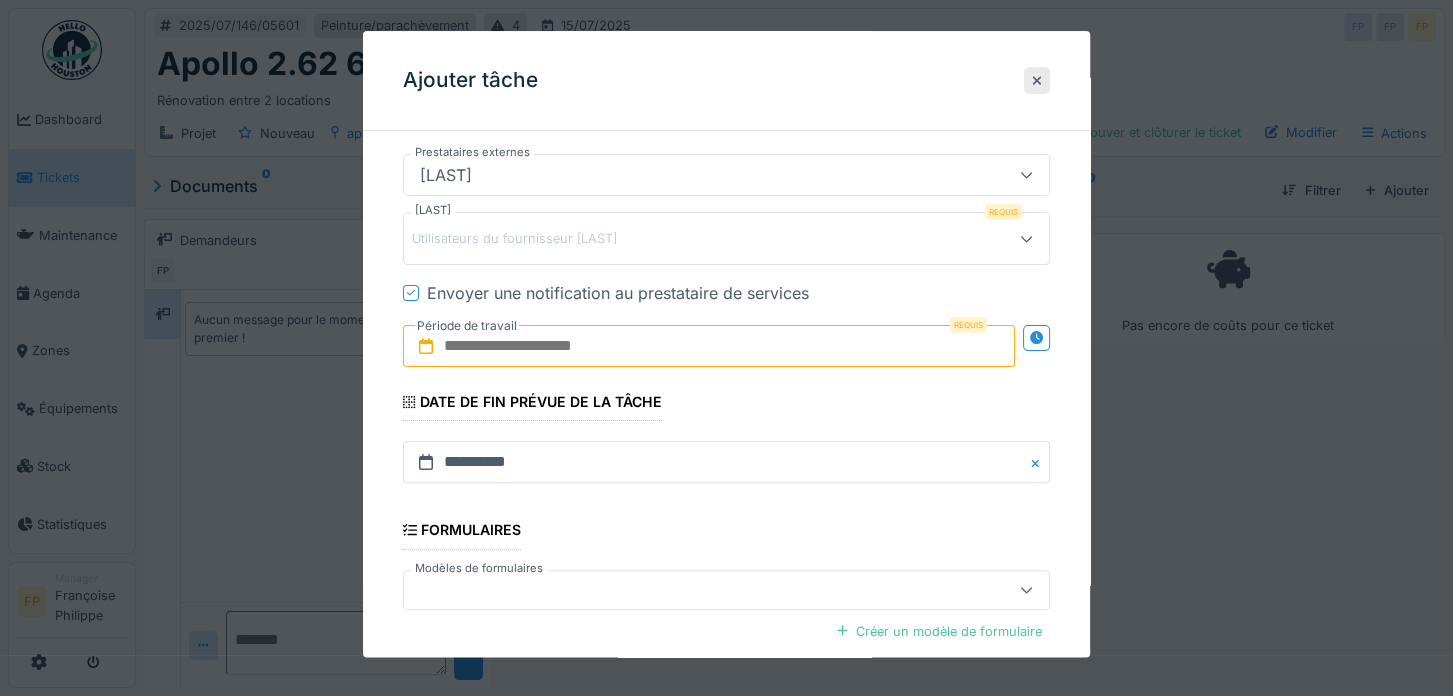 scroll, scrollTop: 460, scrollLeft: 0, axis: vertical 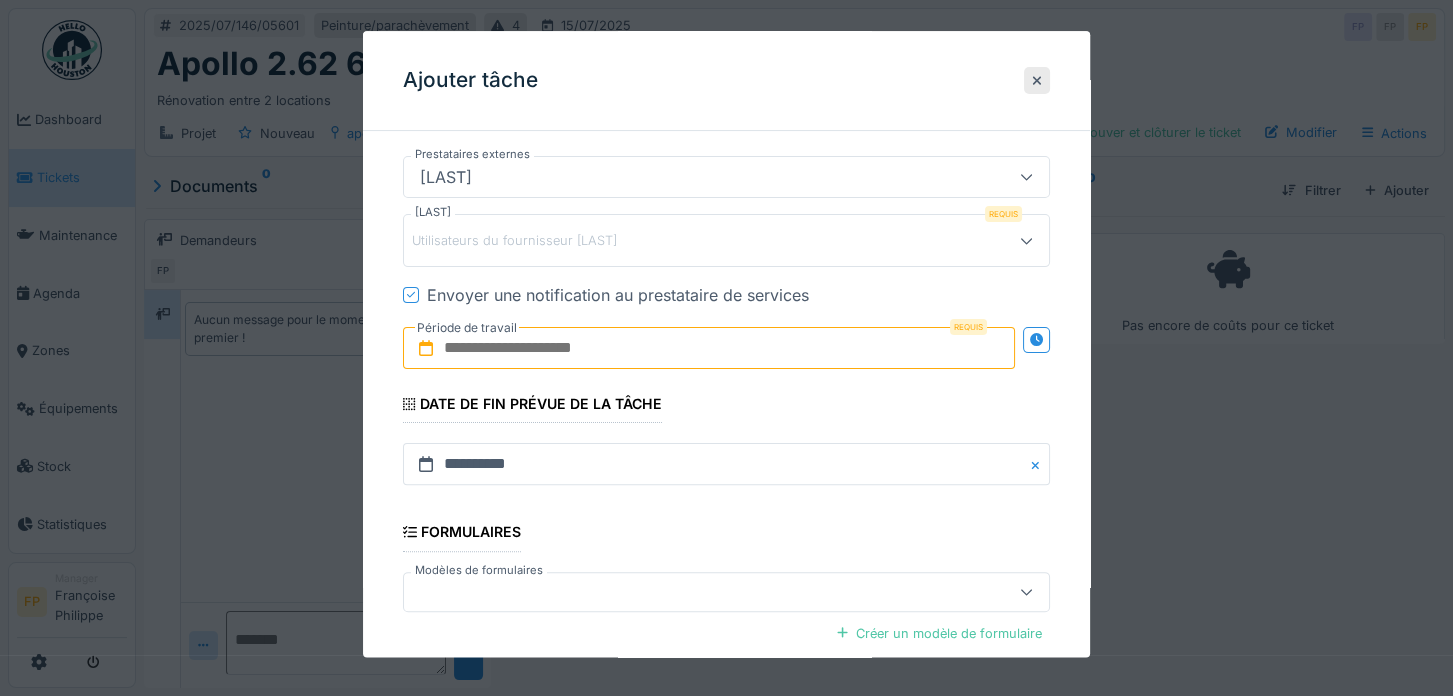 click at bounding box center [709, 349] 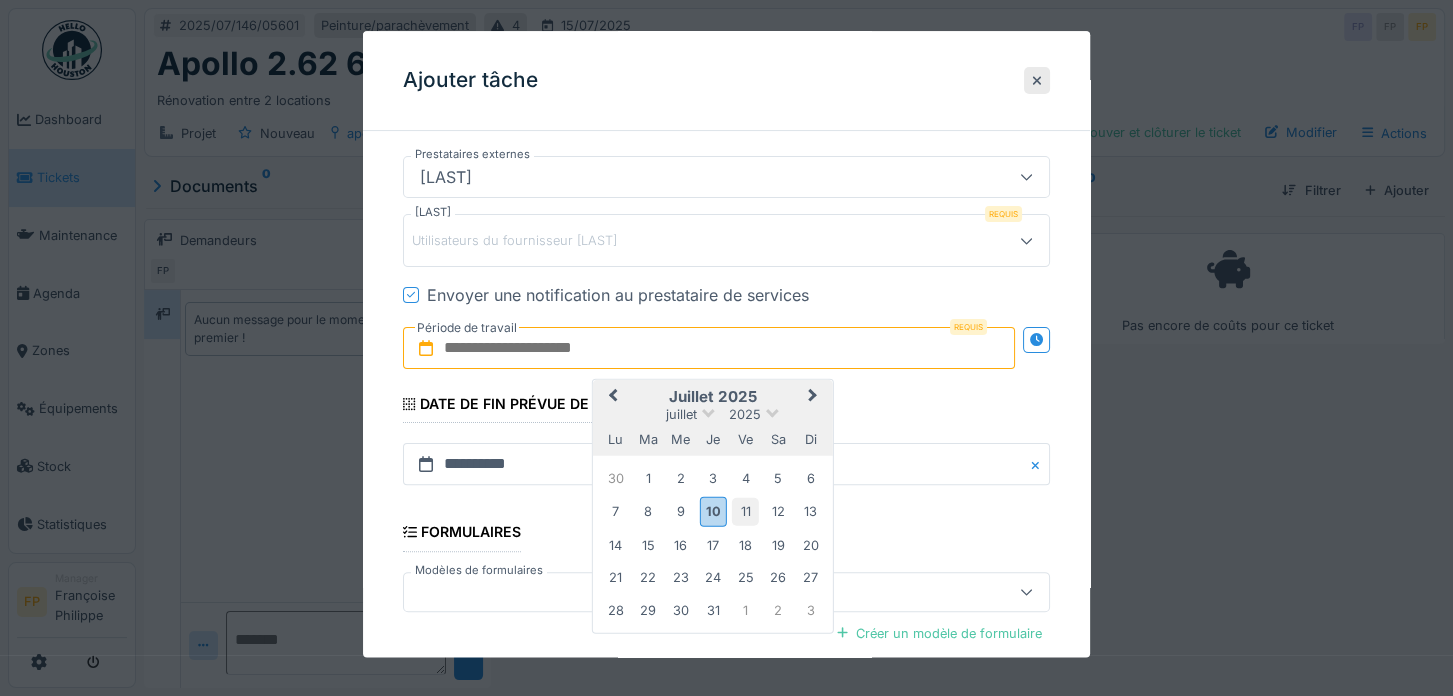 click on "11" at bounding box center (745, 511) 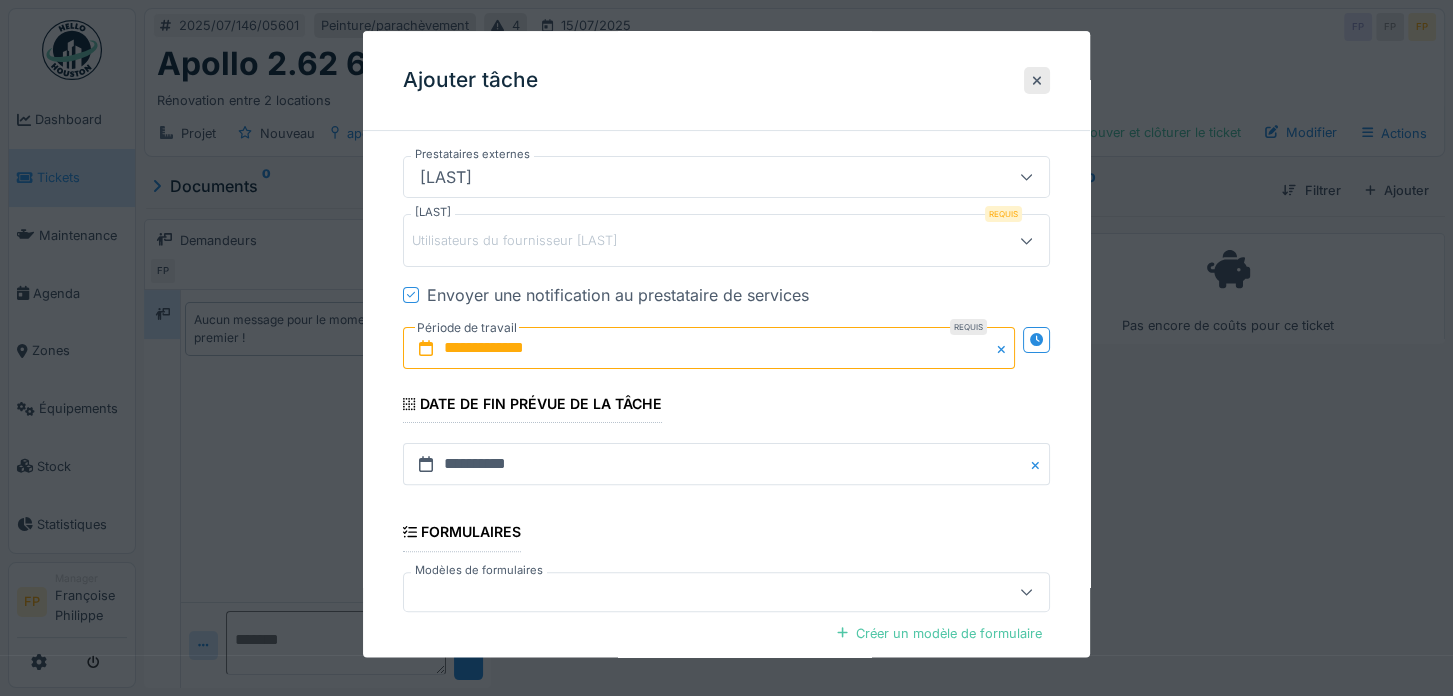 click 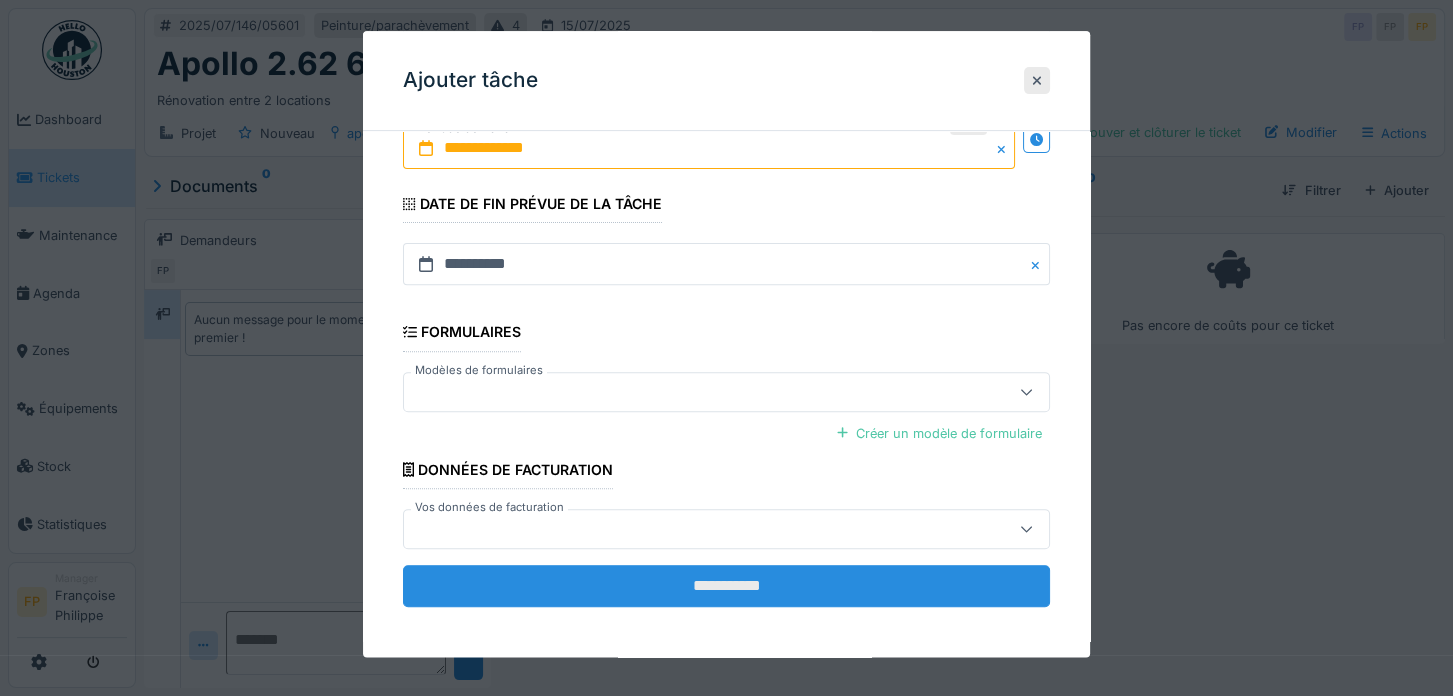 click on "**********" at bounding box center (726, 586) 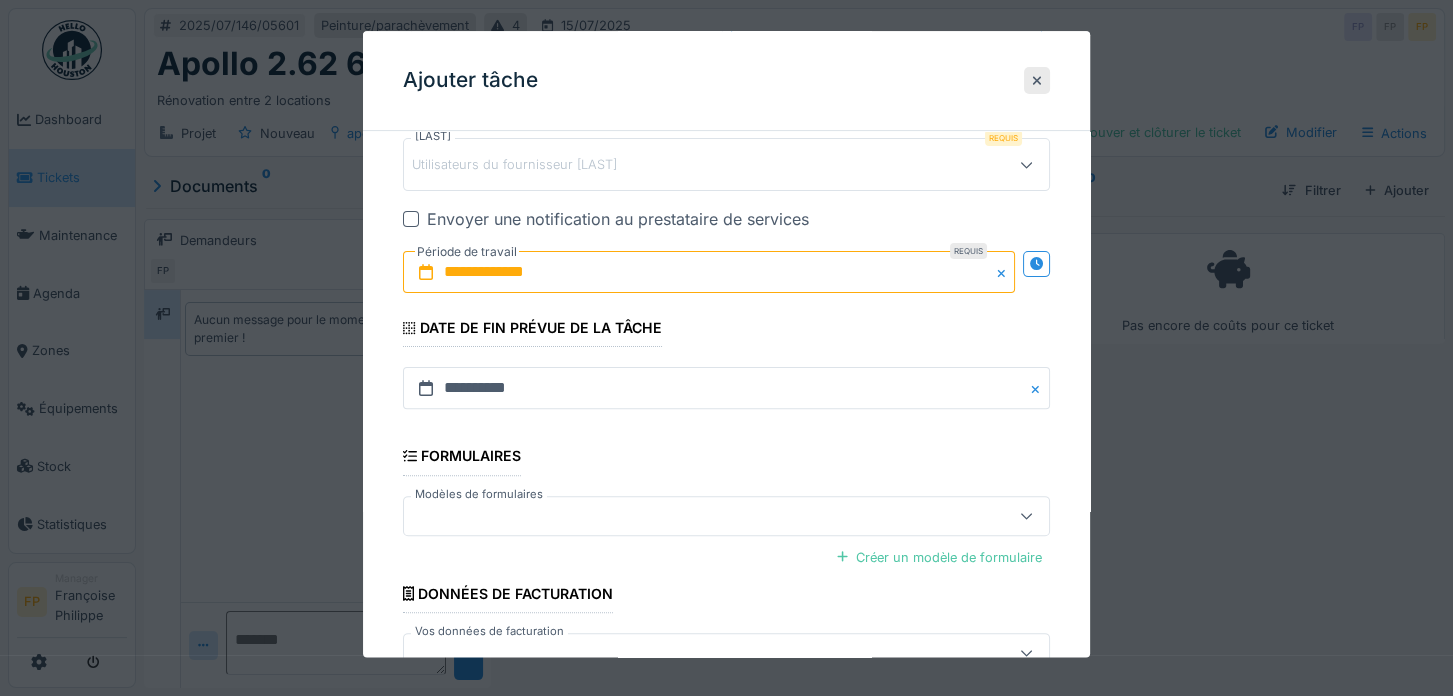 scroll, scrollTop: 356, scrollLeft: 0, axis: vertical 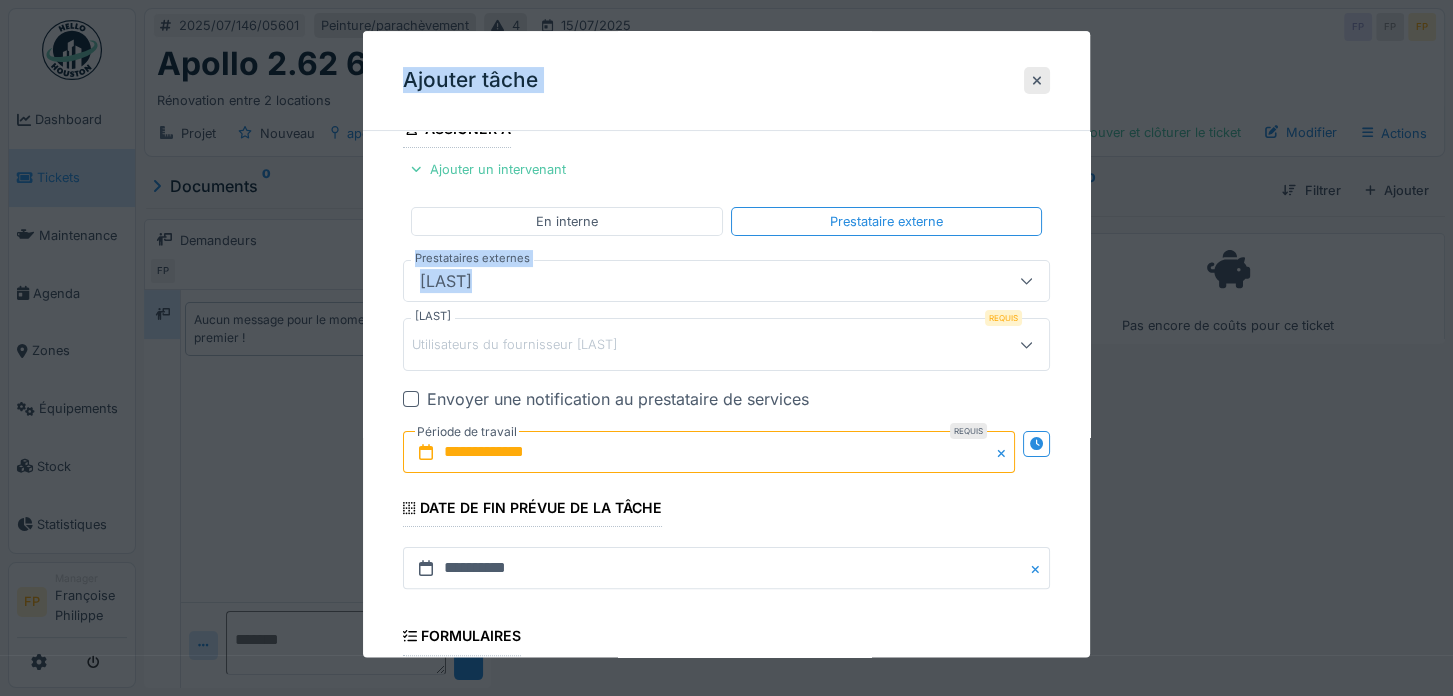 drag, startPoint x: 613, startPoint y: 263, endPoint x: 341, endPoint y: 285, distance: 272.88824 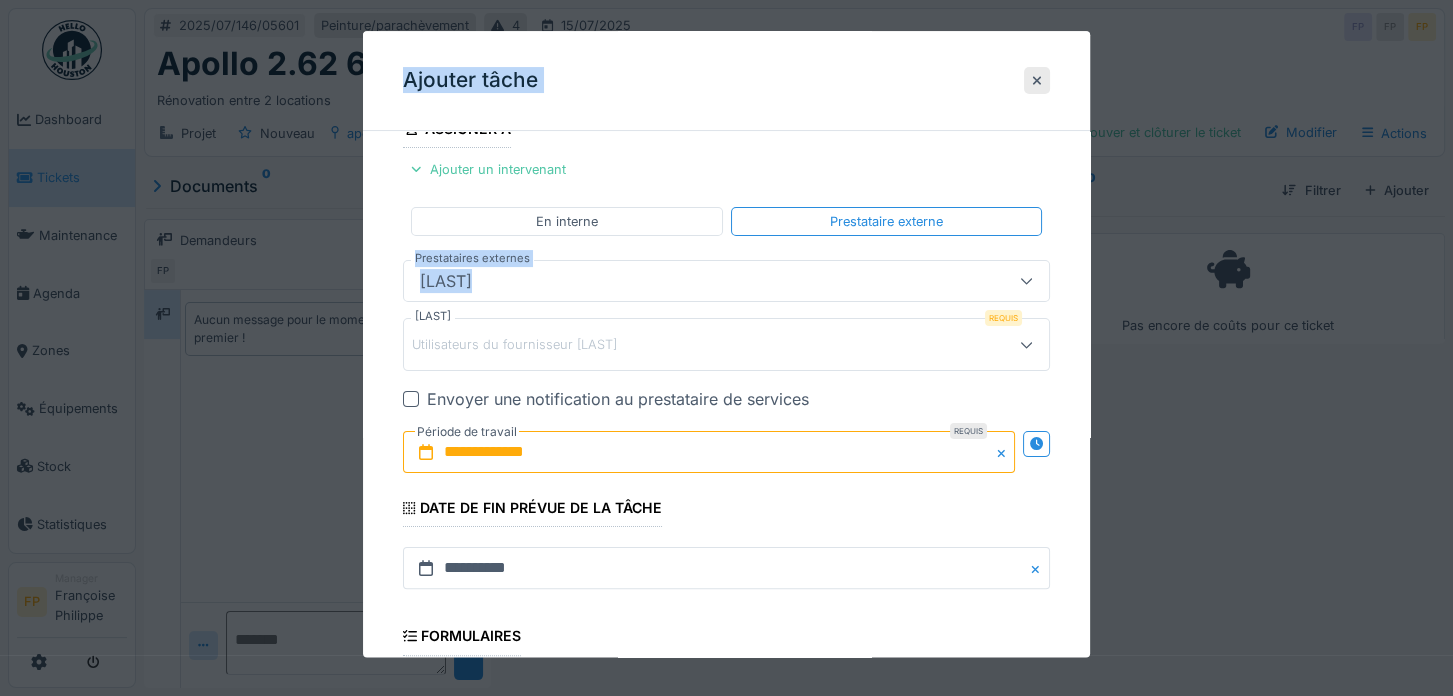 click on "**********" at bounding box center [794, 348] 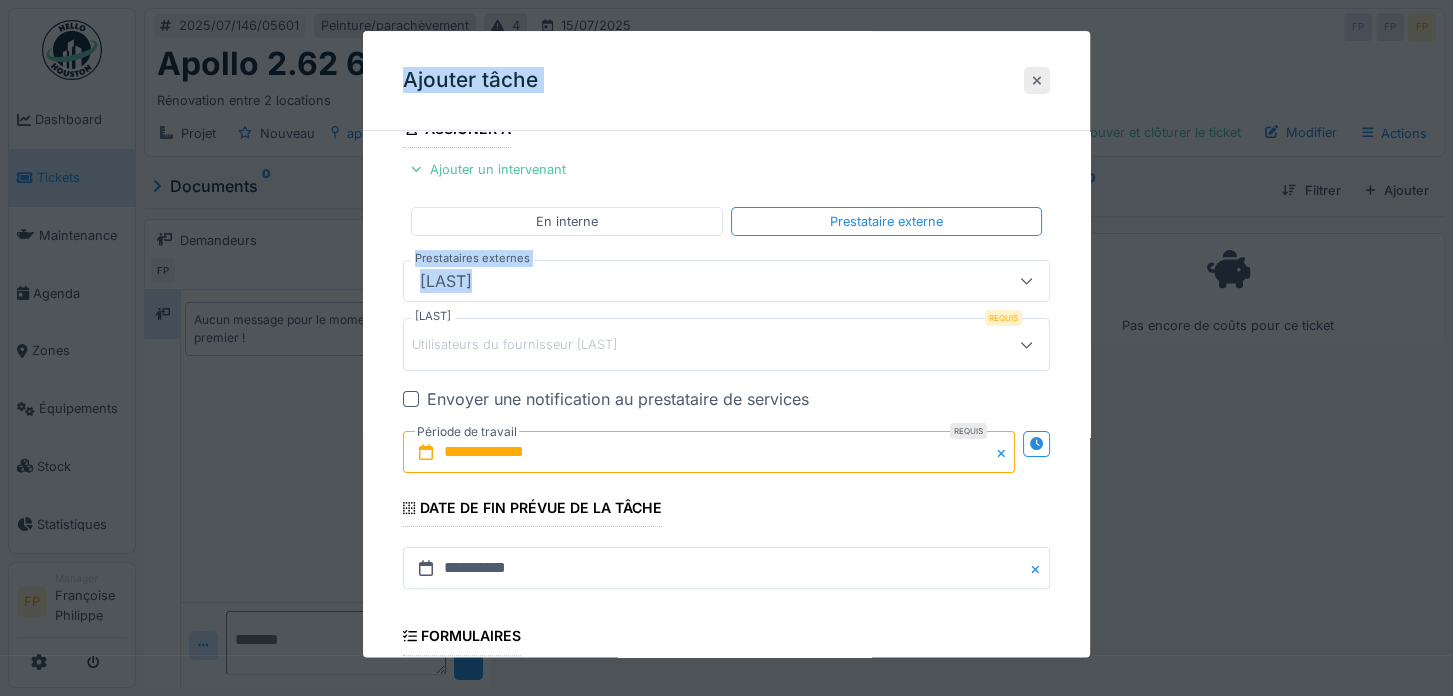 click at bounding box center [1037, 80] 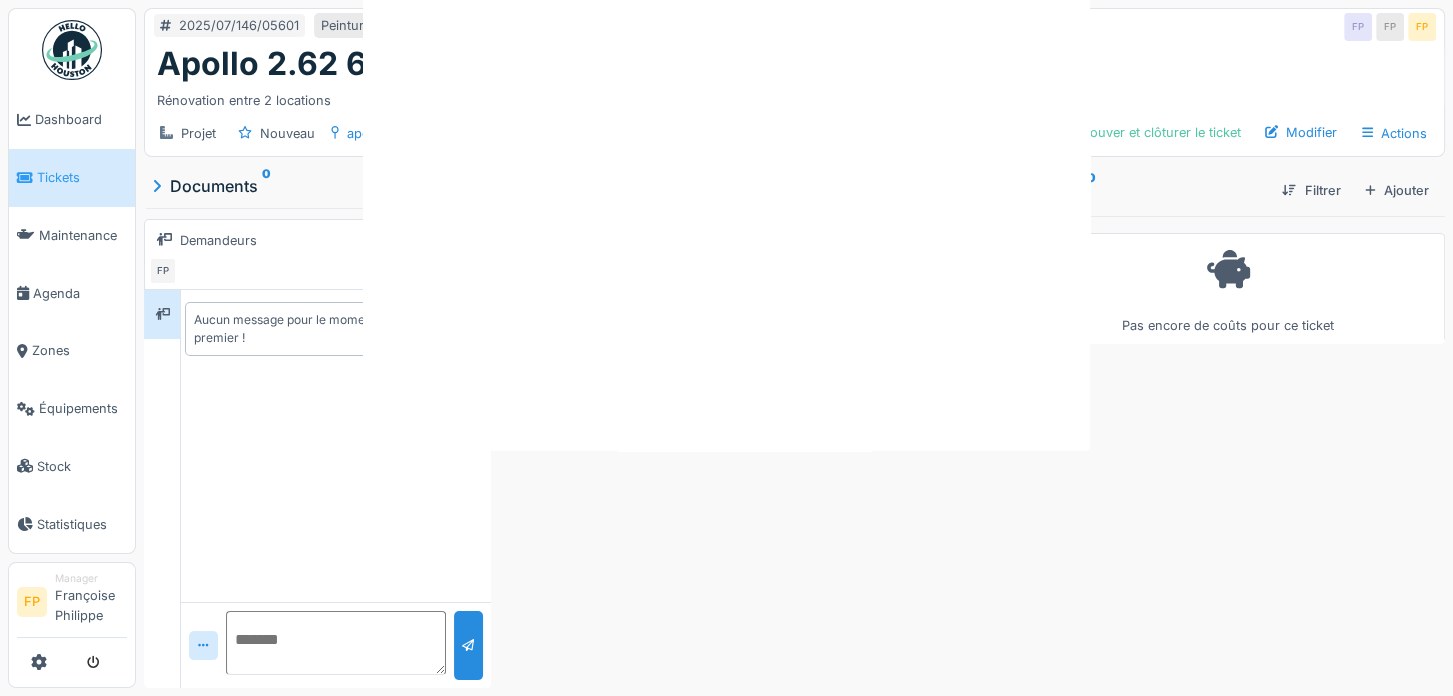 scroll, scrollTop: 0, scrollLeft: 0, axis: both 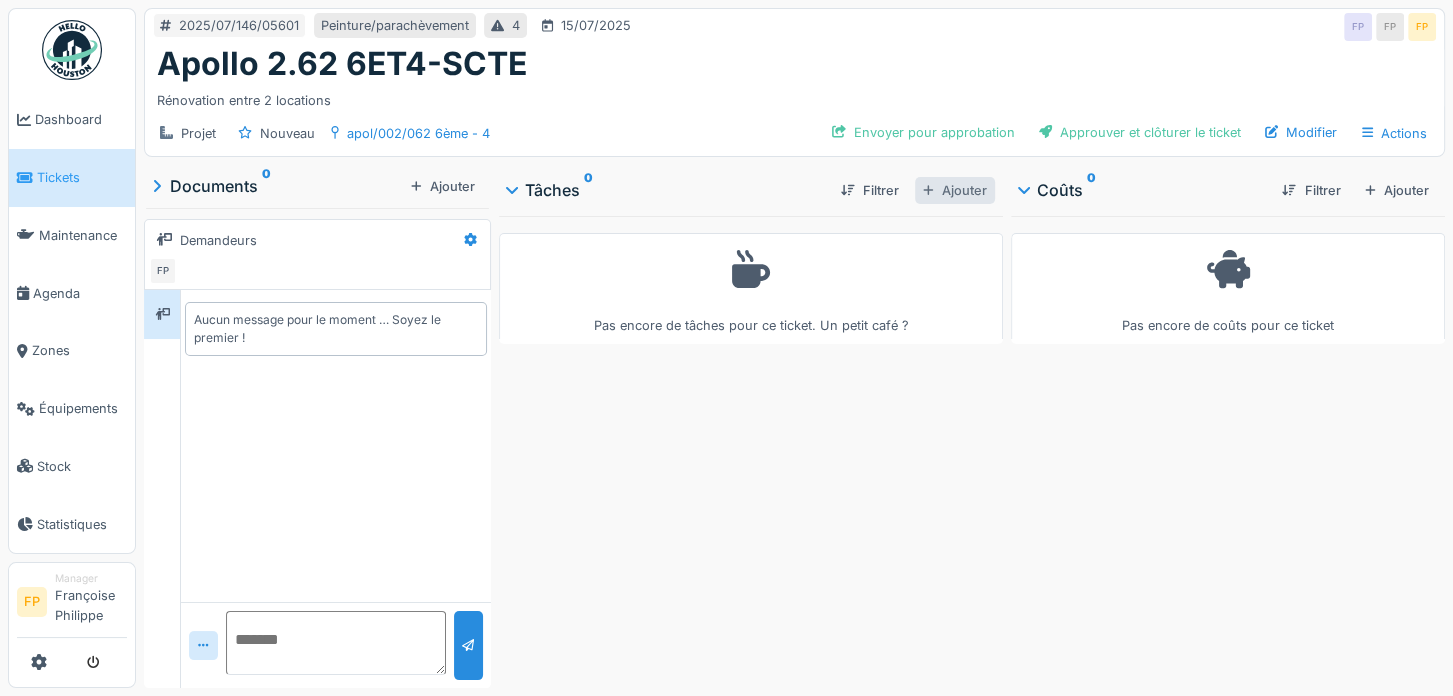 click on "Ajouter" at bounding box center [955, 190] 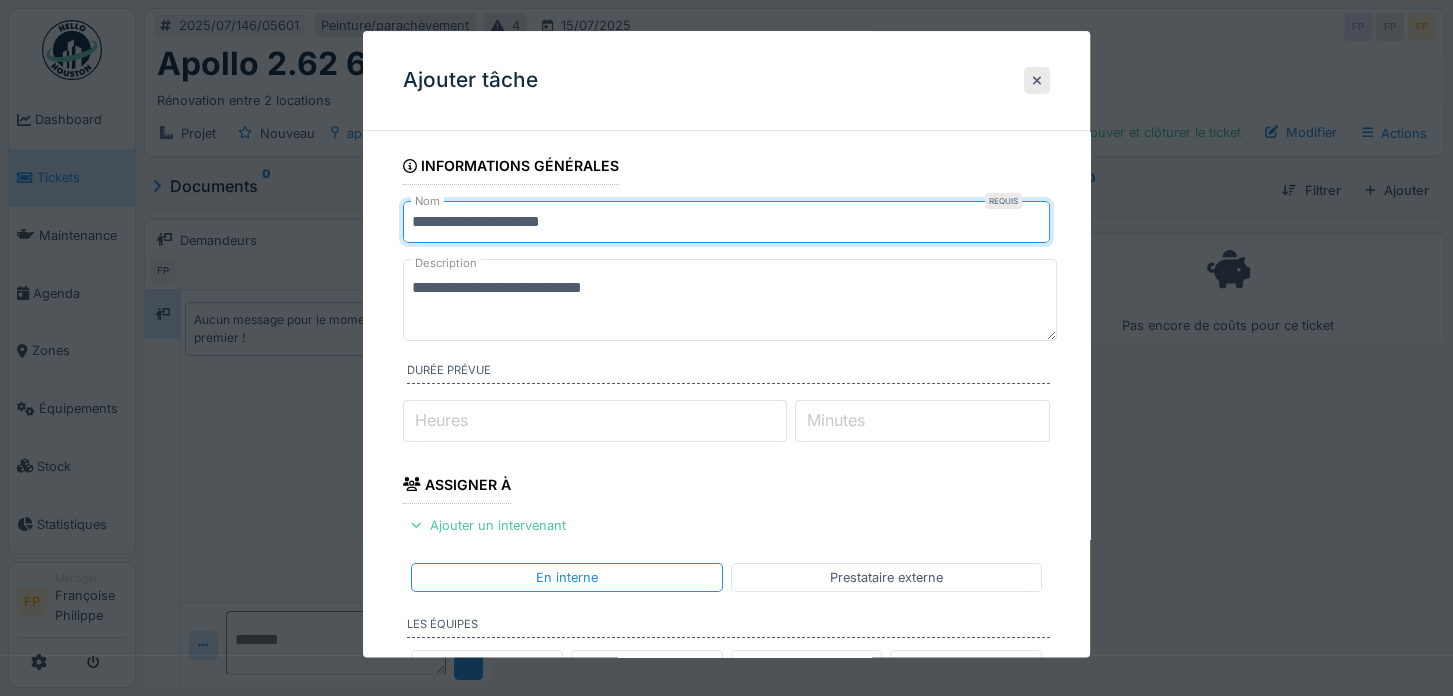 drag, startPoint x: 652, startPoint y: 218, endPoint x: 107, endPoint y: 161, distance: 547.97266 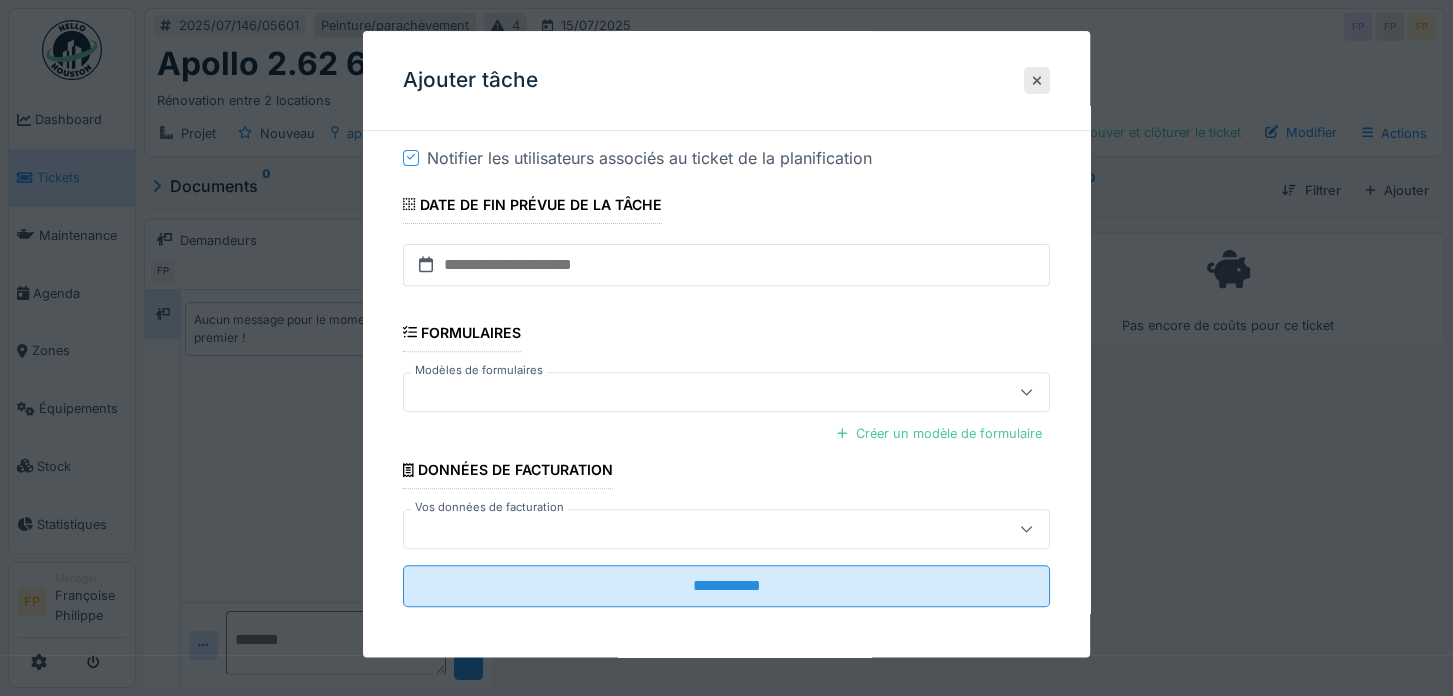 scroll, scrollTop: 288, scrollLeft: 0, axis: vertical 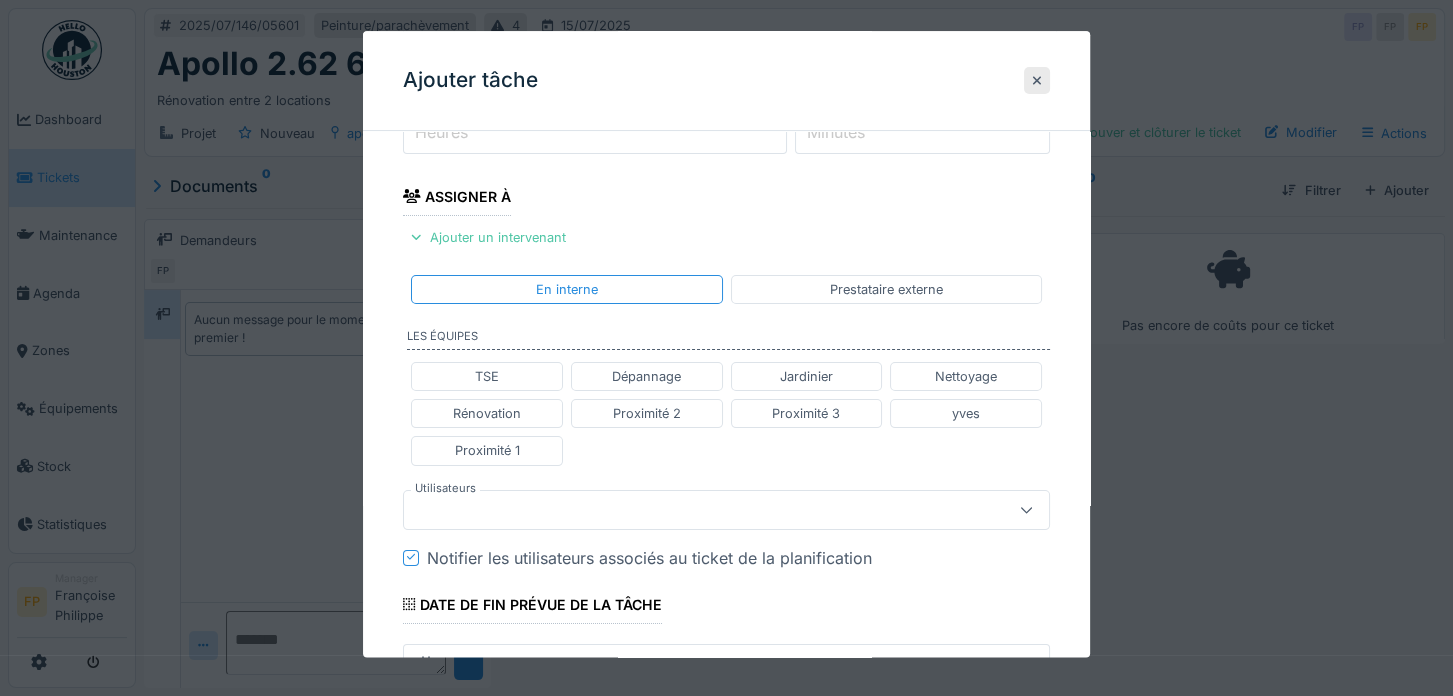 type on "******" 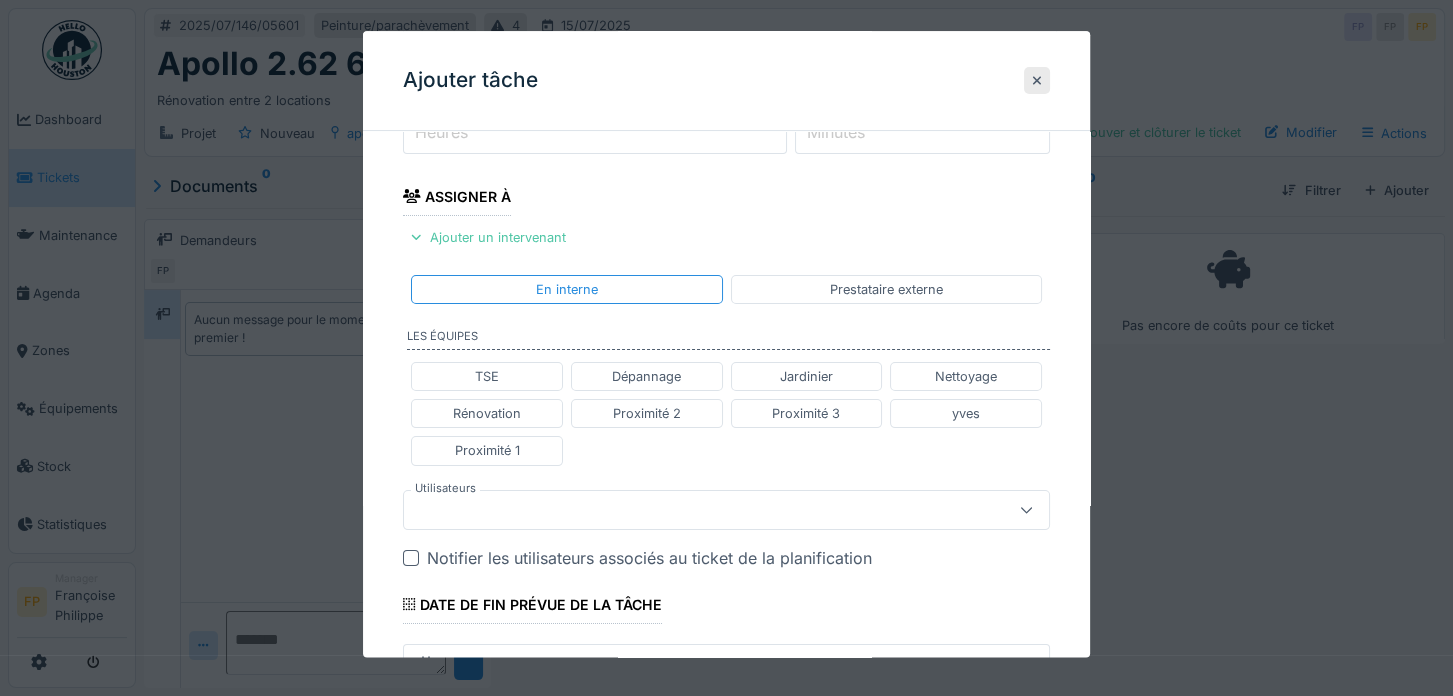scroll, scrollTop: 688, scrollLeft: 0, axis: vertical 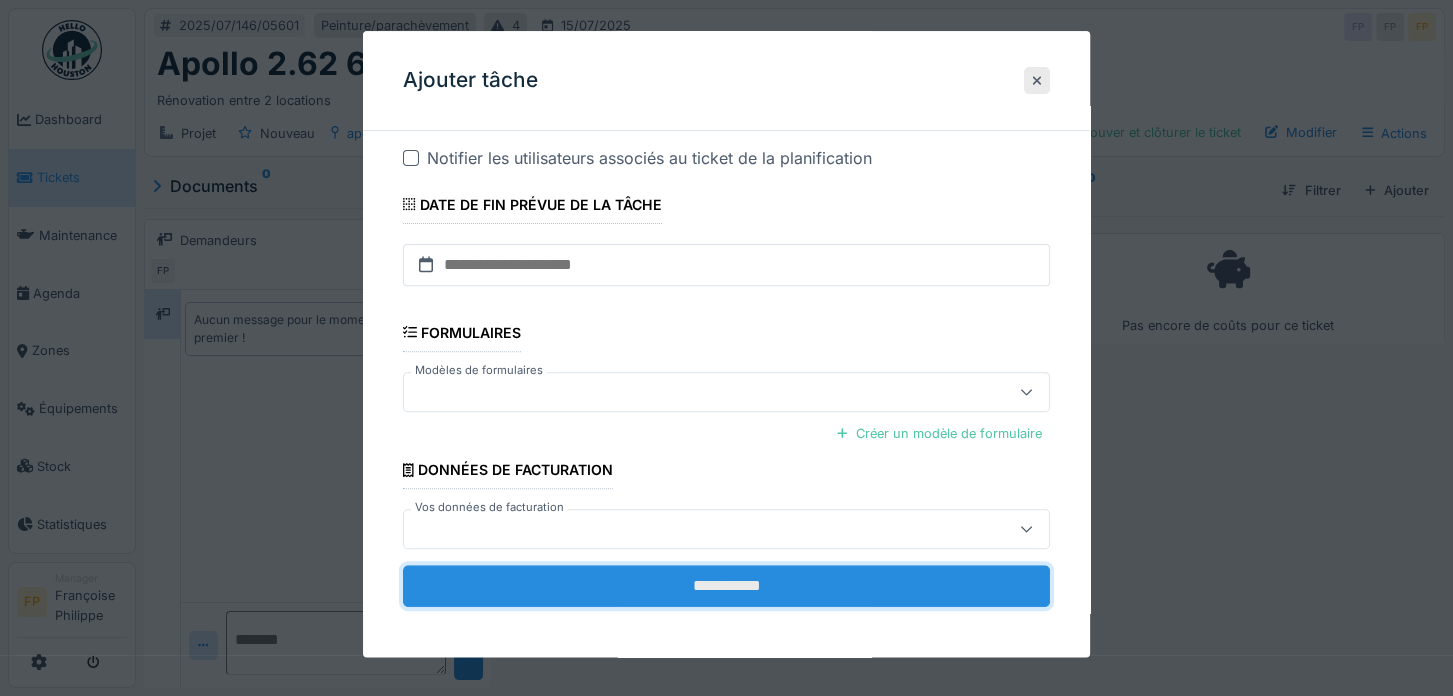 click on "**********" at bounding box center (726, 586) 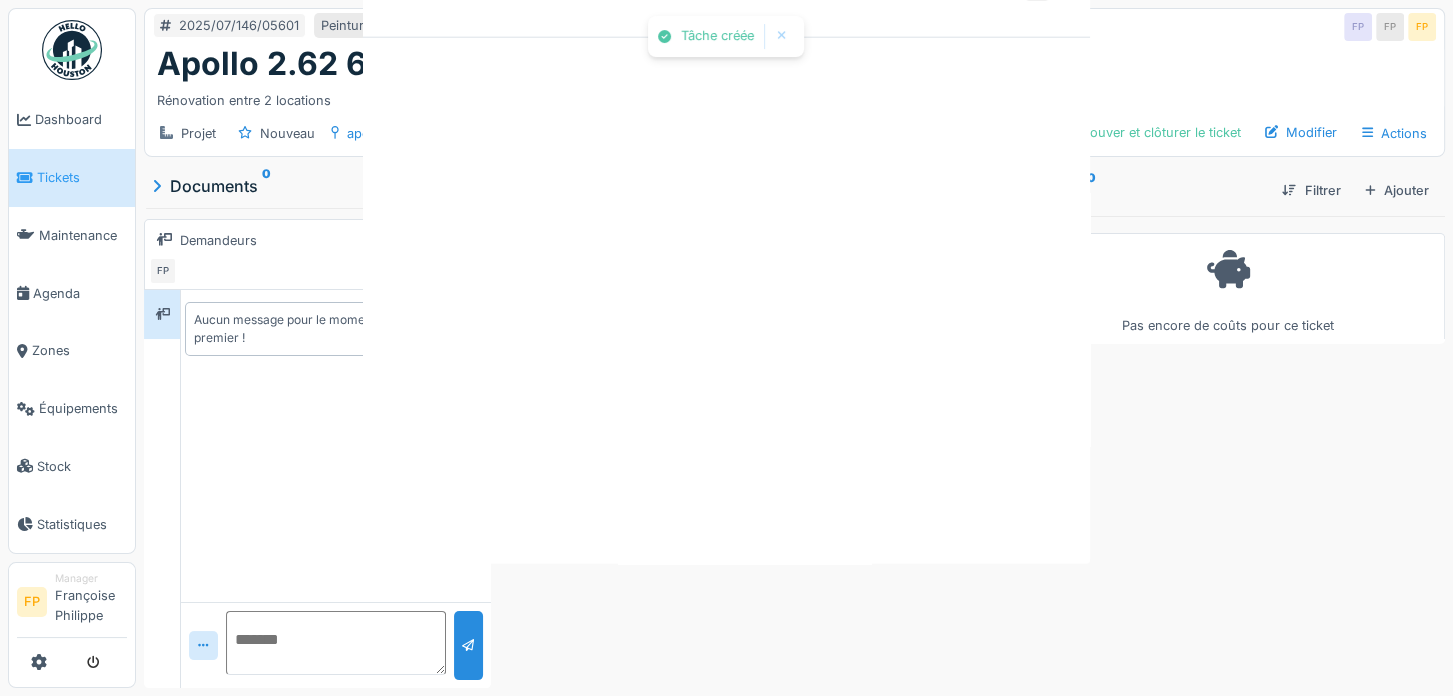 scroll, scrollTop: 0, scrollLeft: 0, axis: both 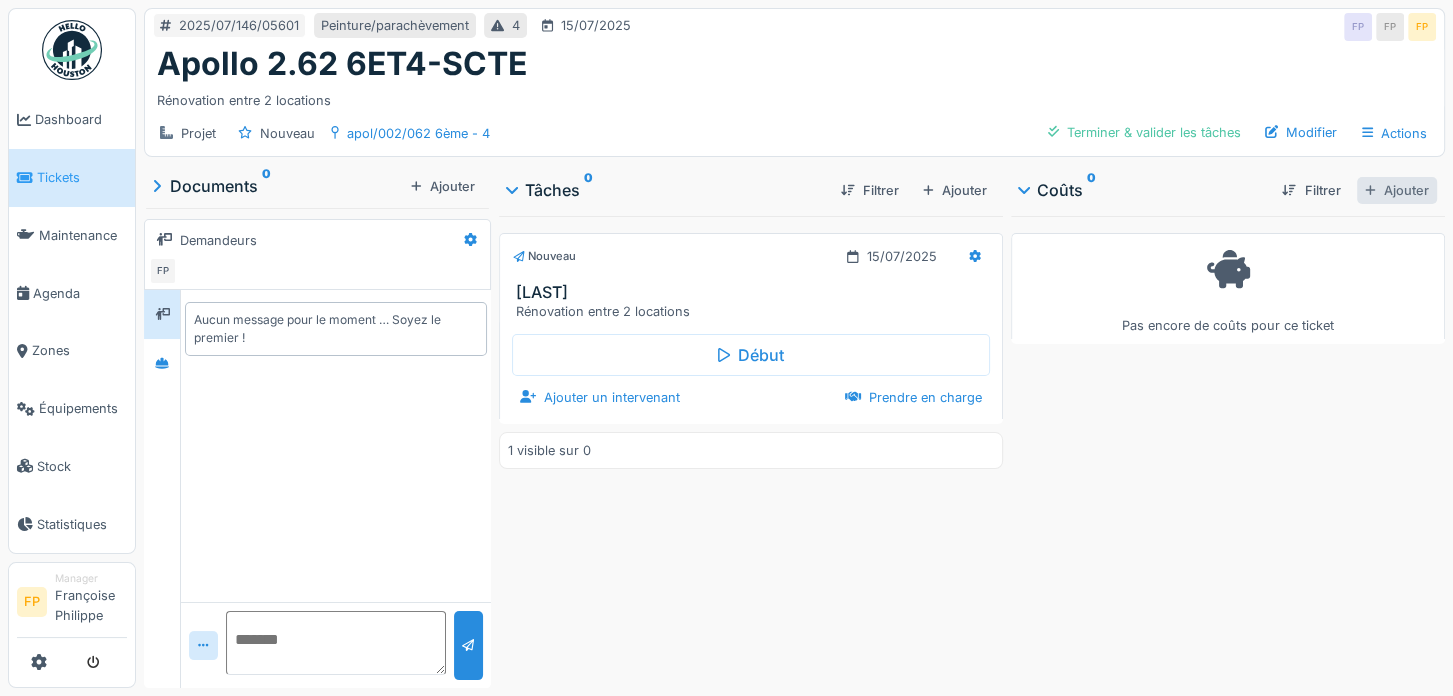 click on "Ajouter" at bounding box center [1397, 190] 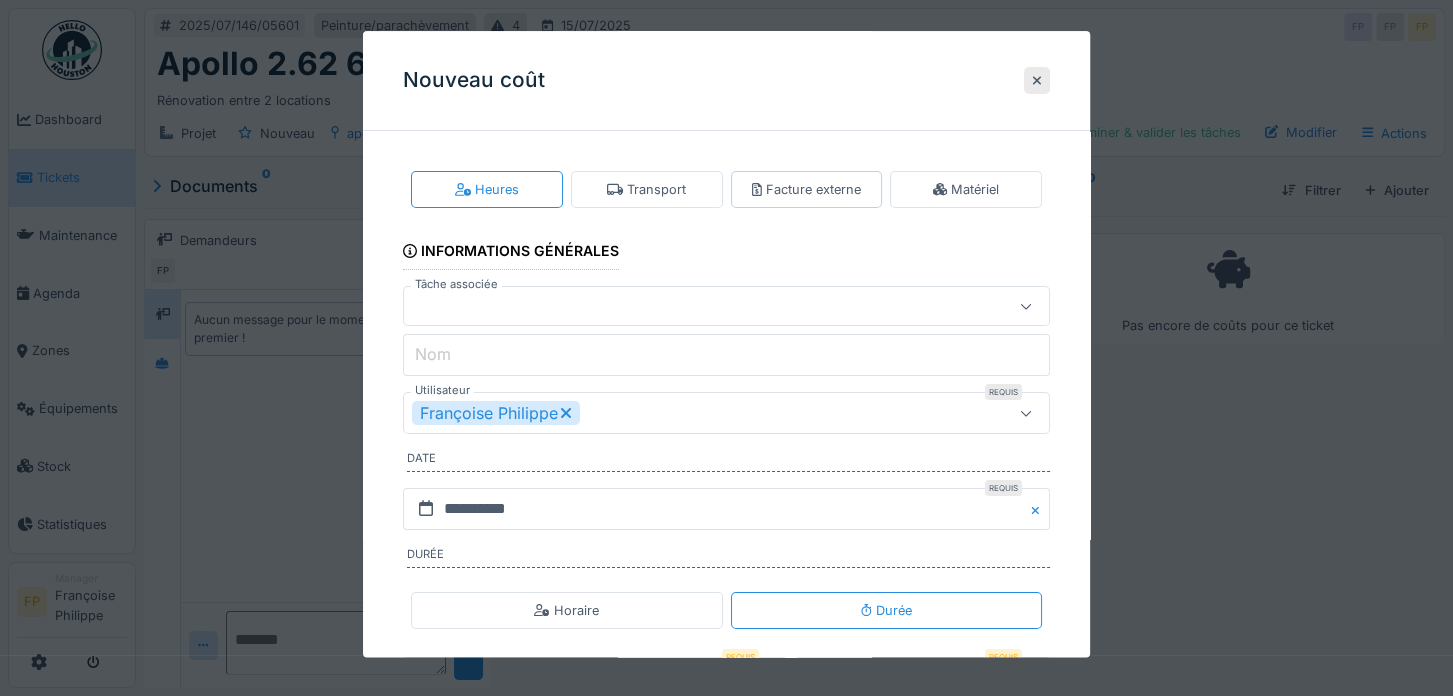 click on "Facture externe" at bounding box center [806, 189] 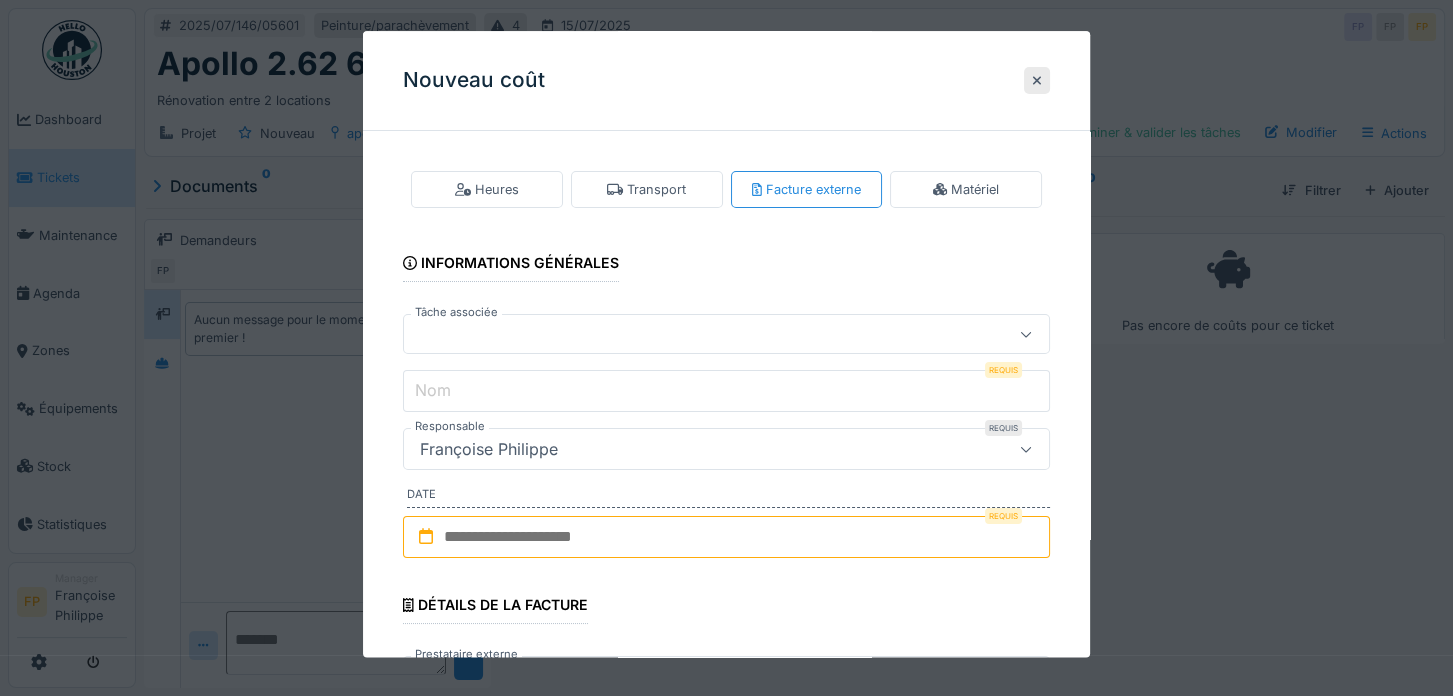 click at bounding box center [694, 335] 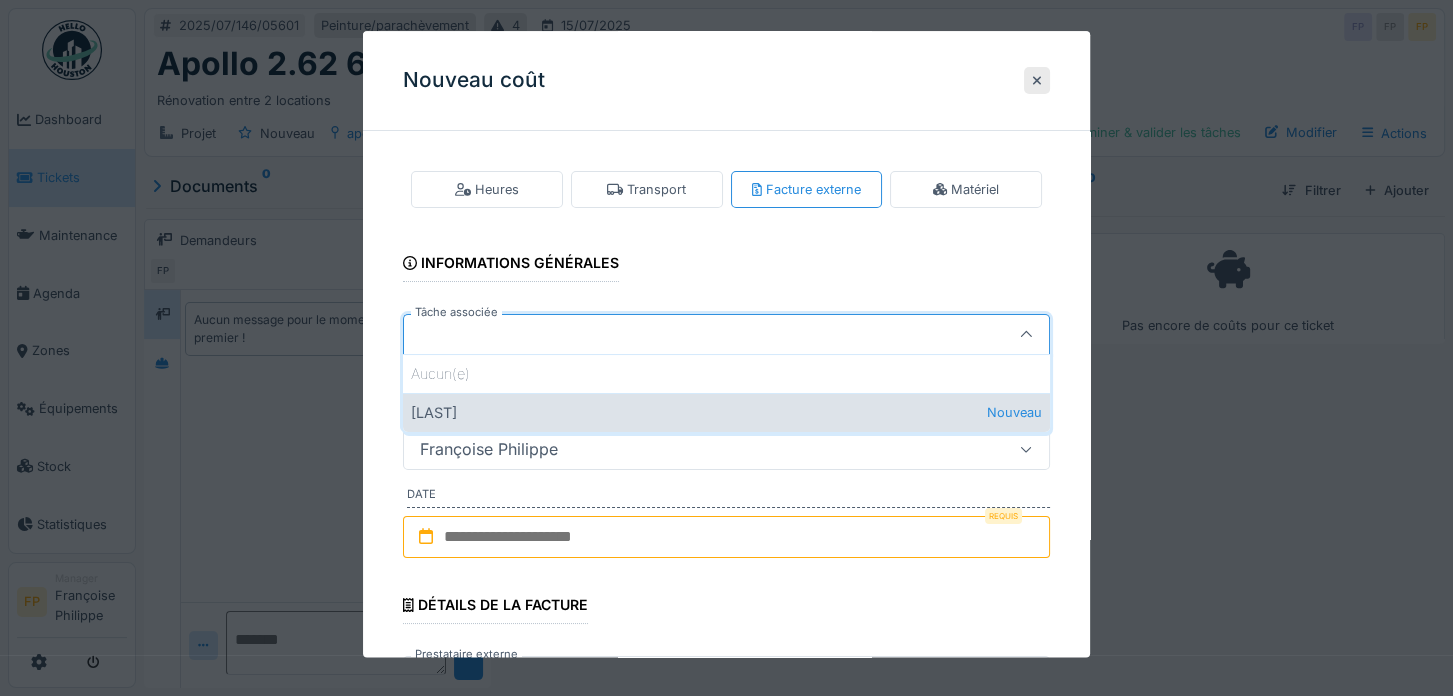 click on "IVANOV   Nouveau" at bounding box center (726, 412) 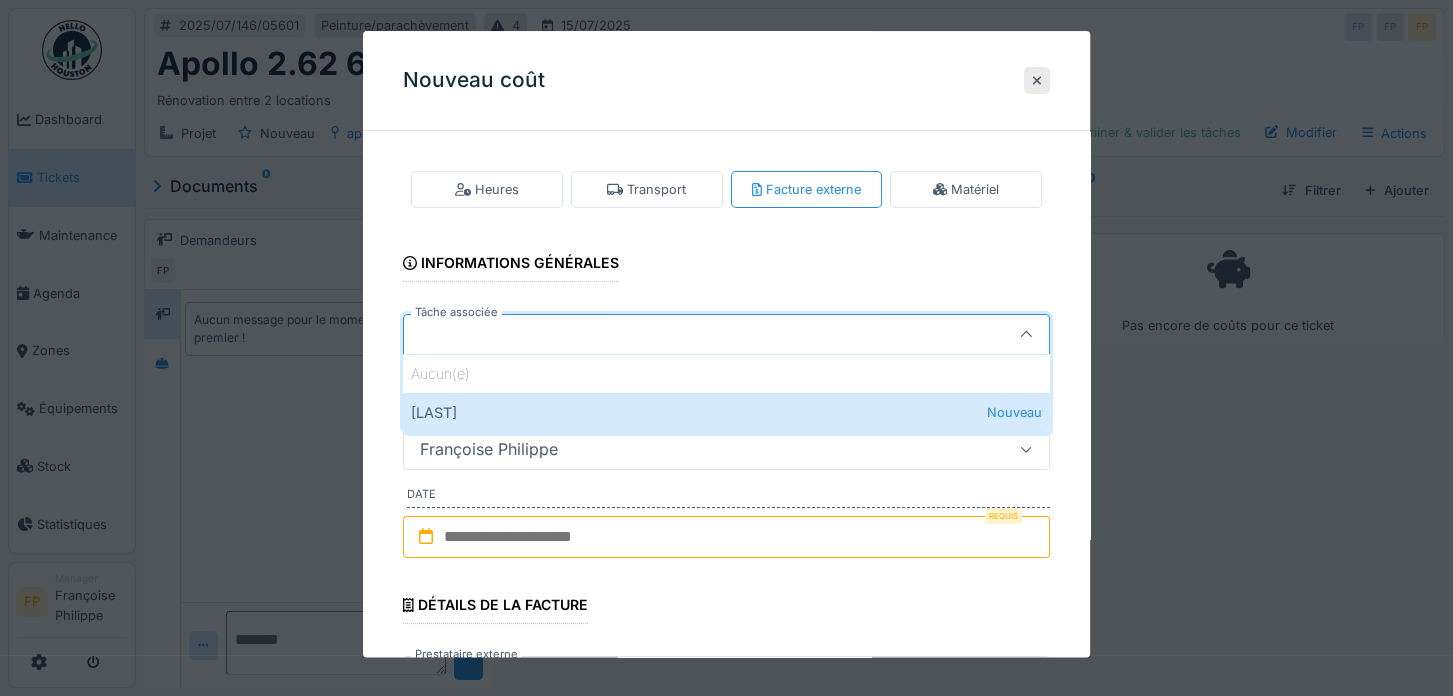type on "******" 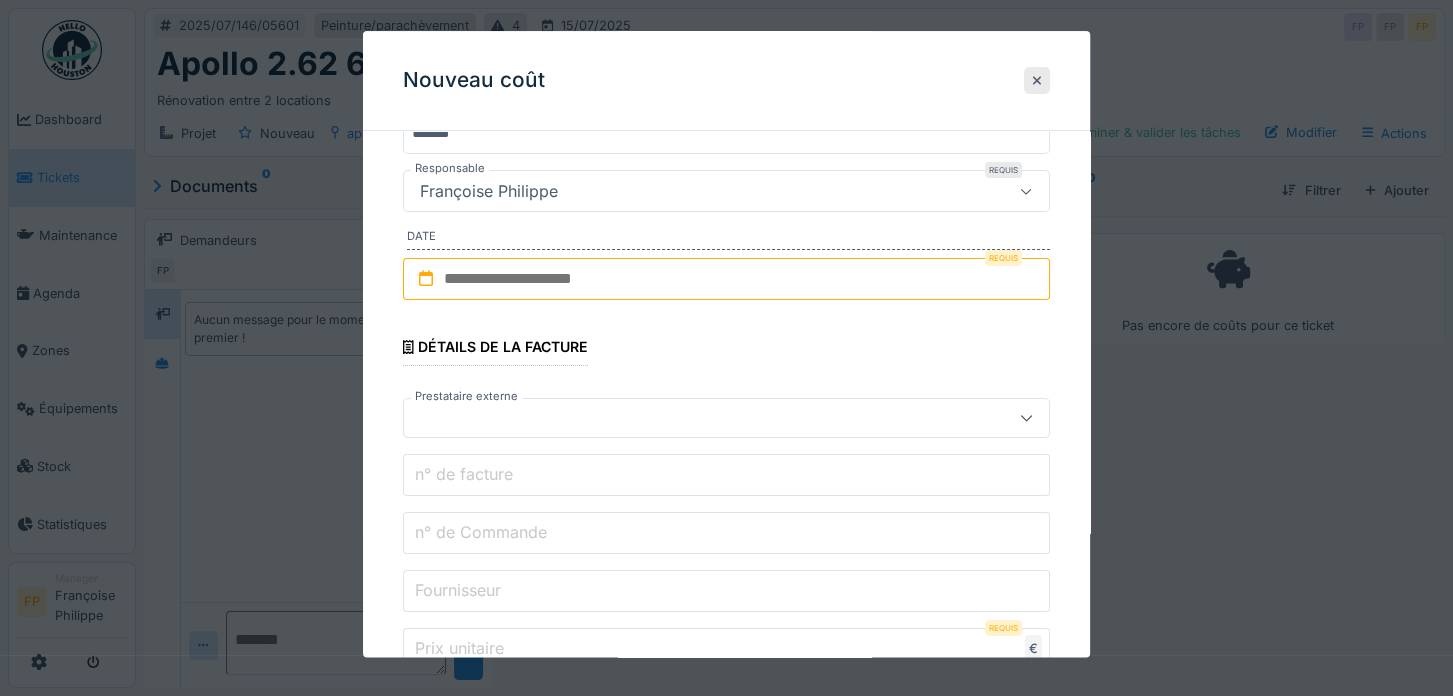 scroll, scrollTop: 300, scrollLeft: 0, axis: vertical 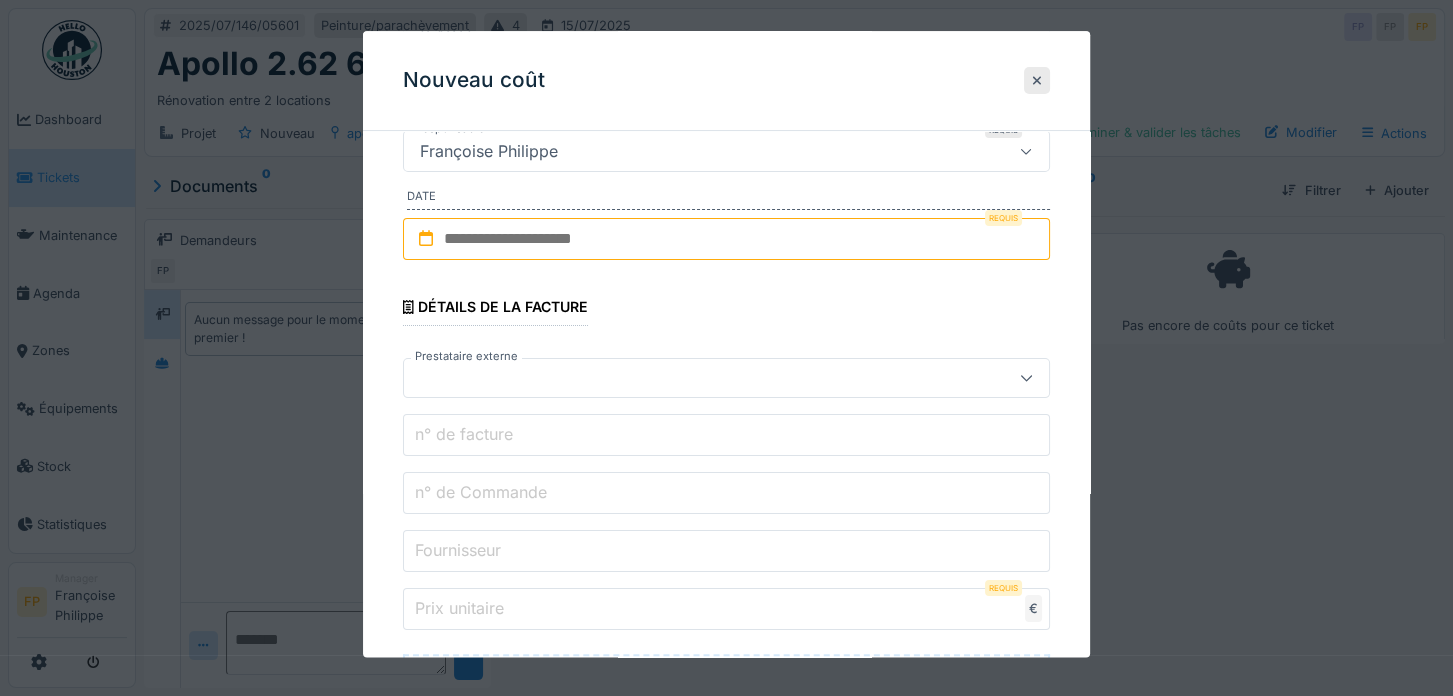 click at bounding box center [726, 239] 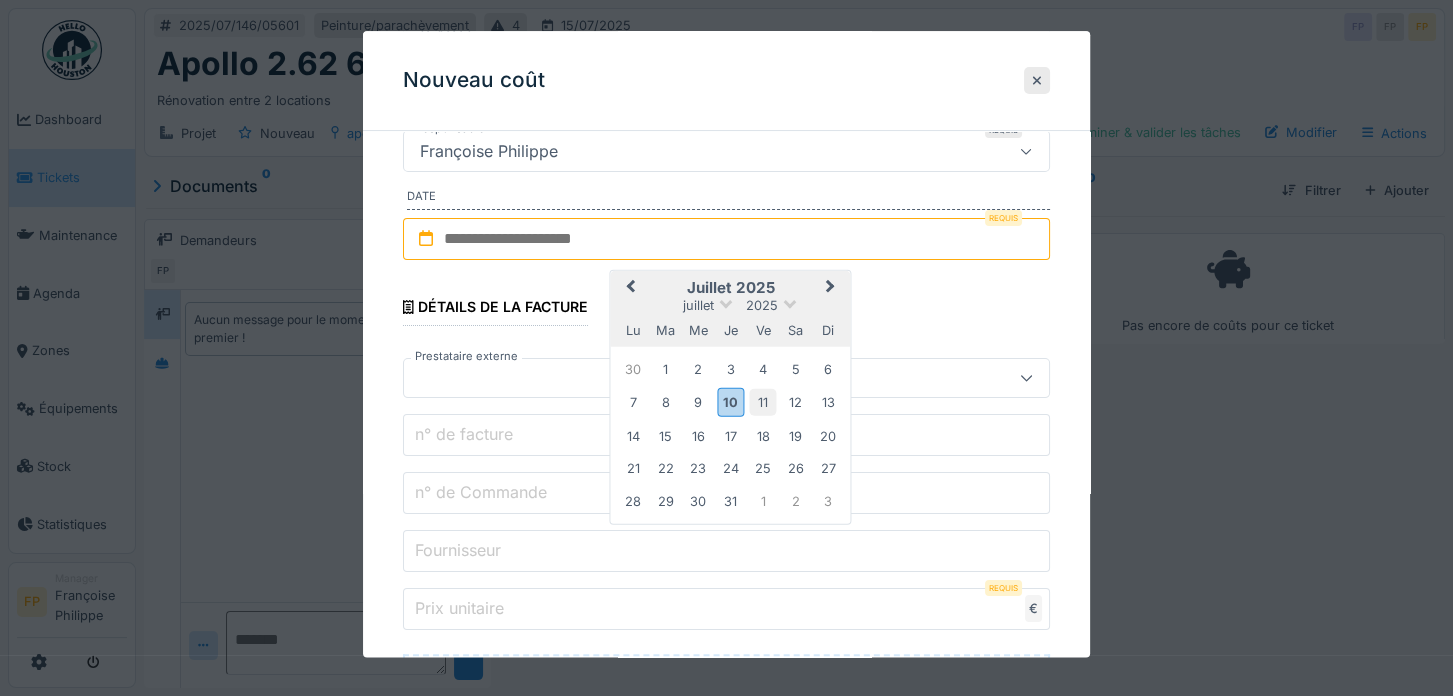 click on "11" at bounding box center [763, 402] 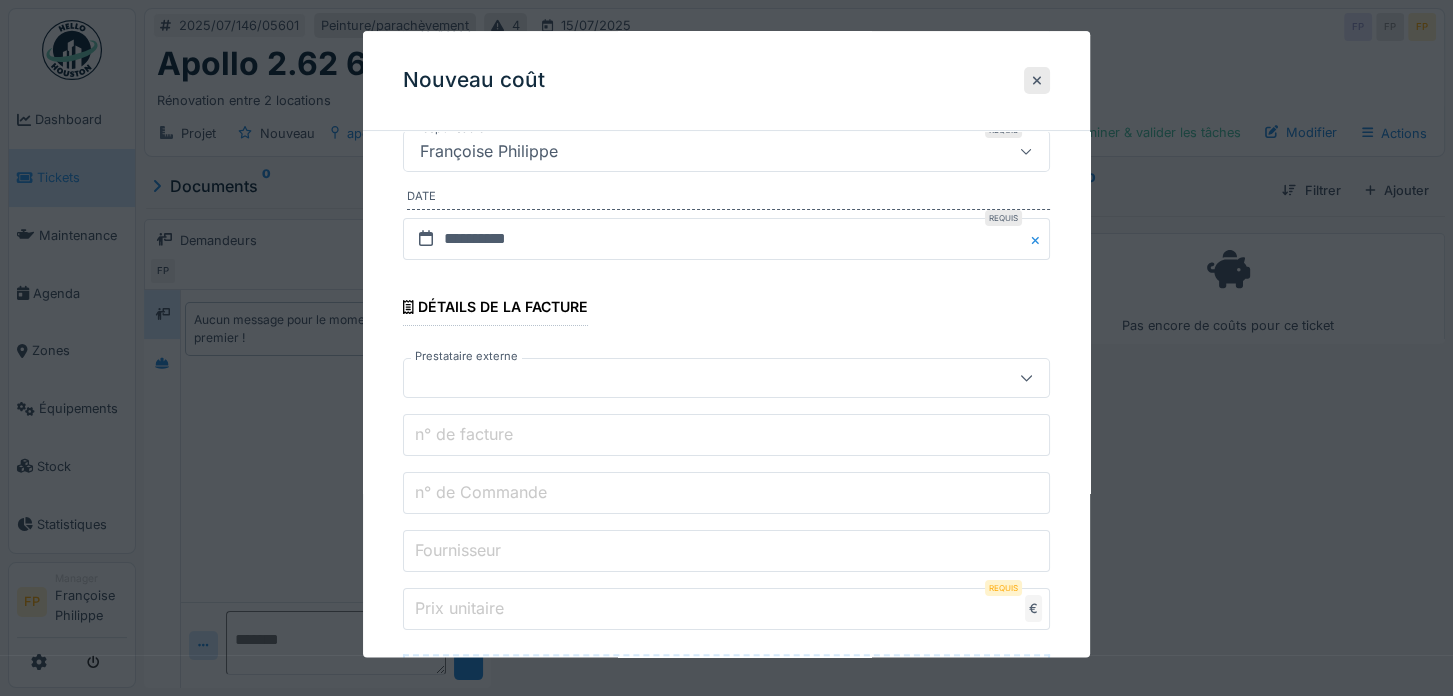 click on "n° de Commande" at bounding box center [726, 494] 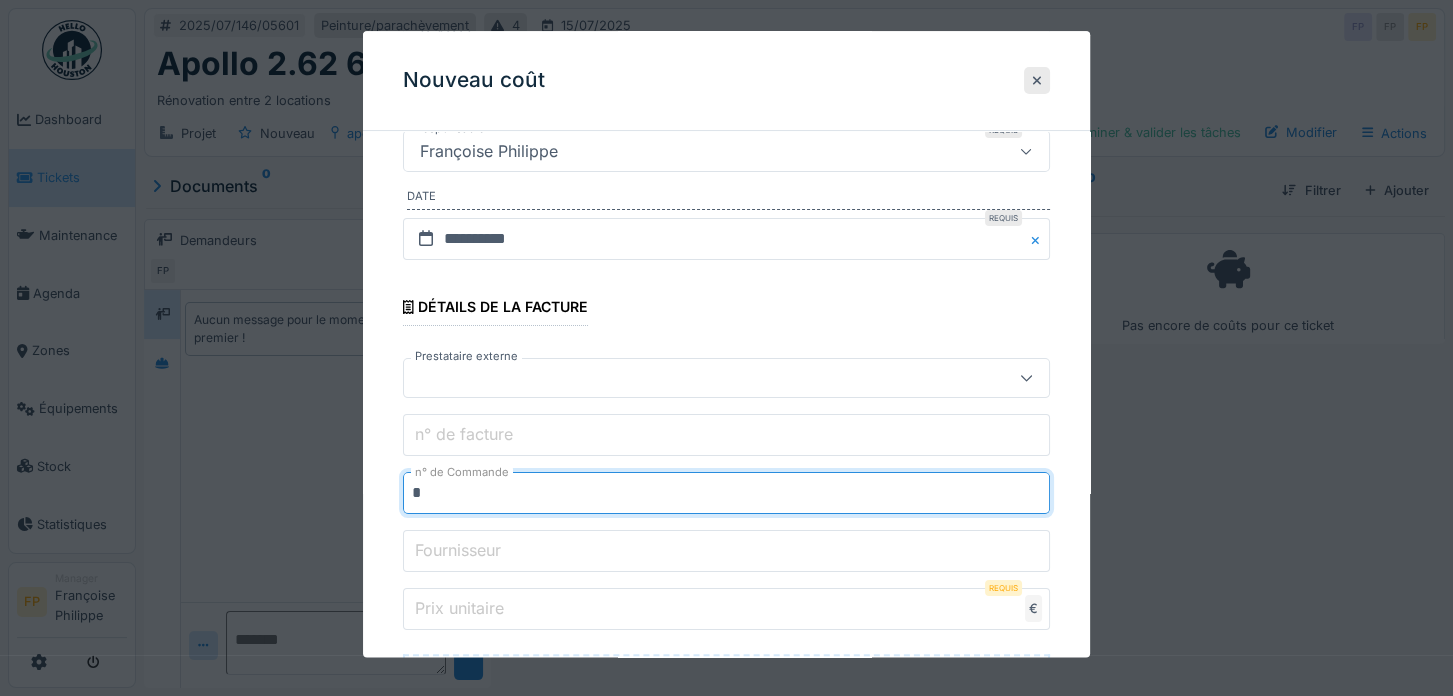 paste on "********" 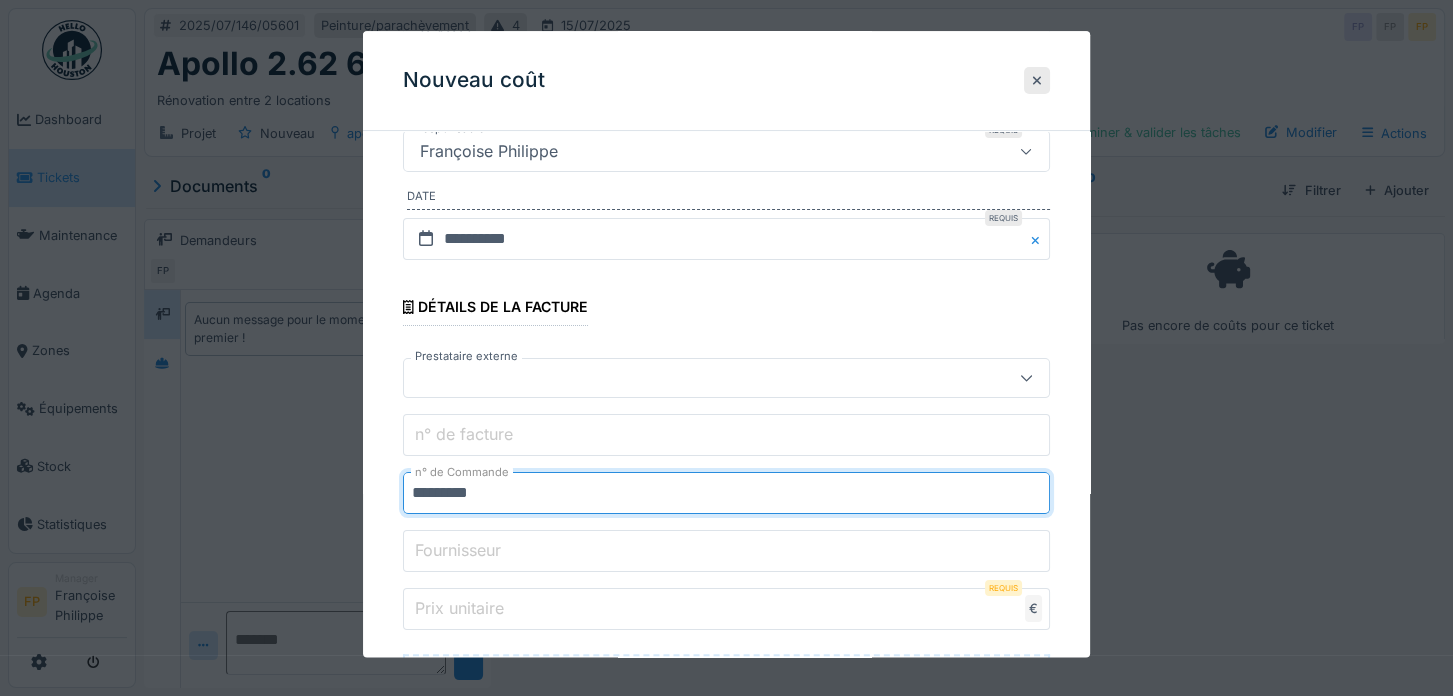 click on "*********" at bounding box center (726, 494) 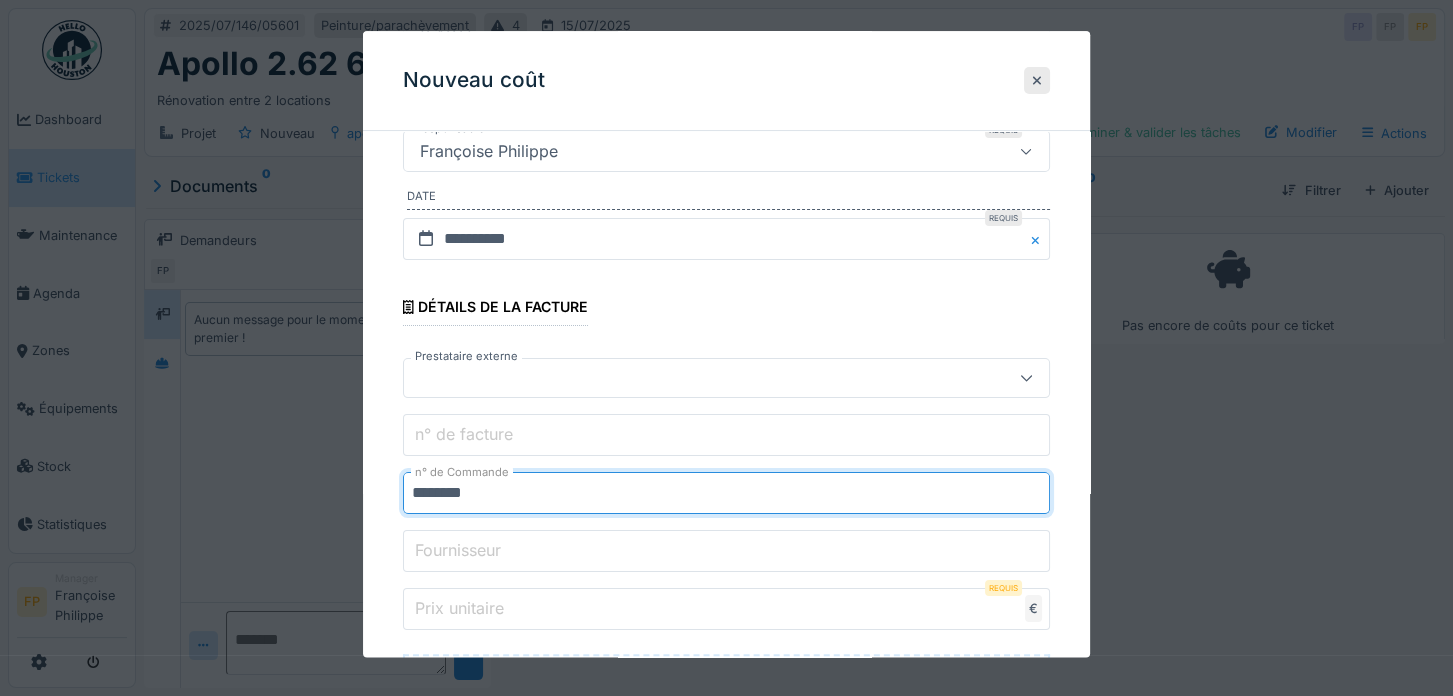 type on "********" 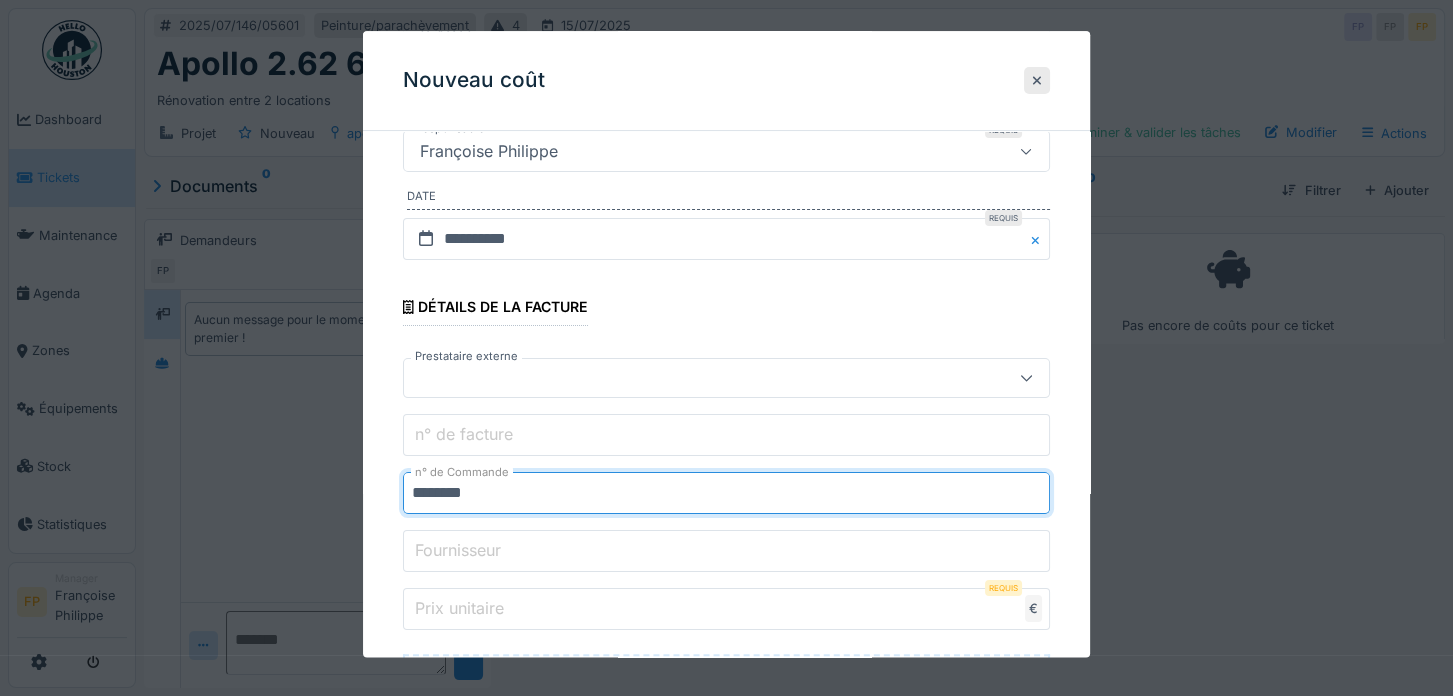 click on "Prix unitaire" at bounding box center (726, 610) 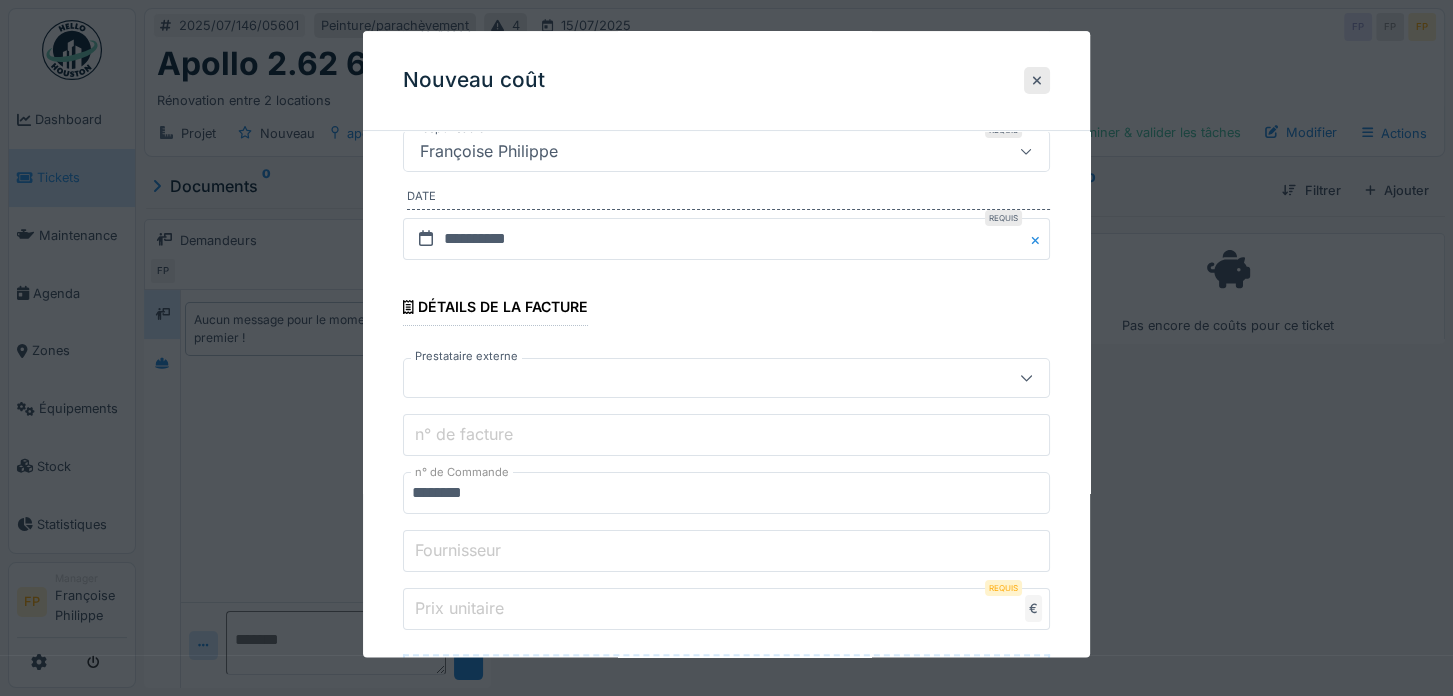 click on "Prix unitaire" at bounding box center [459, 609] 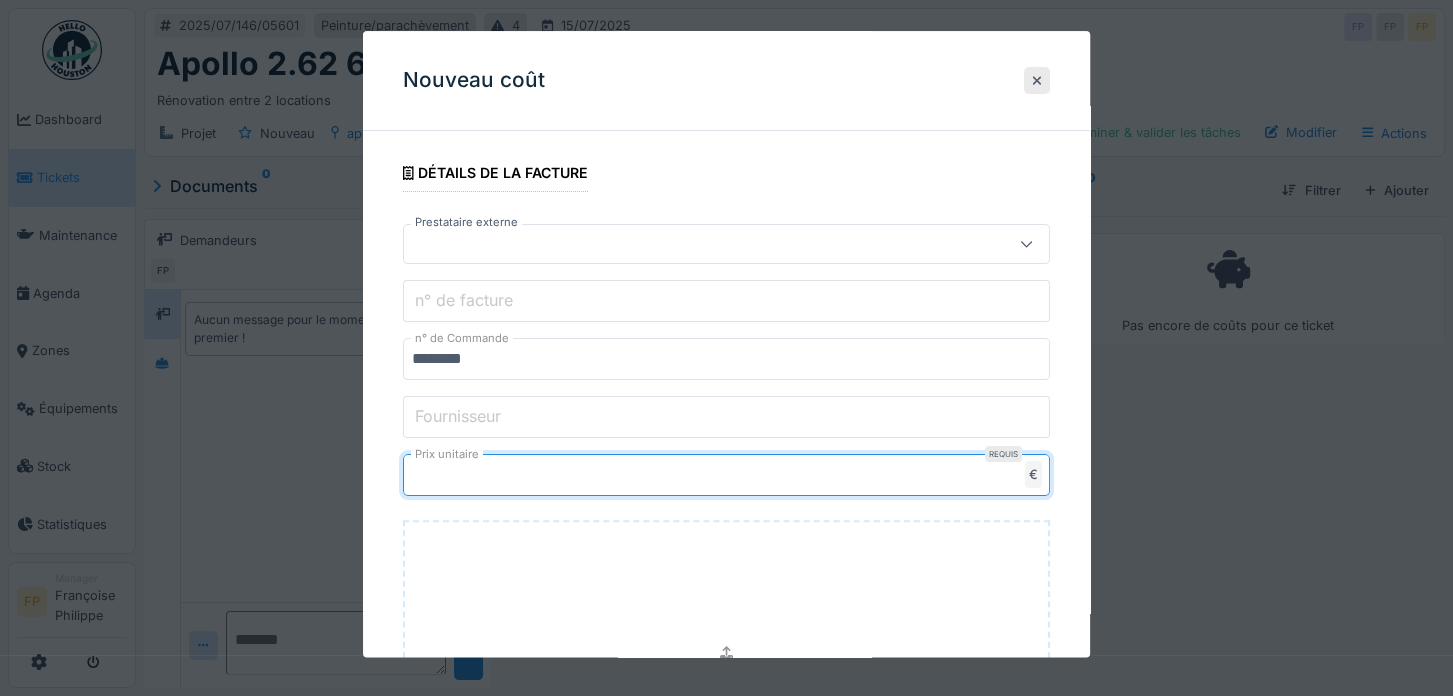scroll, scrollTop: 600, scrollLeft: 0, axis: vertical 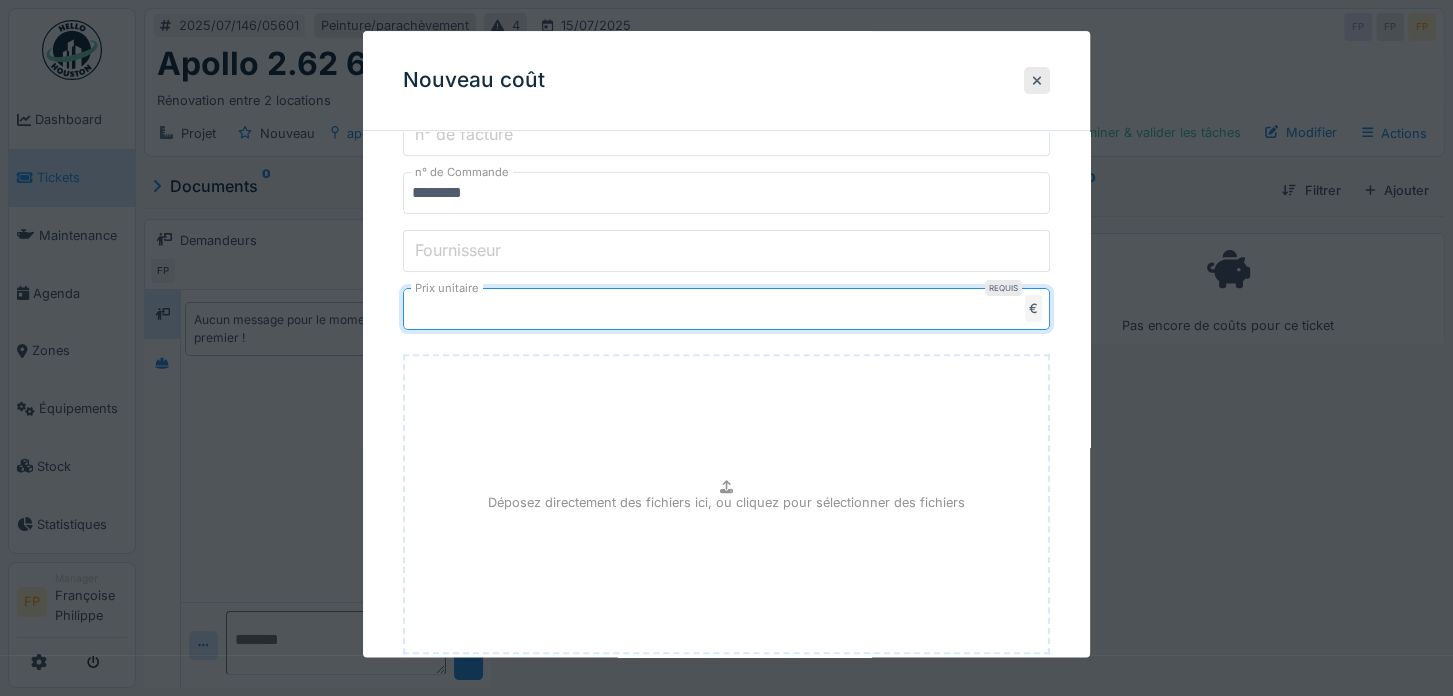 type on "*******" 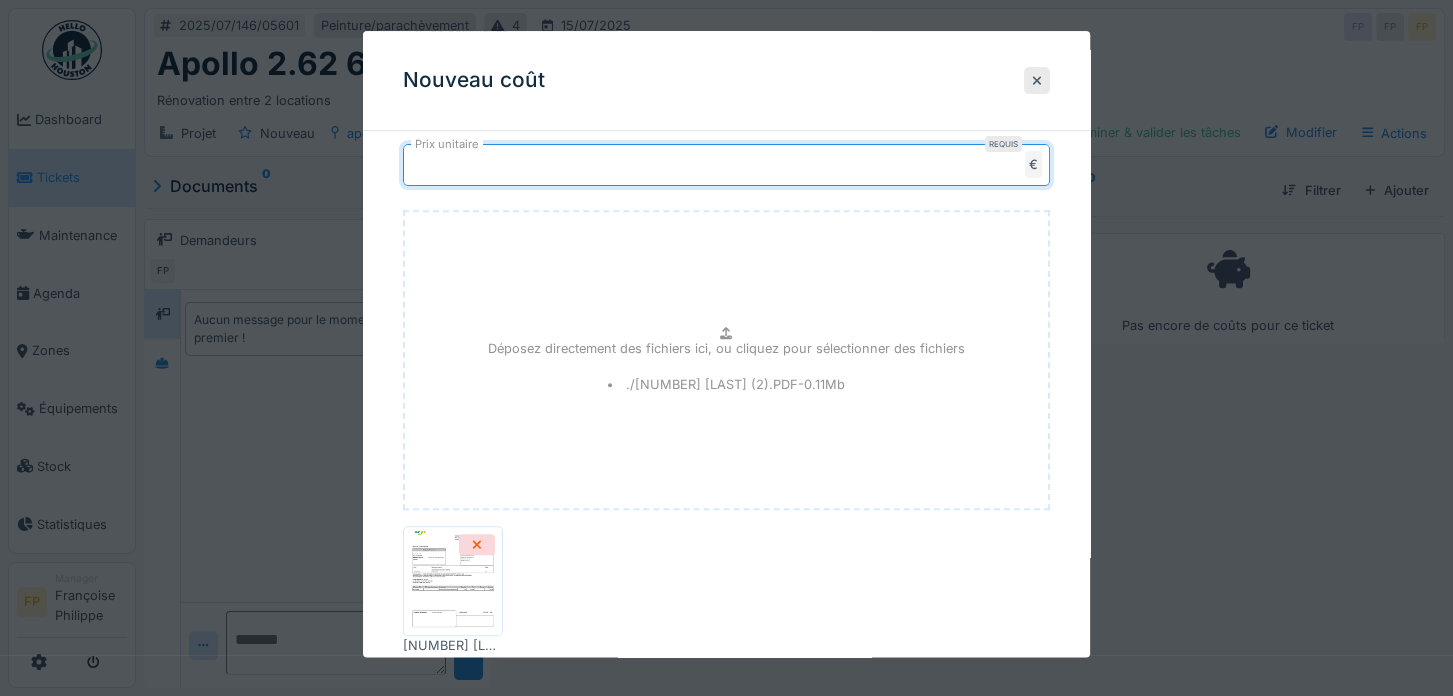 scroll, scrollTop: 867, scrollLeft: 0, axis: vertical 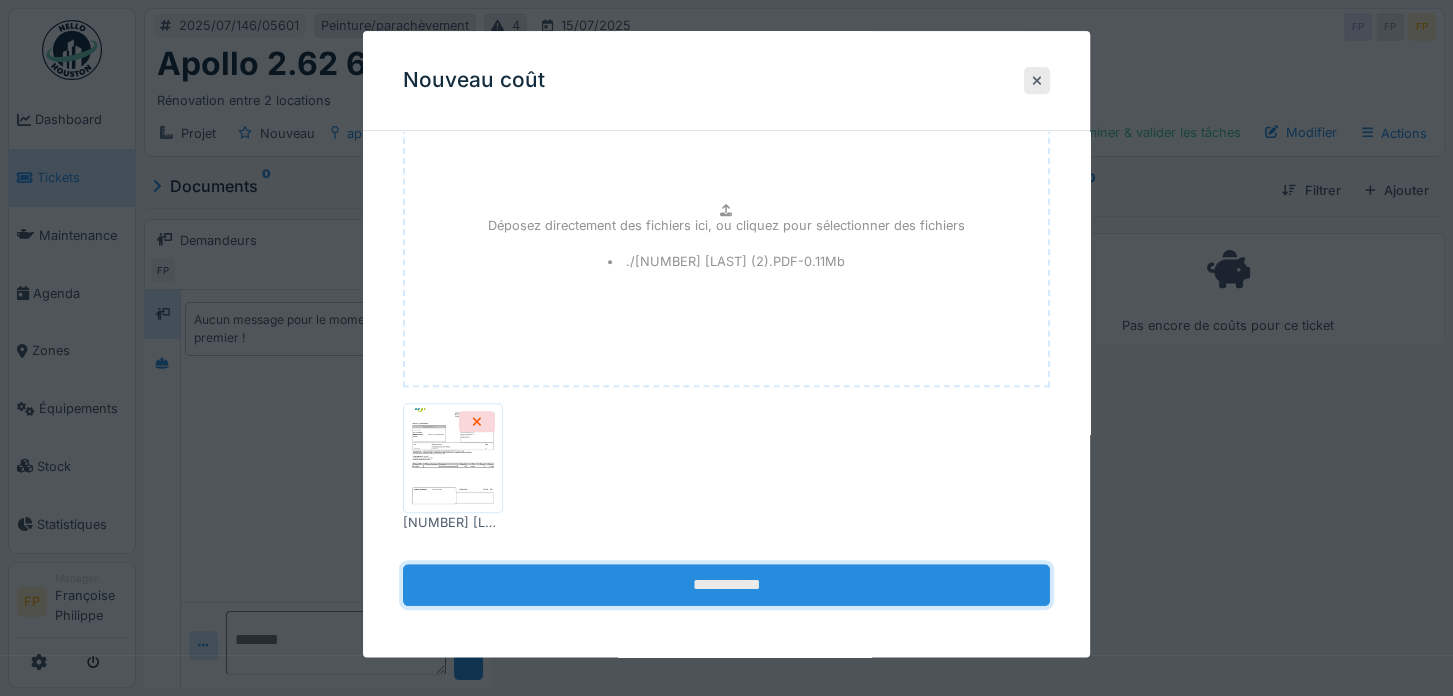 click on "**********" at bounding box center [726, 586] 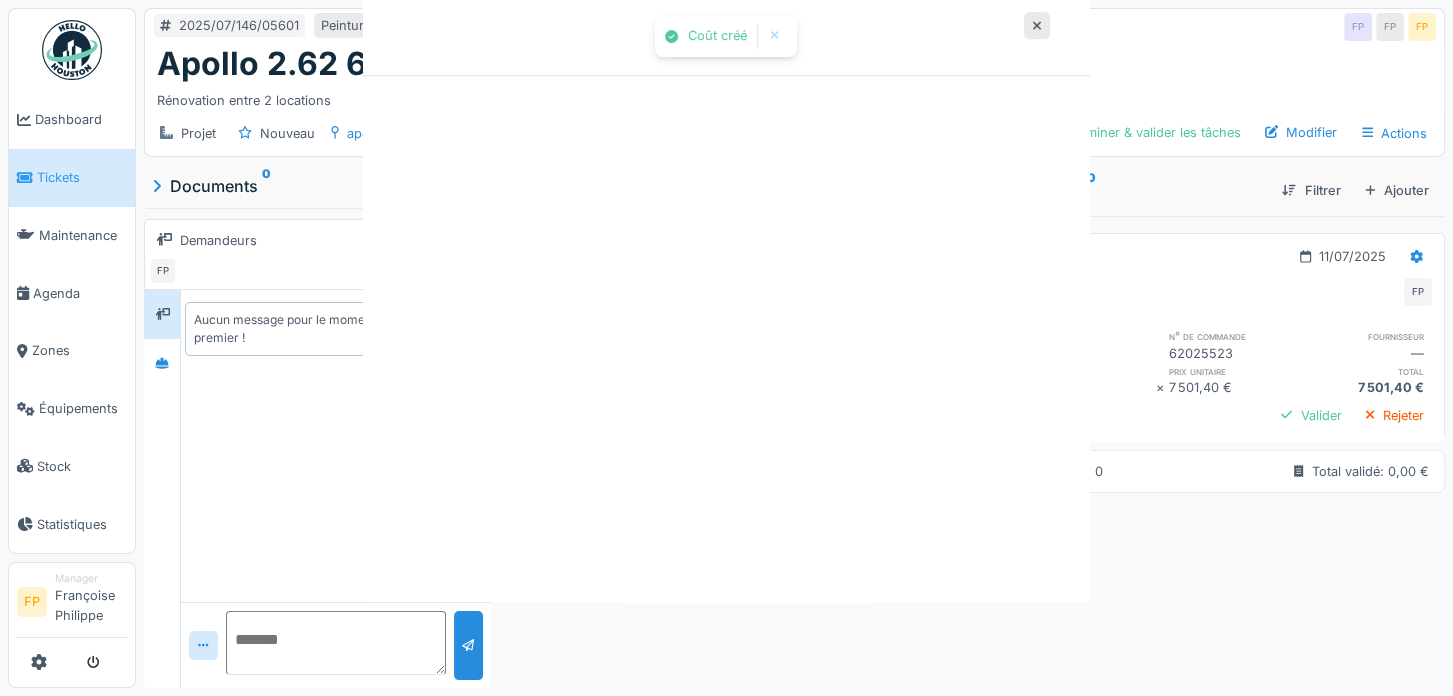 scroll, scrollTop: 0, scrollLeft: 0, axis: both 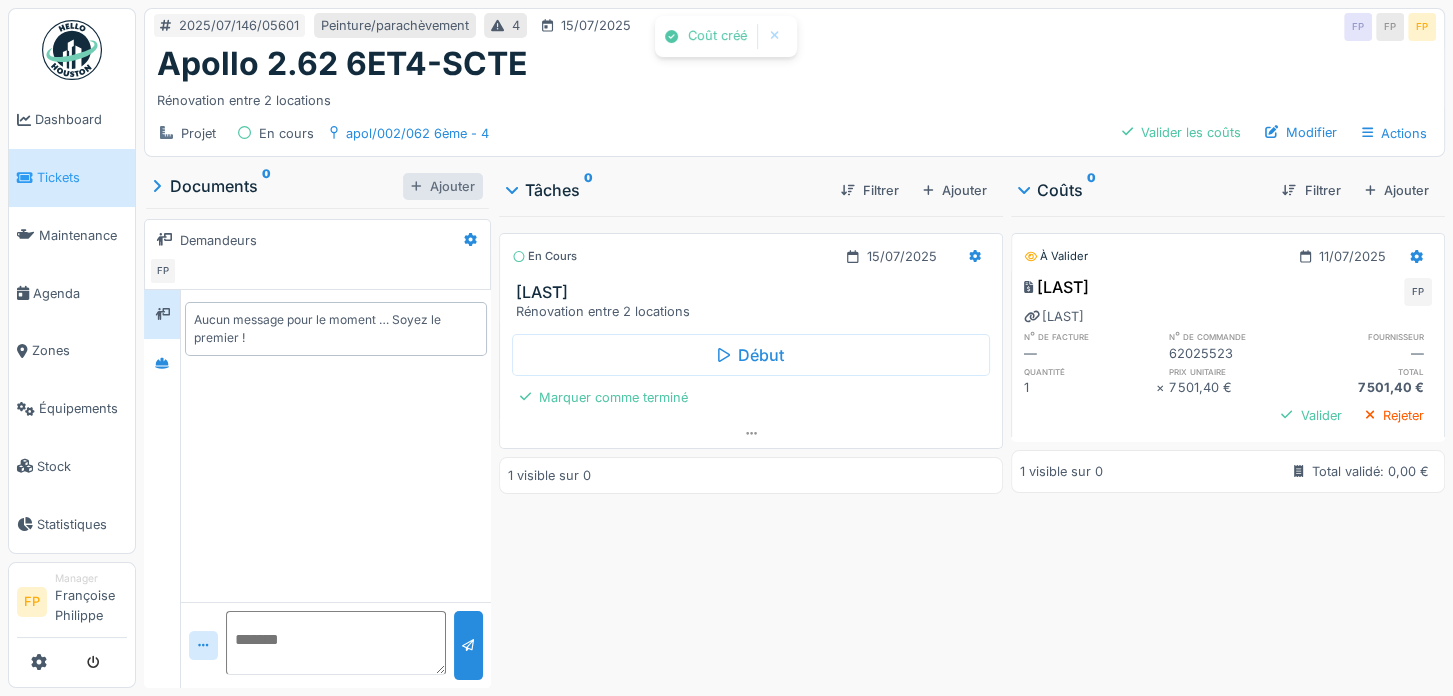 click on "Ajouter" at bounding box center [443, 186] 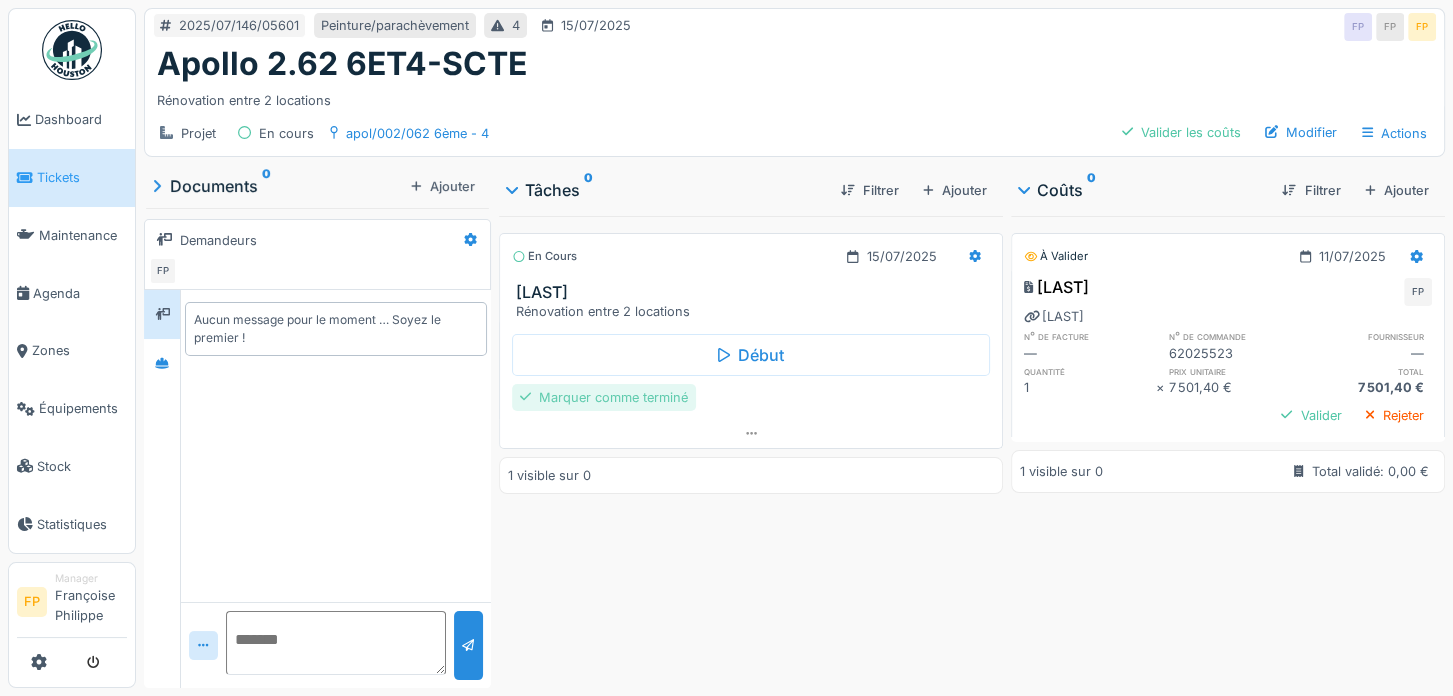 click on "Marquer comme terminé" at bounding box center [604, 397] 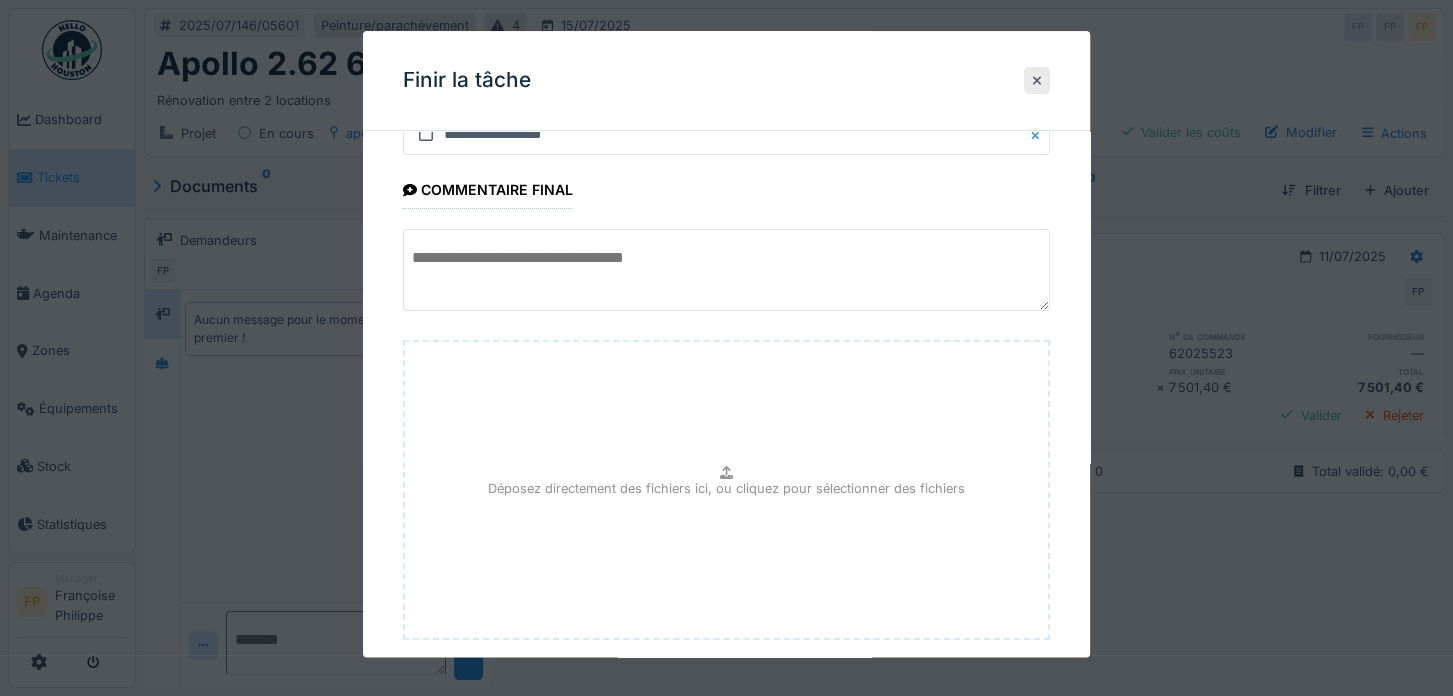 scroll, scrollTop: 187, scrollLeft: 0, axis: vertical 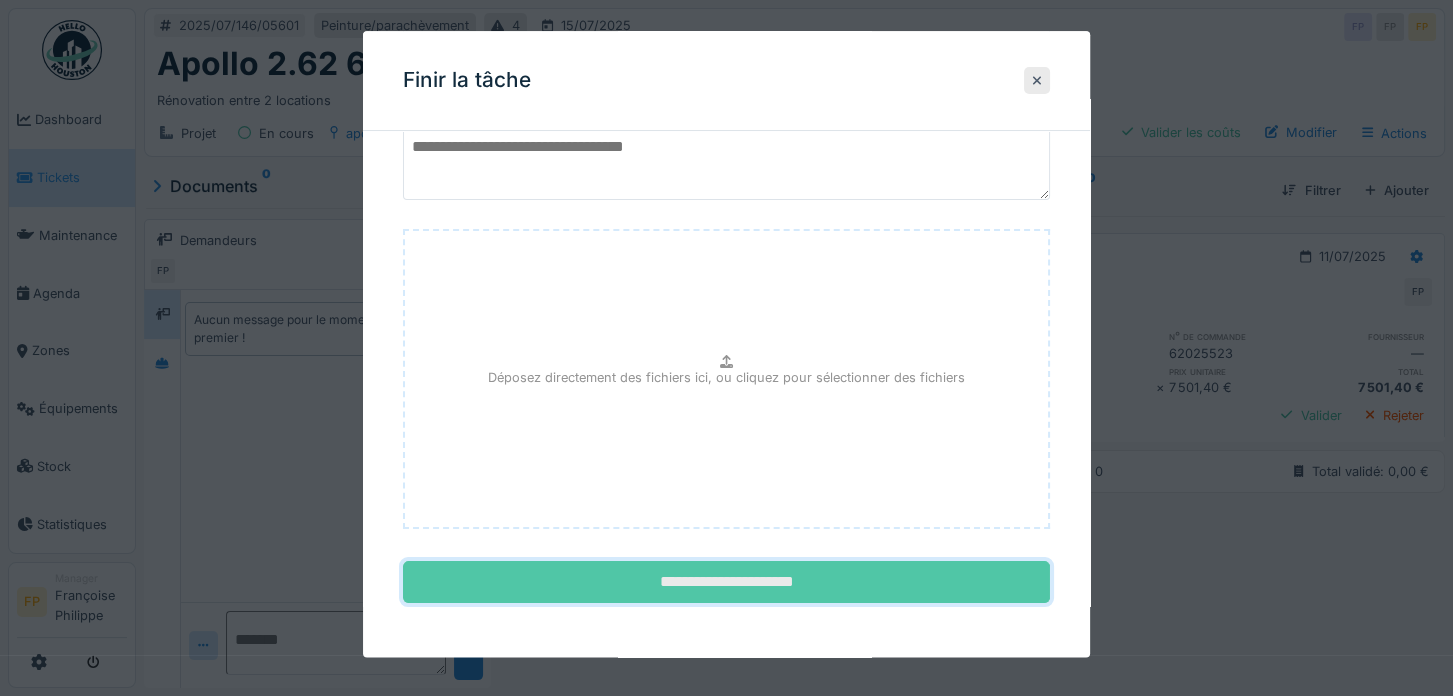 click on "**********" at bounding box center (726, 583) 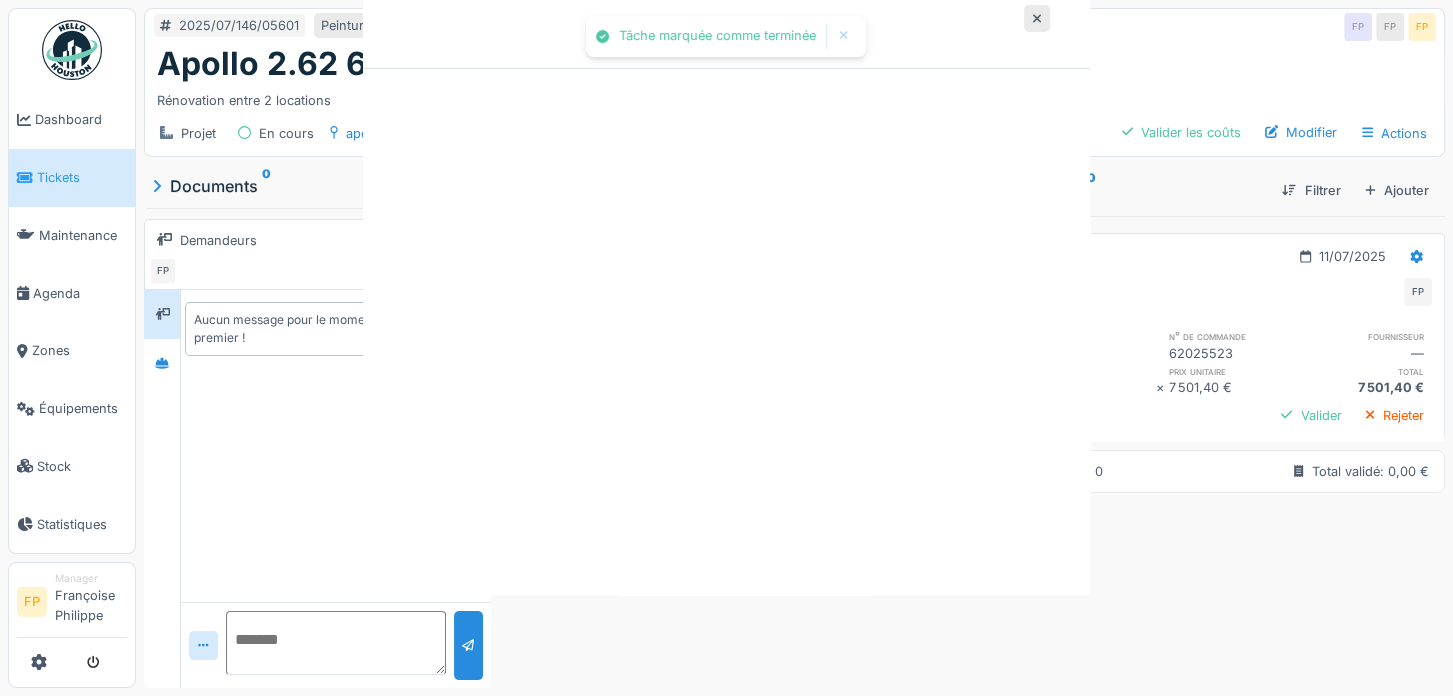 scroll, scrollTop: 0, scrollLeft: 0, axis: both 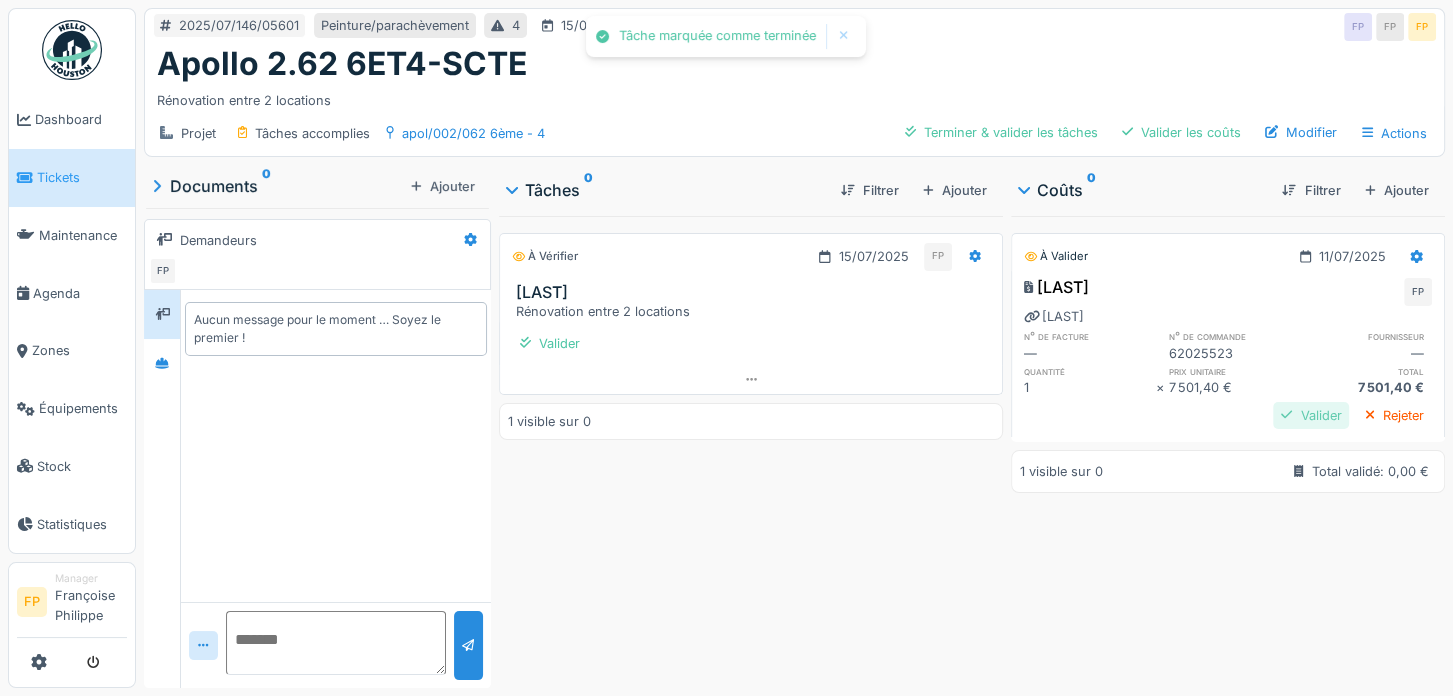 click on "Valider" at bounding box center [1311, 415] 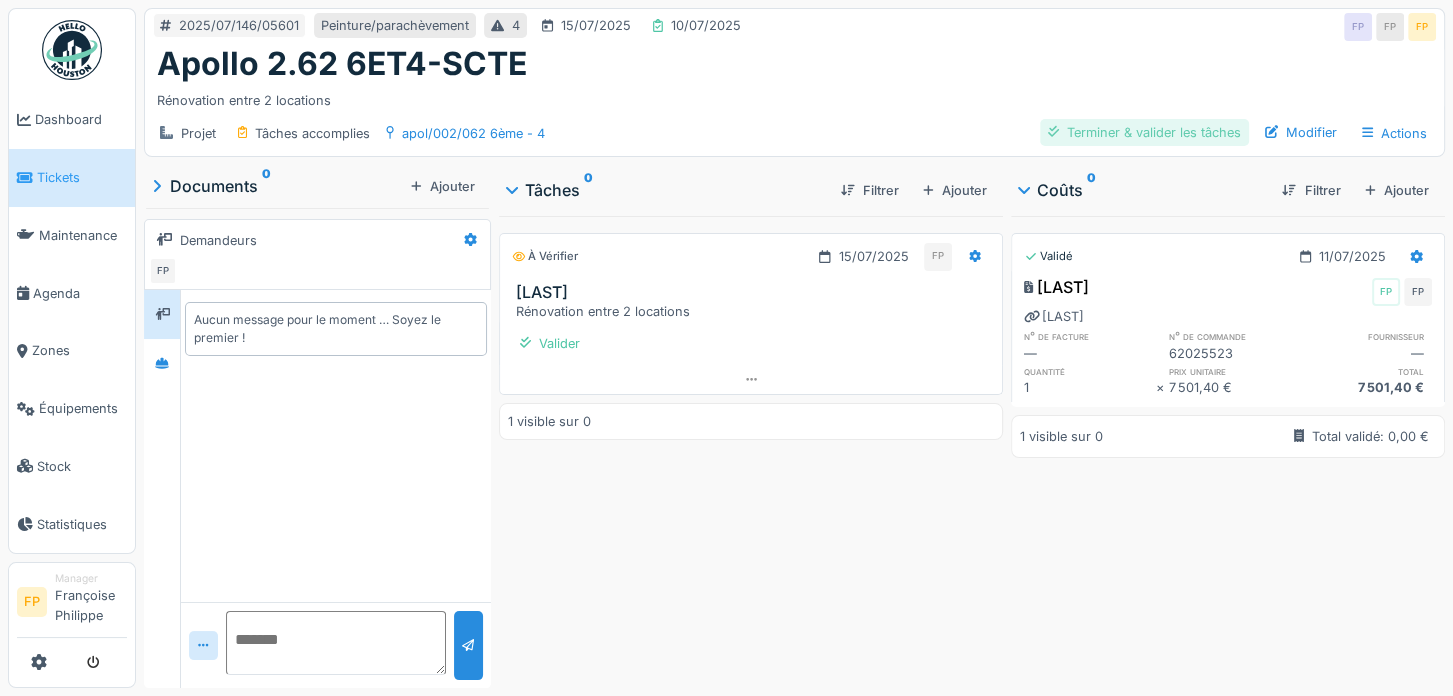 click on "Terminer & valider les tâches" at bounding box center (1144, 132) 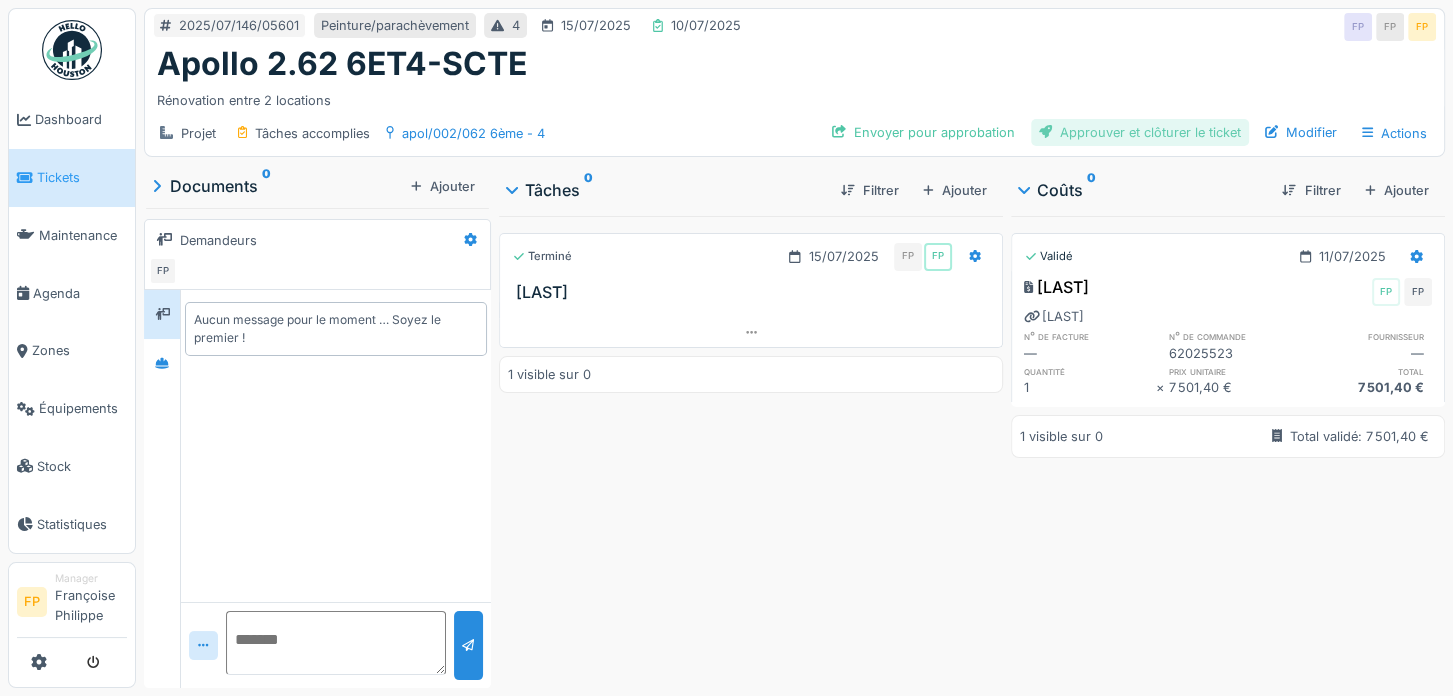 click on "Approuver et clôturer le ticket" at bounding box center (1140, 132) 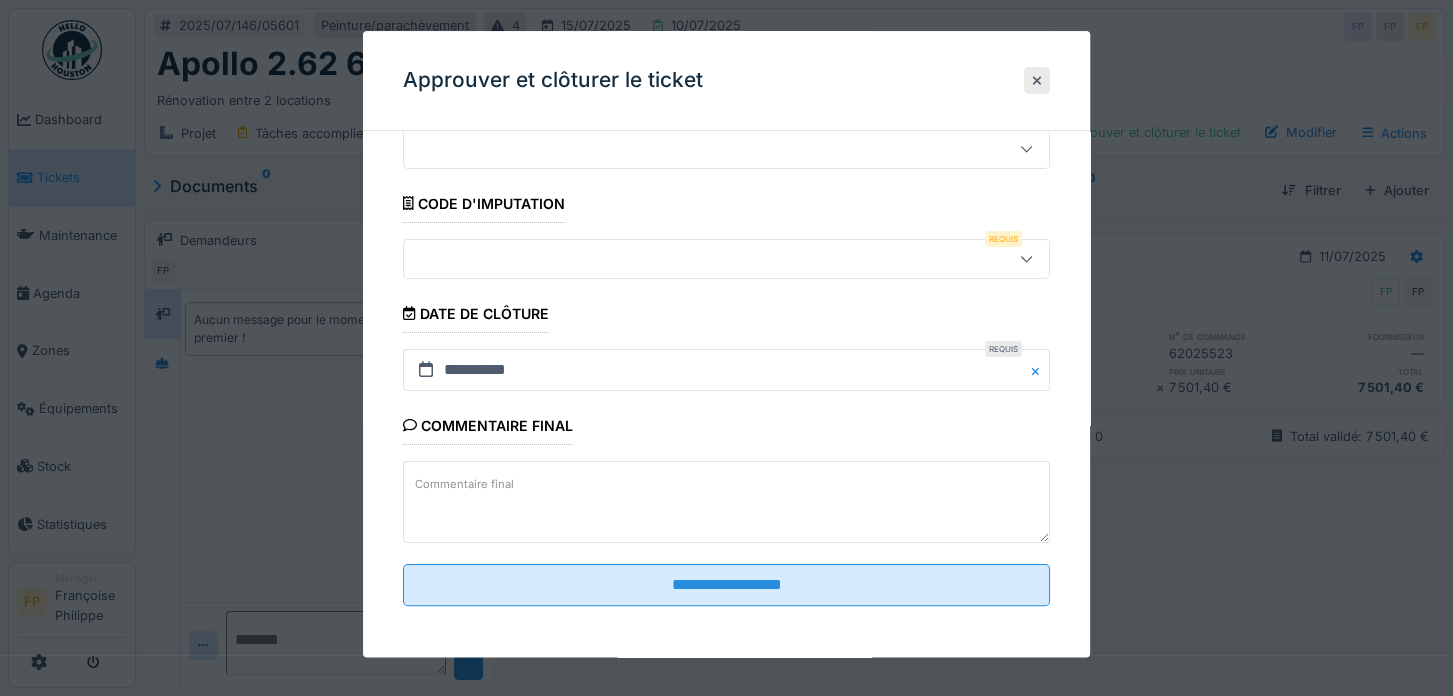 scroll, scrollTop: 268, scrollLeft: 0, axis: vertical 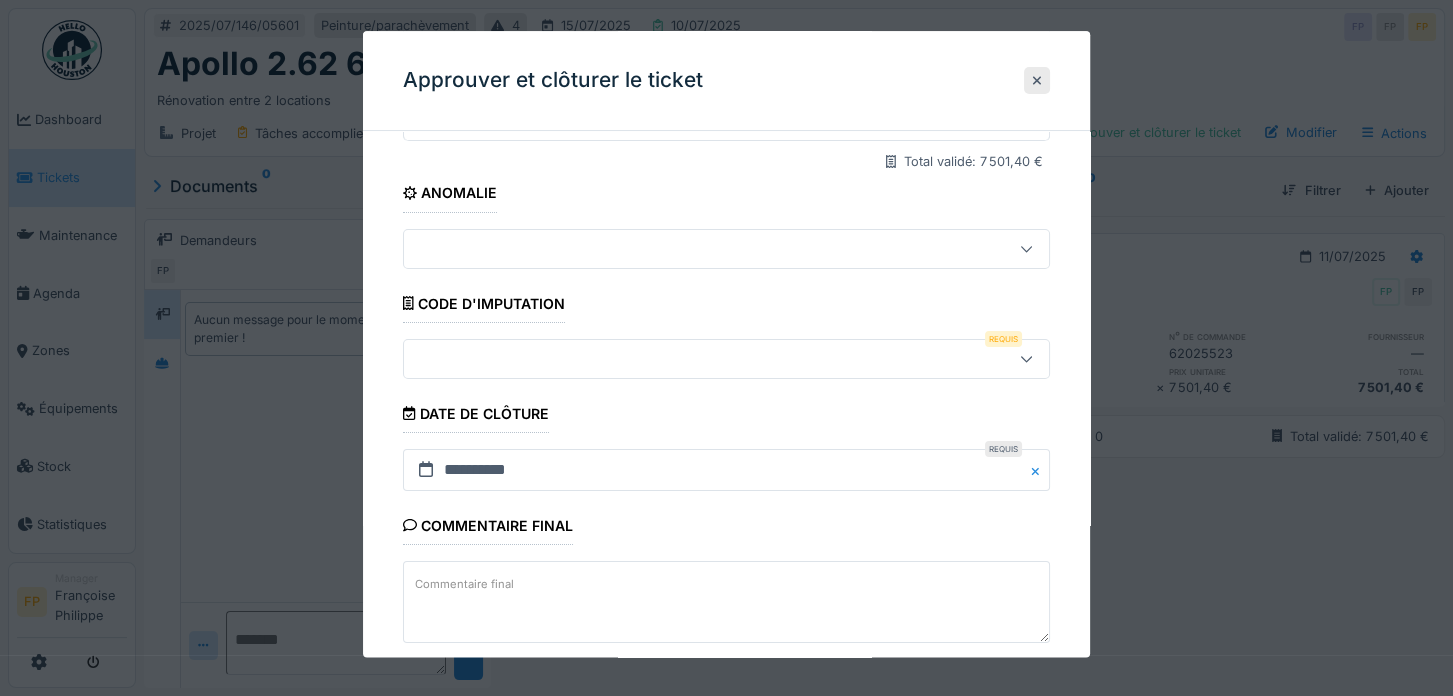 click at bounding box center [694, 359] 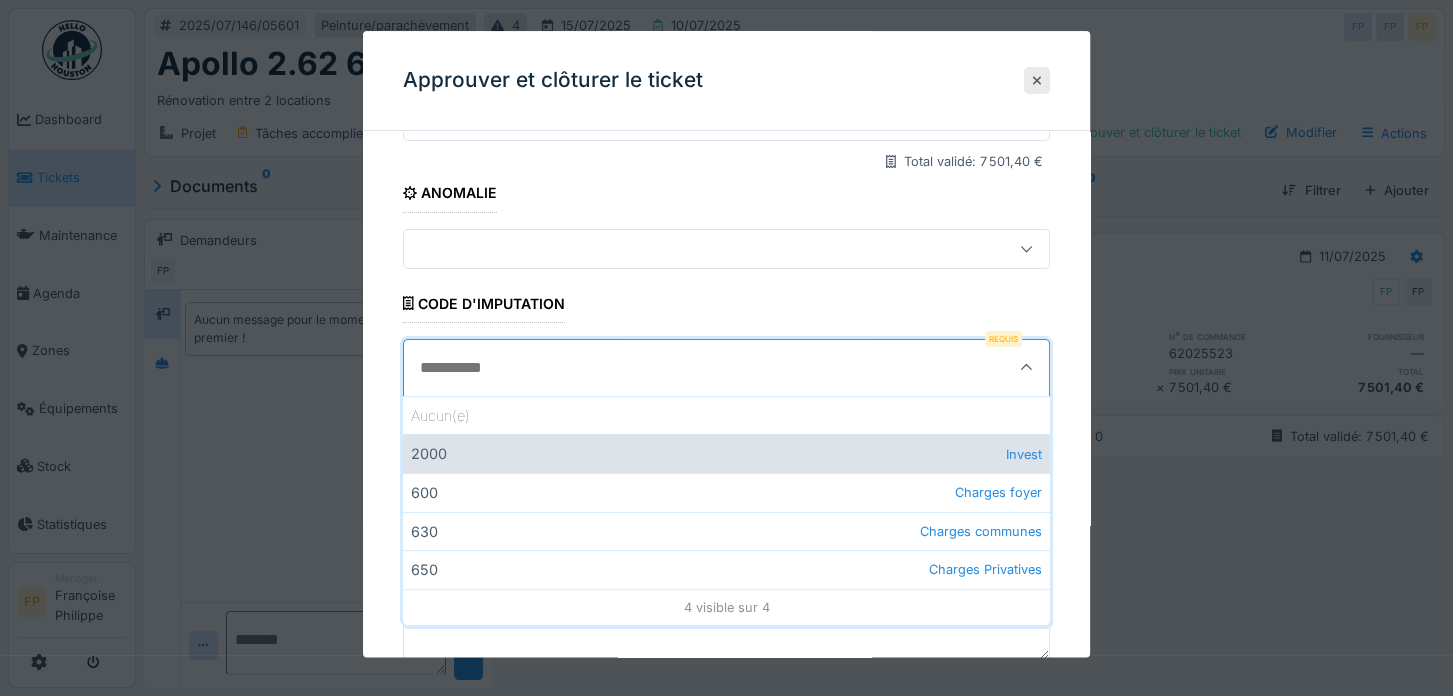 click on "2000   Invest" at bounding box center (726, 454) 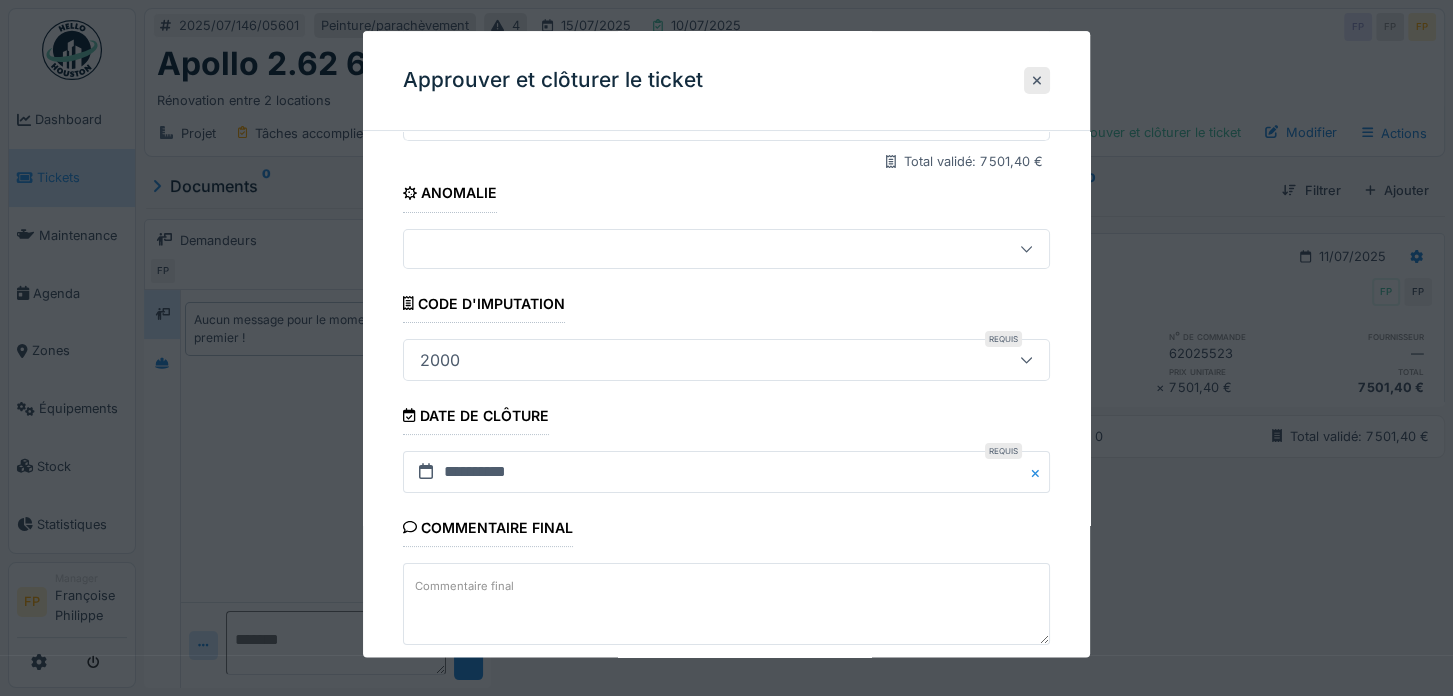 scroll, scrollTop: 370, scrollLeft: 0, axis: vertical 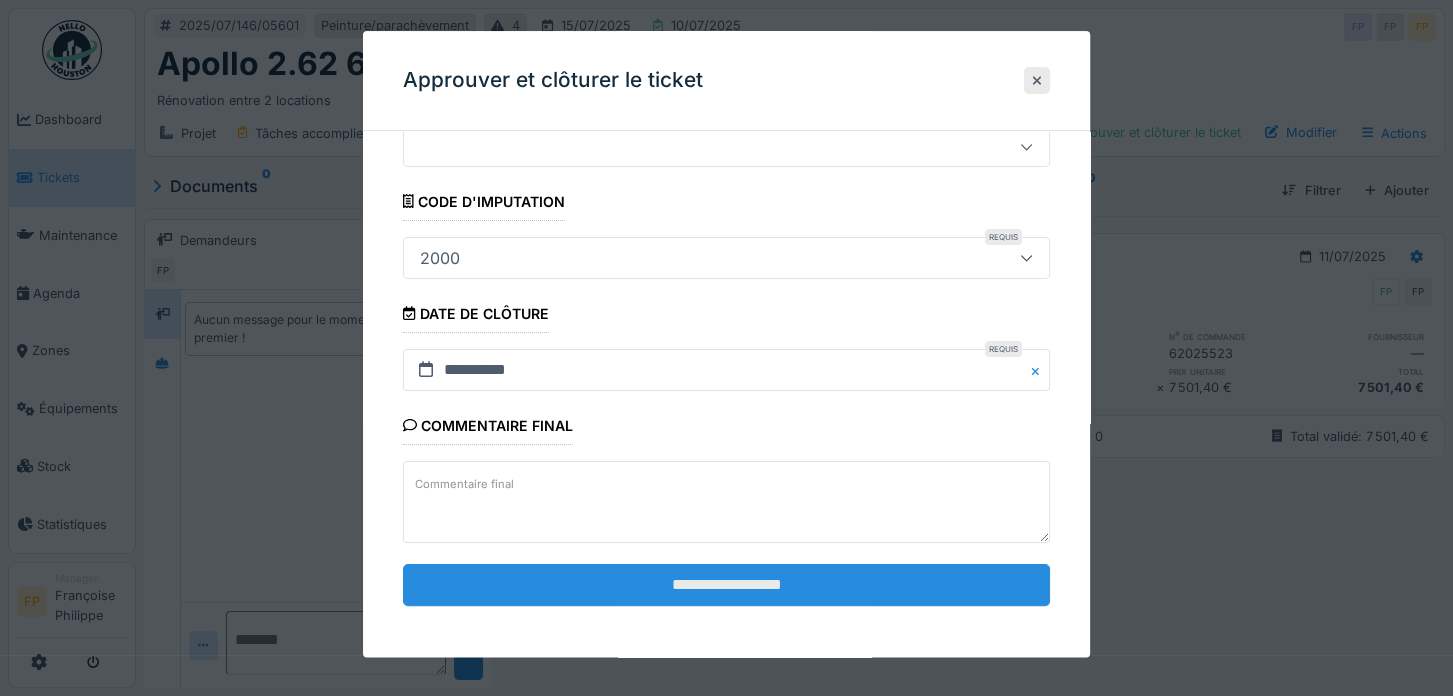 click on "**********" at bounding box center (726, 585) 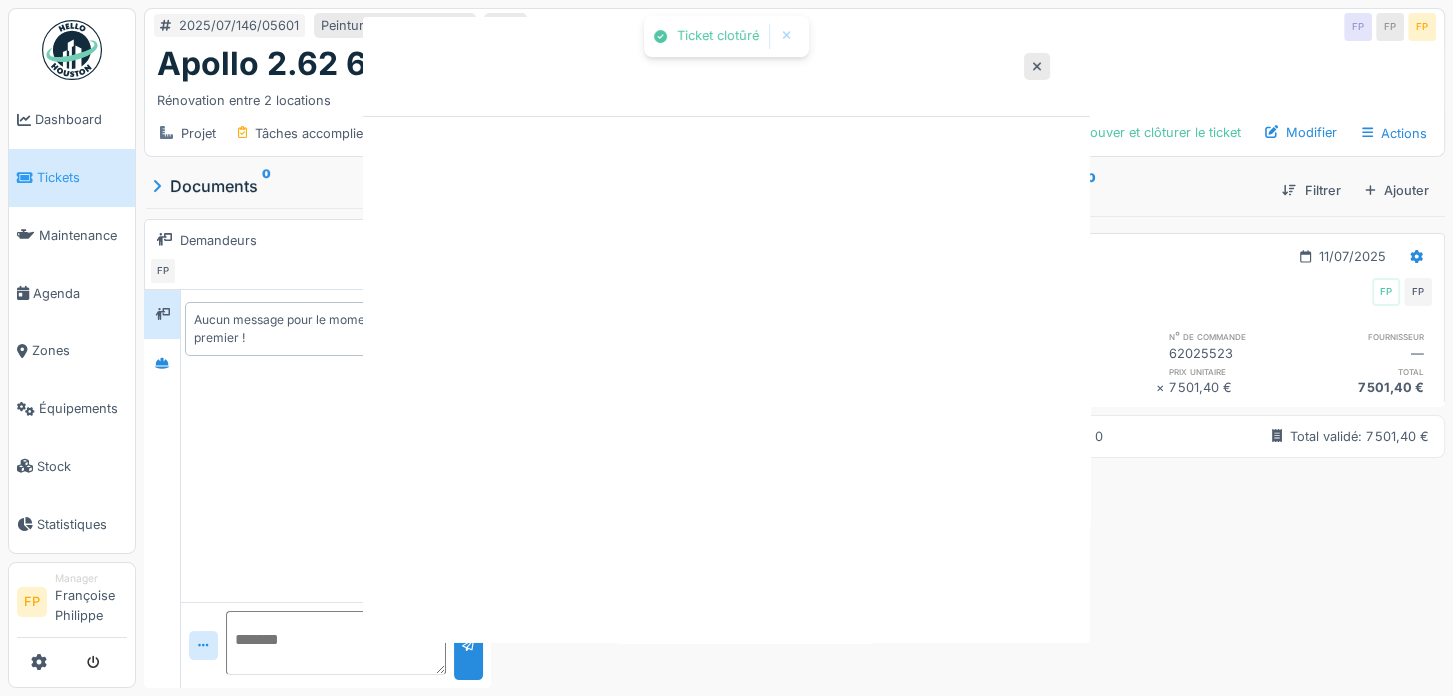 scroll, scrollTop: 0, scrollLeft: 0, axis: both 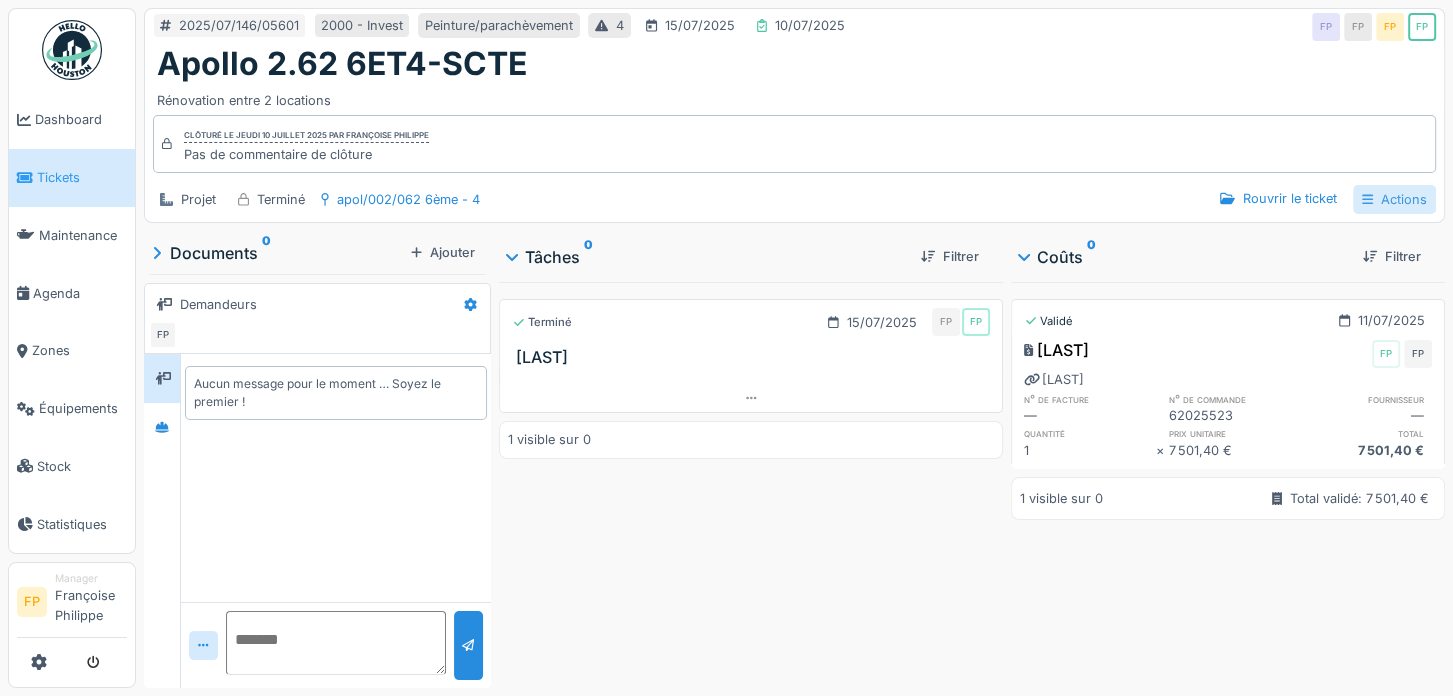 click on "Actions" at bounding box center (1394, 199) 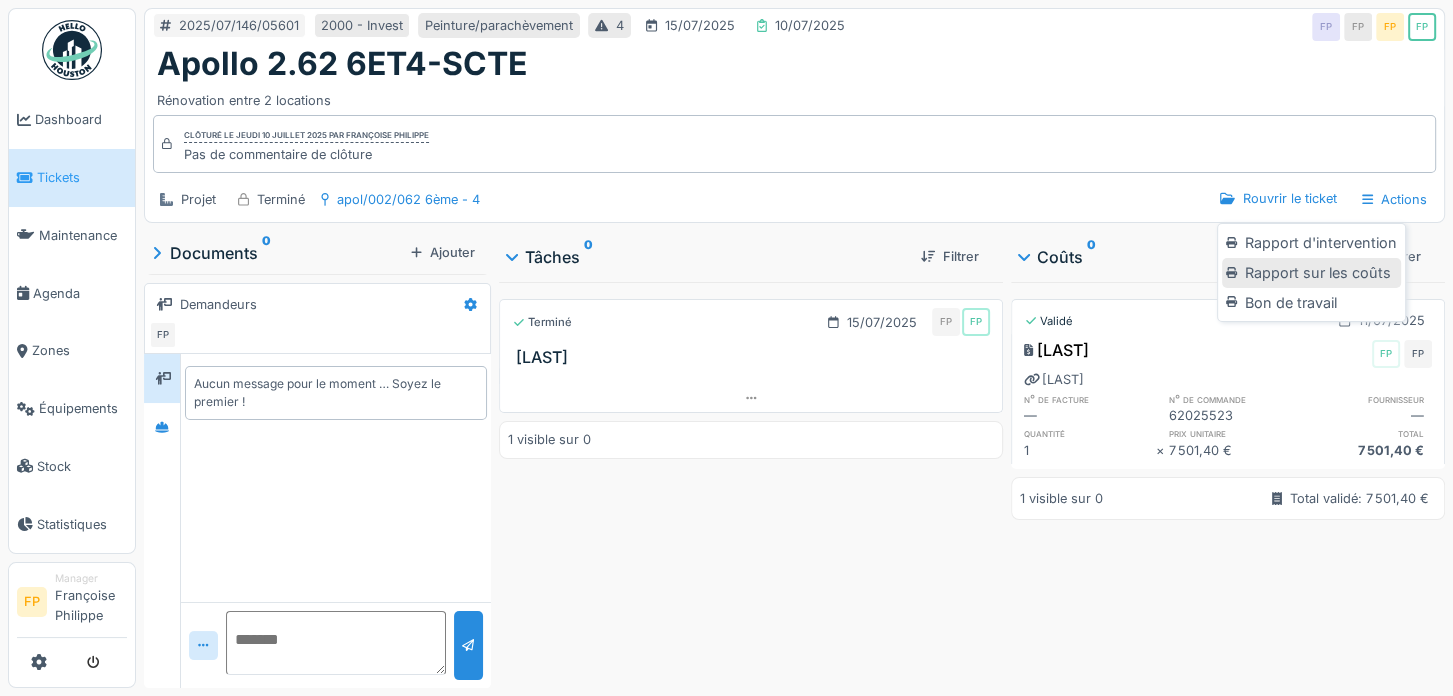 click on "Rapport sur les coûts" at bounding box center [1311, 273] 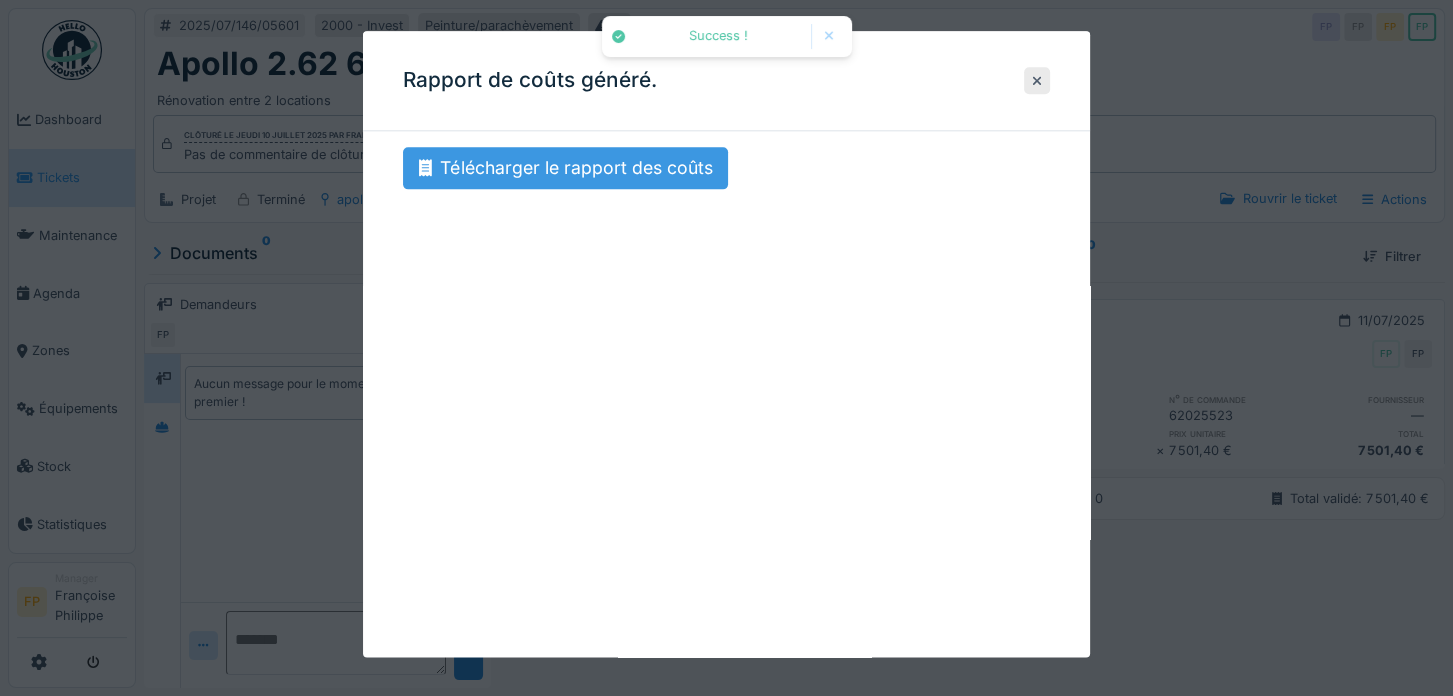 click on "Télécharger le rapport des coûts" at bounding box center (565, 168) 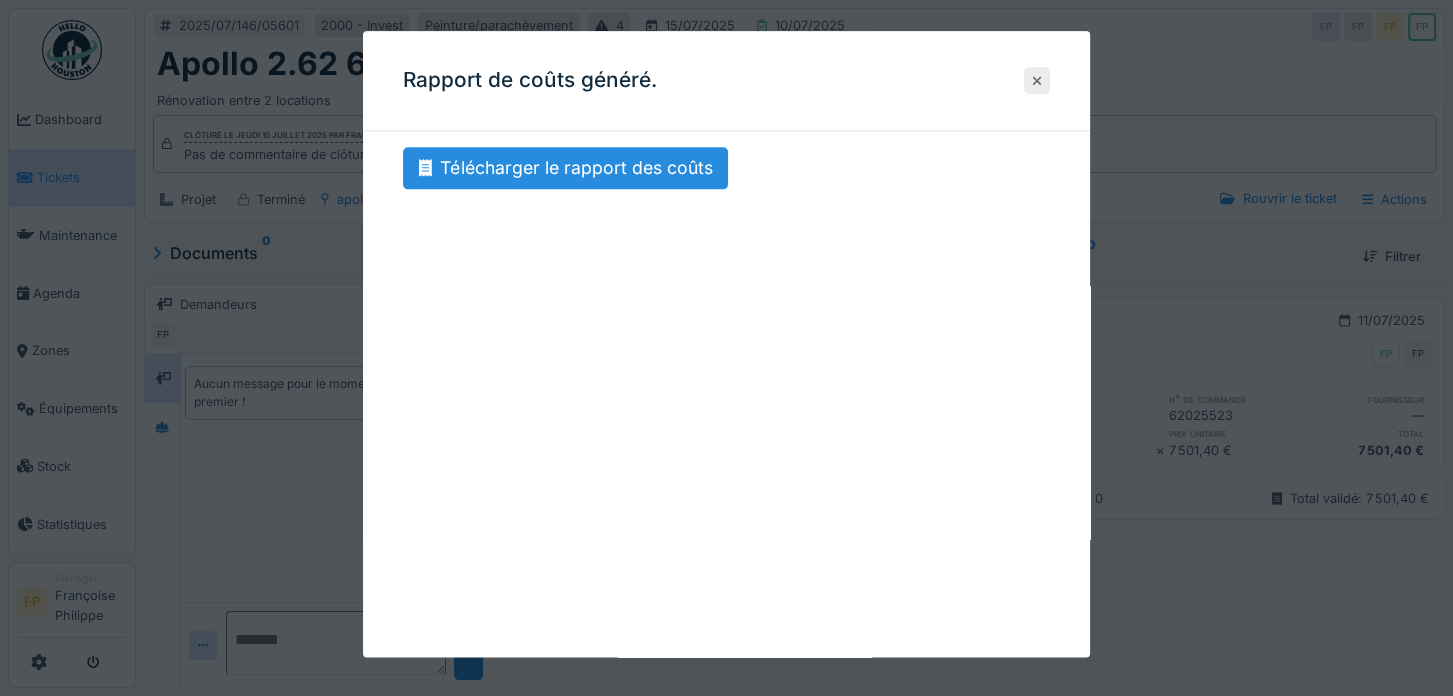 click at bounding box center [1037, 80] 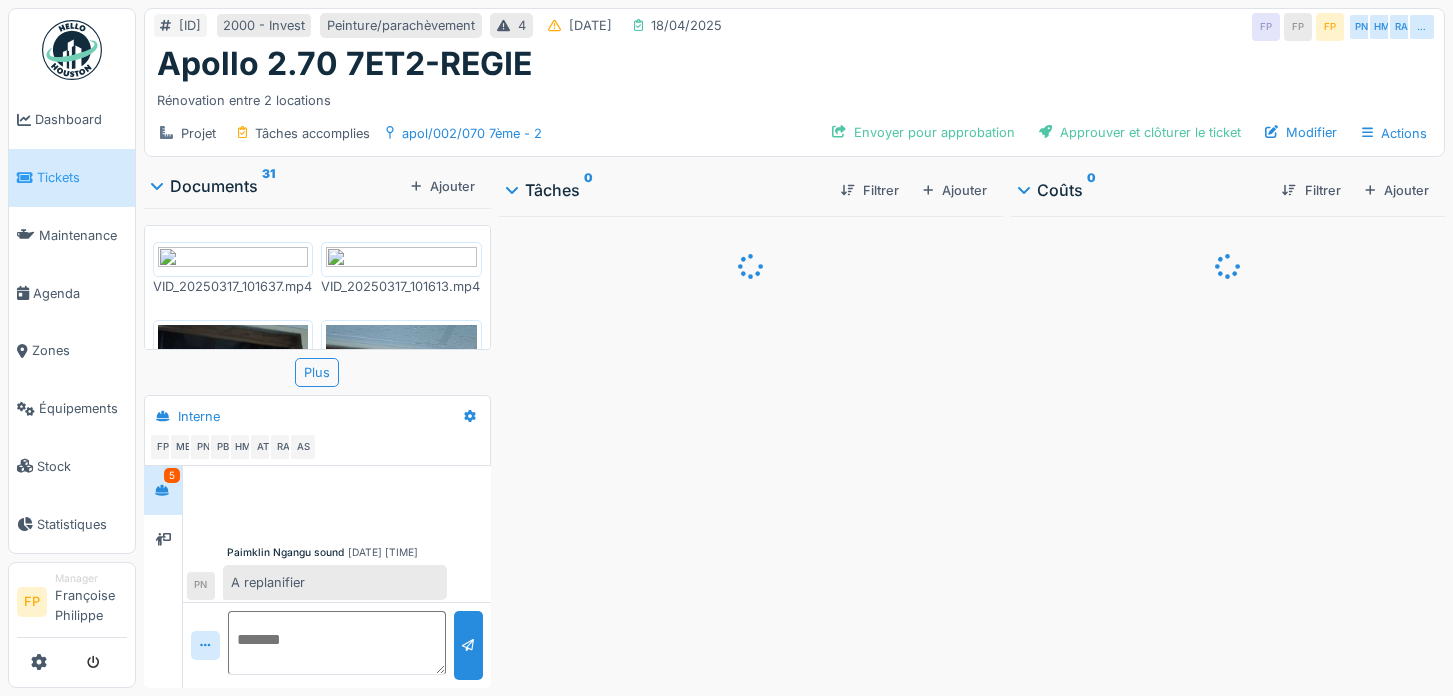 scroll, scrollTop: 0, scrollLeft: 0, axis: both 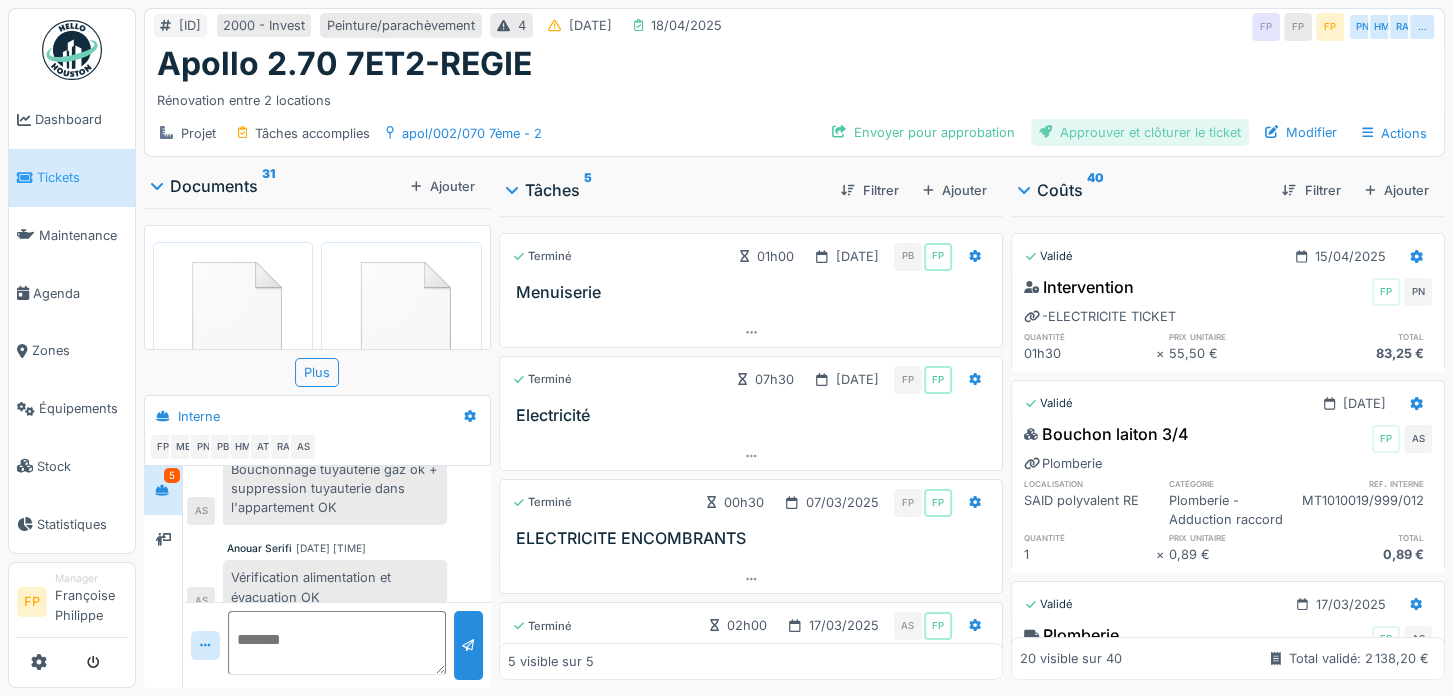 click on "Approuver et clôturer le ticket" at bounding box center (1140, 132) 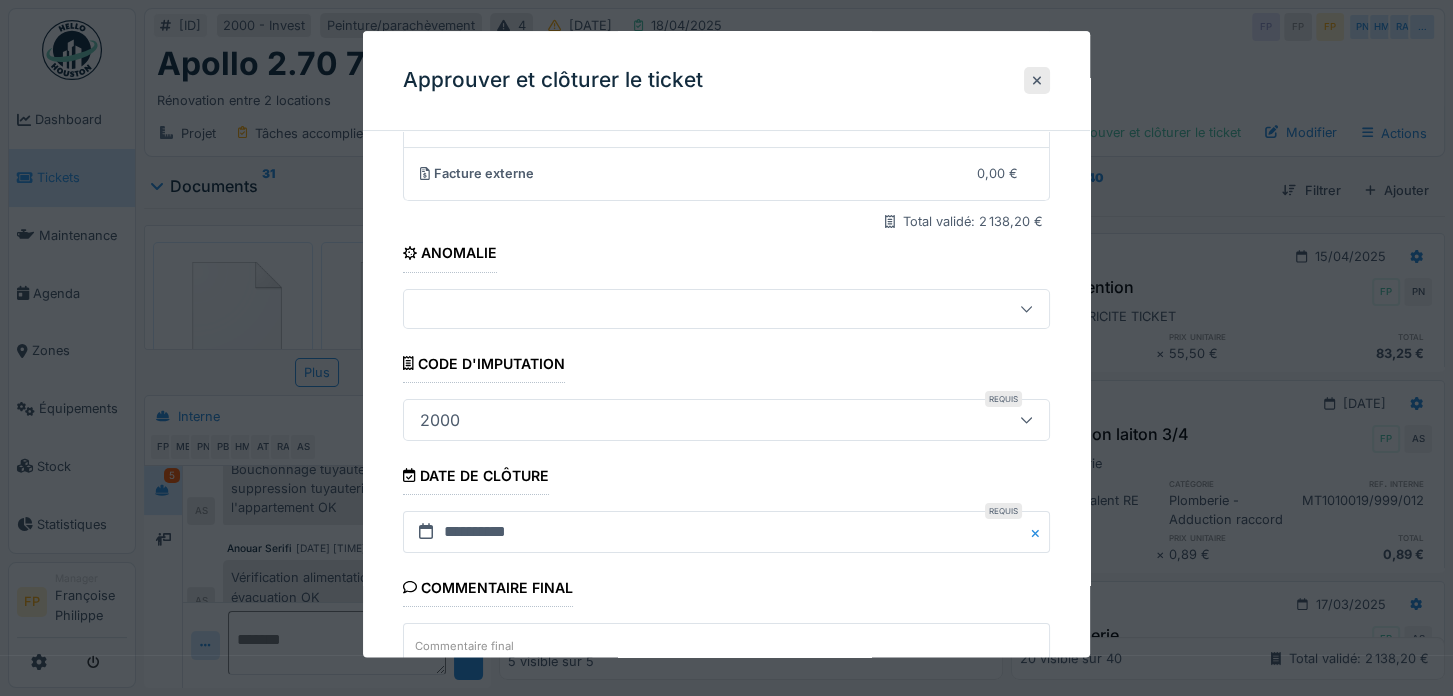 scroll, scrollTop: 370, scrollLeft: 0, axis: vertical 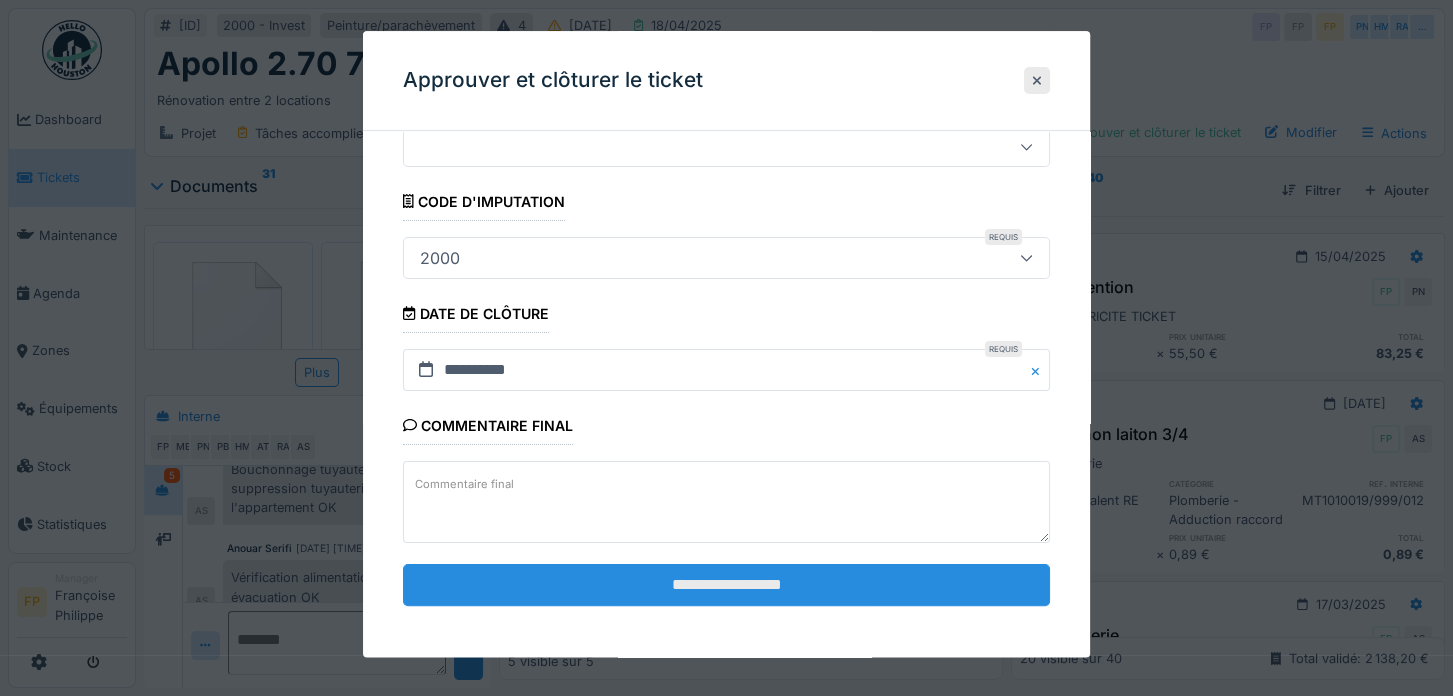 click on "**********" at bounding box center [726, 585] 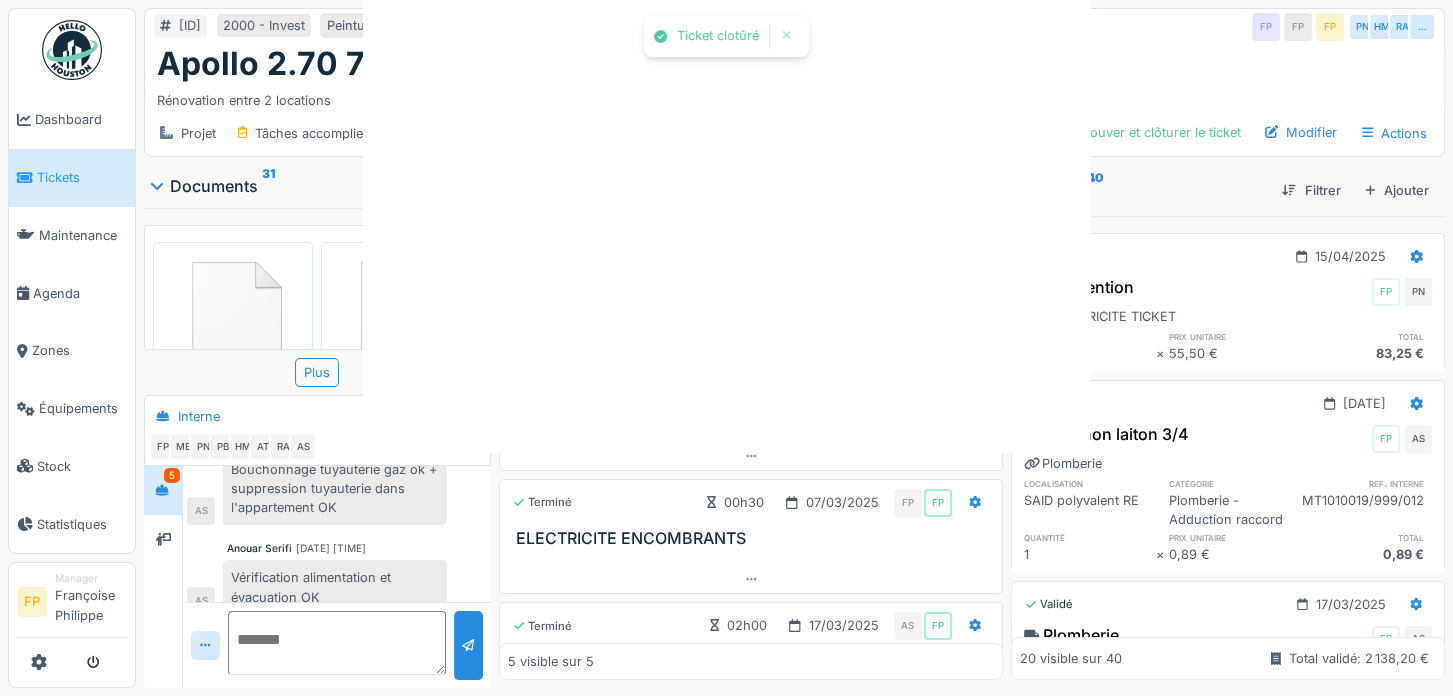 scroll, scrollTop: 0, scrollLeft: 0, axis: both 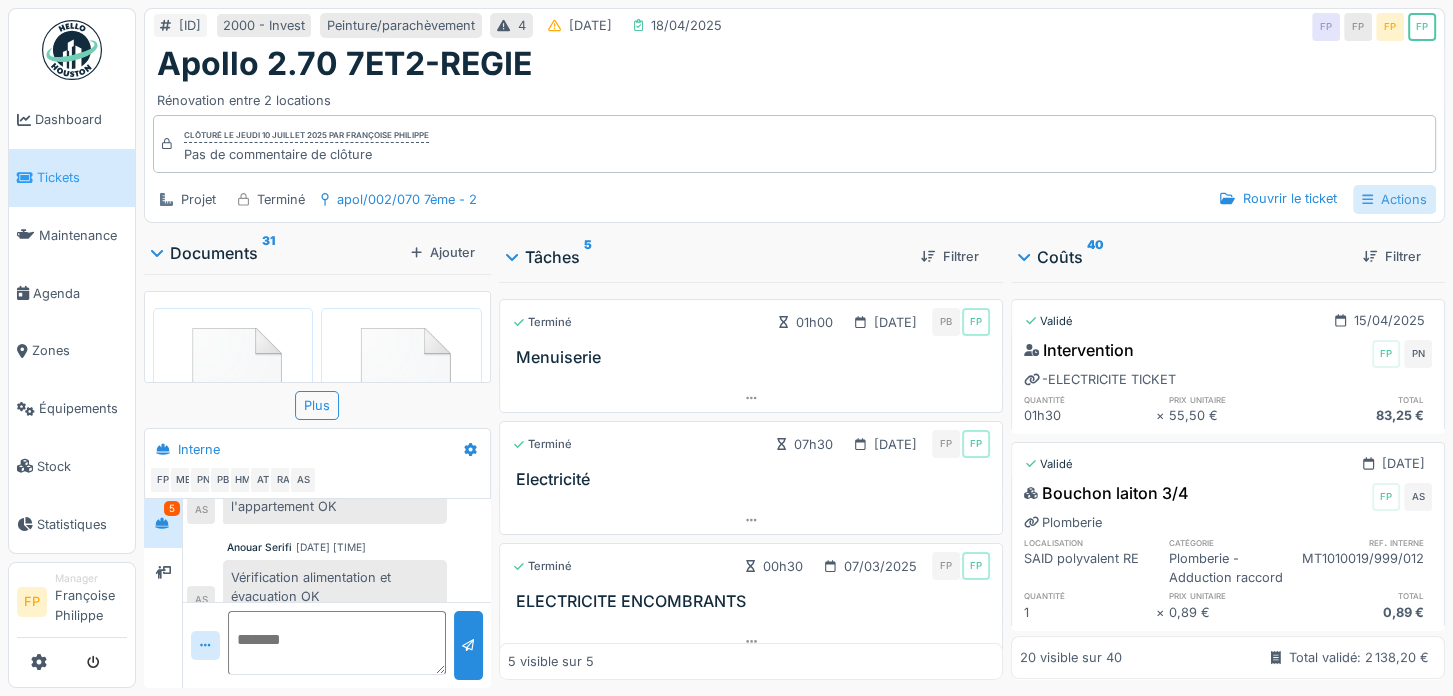 click on "Actions" at bounding box center (1394, 199) 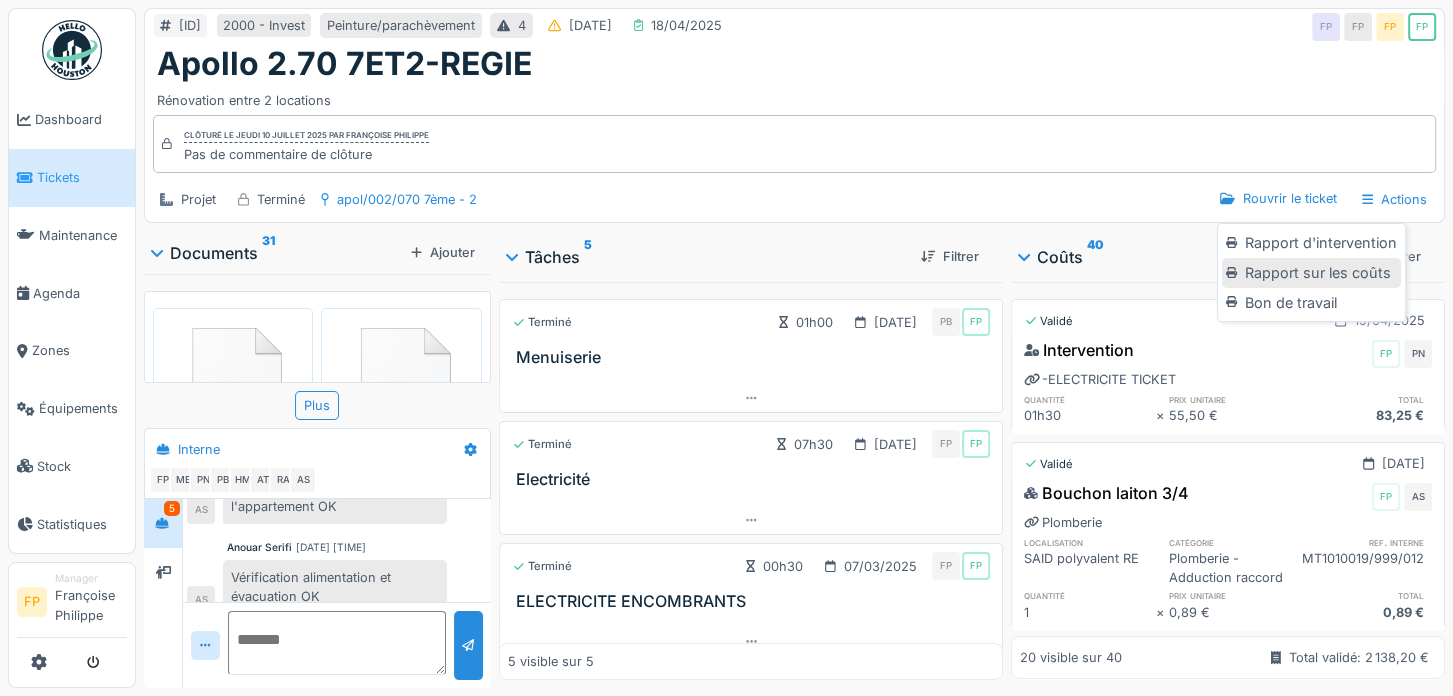 click on "Rapport sur les coûts" at bounding box center [1311, 273] 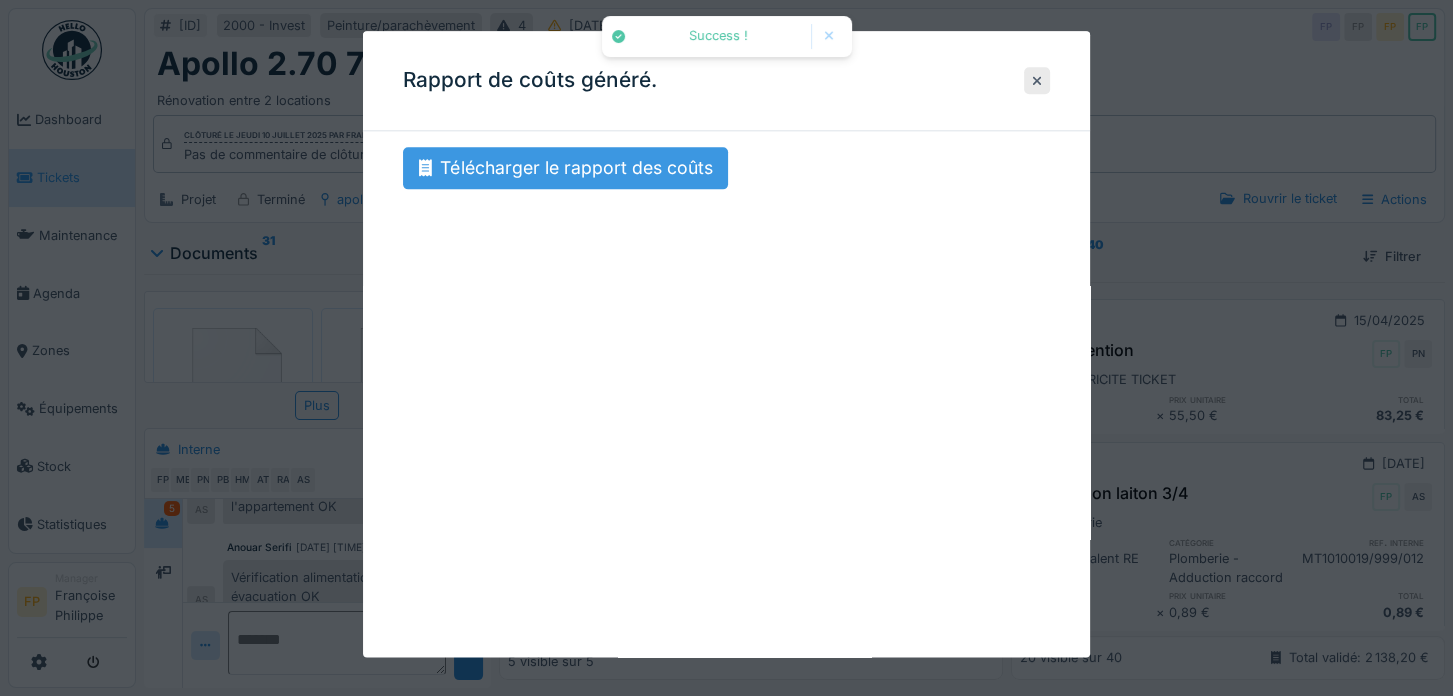 click on "Télécharger le rapport des coûts" at bounding box center [565, 168] 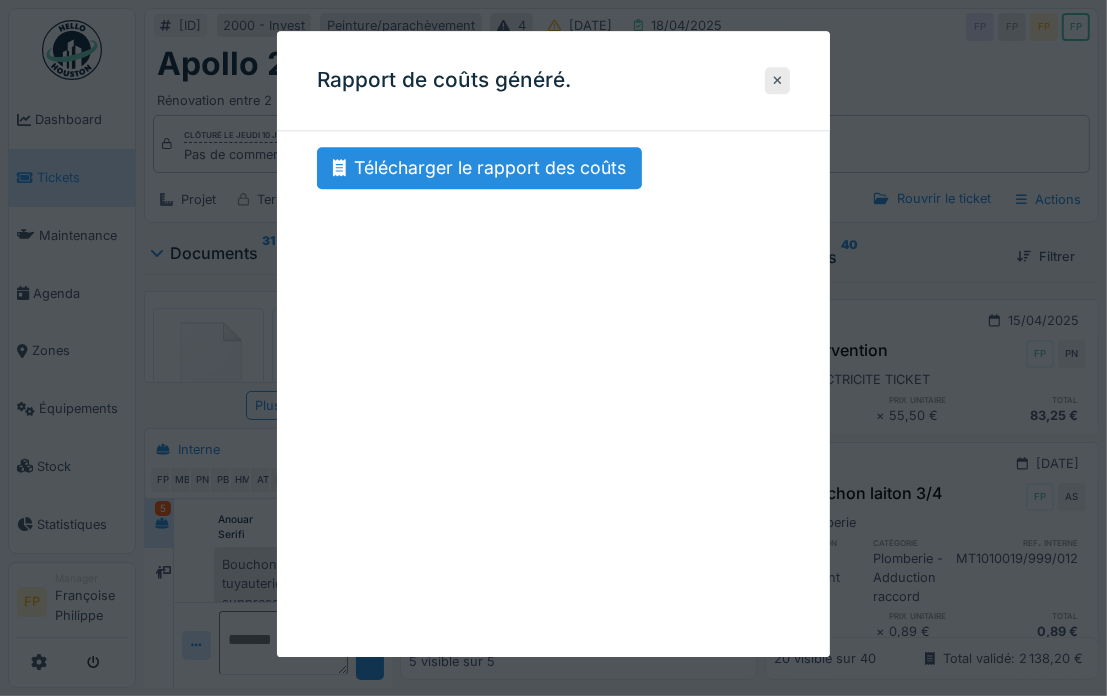 scroll, scrollTop: 792, scrollLeft: 0, axis: vertical 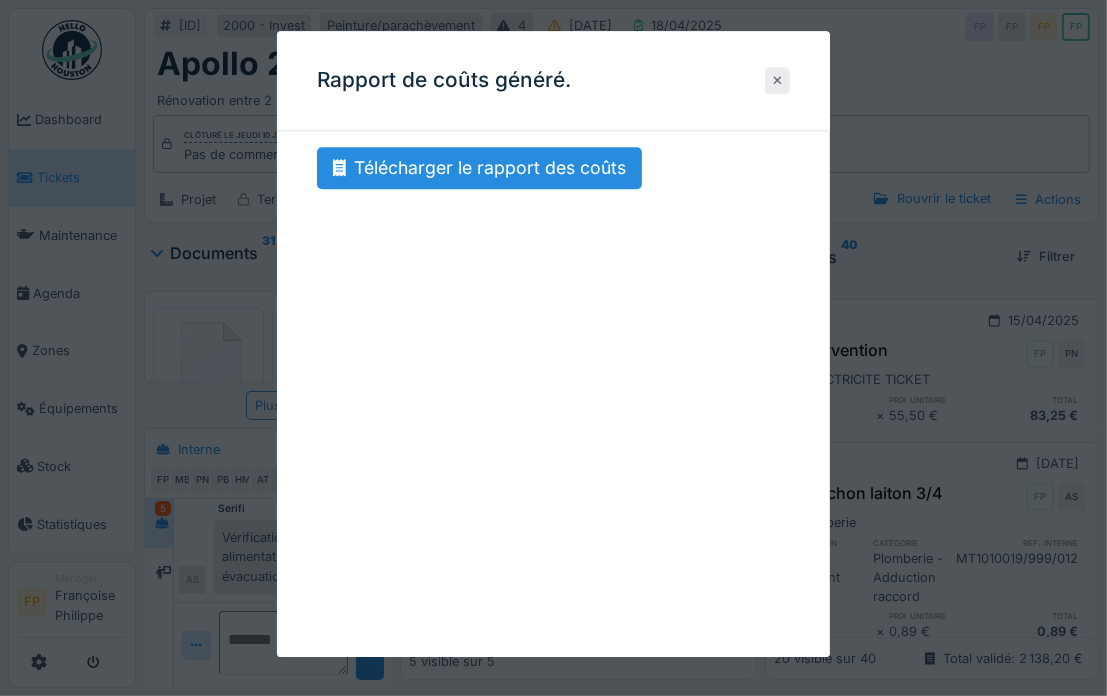 click at bounding box center [778, 80] 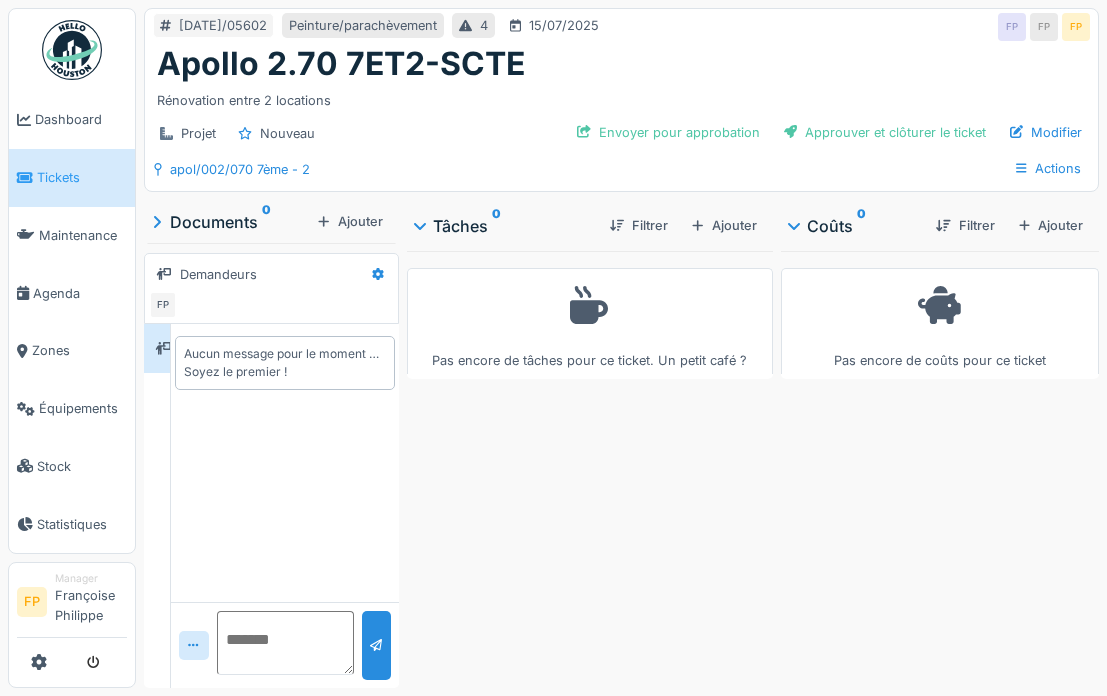 scroll, scrollTop: 0, scrollLeft: 0, axis: both 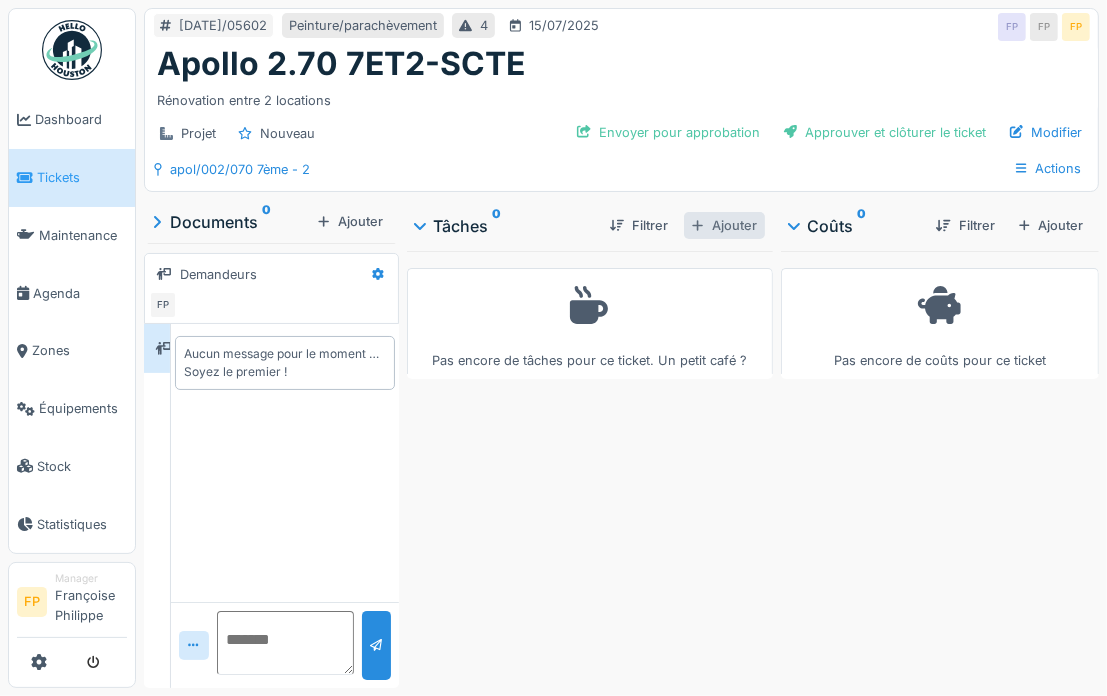 click on "Ajouter" at bounding box center [724, 225] 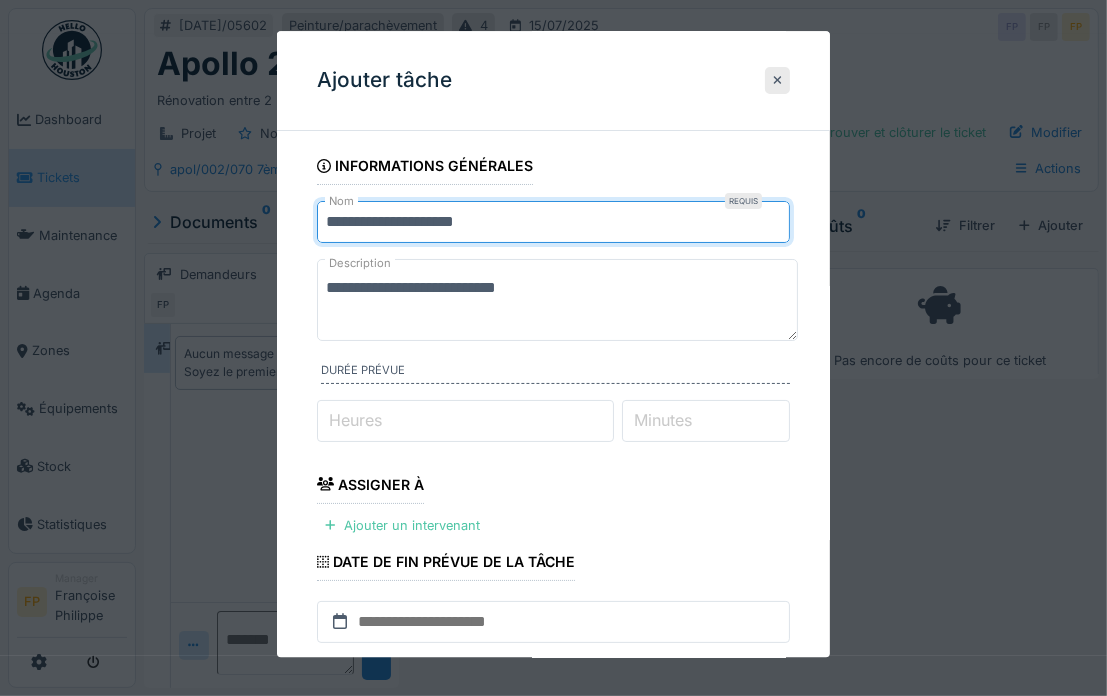 drag, startPoint x: 532, startPoint y: 224, endPoint x: 99, endPoint y: 185, distance: 434.7528 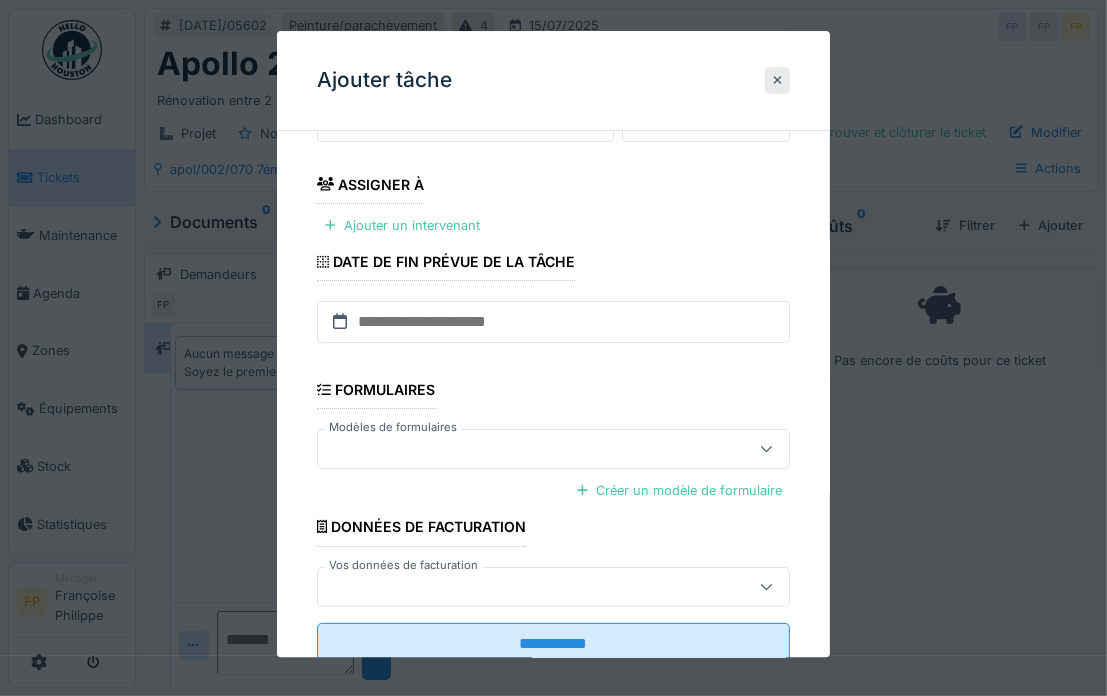scroll, scrollTop: 360, scrollLeft: 0, axis: vertical 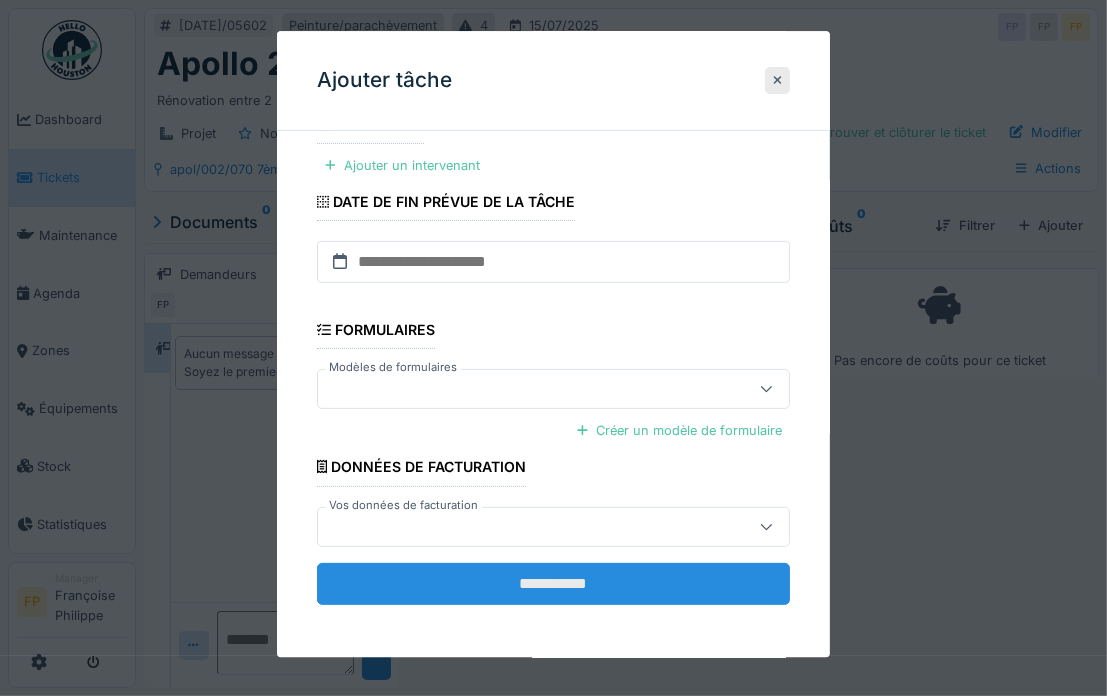 type on "******" 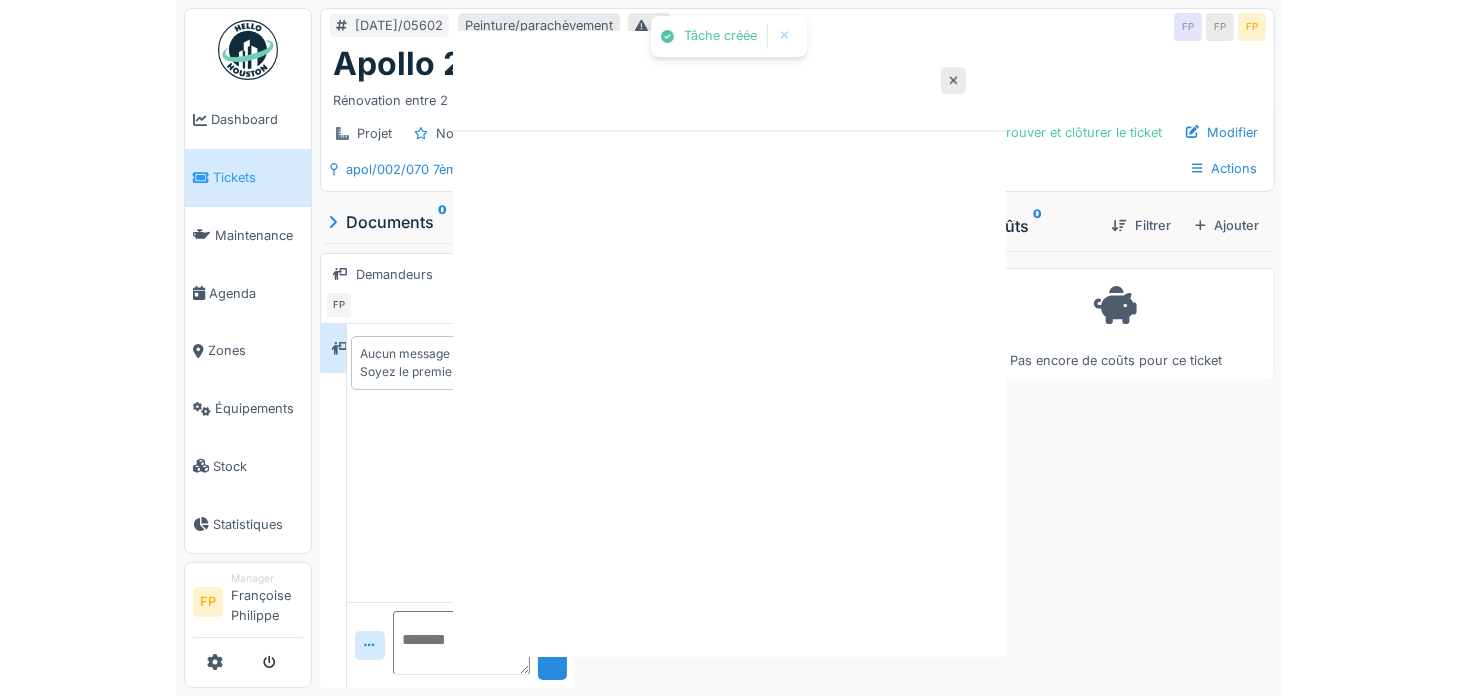 scroll, scrollTop: 0, scrollLeft: 0, axis: both 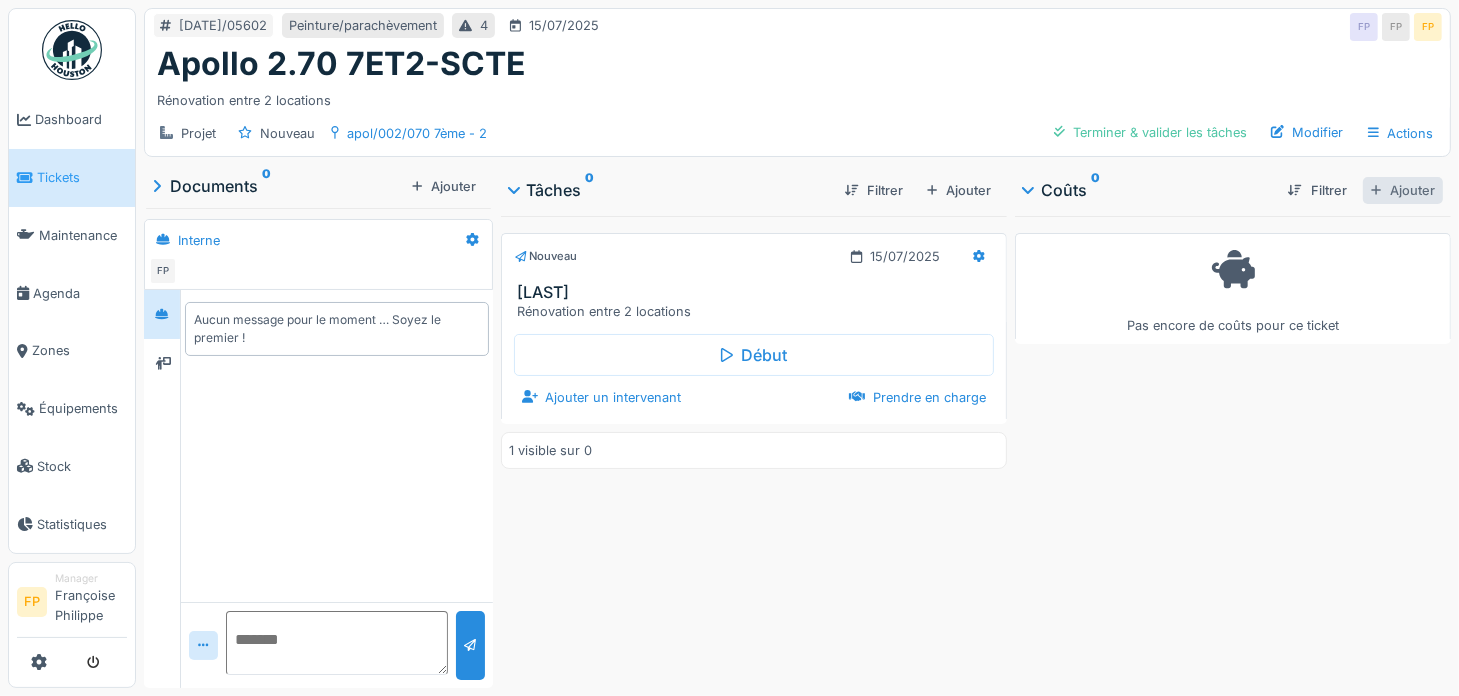 click on "Ajouter" at bounding box center [1403, 190] 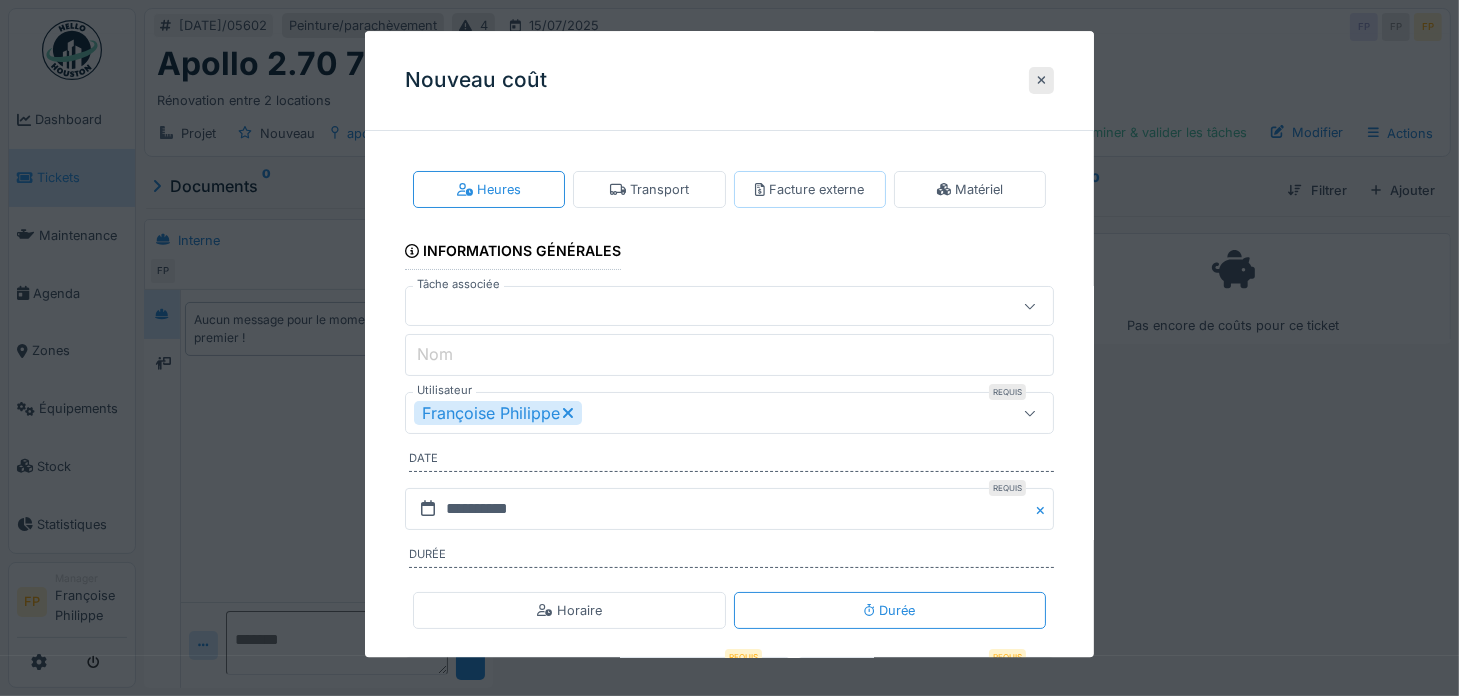 click on "Facture externe" at bounding box center [809, 189] 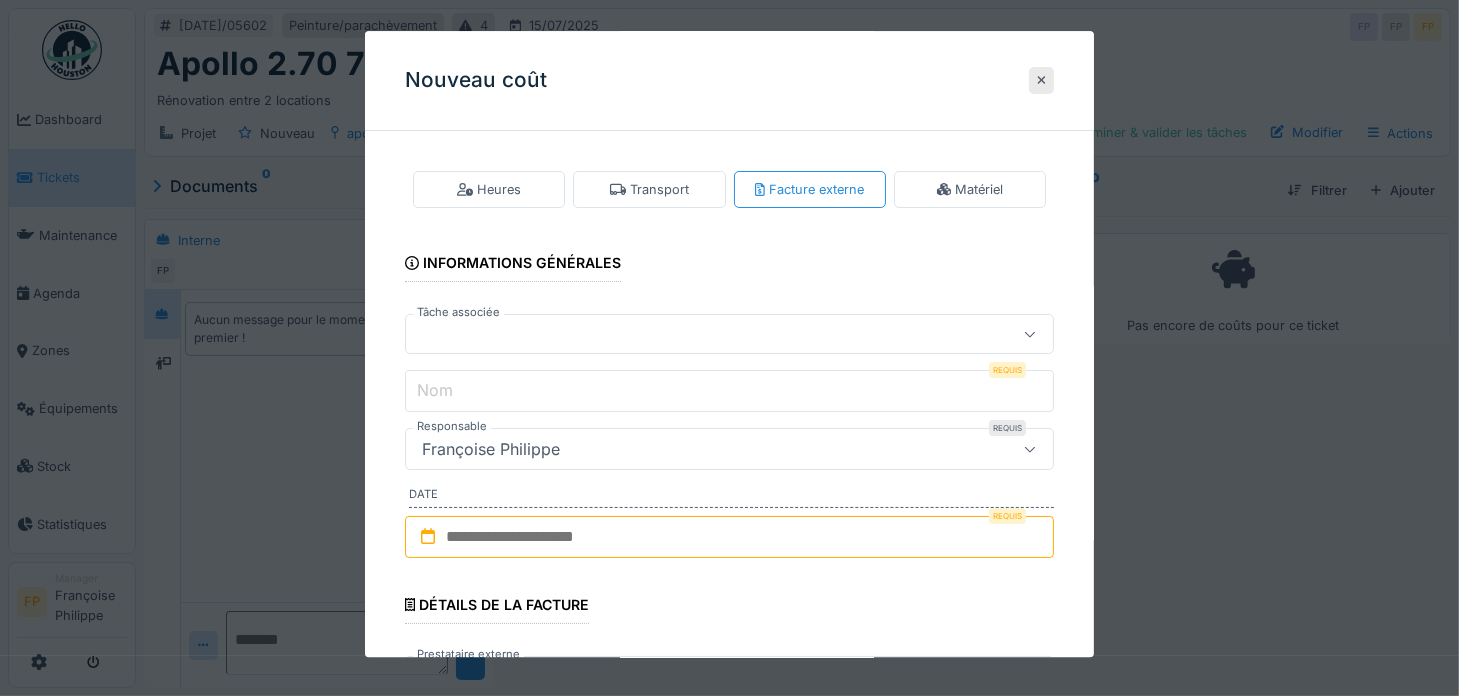 click at bounding box center [697, 335] 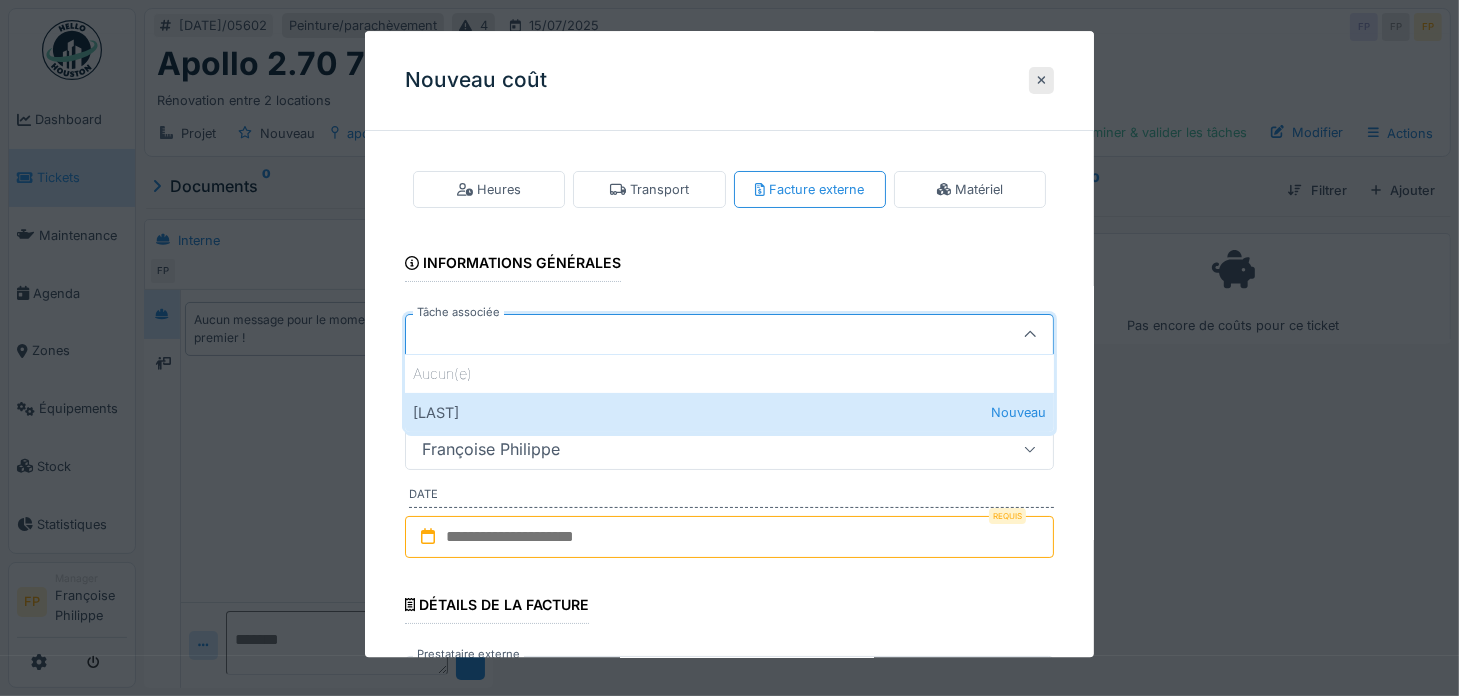 click on "[LAST] Nouveau" at bounding box center [730, 412] 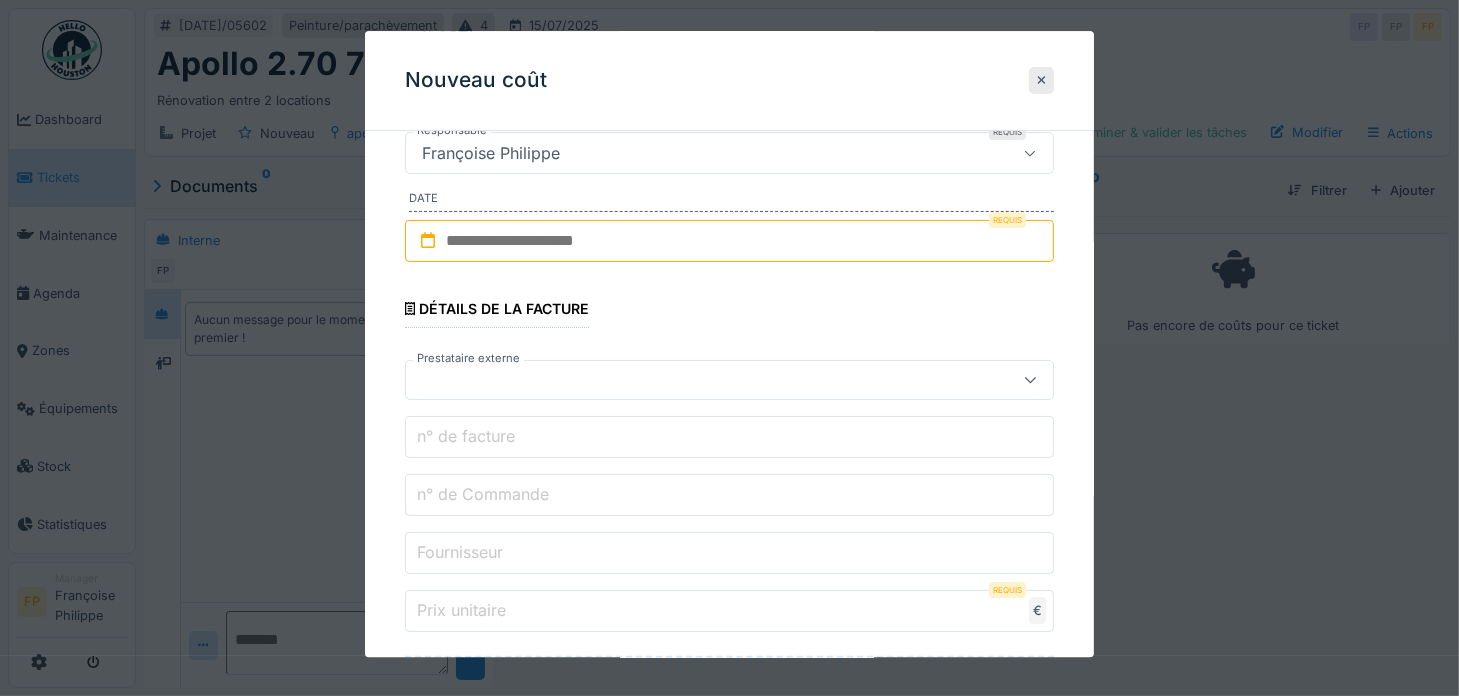 scroll, scrollTop: 300, scrollLeft: 0, axis: vertical 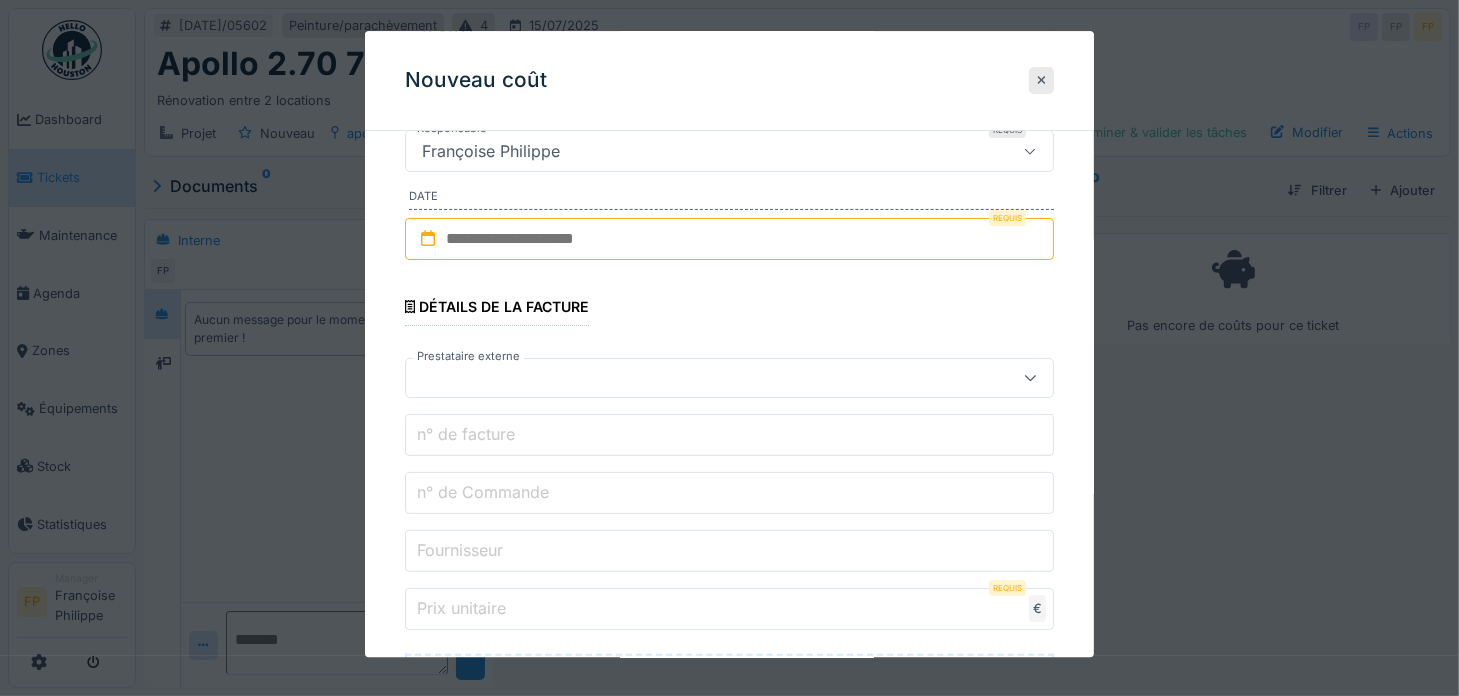 click at bounding box center [730, 239] 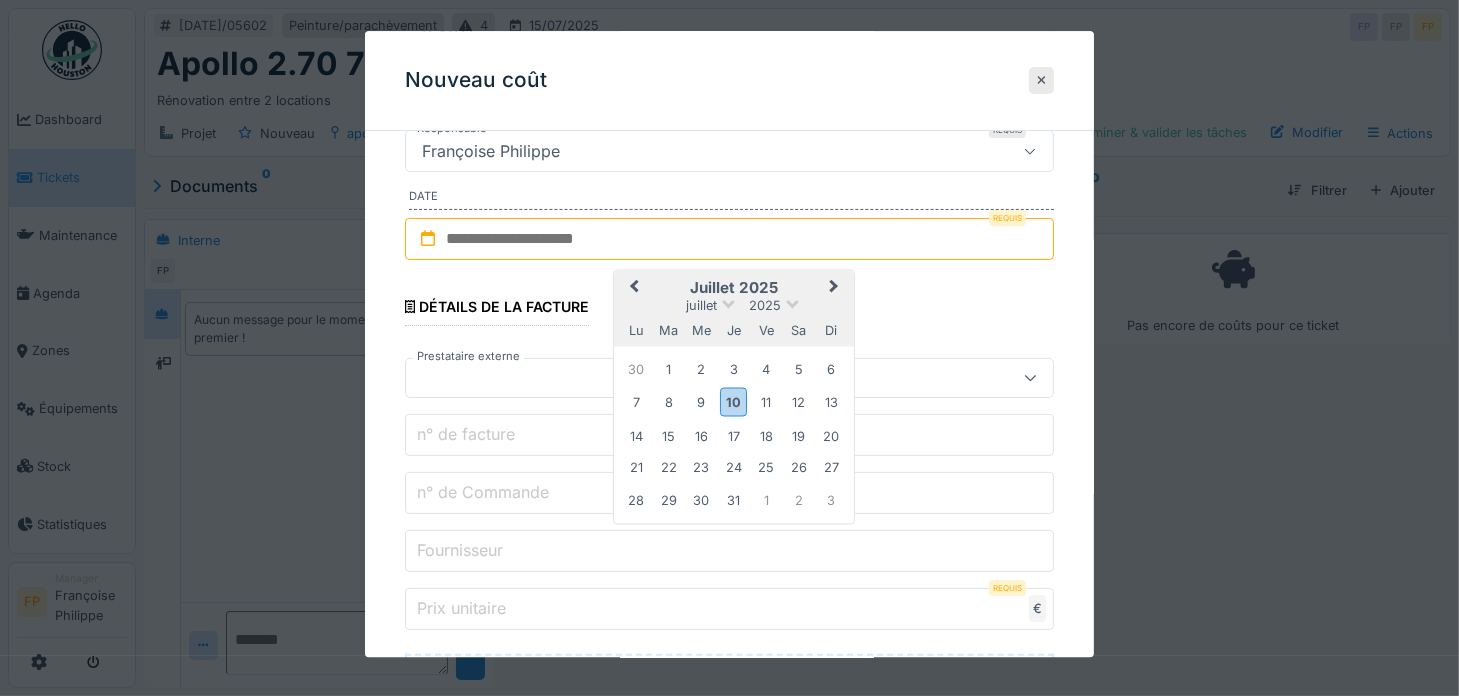 click on "11" at bounding box center (766, 402) 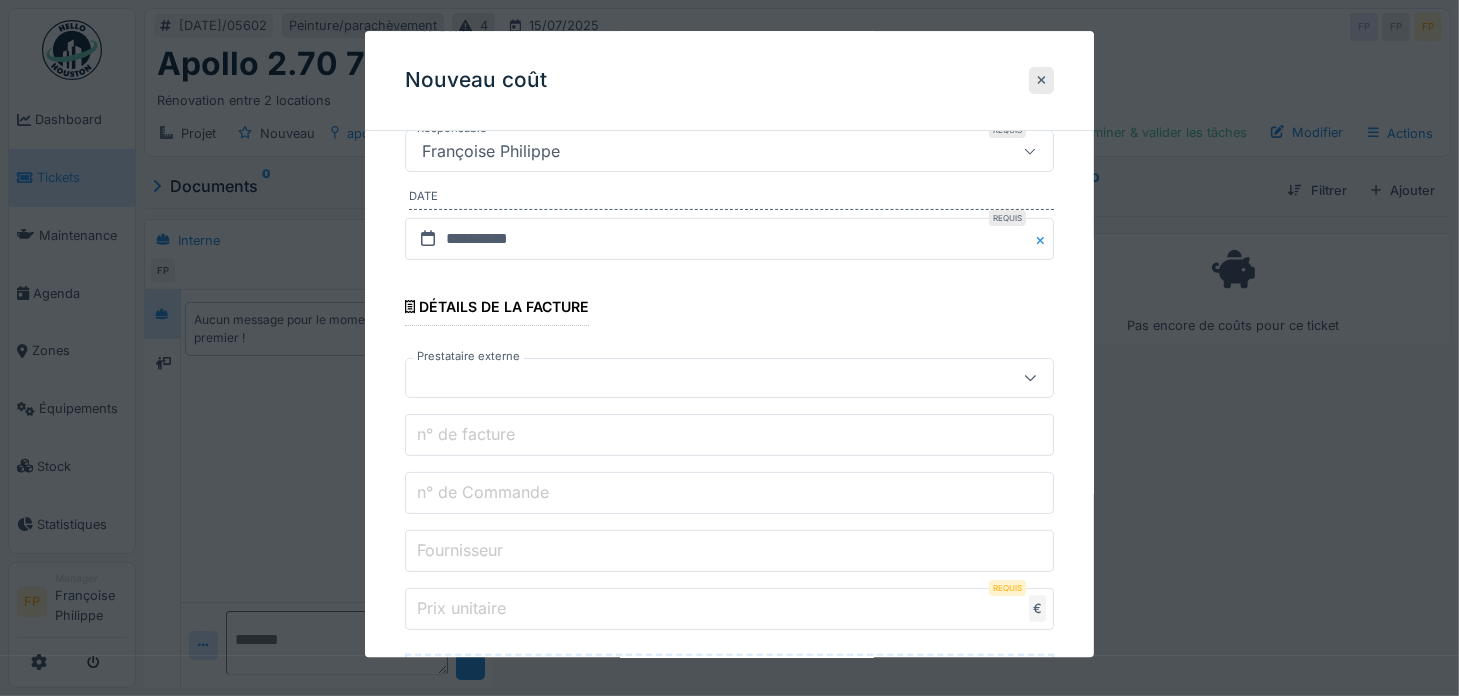 click on "n° de Commande" at bounding box center (483, 493) 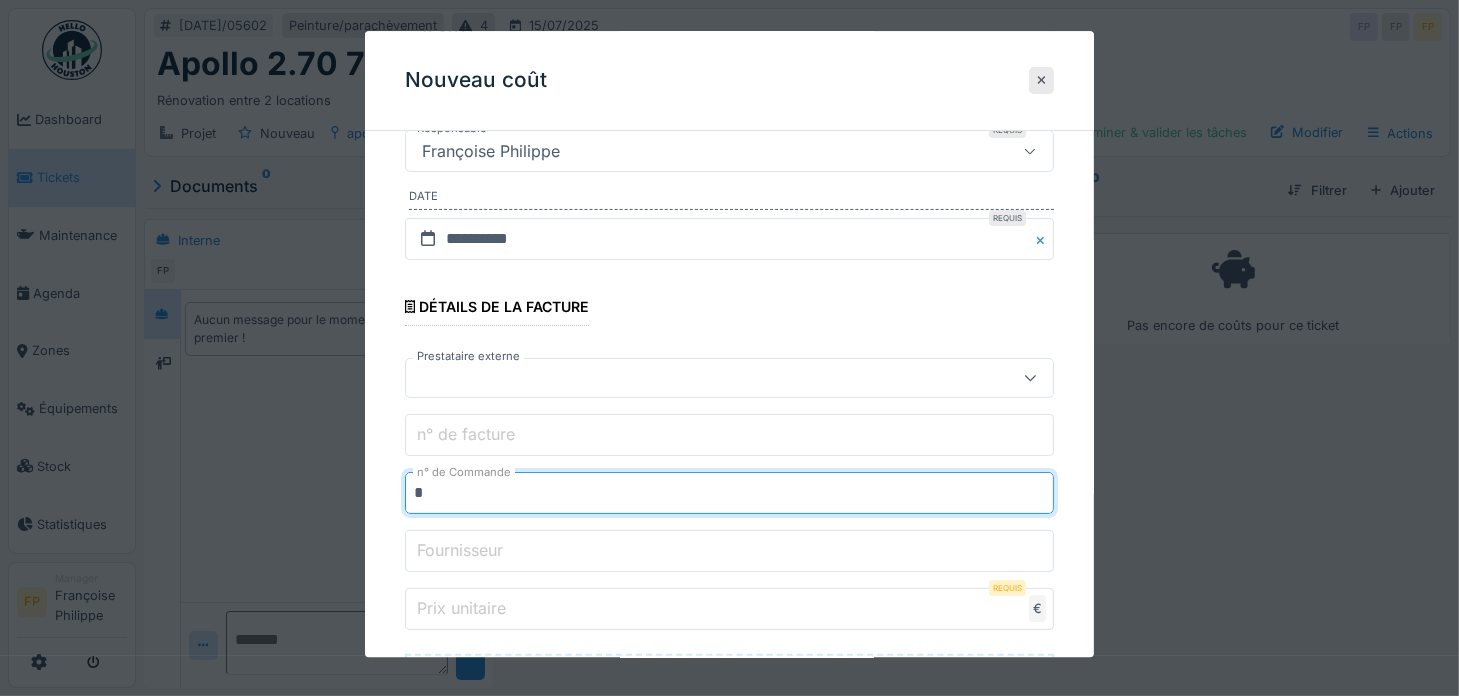 paste on "********" 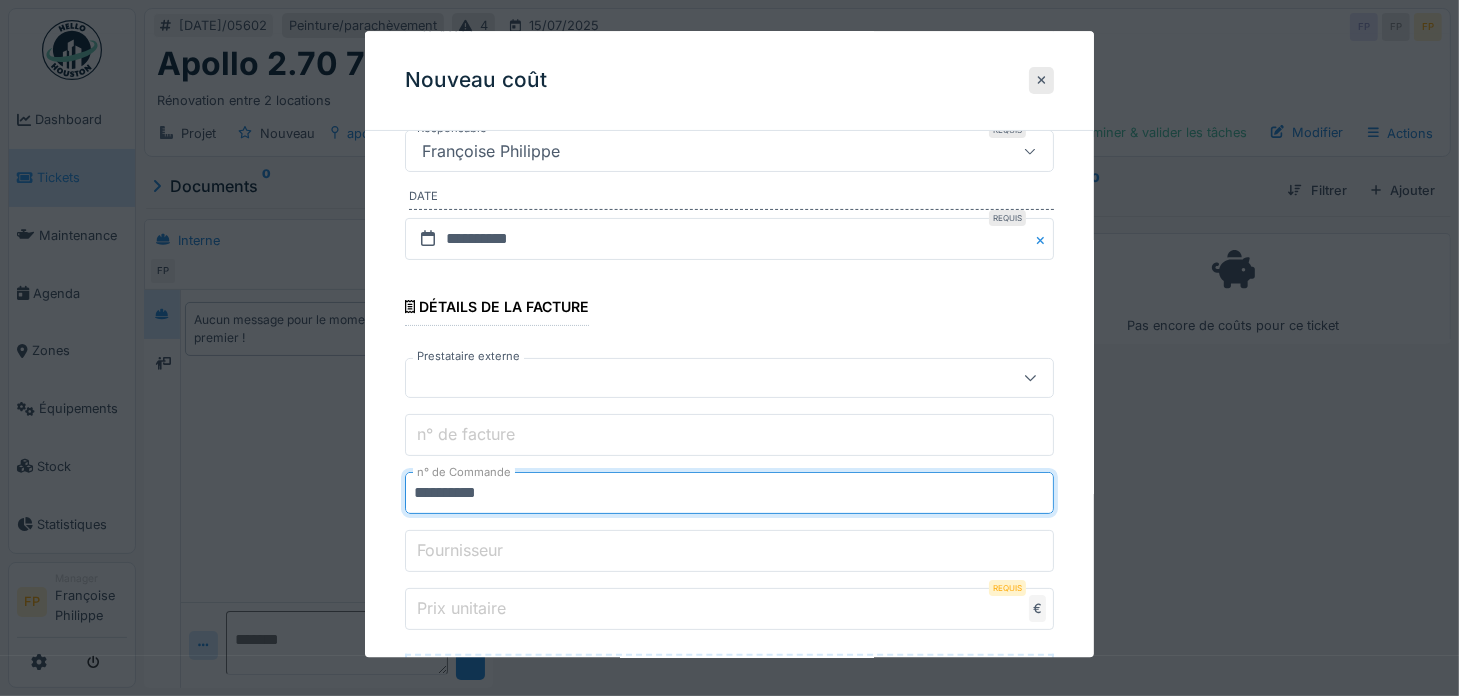 click on "*********" at bounding box center (730, 494) 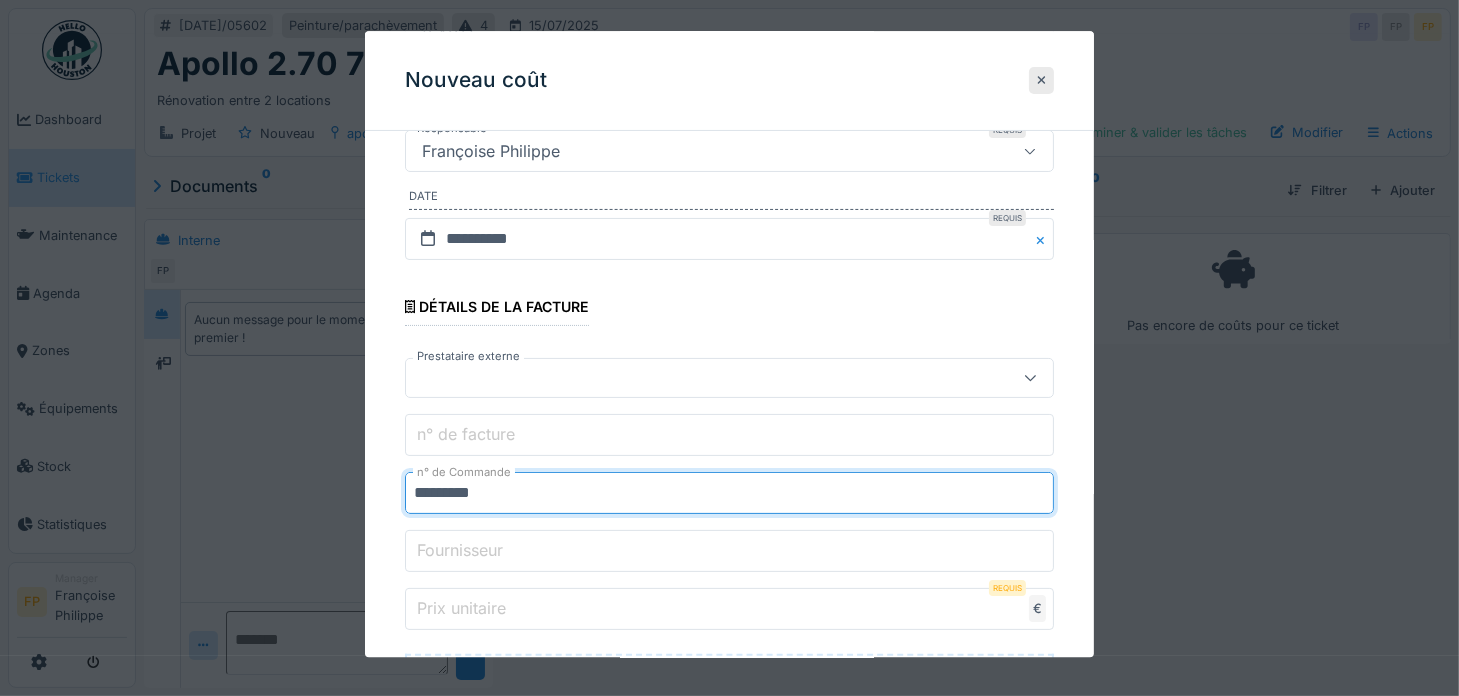type on "********" 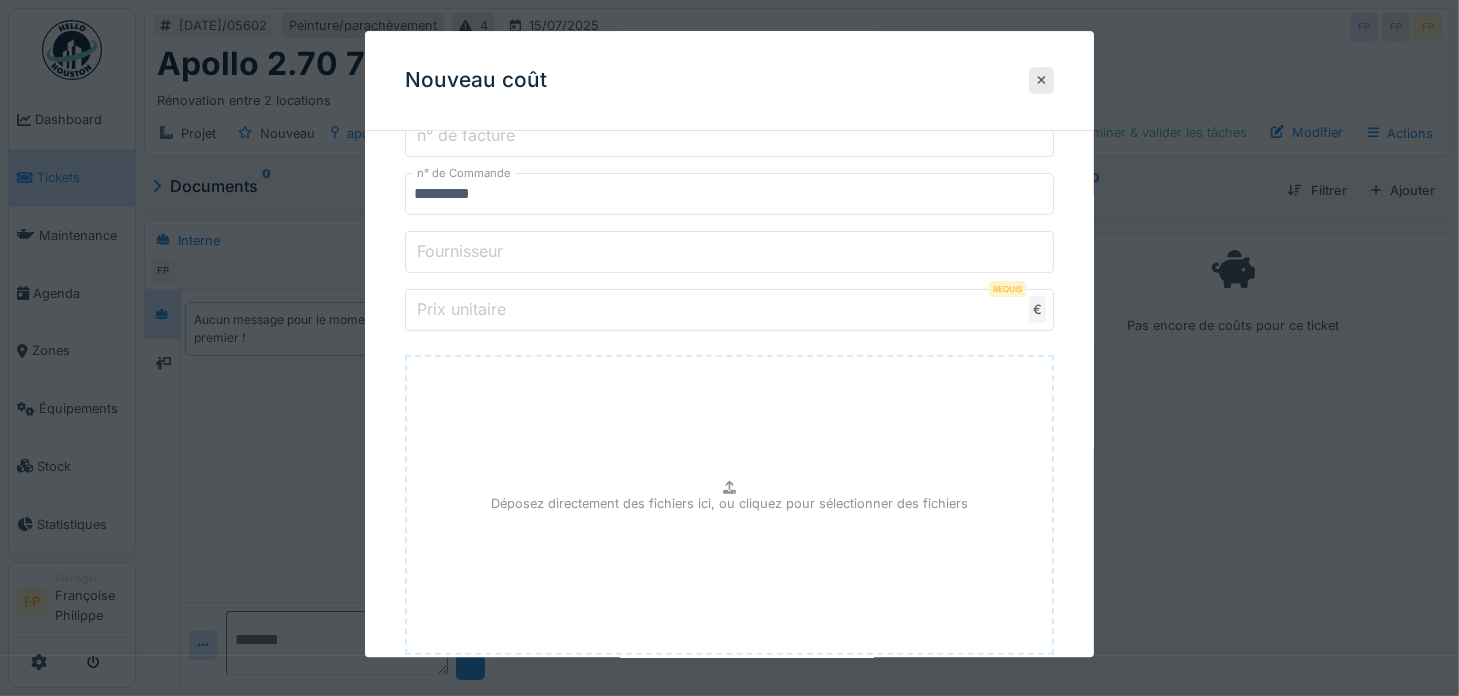 scroll, scrollTop: 600, scrollLeft: 0, axis: vertical 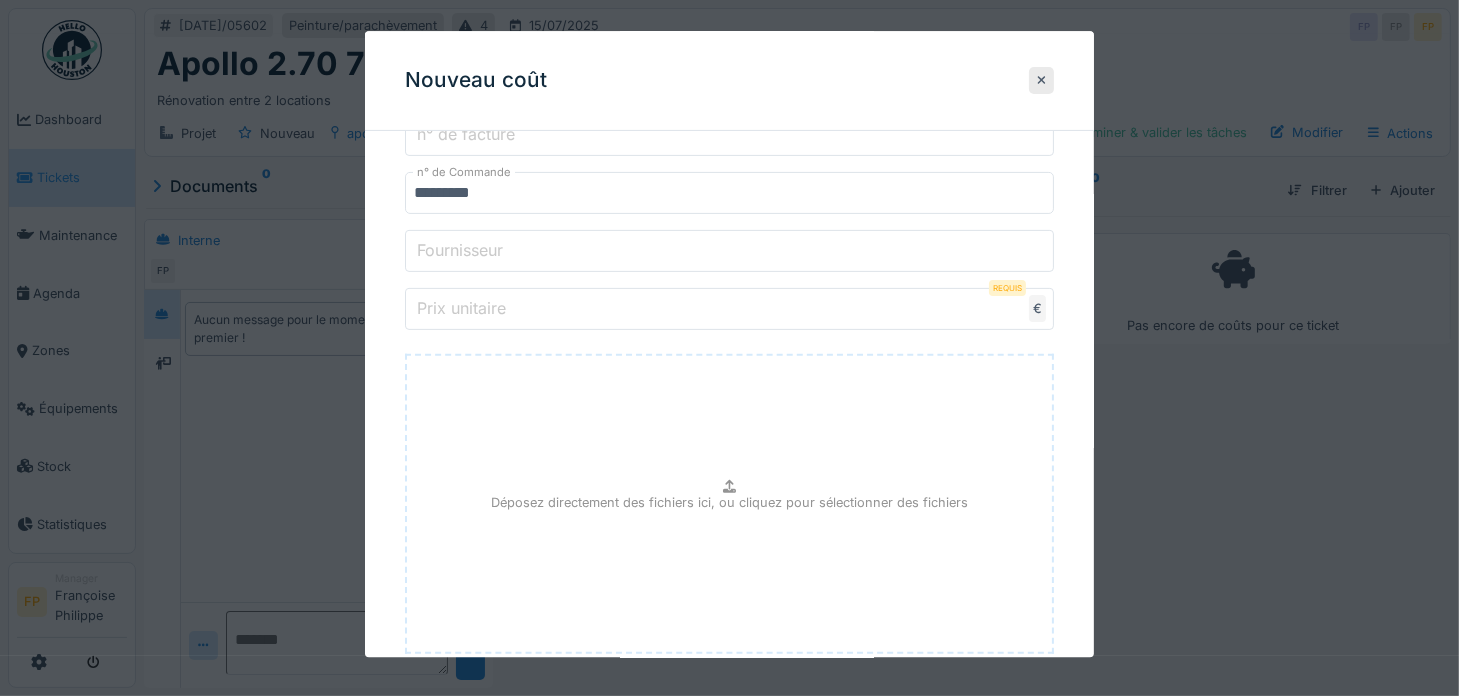 click on "Prix unitaire" at bounding box center (730, 310) 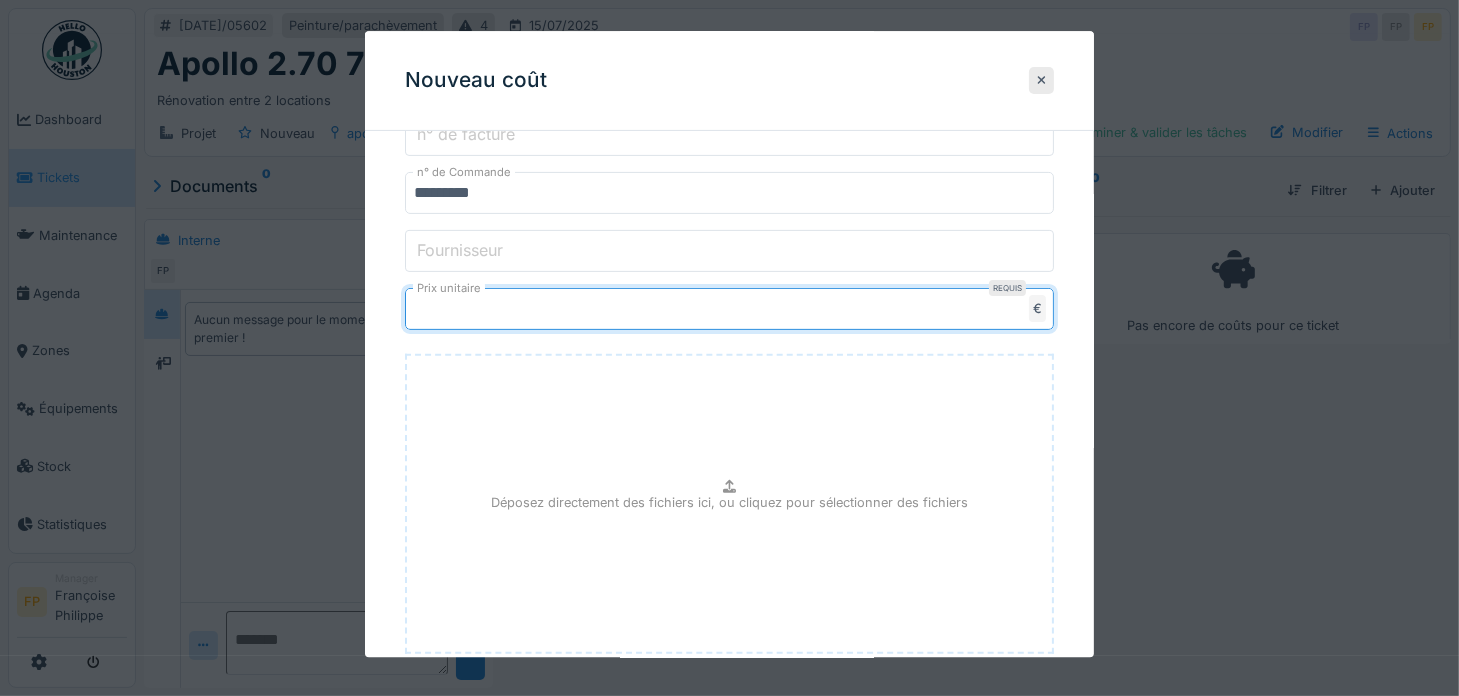 type on "*******" 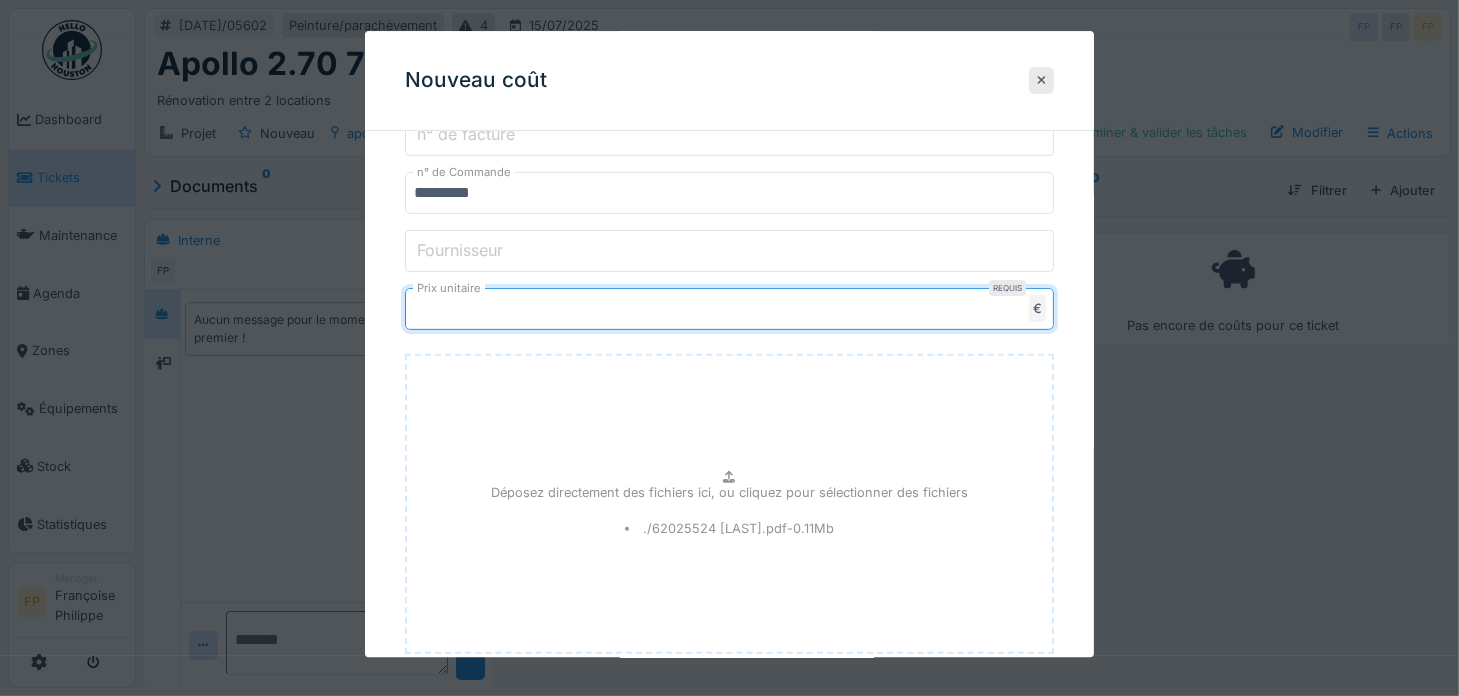 scroll, scrollTop: 867, scrollLeft: 0, axis: vertical 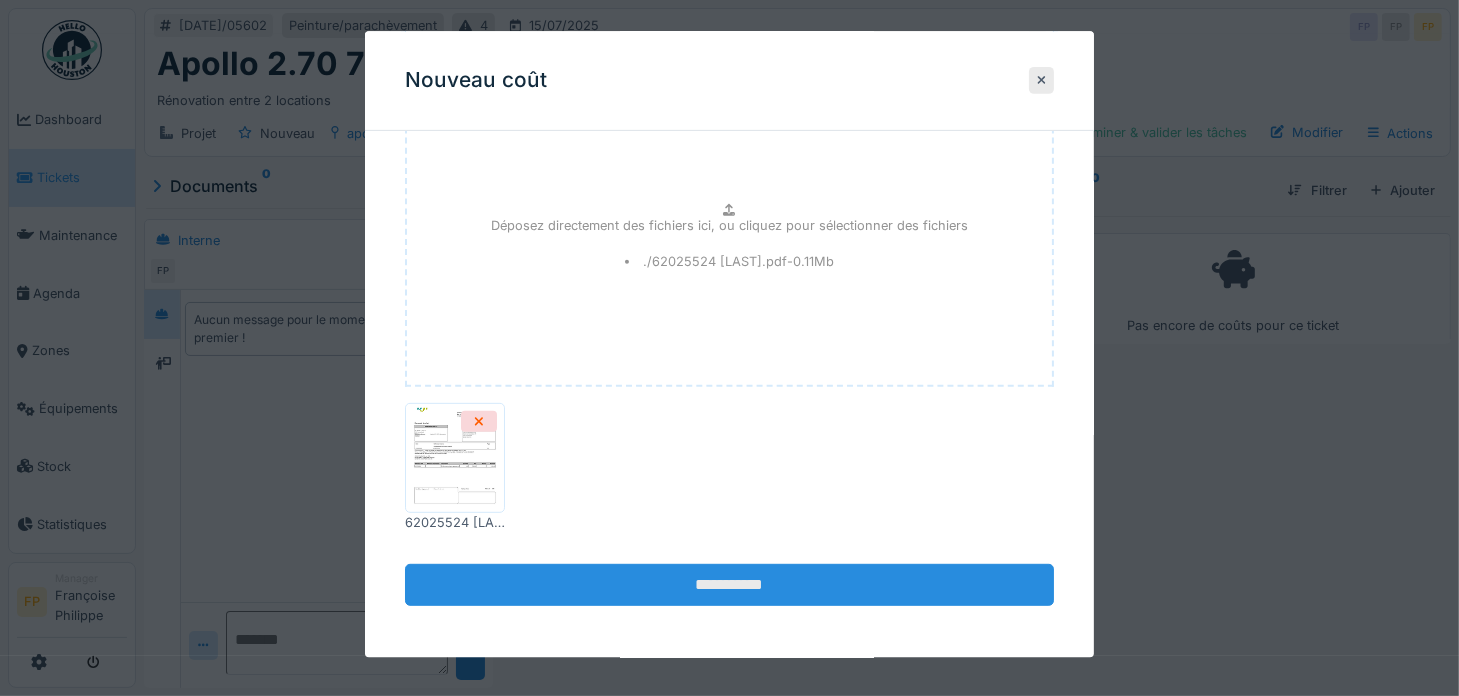 click on "**********" at bounding box center (730, 586) 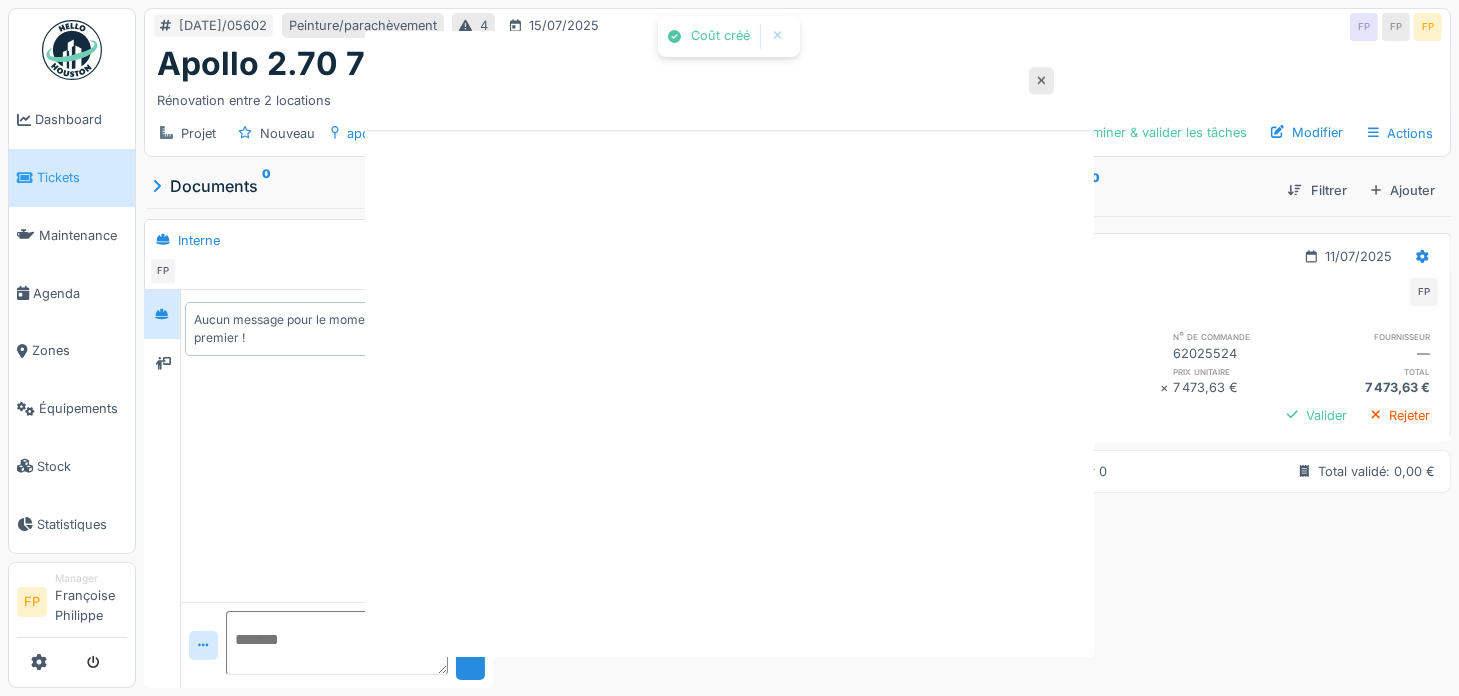 scroll, scrollTop: 0, scrollLeft: 0, axis: both 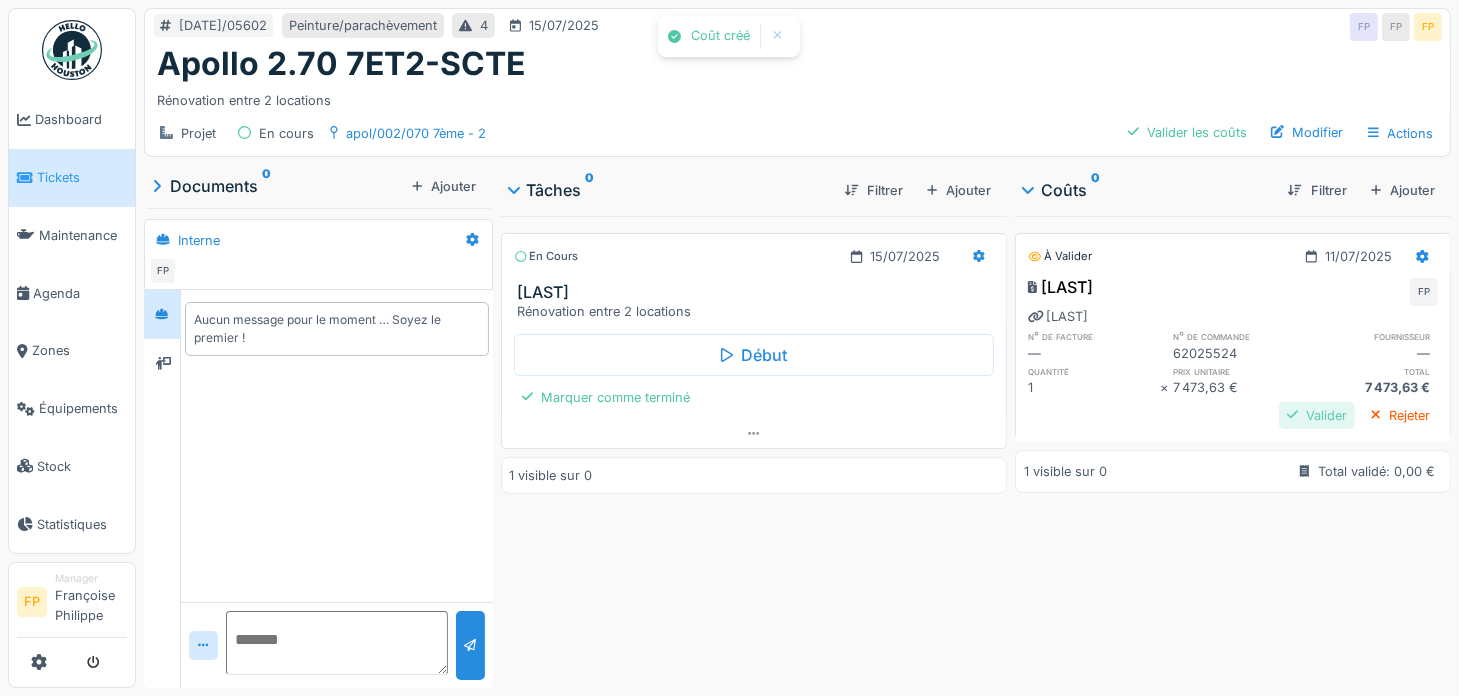 click on "Valider" at bounding box center [1317, 415] 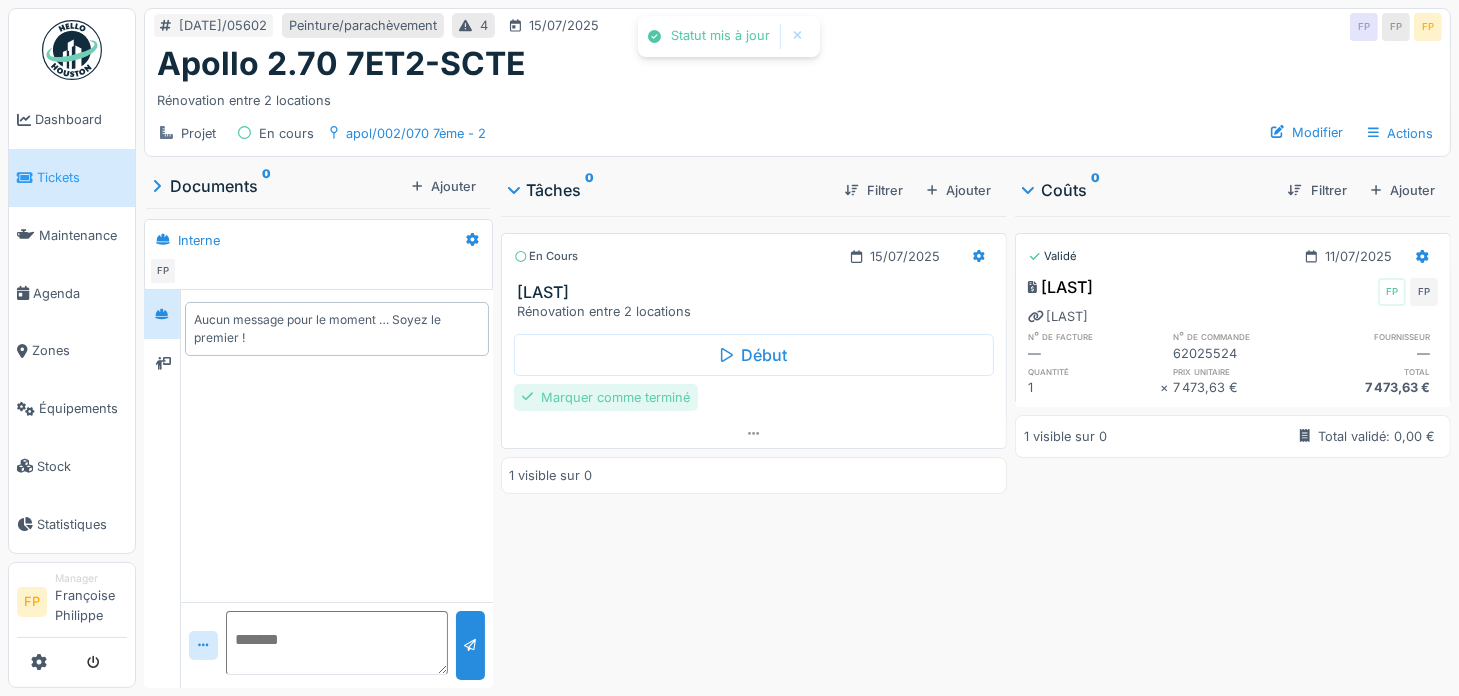 click on "Marquer comme terminé" at bounding box center (606, 397) 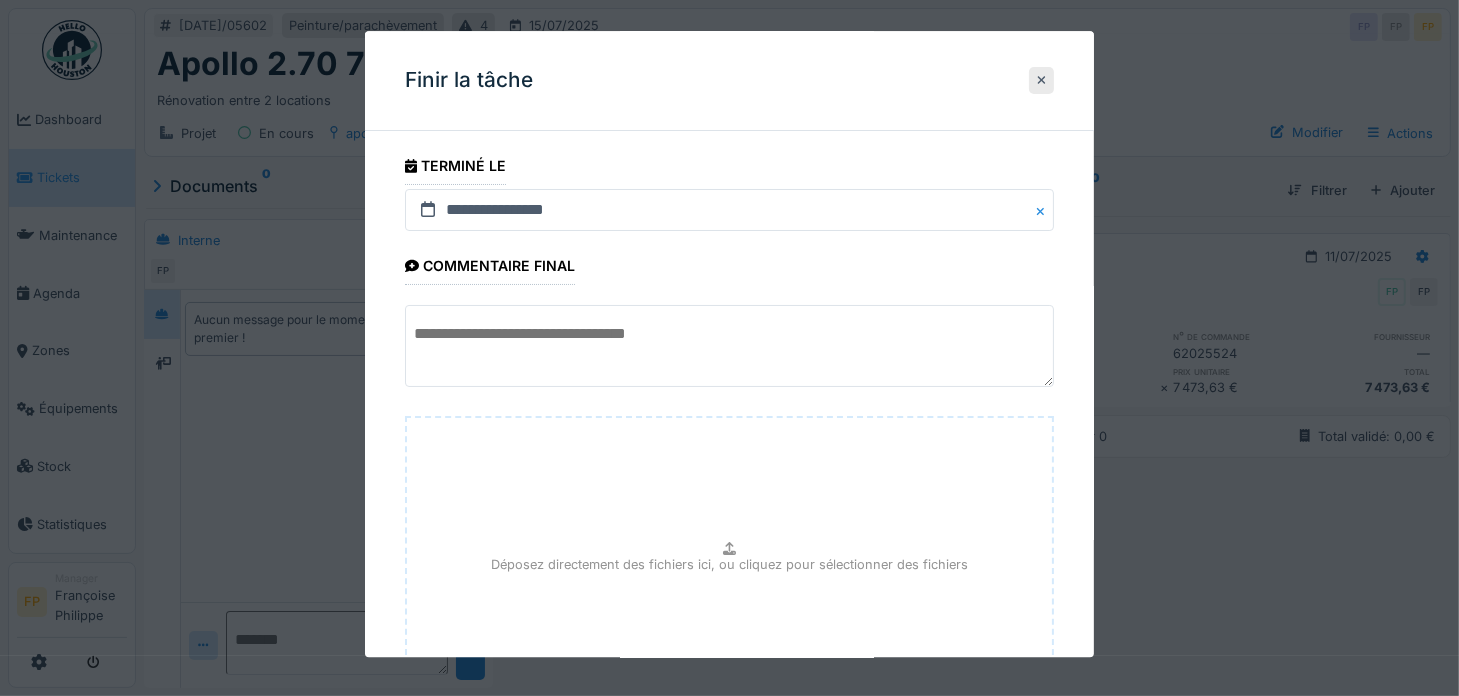 scroll, scrollTop: 187, scrollLeft: 0, axis: vertical 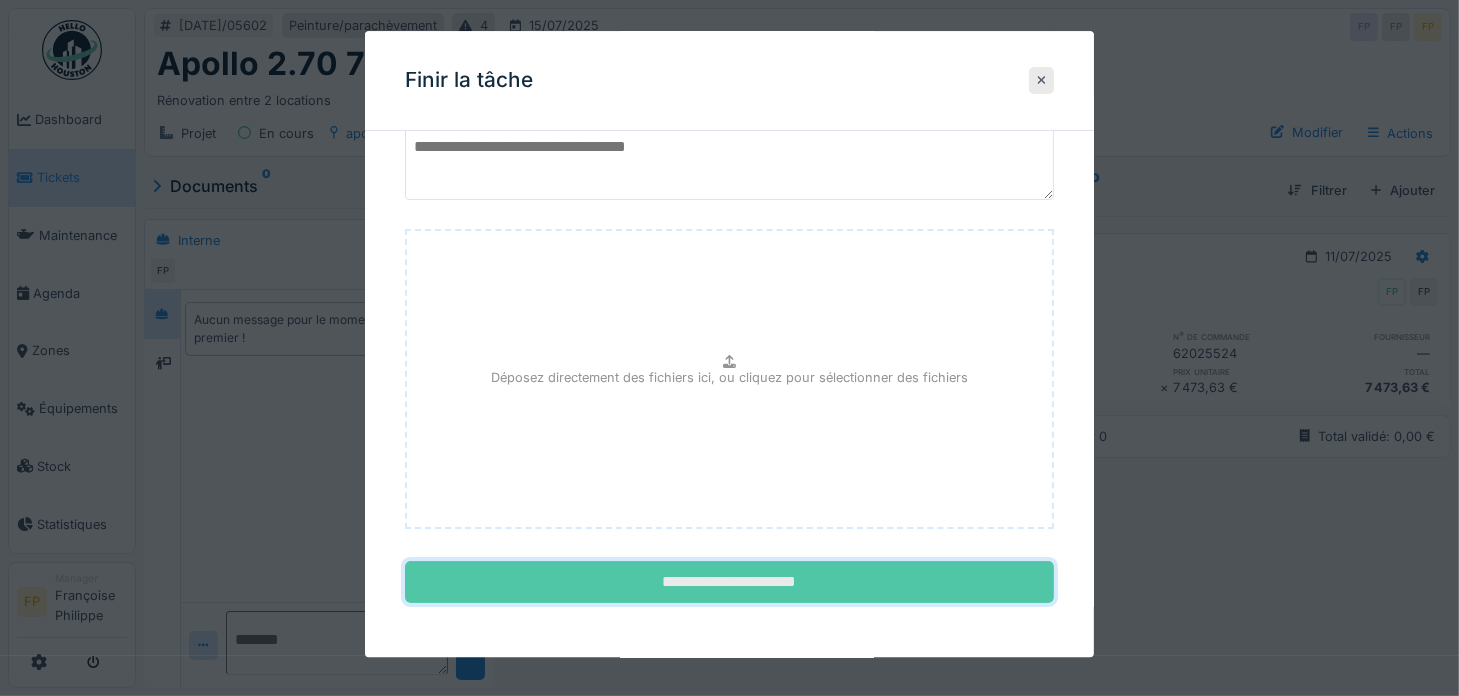 click on "**********" at bounding box center [730, 583] 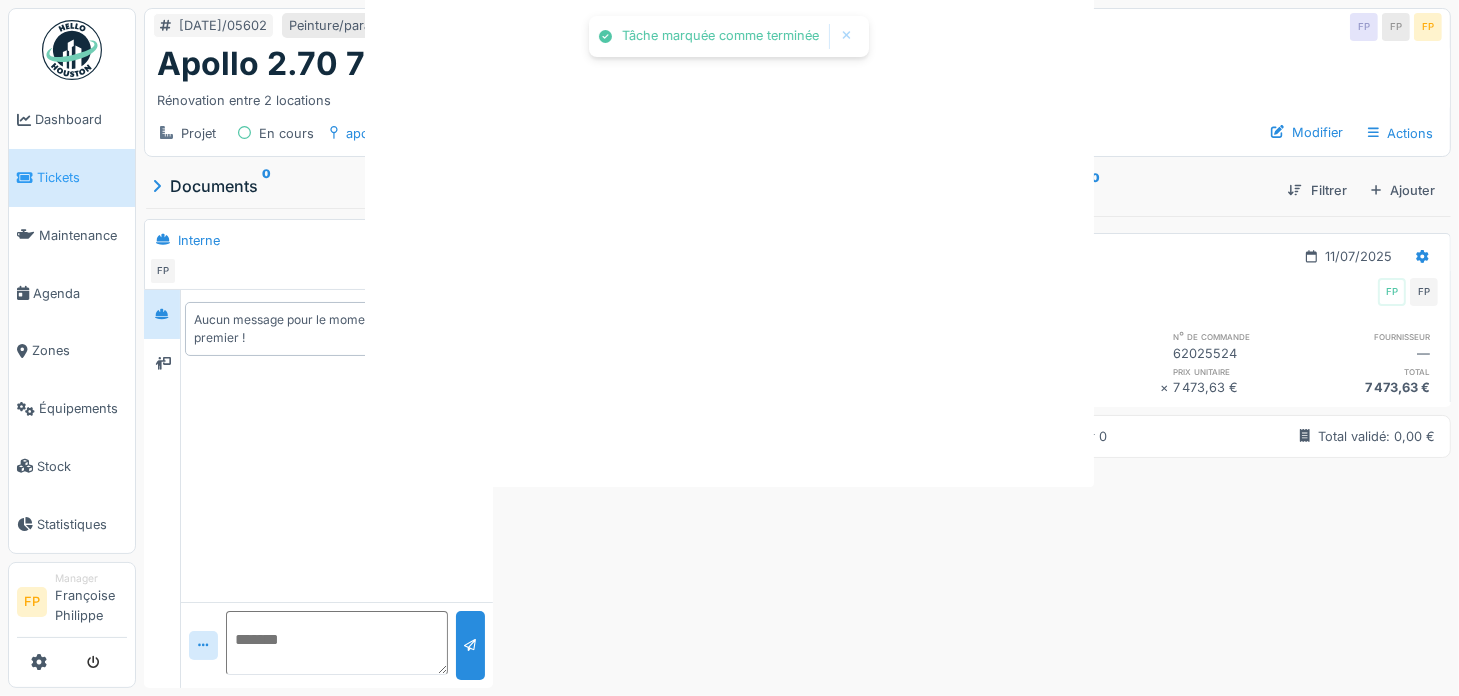 scroll, scrollTop: 0, scrollLeft: 0, axis: both 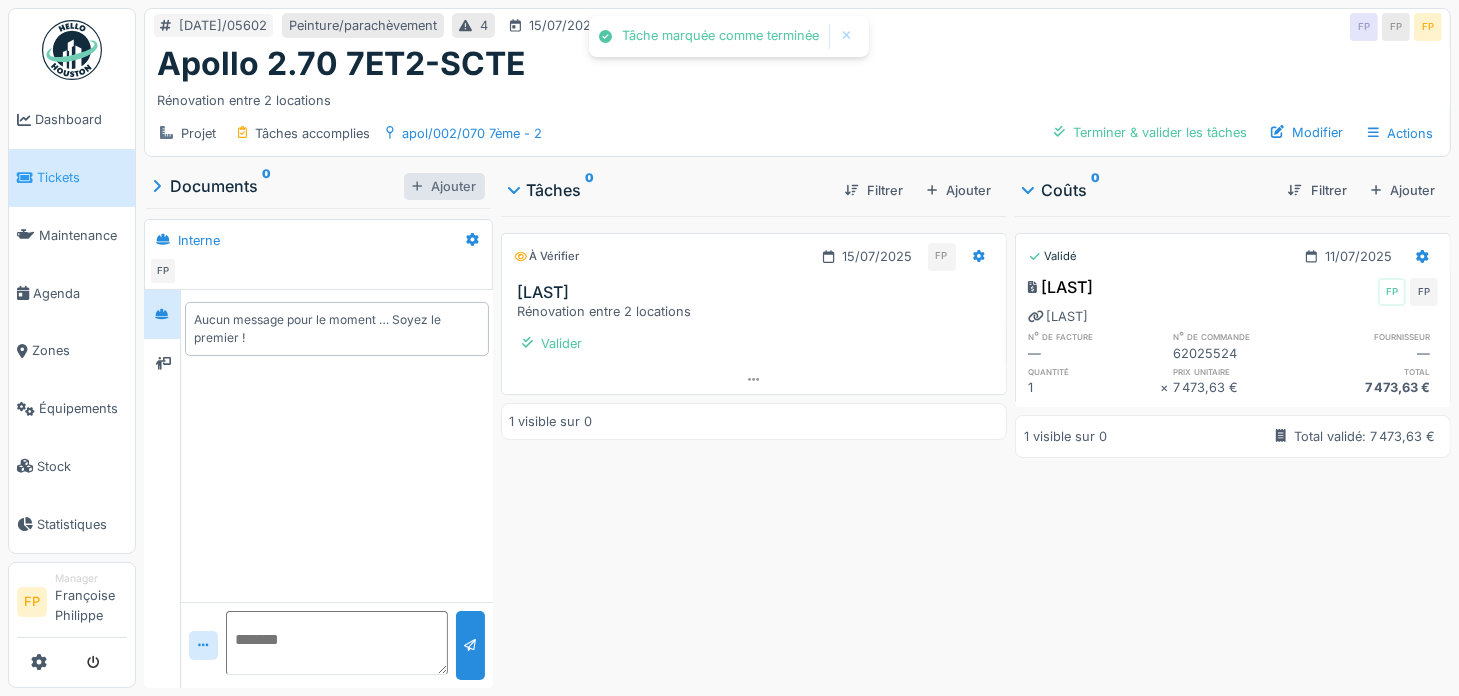 click on "Ajouter" at bounding box center (444, 186) 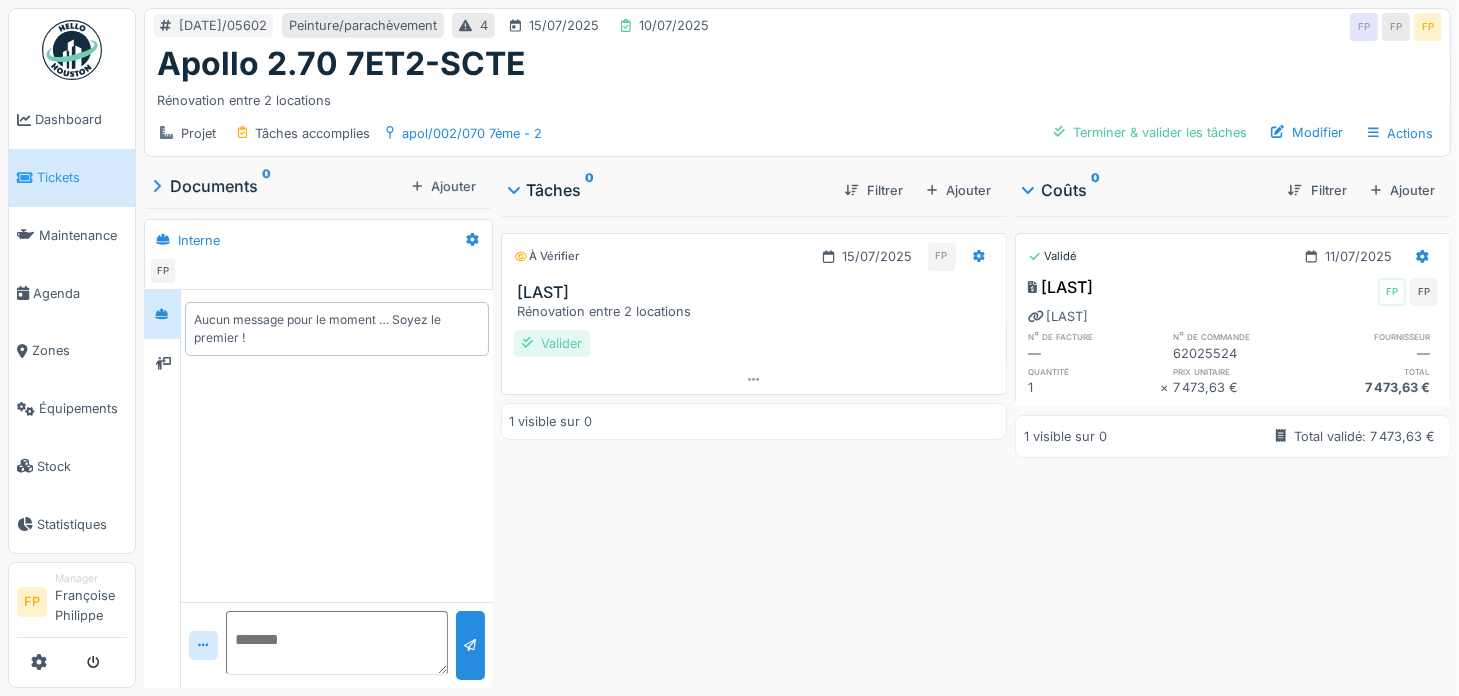 click on "Valider" at bounding box center (552, 343) 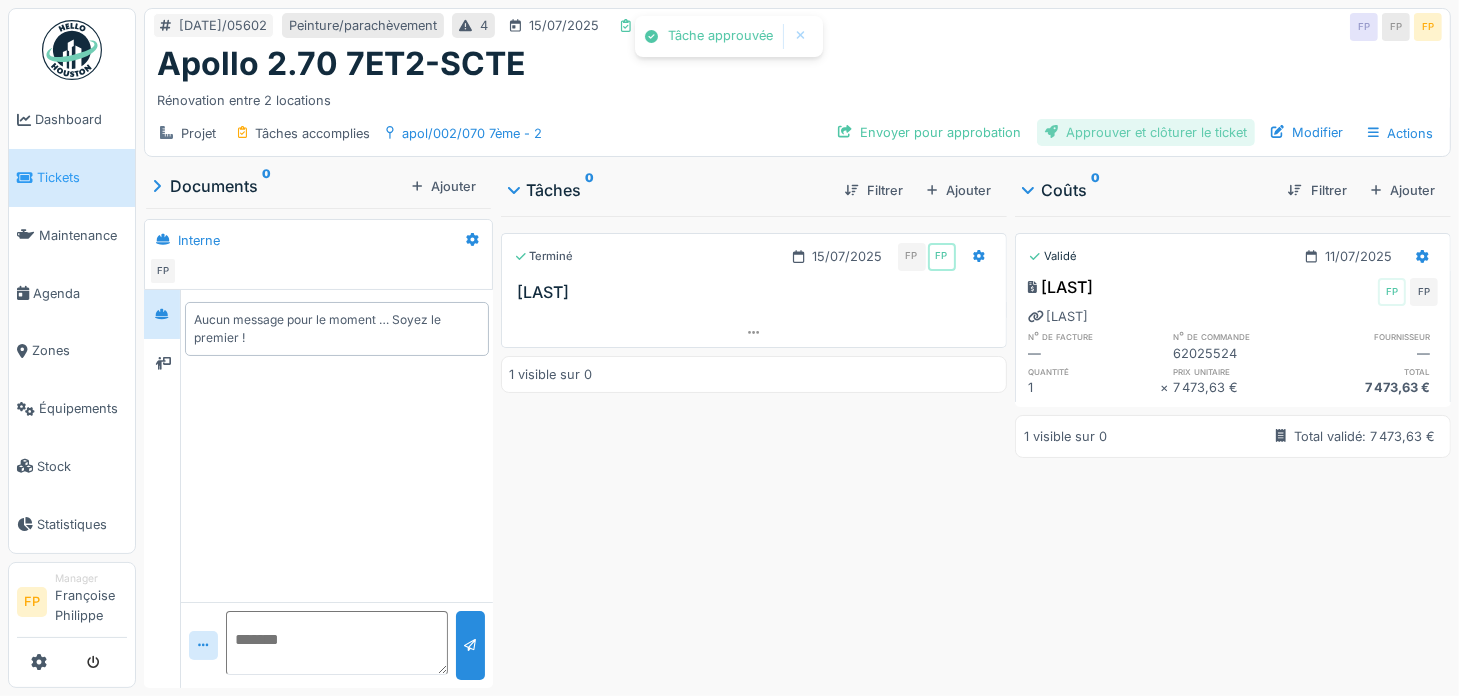 click on "Approuver et clôturer le ticket" at bounding box center [1146, 132] 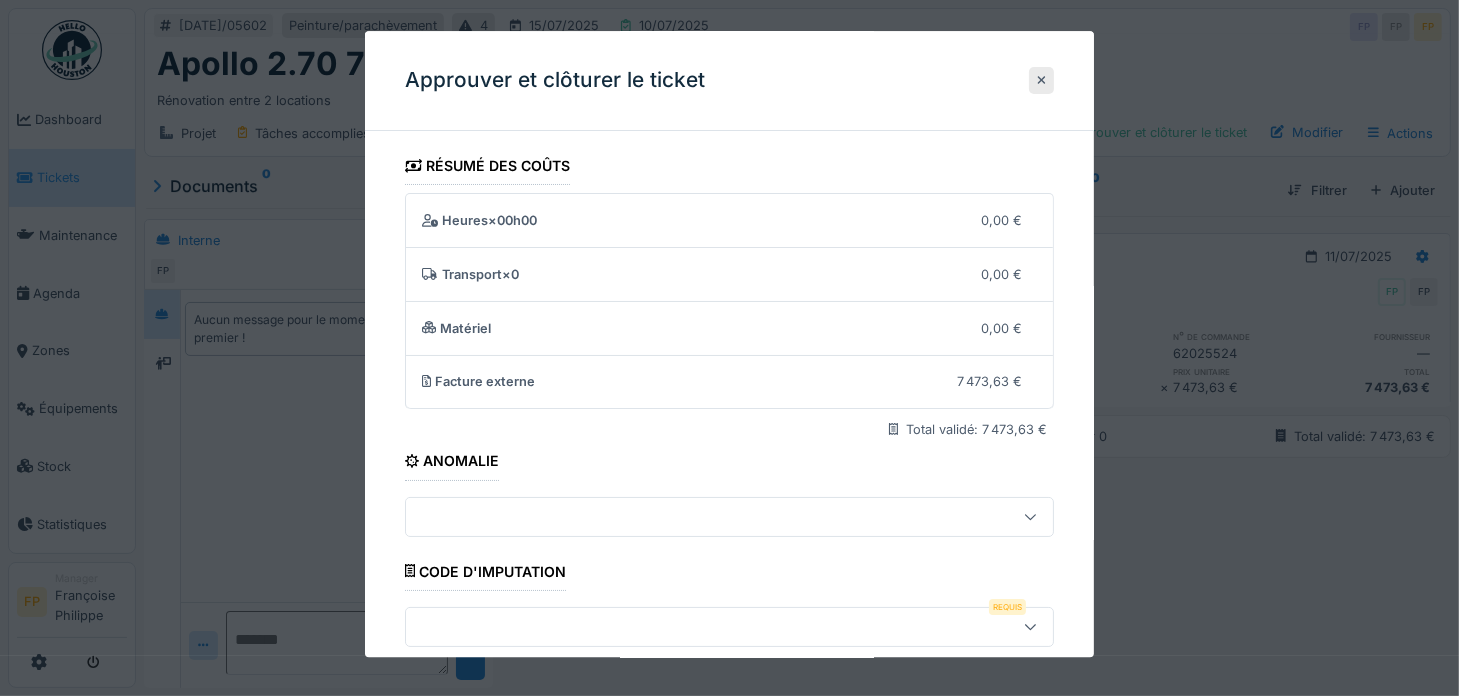 scroll, scrollTop: 300, scrollLeft: 0, axis: vertical 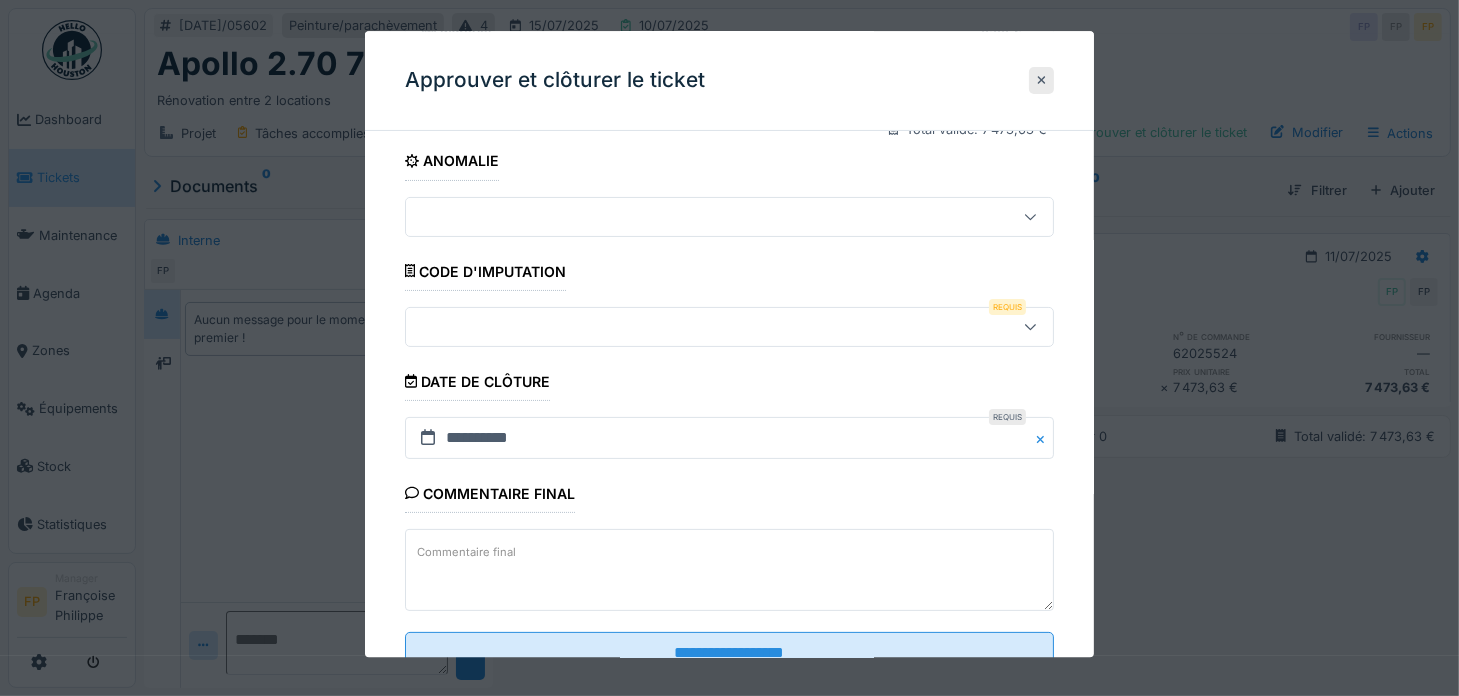 click at bounding box center (697, 327) 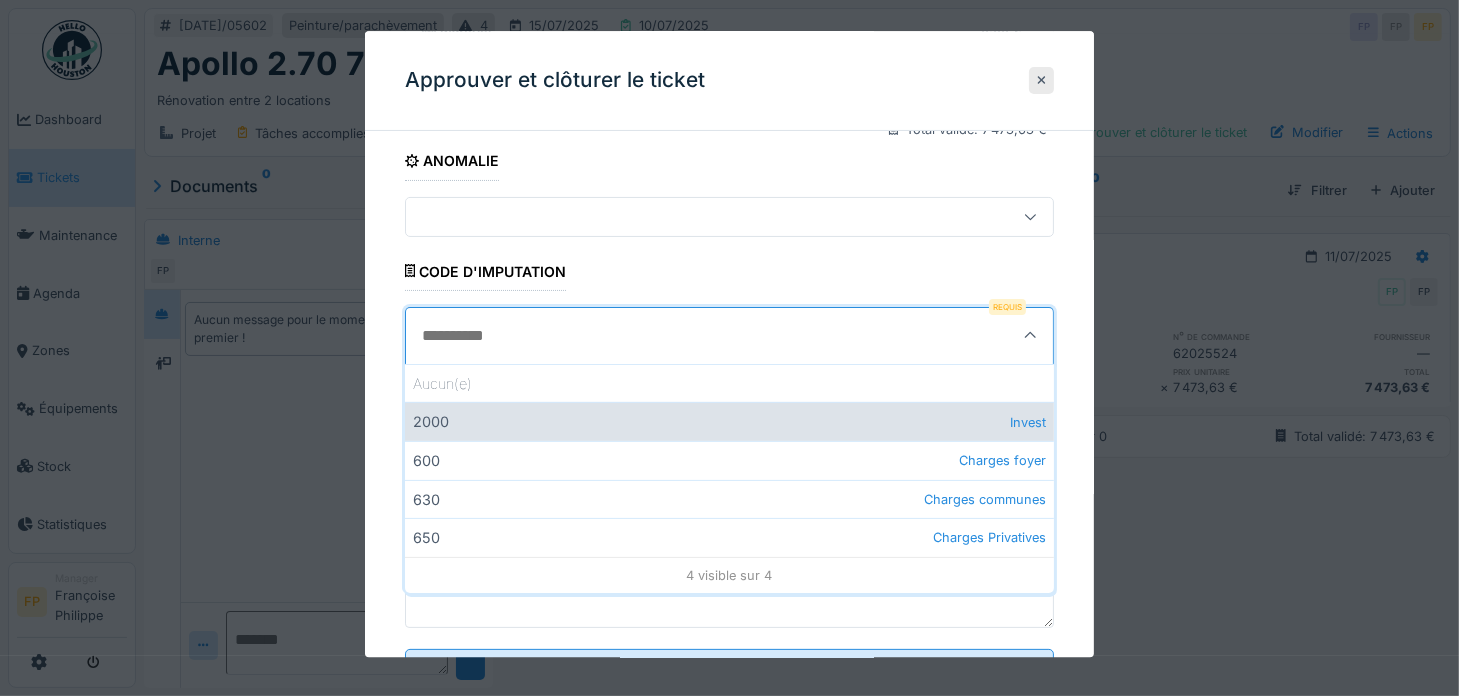 click on "2000   Invest" at bounding box center (730, 422) 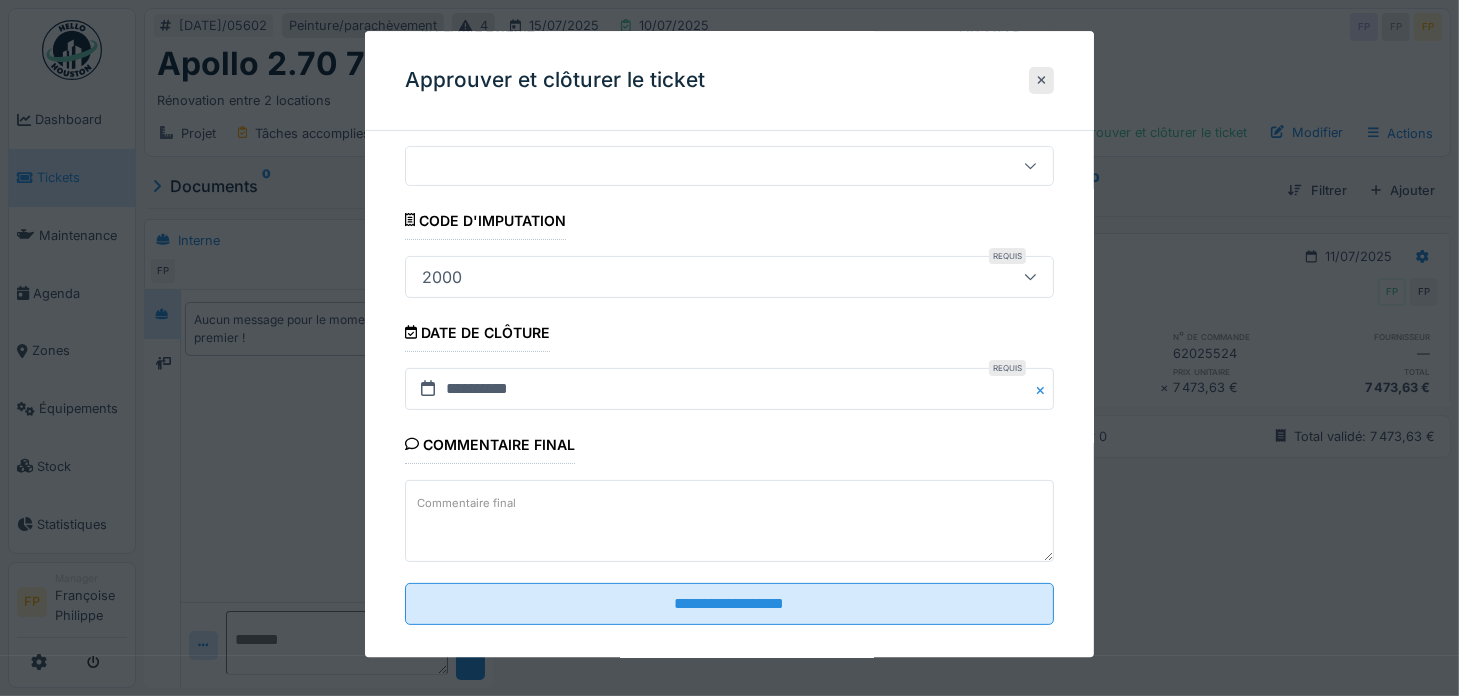 scroll, scrollTop: 370, scrollLeft: 0, axis: vertical 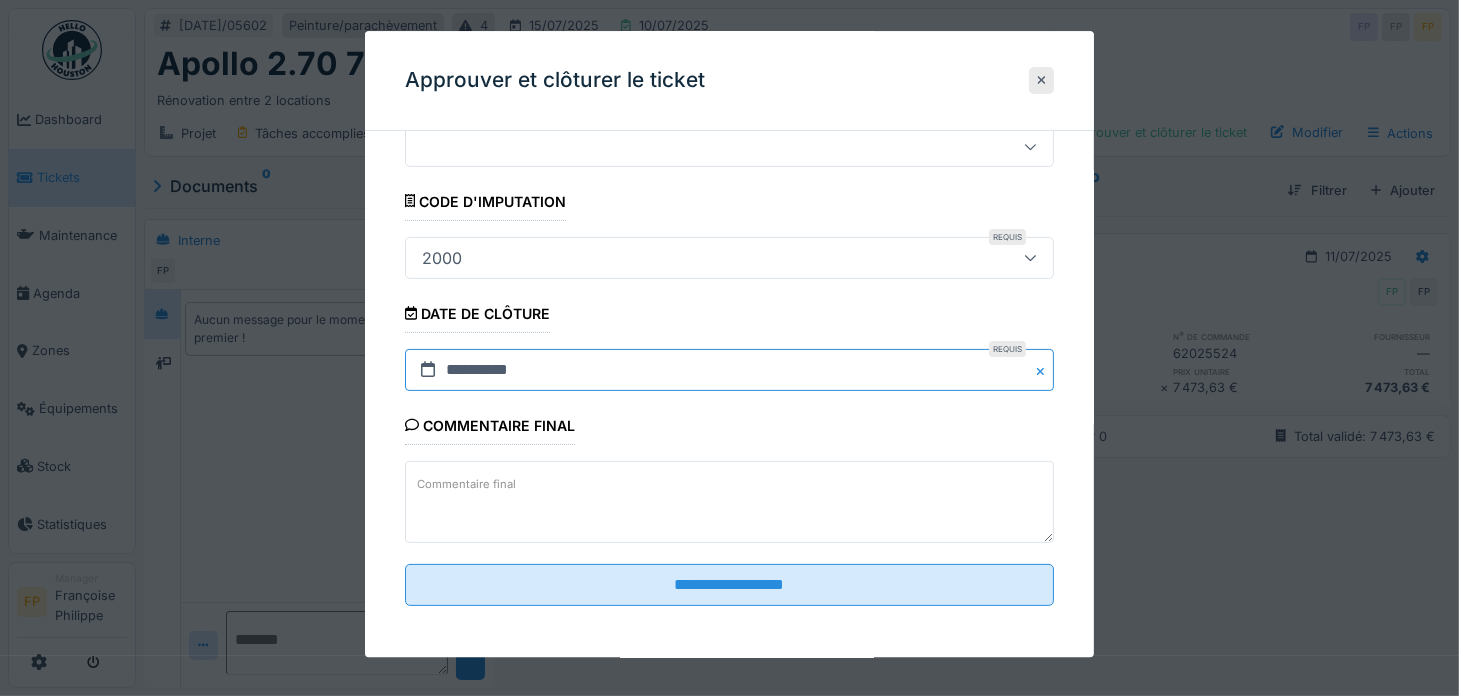 click on "**********" at bounding box center (730, 370) 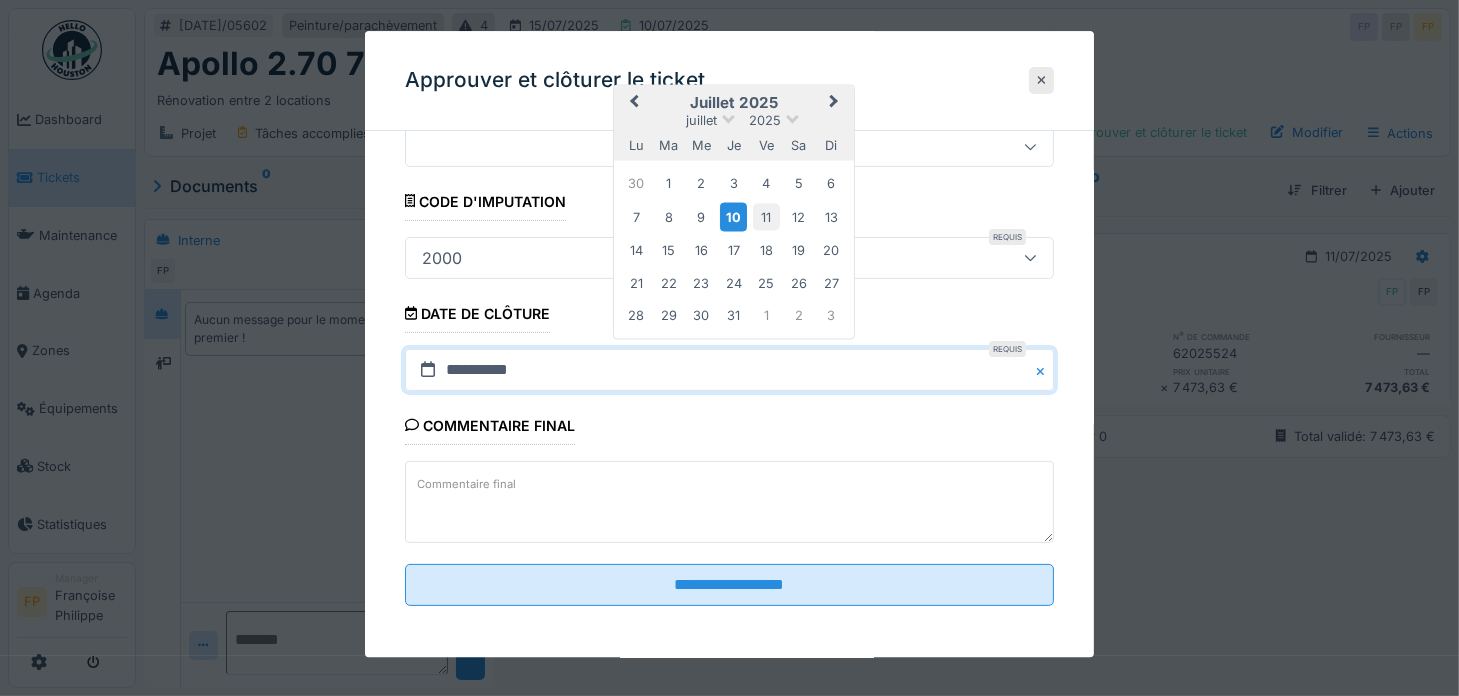 click on "11" at bounding box center [766, 217] 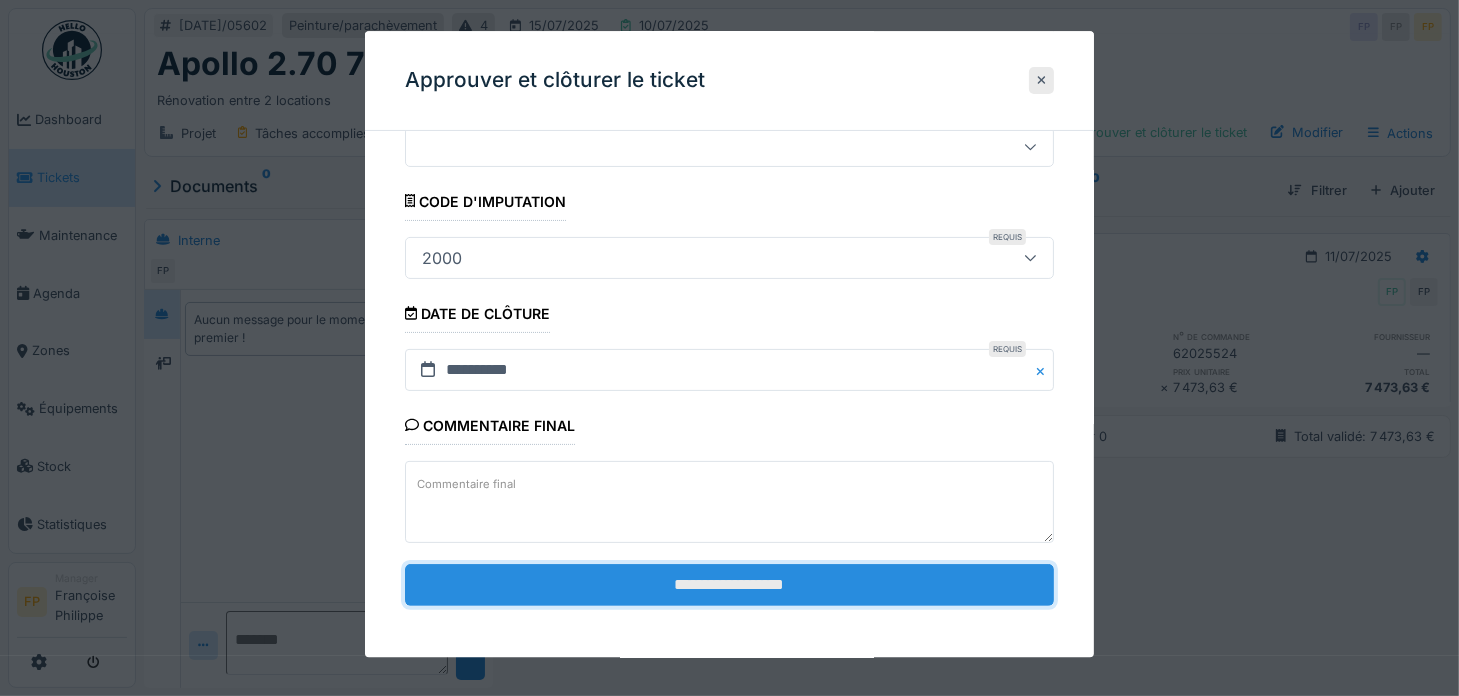 click on "**********" at bounding box center (730, 585) 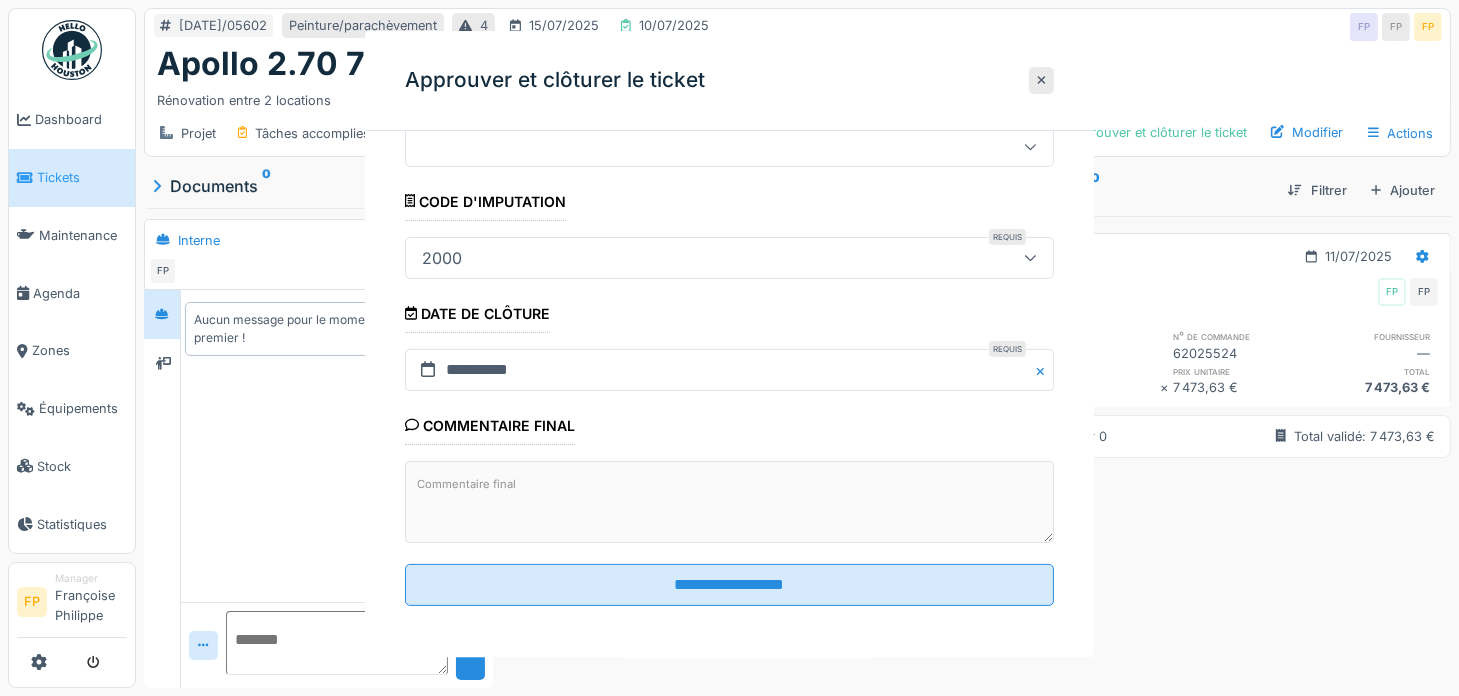 scroll, scrollTop: 0, scrollLeft: 0, axis: both 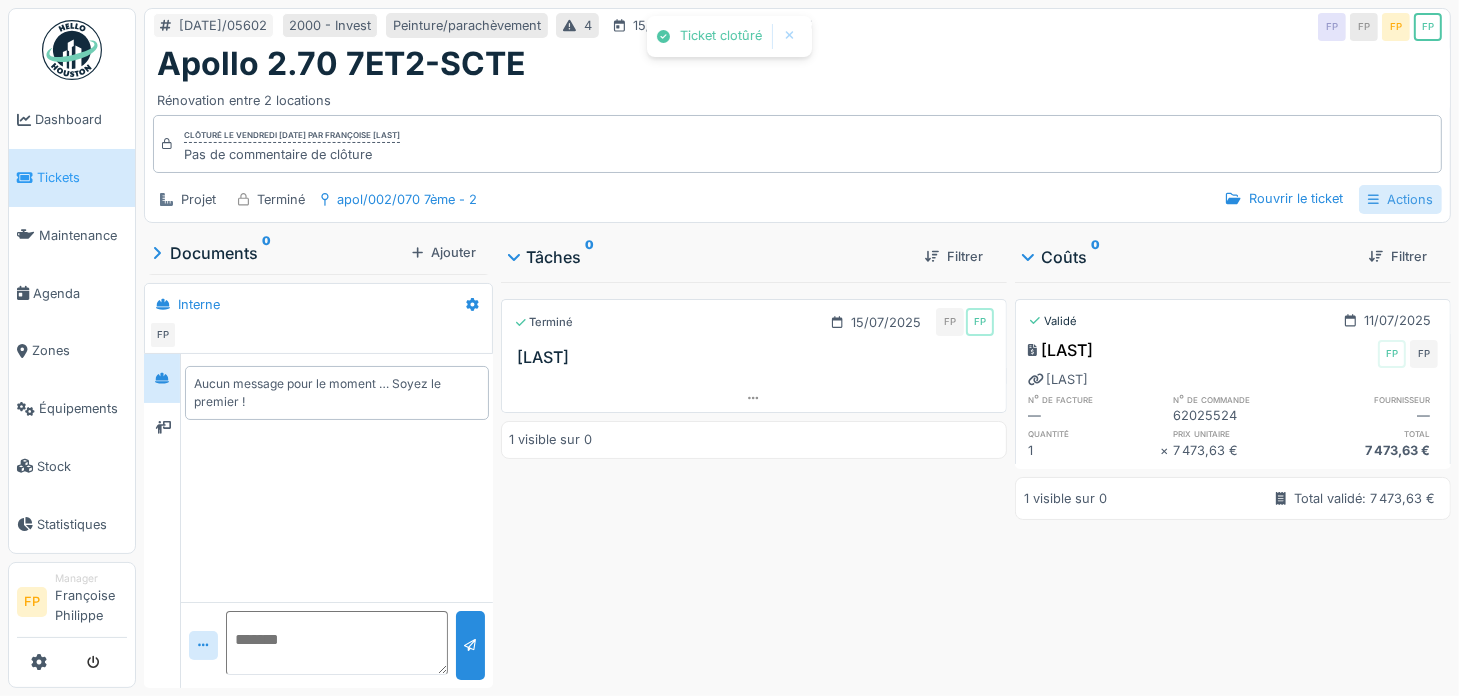 click on "Actions" at bounding box center [1400, 199] 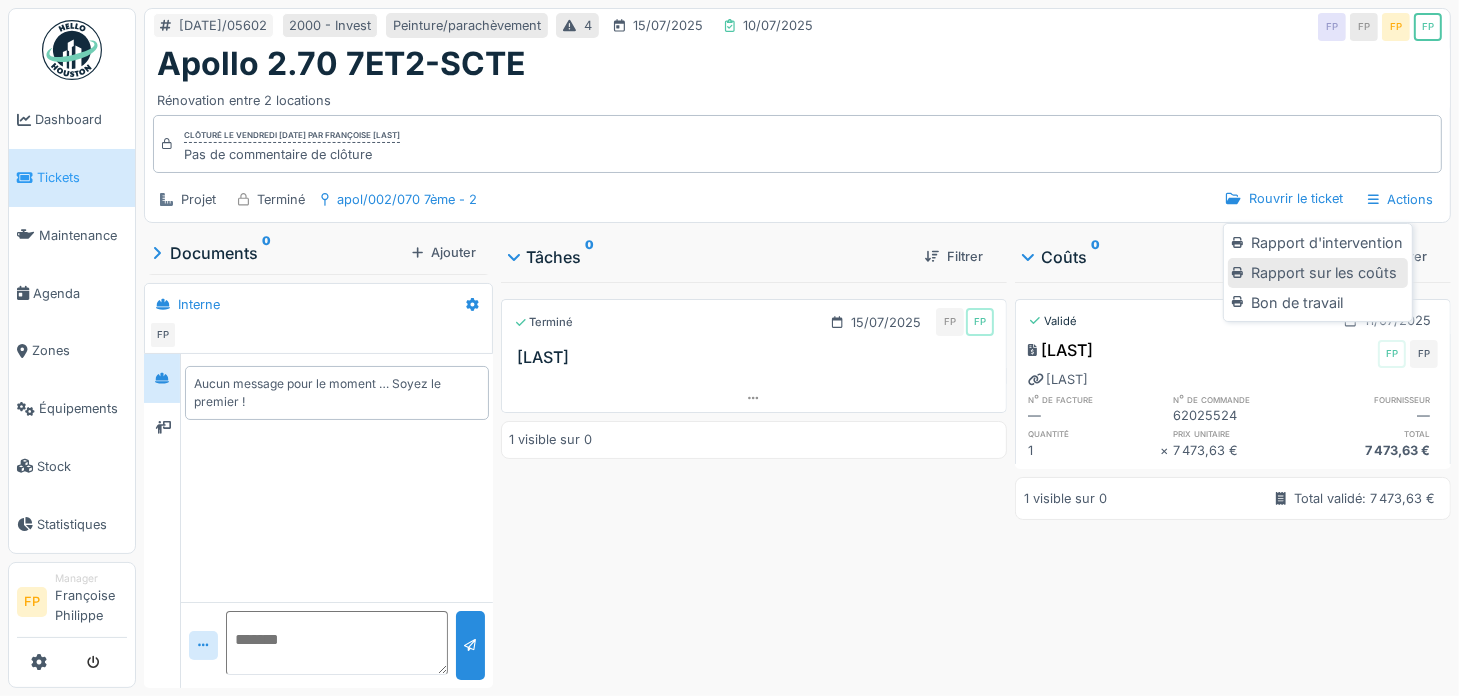 click on "Rapport sur les coûts" at bounding box center [1317, 273] 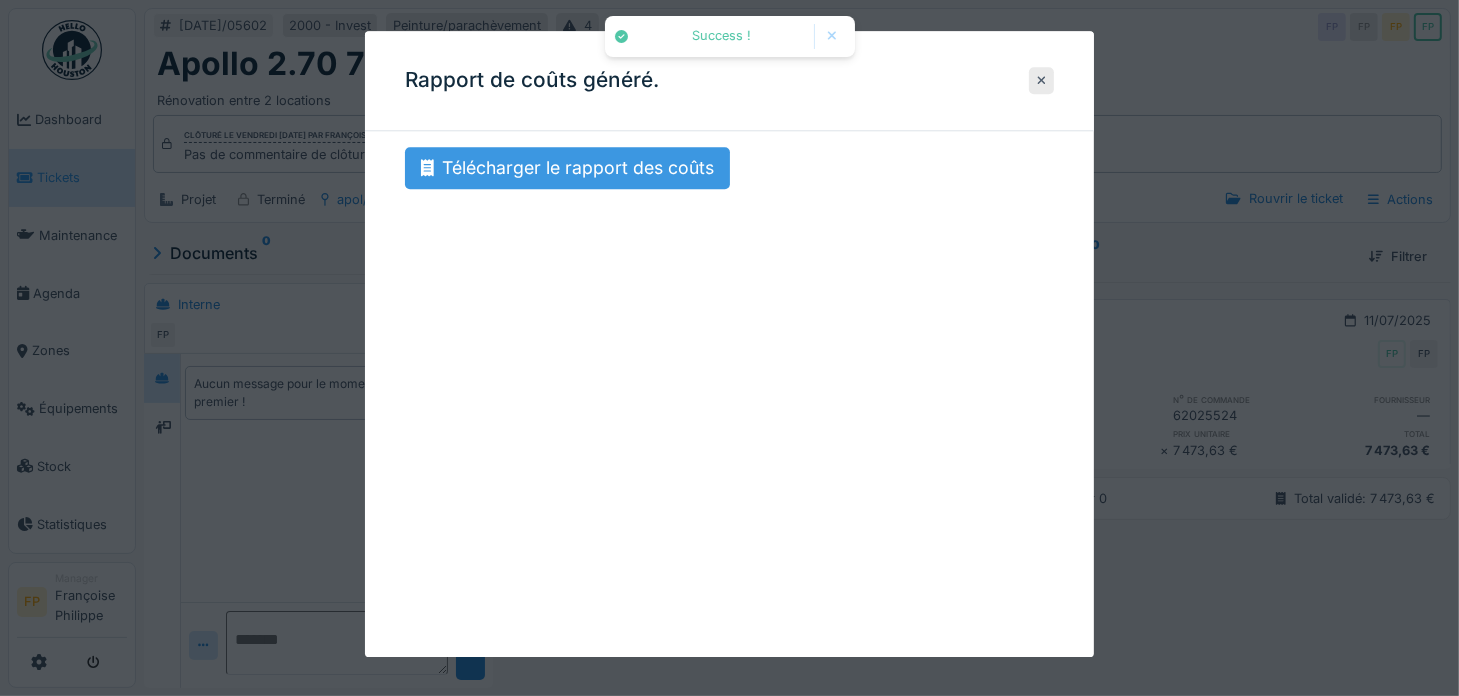 click on "Télécharger le rapport des coûts" at bounding box center (567, 168) 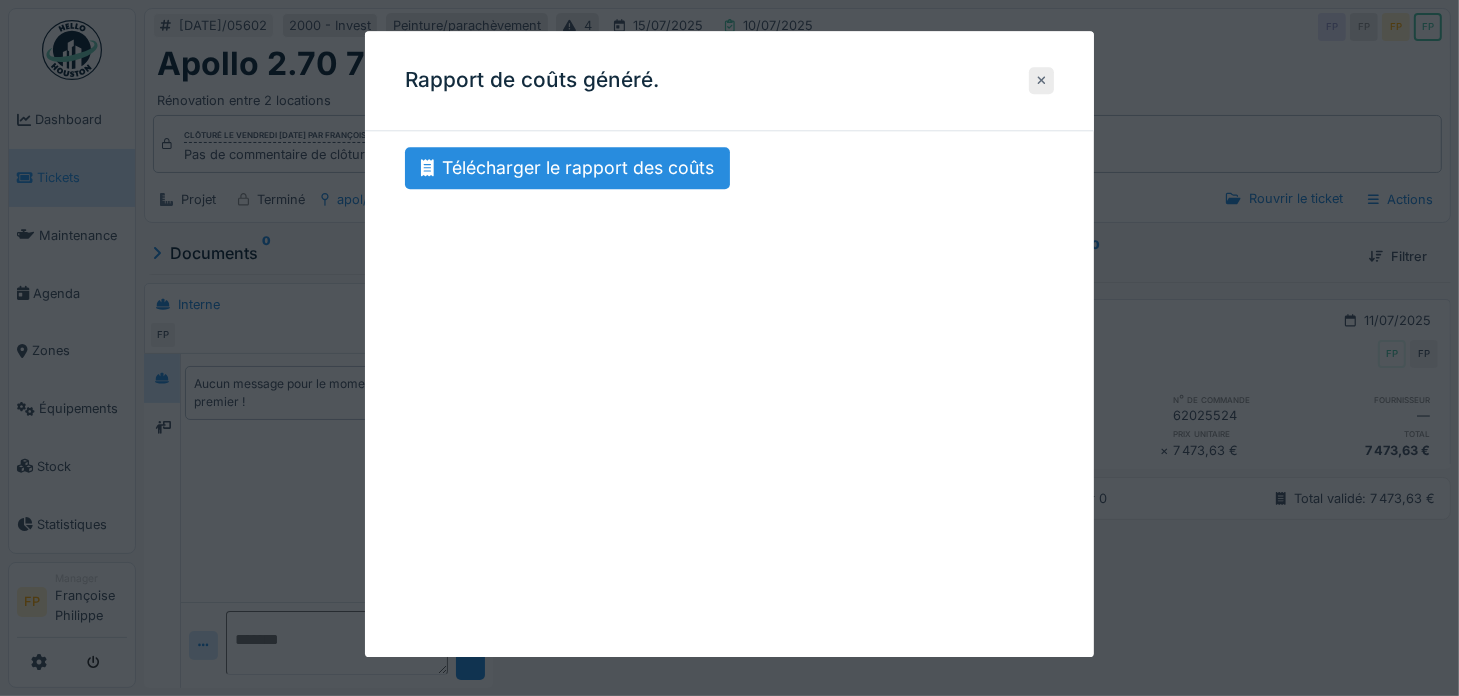 click at bounding box center [1042, 80] 